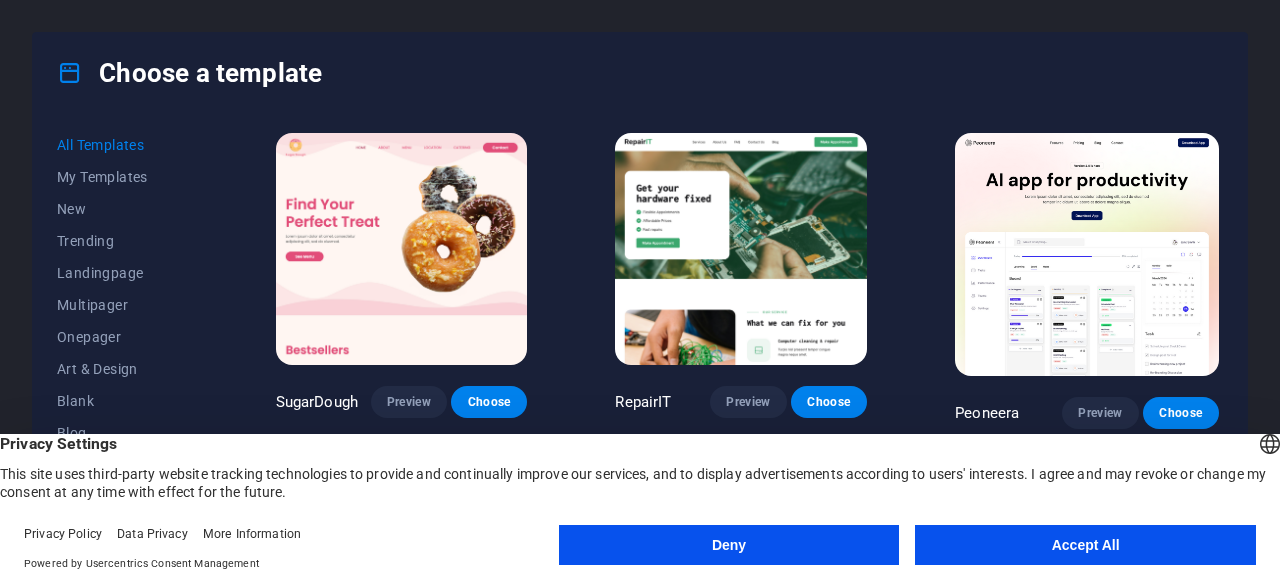 scroll, scrollTop: 0, scrollLeft: 0, axis: both 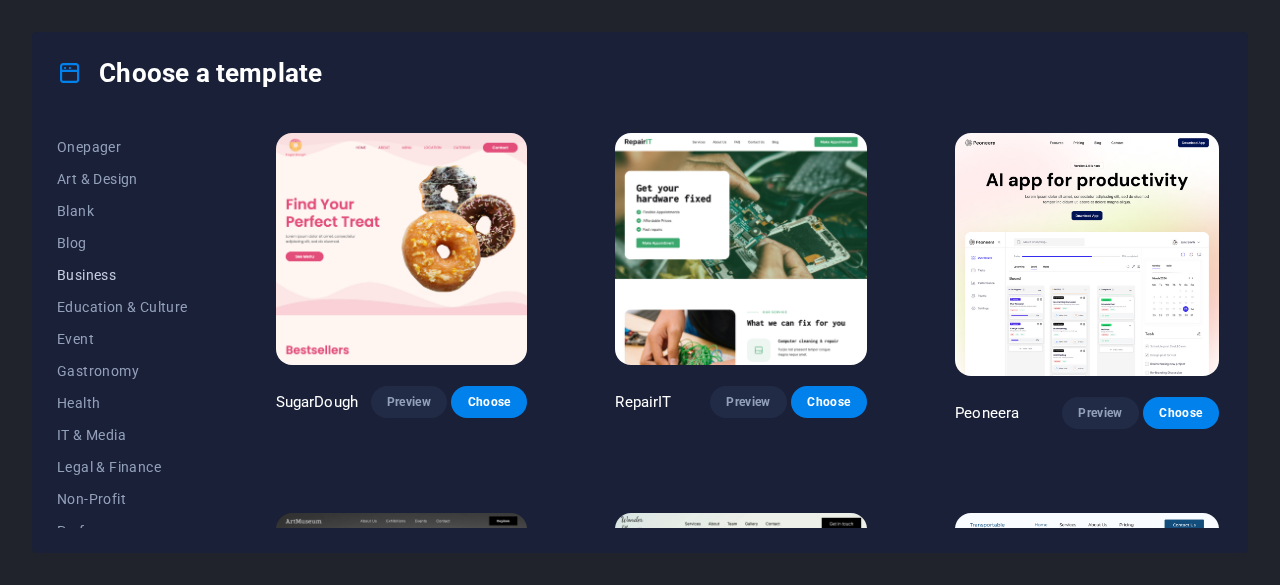 click on "Business" at bounding box center (122, 275) 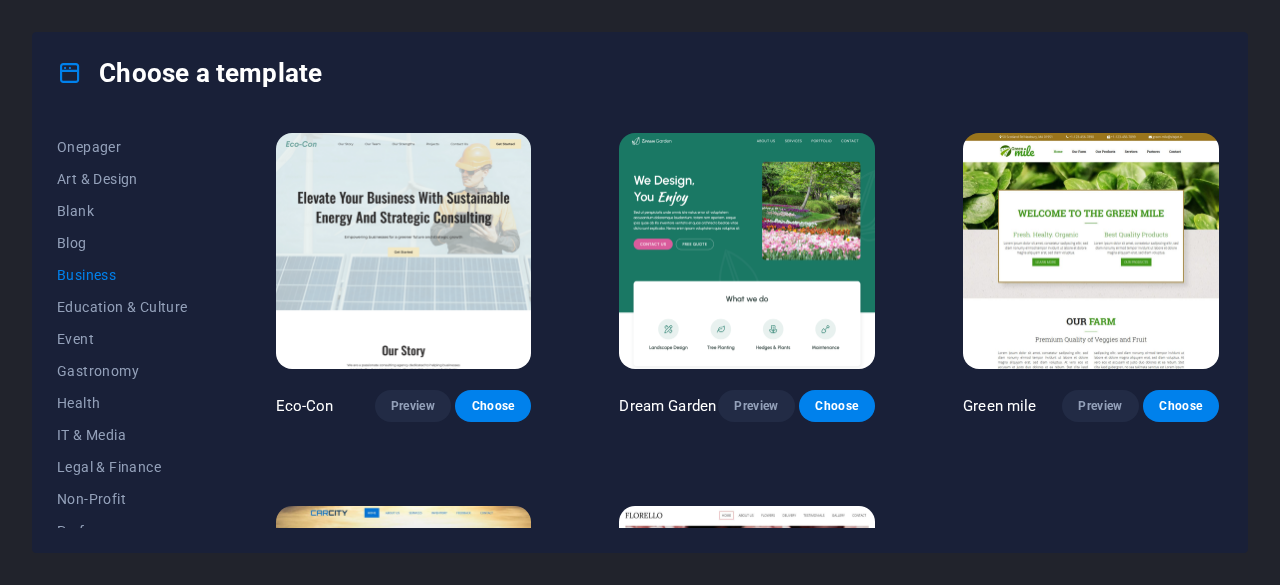 scroll, scrollTop: 122, scrollLeft: 0, axis: vertical 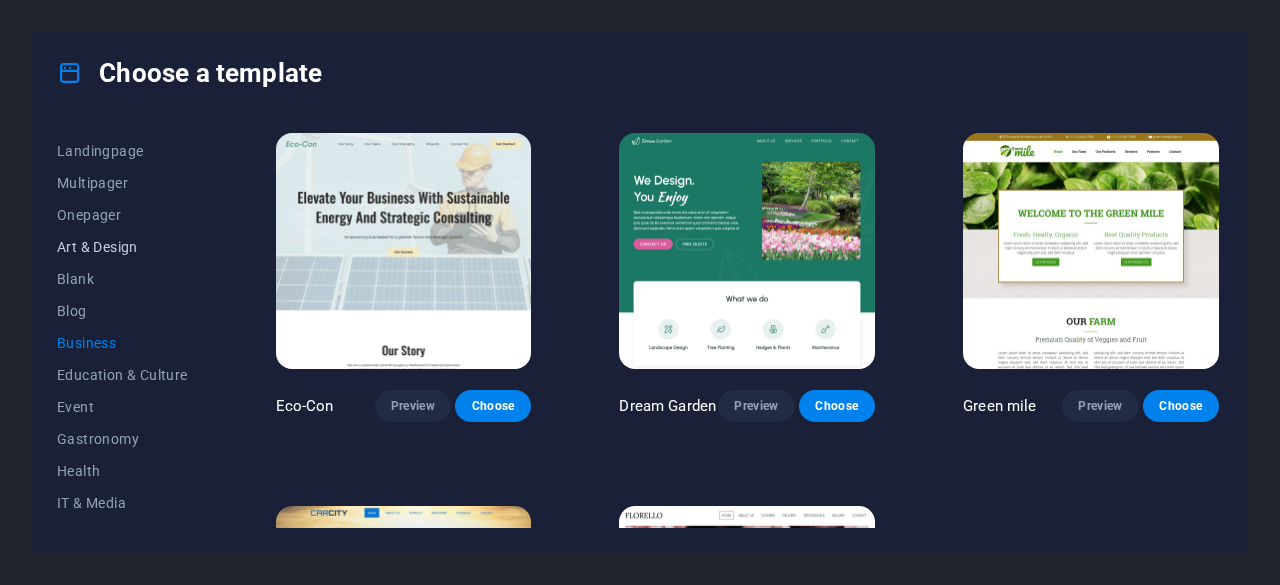 click on "Art & Design" at bounding box center (122, 247) 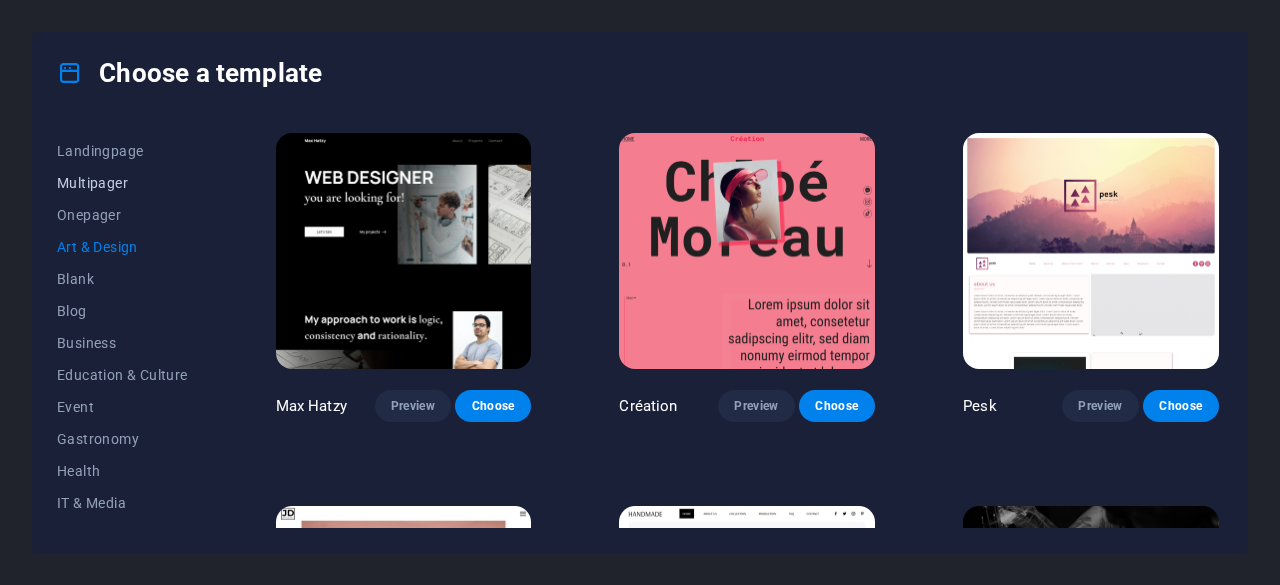 click on "Multipager" at bounding box center [122, 183] 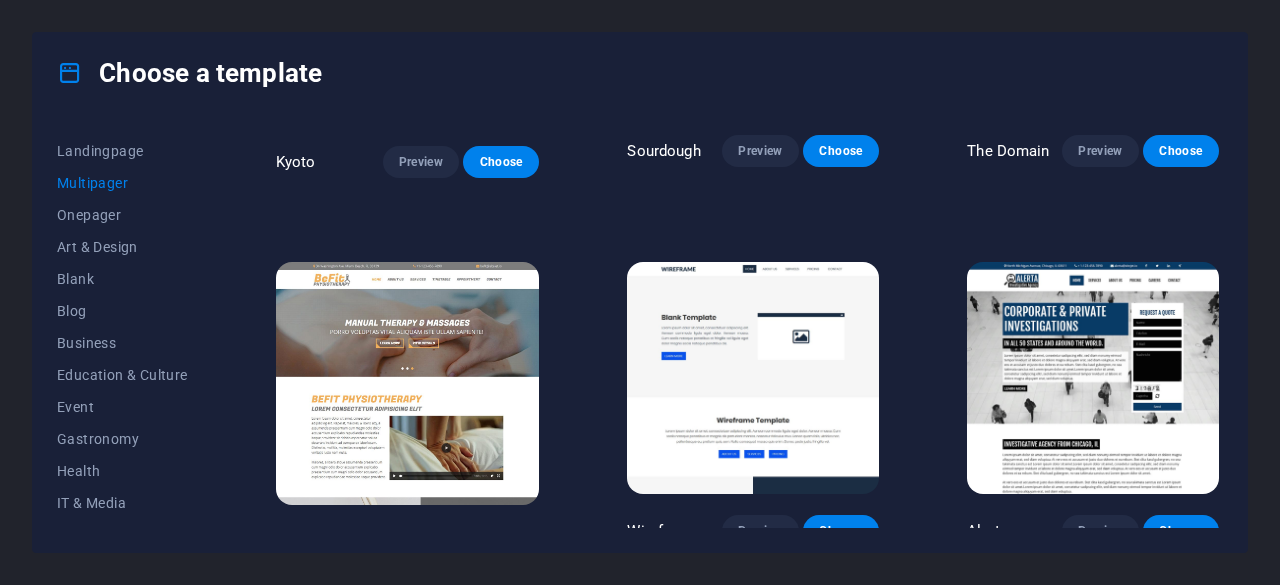 scroll, scrollTop: 5209, scrollLeft: 0, axis: vertical 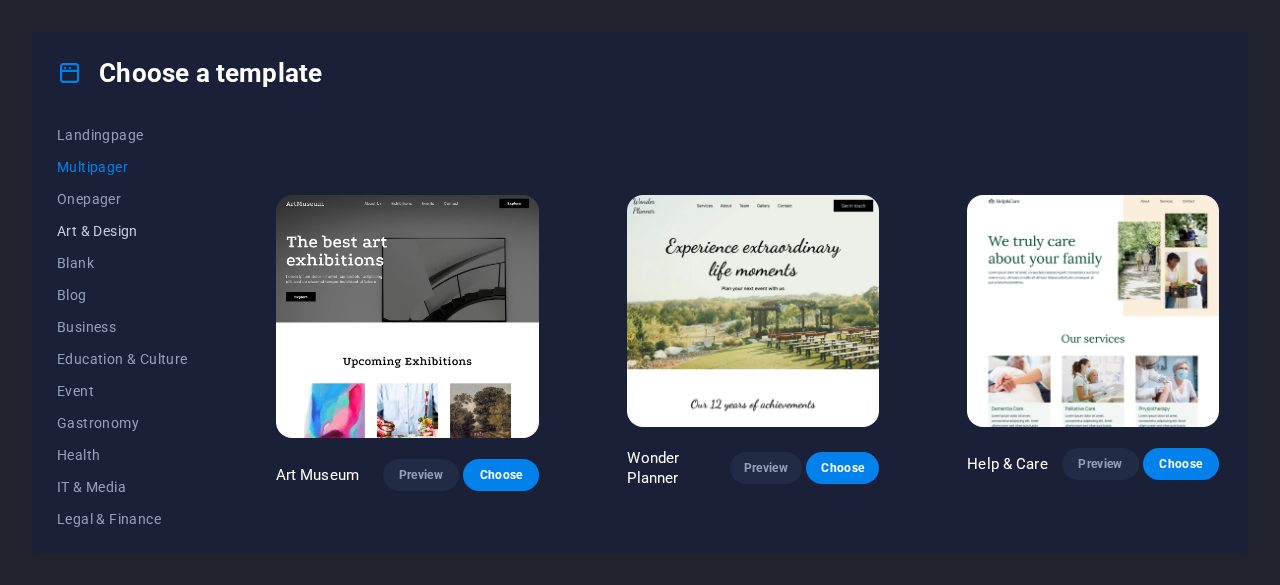 click on "Art & Design" at bounding box center [122, 231] 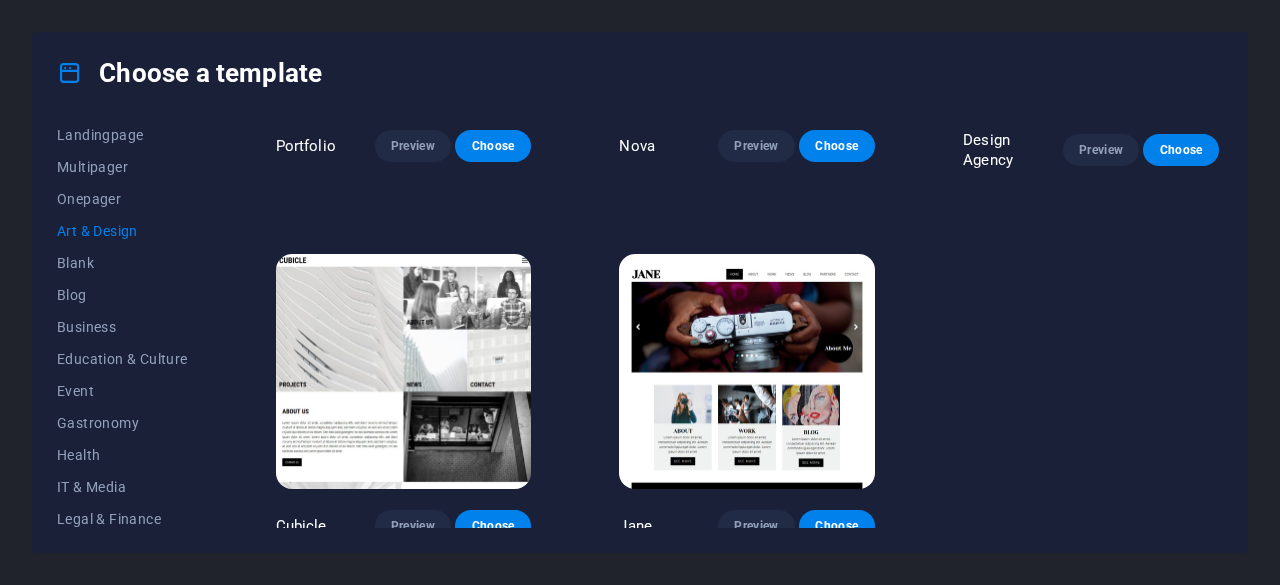 scroll, scrollTop: 1387, scrollLeft: 0, axis: vertical 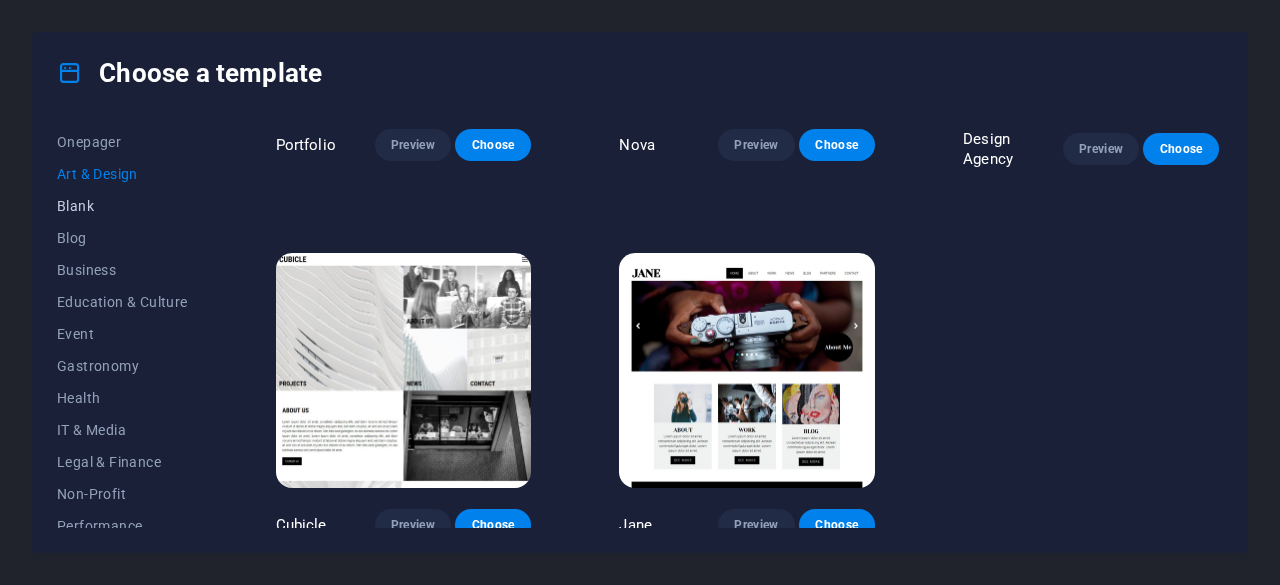 click on "Blank" at bounding box center (122, 206) 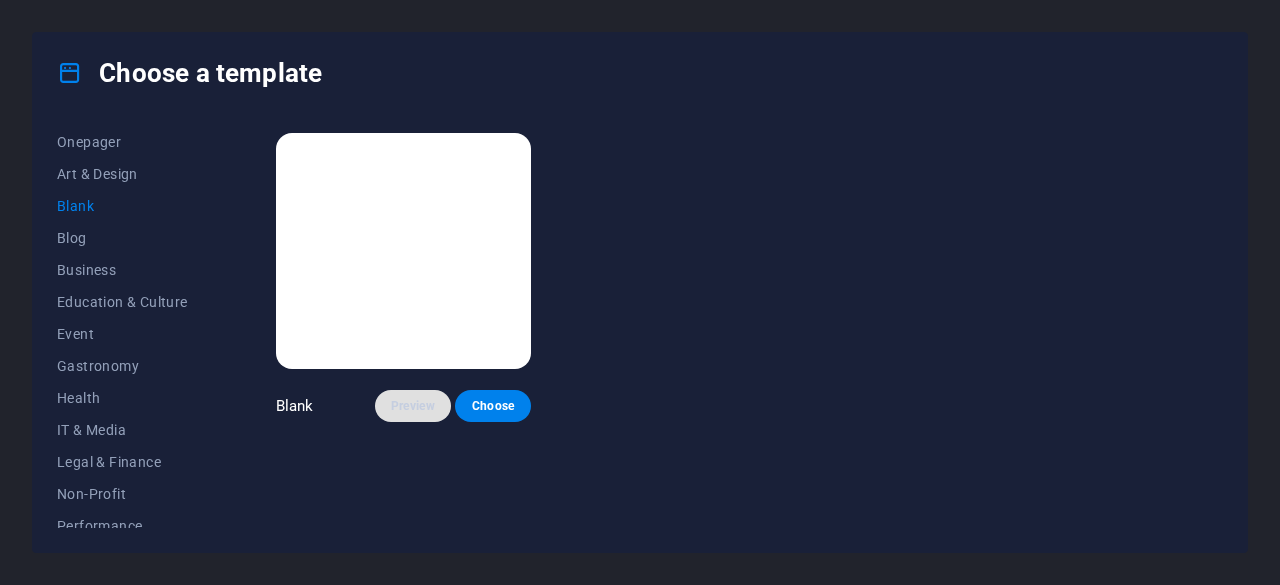 click on "Preview" at bounding box center [413, 406] 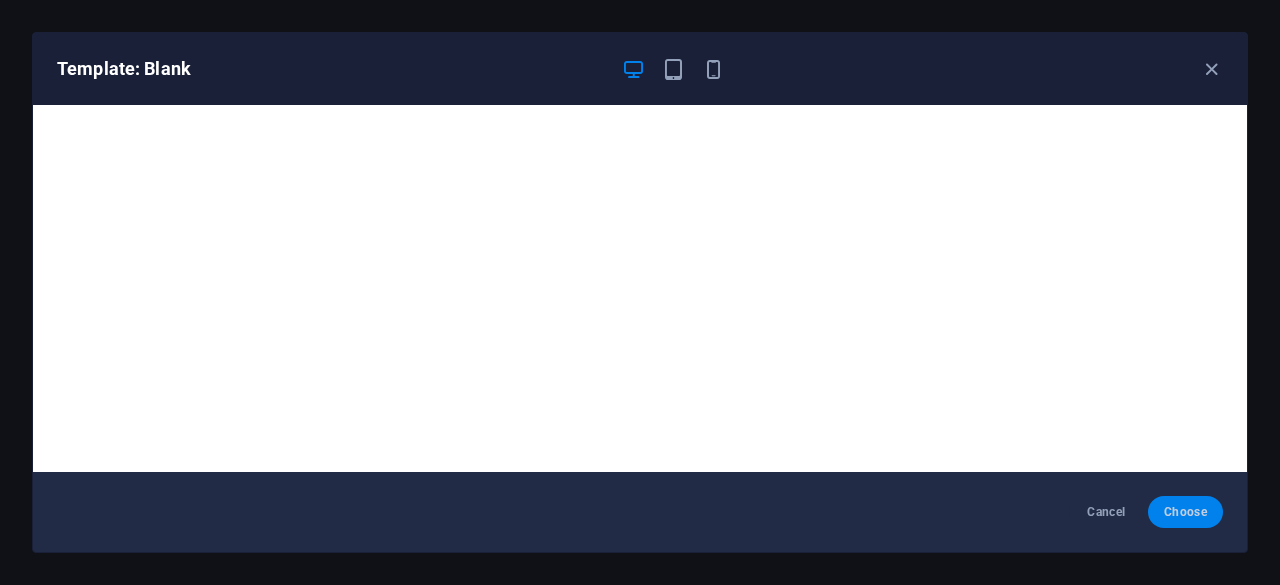 click on "Choose" at bounding box center [1185, 512] 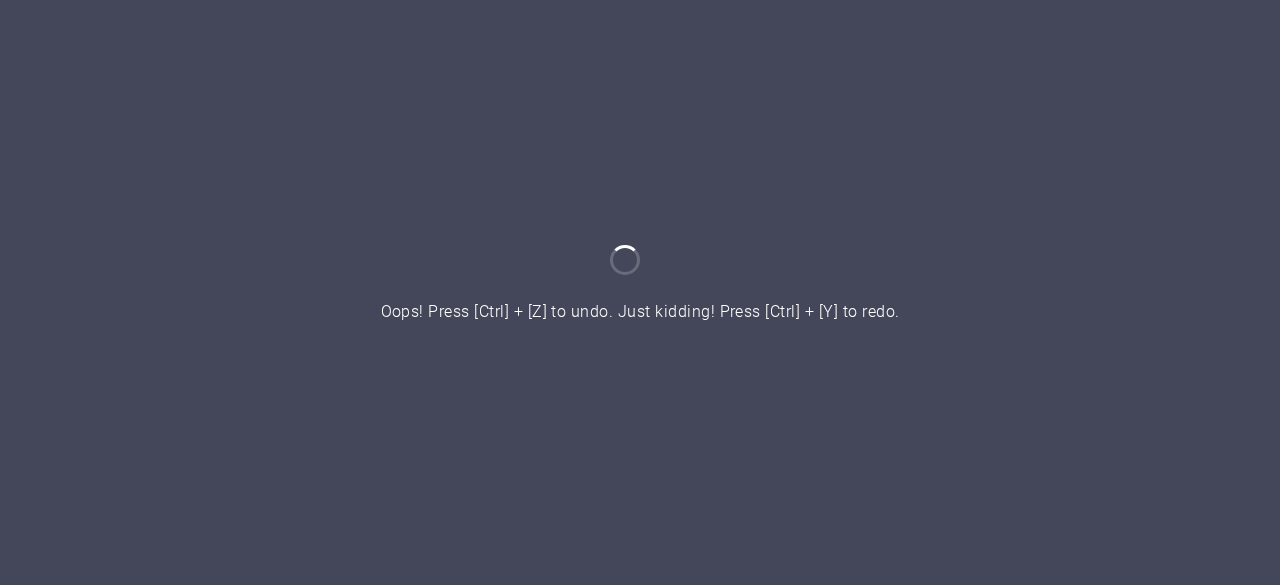 scroll, scrollTop: 0, scrollLeft: 0, axis: both 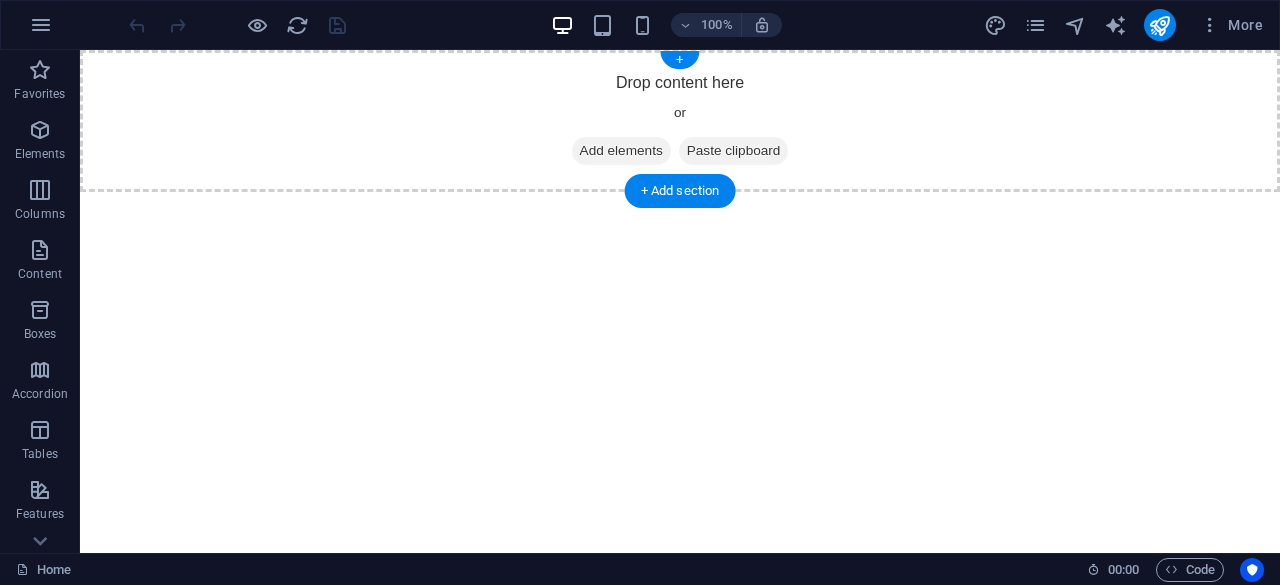 click on "Add elements" at bounding box center (621, 151) 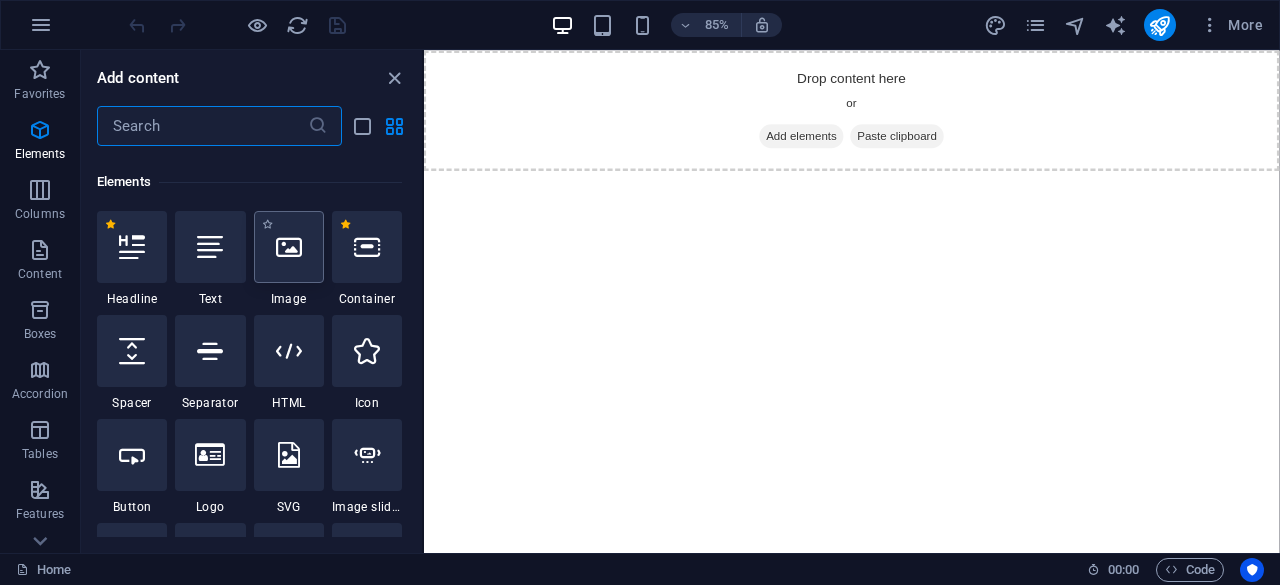 scroll, scrollTop: 206, scrollLeft: 0, axis: vertical 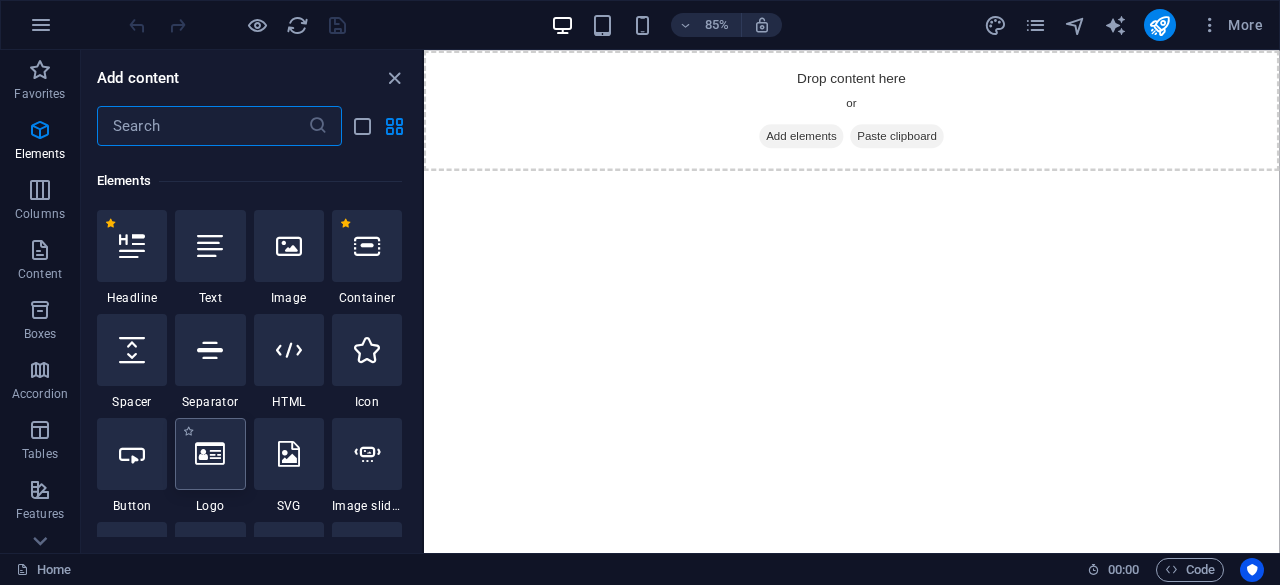 click at bounding box center (210, 454) 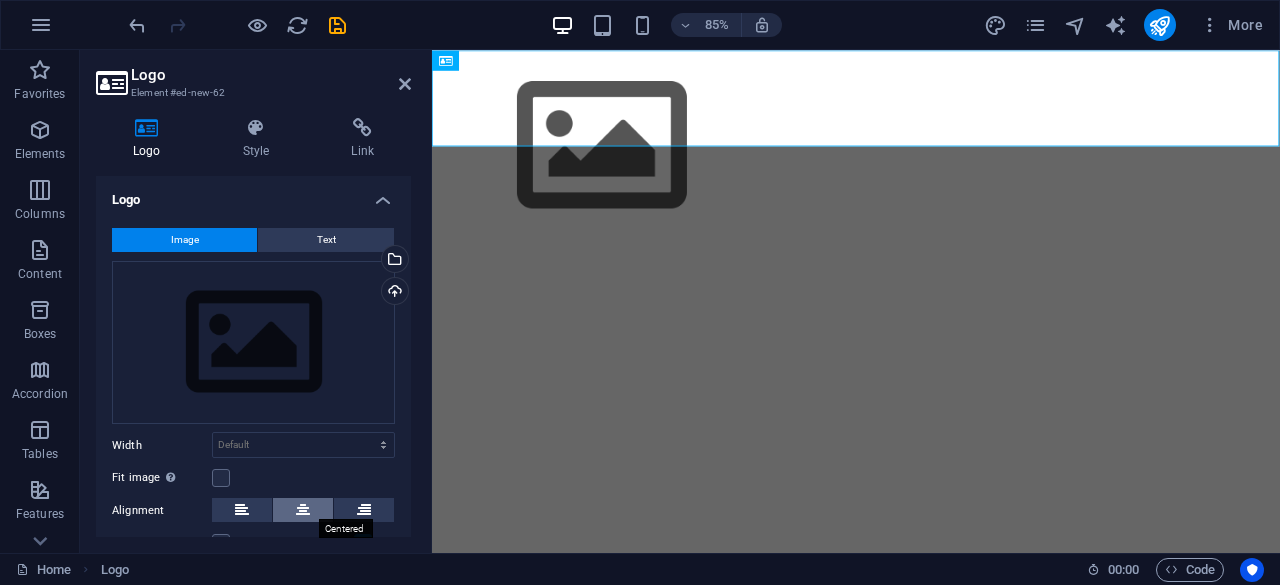 click at bounding box center (303, 510) 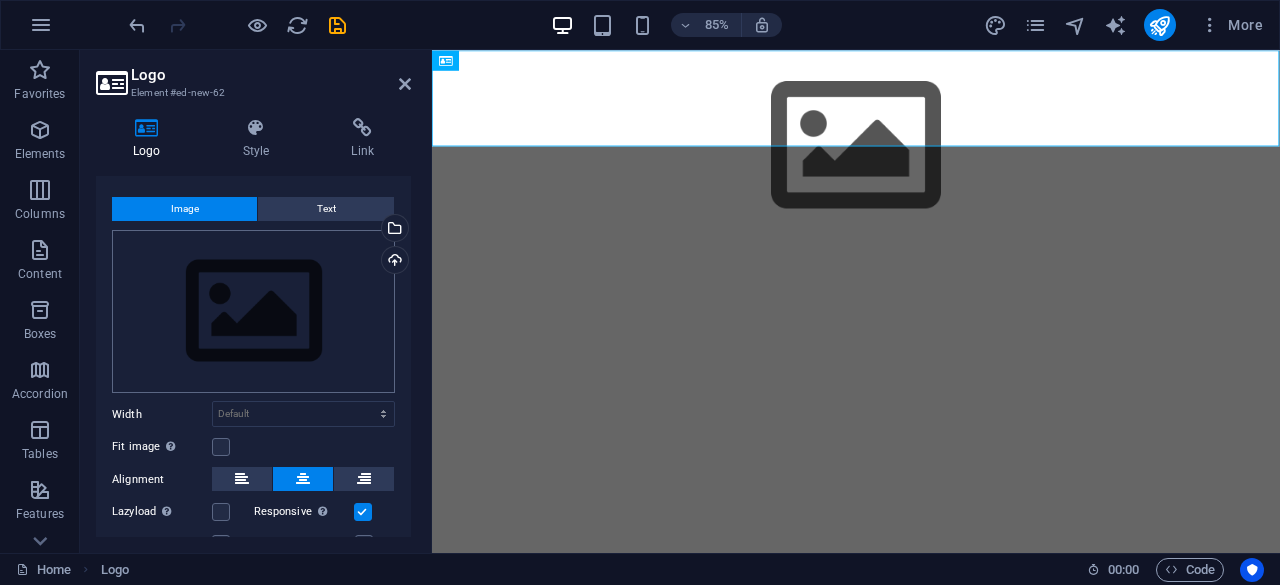 scroll, scrollTop: 0, scrollLeft: 0, axis: both 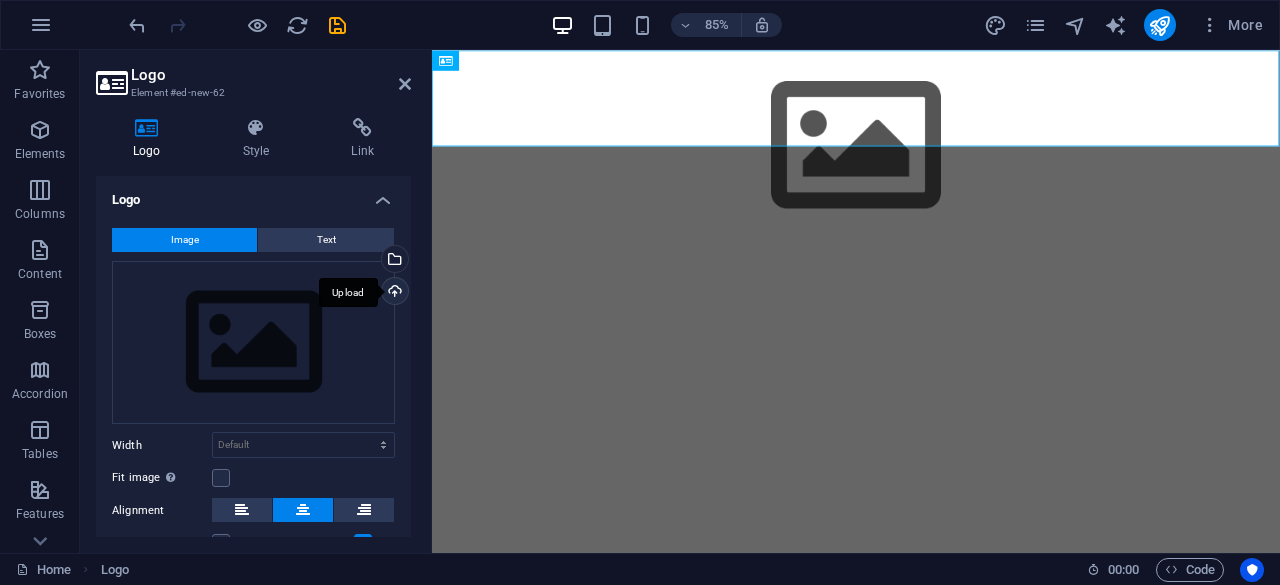 click on "Upload" at bounding box center [393, 293] 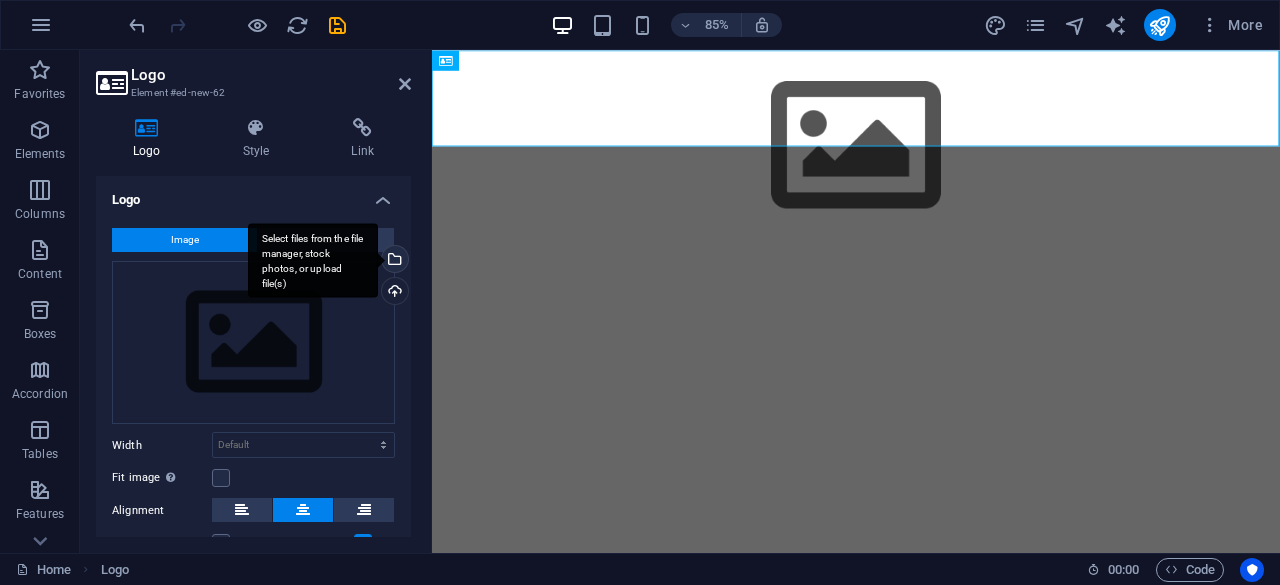 click on "Select files from the file manager, stock photos, or upload file(s)" at bounding box center (393, 261) 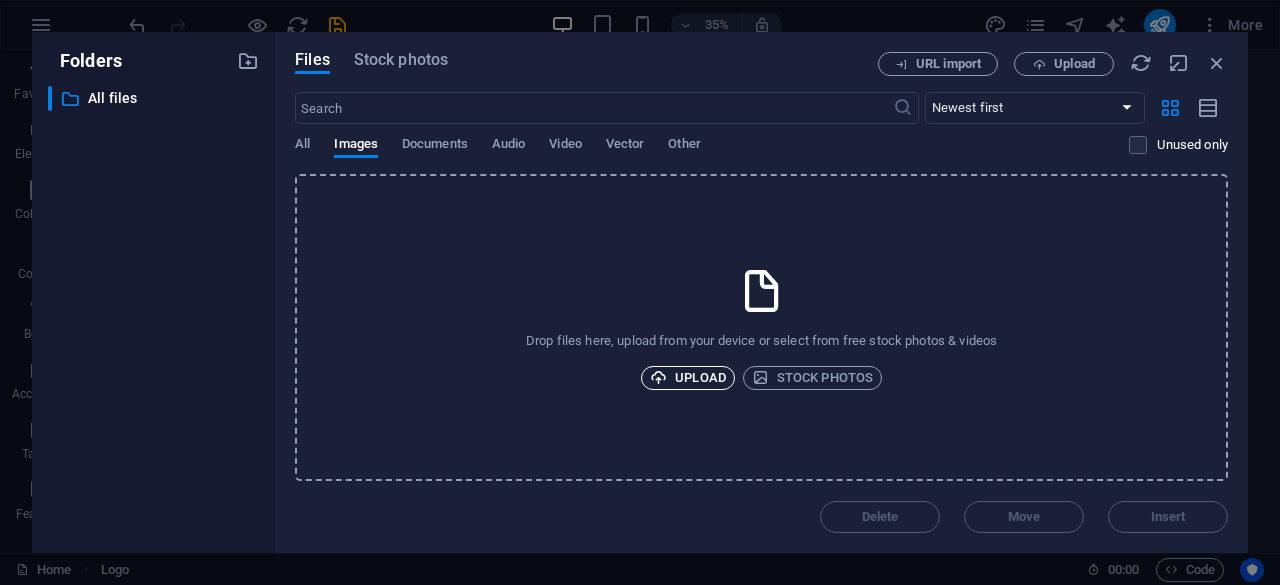 click on "Upload" at bounding box center (688, 378) 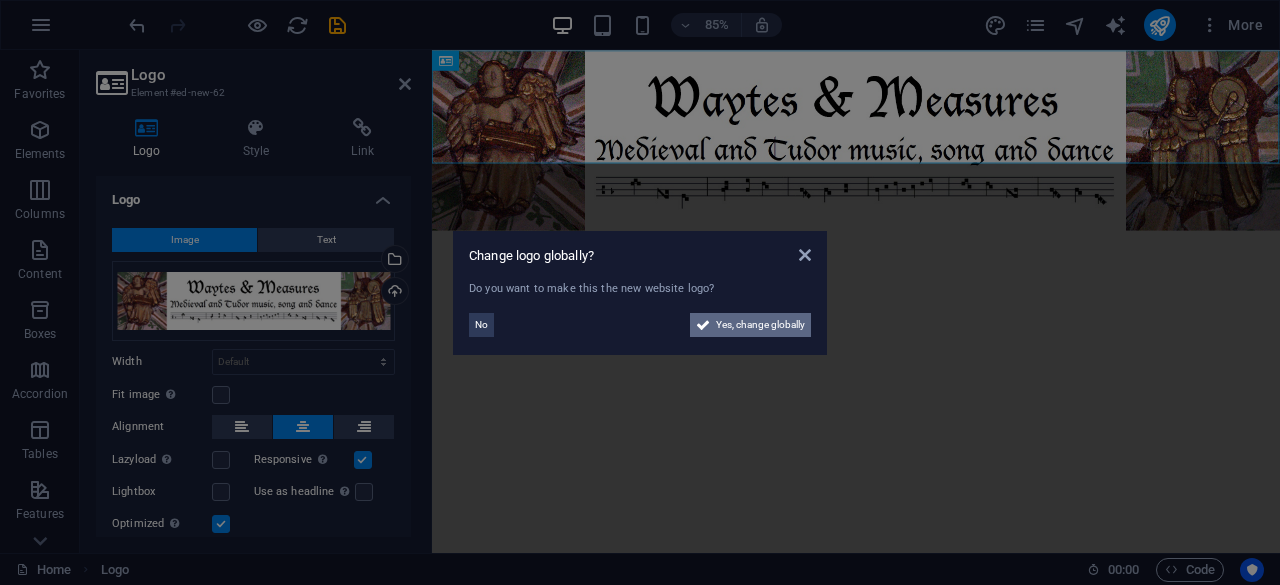 click on "Yes, change globally" at bounding box center (760, 325) 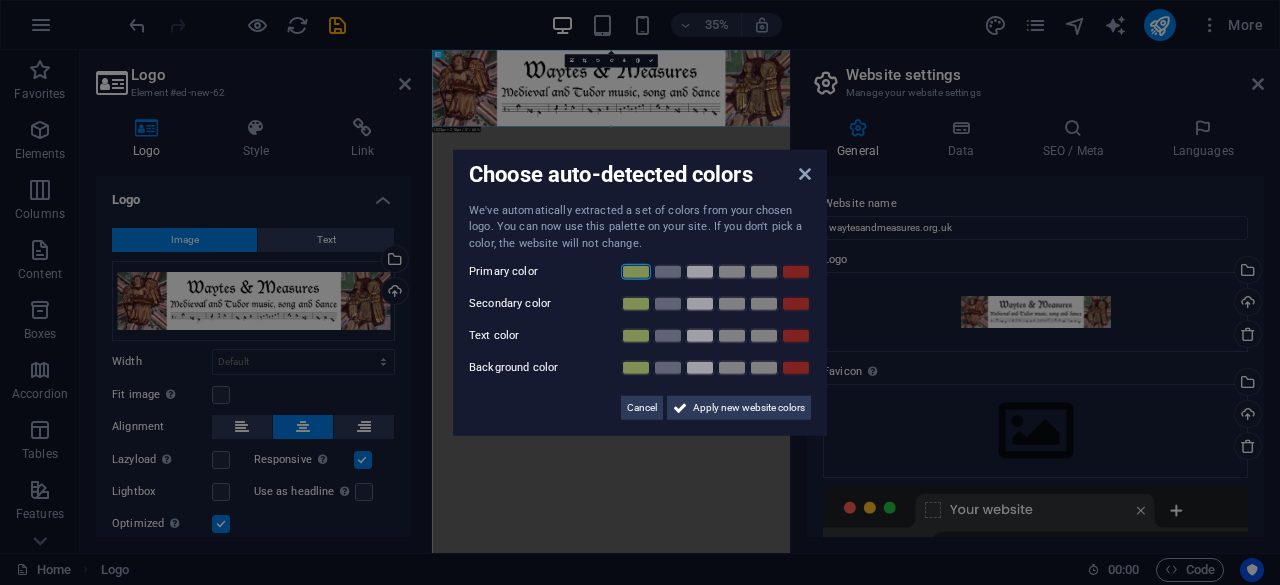 click at bounding box center [636, 272] 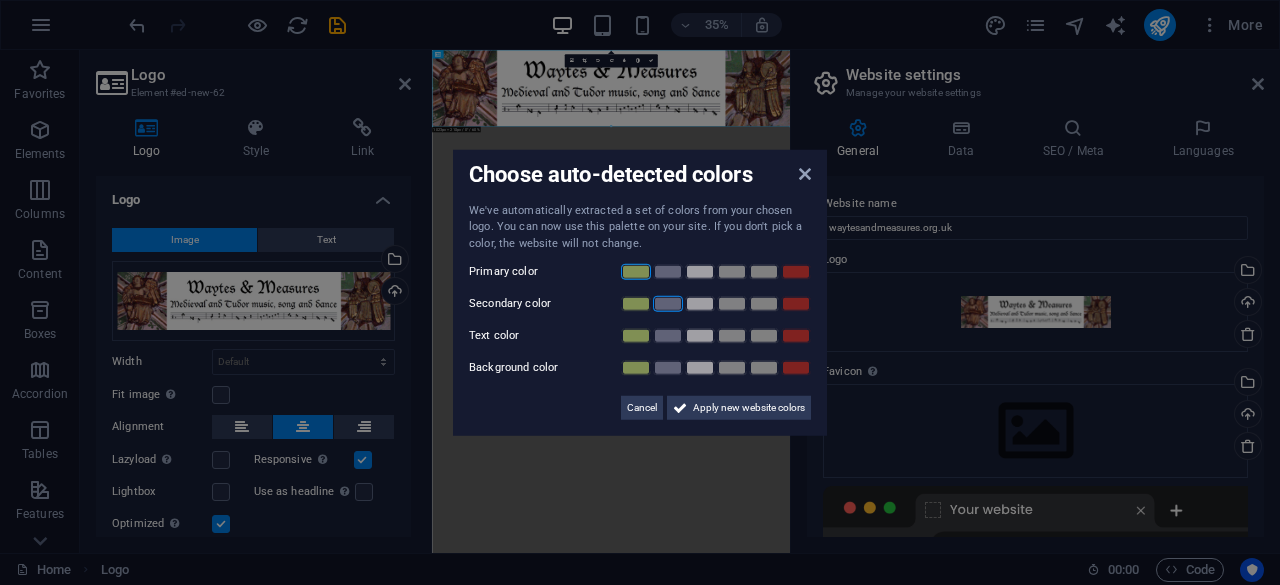 click at bounding box center [668, 304] 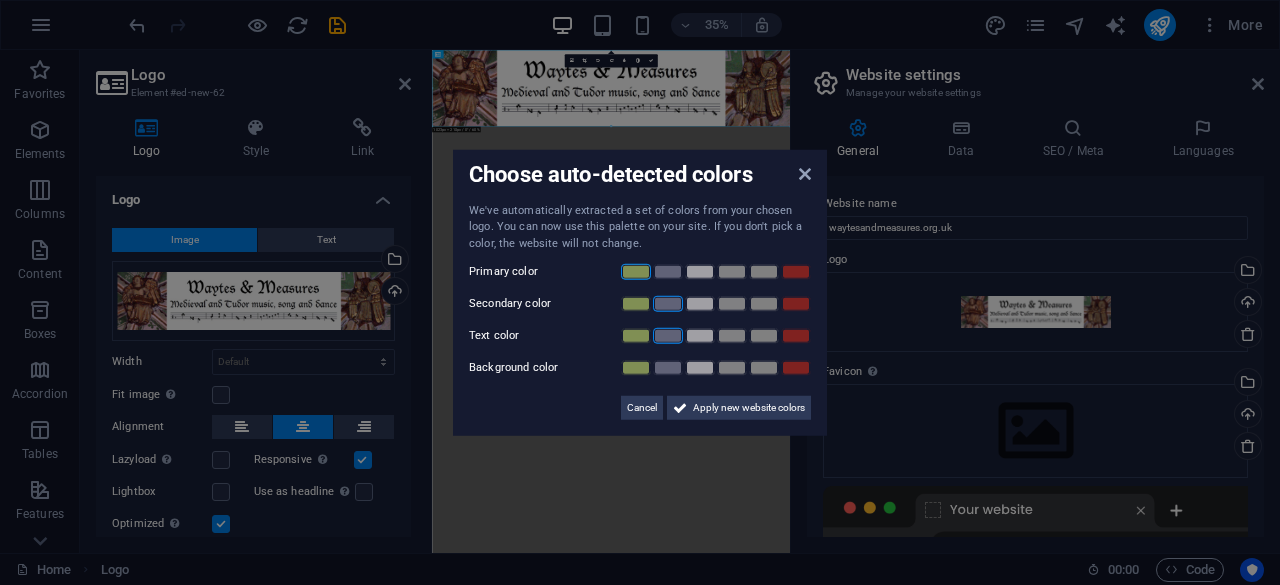 click at bounding box center [668, 336] 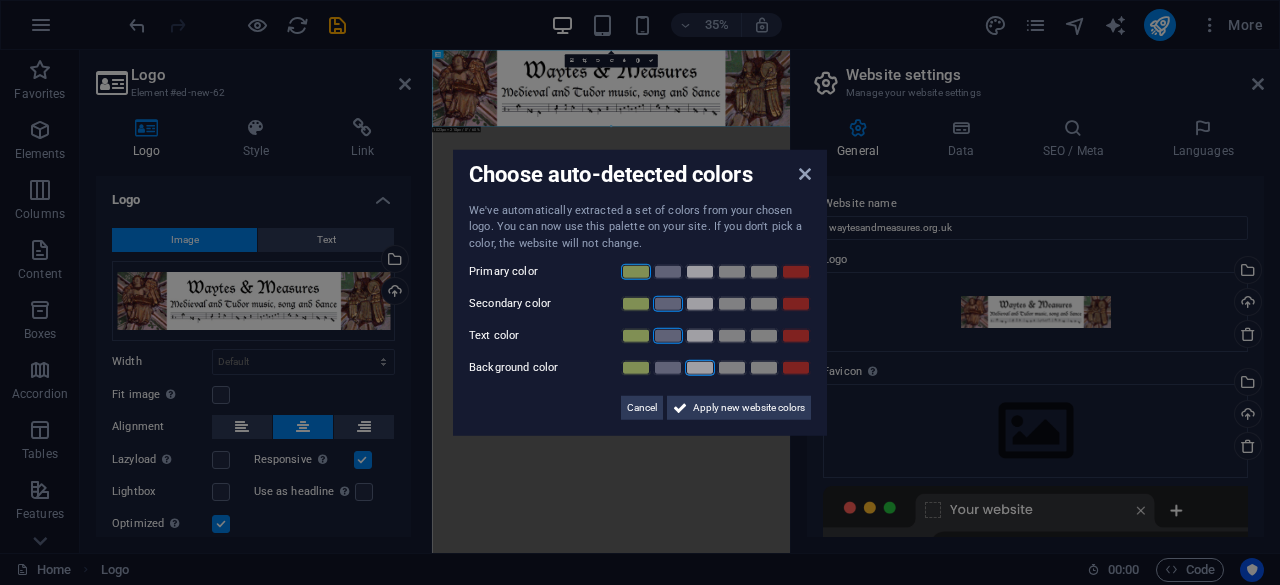 click at bounding box center [700, 368] 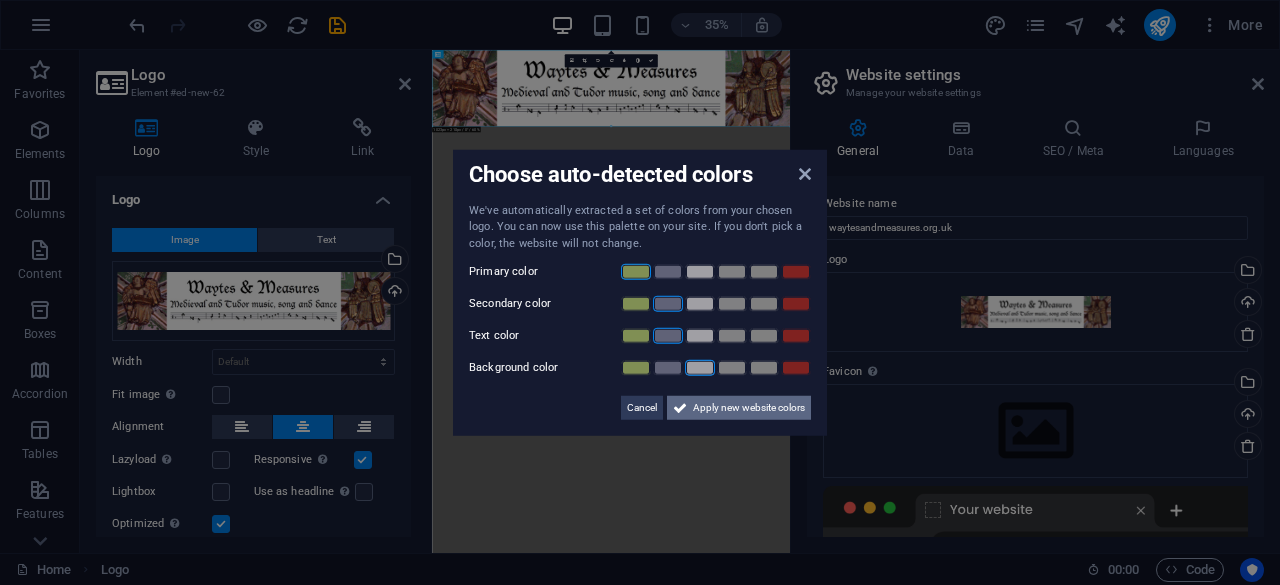click on "Apply new website colors" at bounding box center [749, 408] 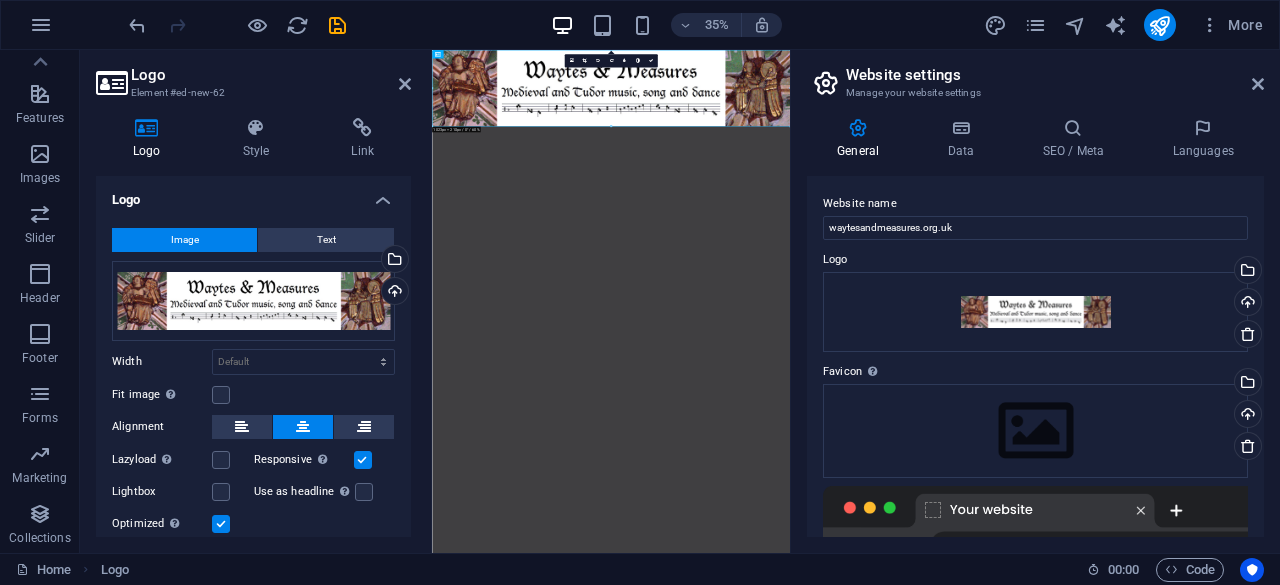 scroll, scrollTop: 0, scrollLeft: 0, axis: both 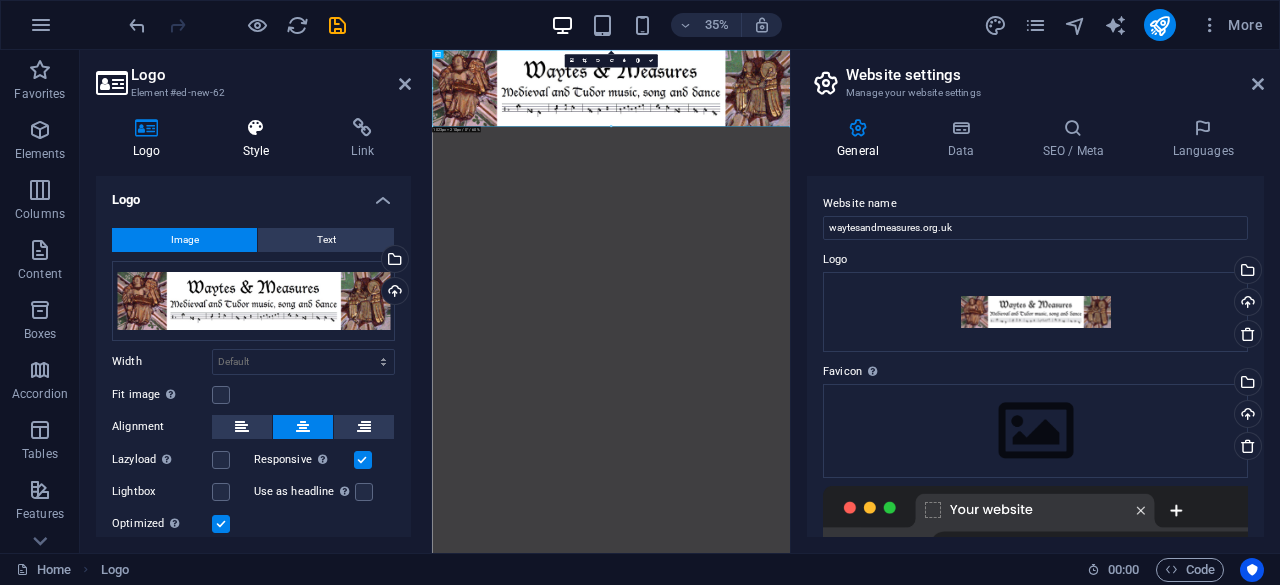 click at bounding box center (256, 128) 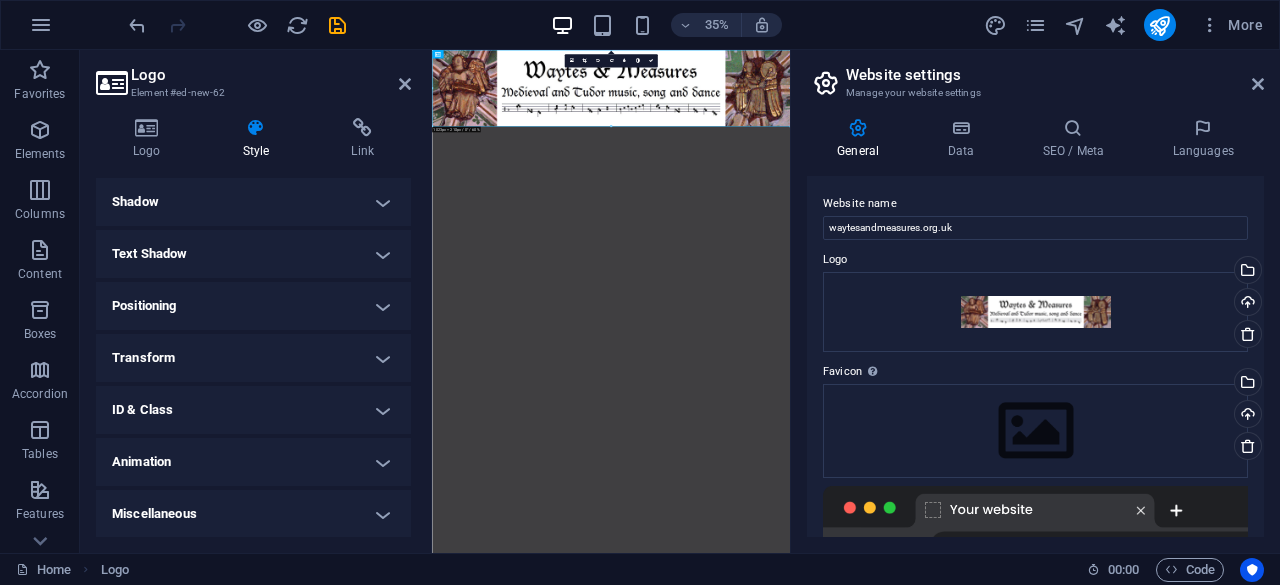 scroll, scrollTop: 0, scrollLeft: 0, axis: both 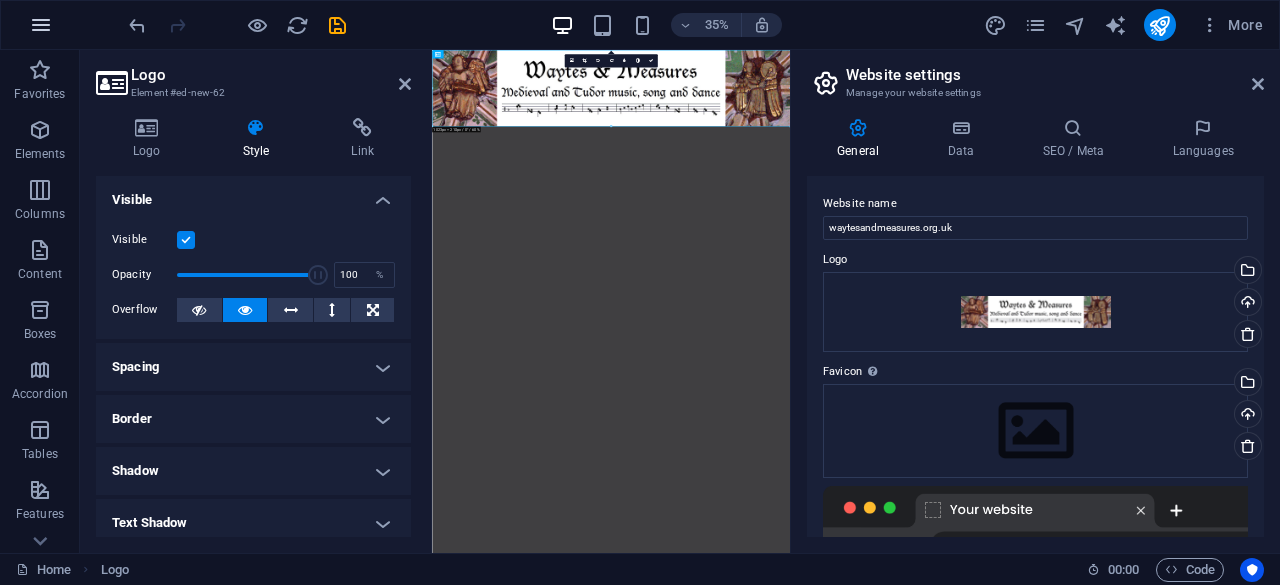 click at bounding box center [41, 25] 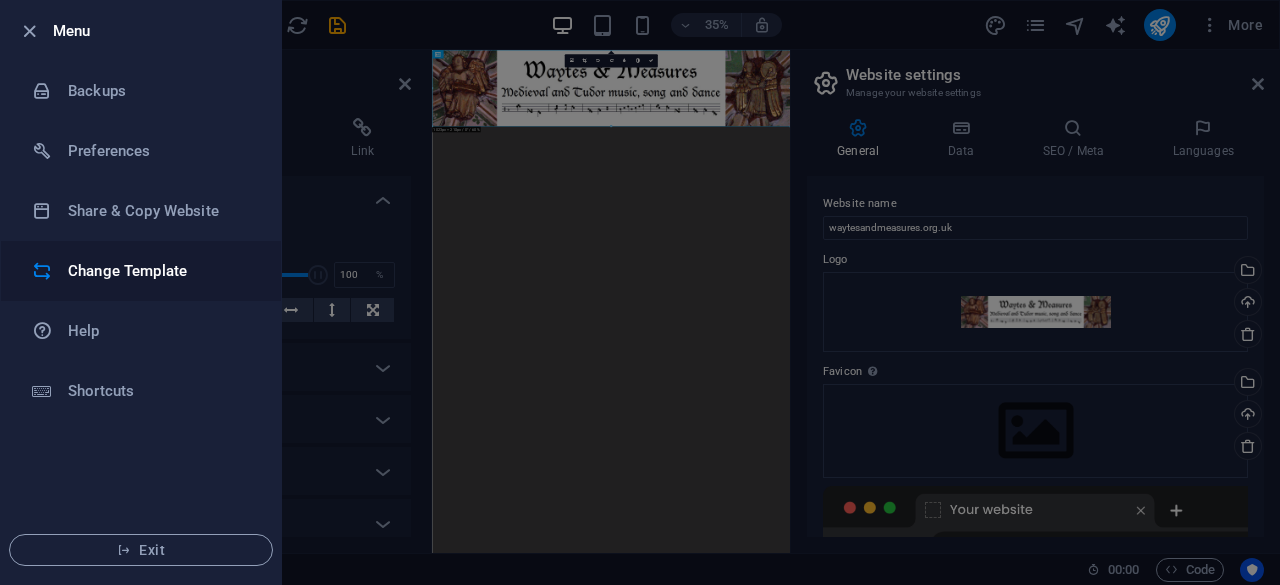 click on "Change Template" at bounding box center (160, 271) 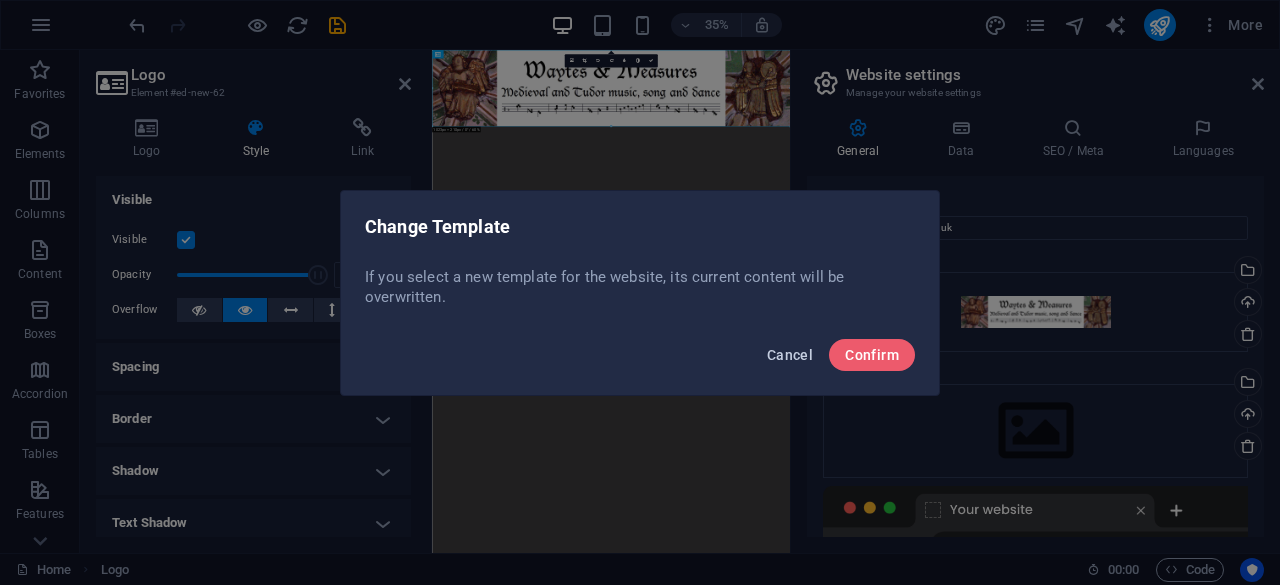 click on "Cancel" at bounding box center (790, 355) 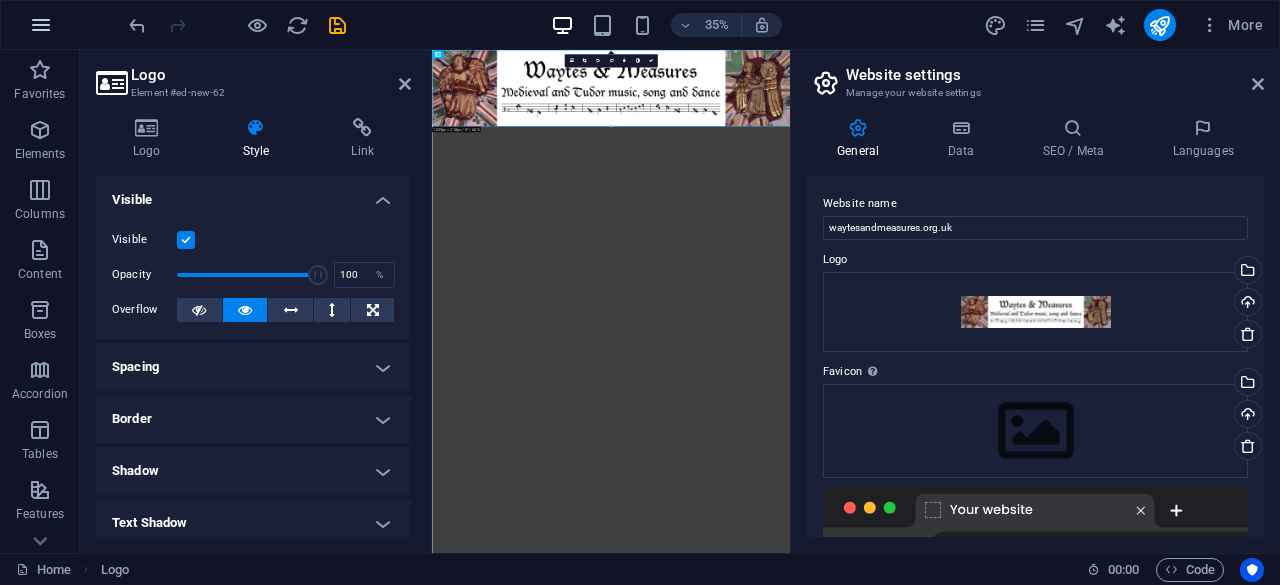 click at bounding box center [41, 25] 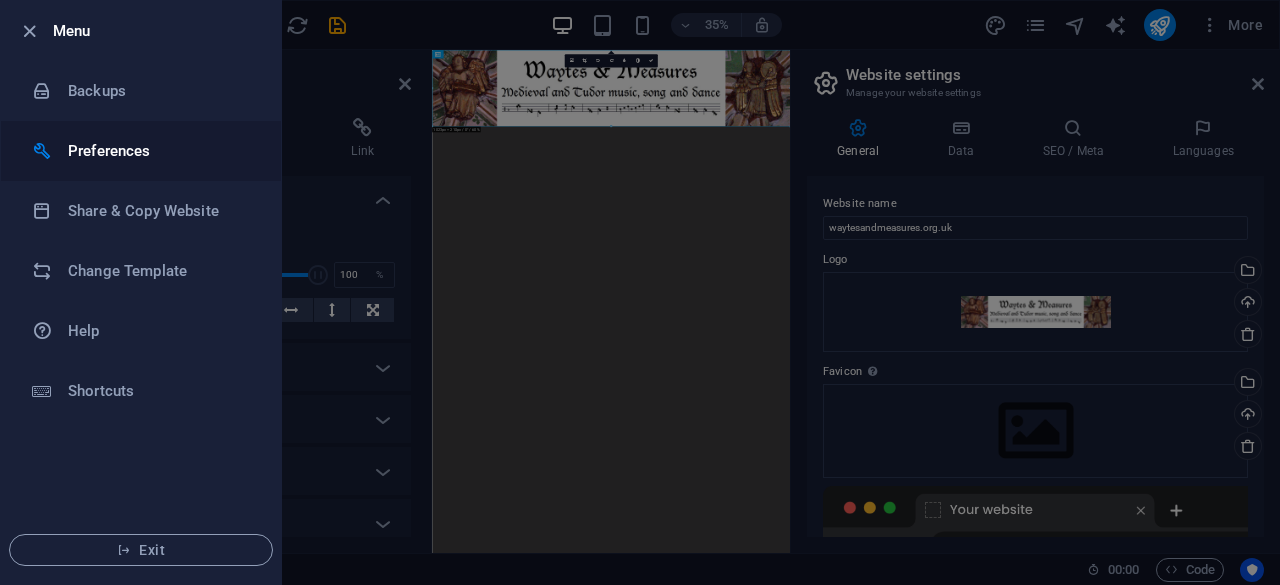 click on "Preferences" at bounding box center (160, 151) 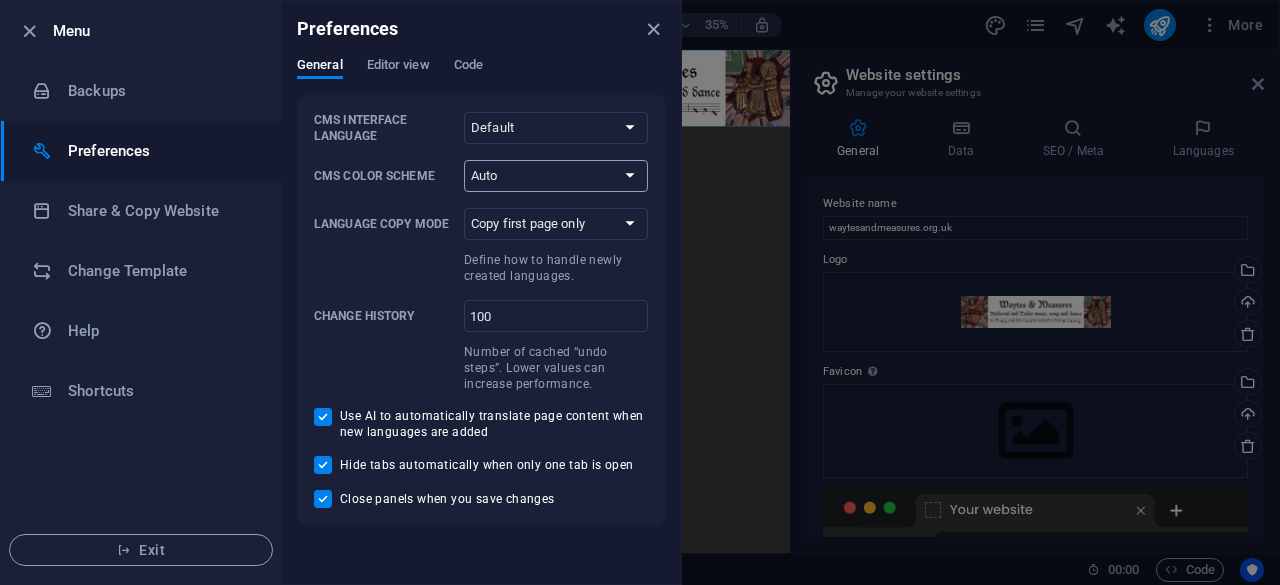 click on "Auto Dark Light" at bounding box center (556, 176) 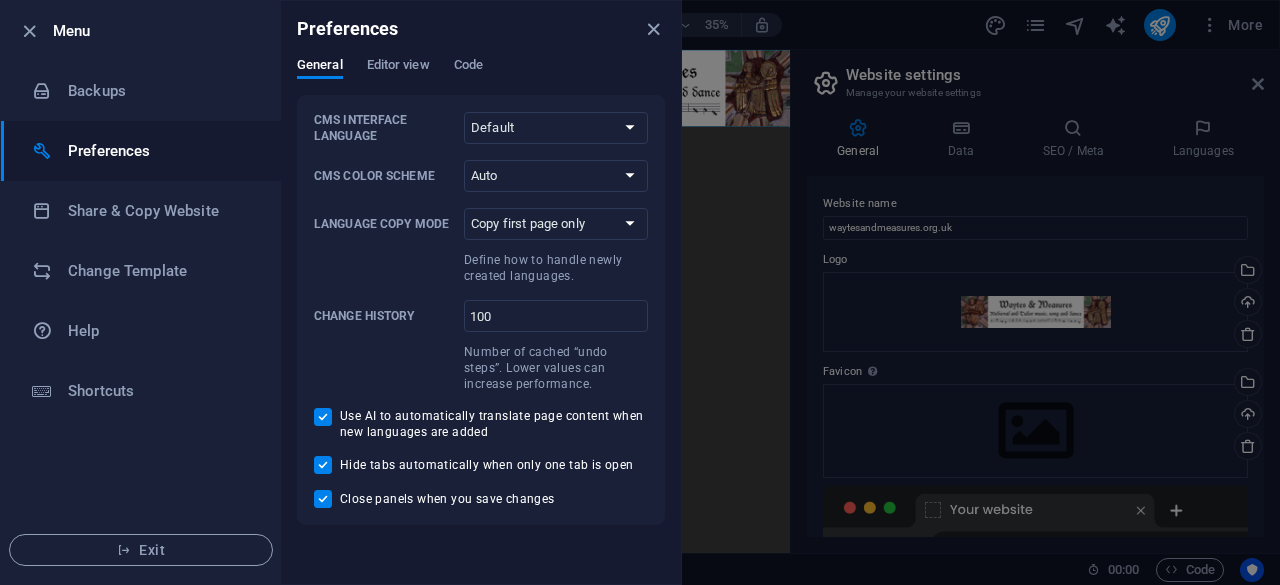 click at bounding box center [640, 292] 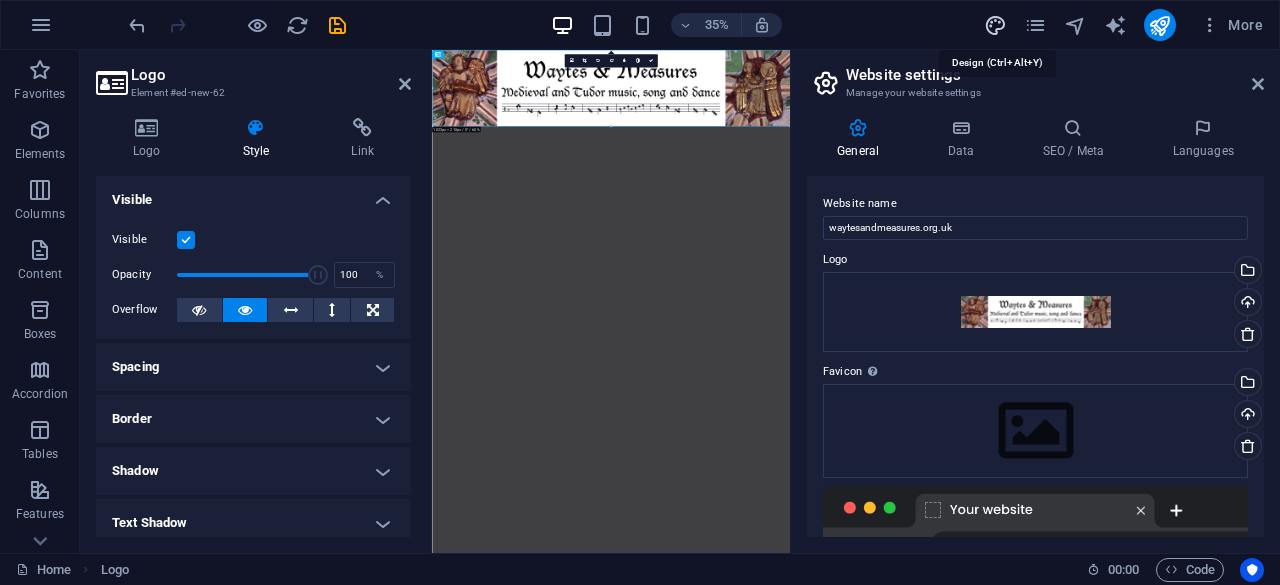 click at bounding box center (995, 25) 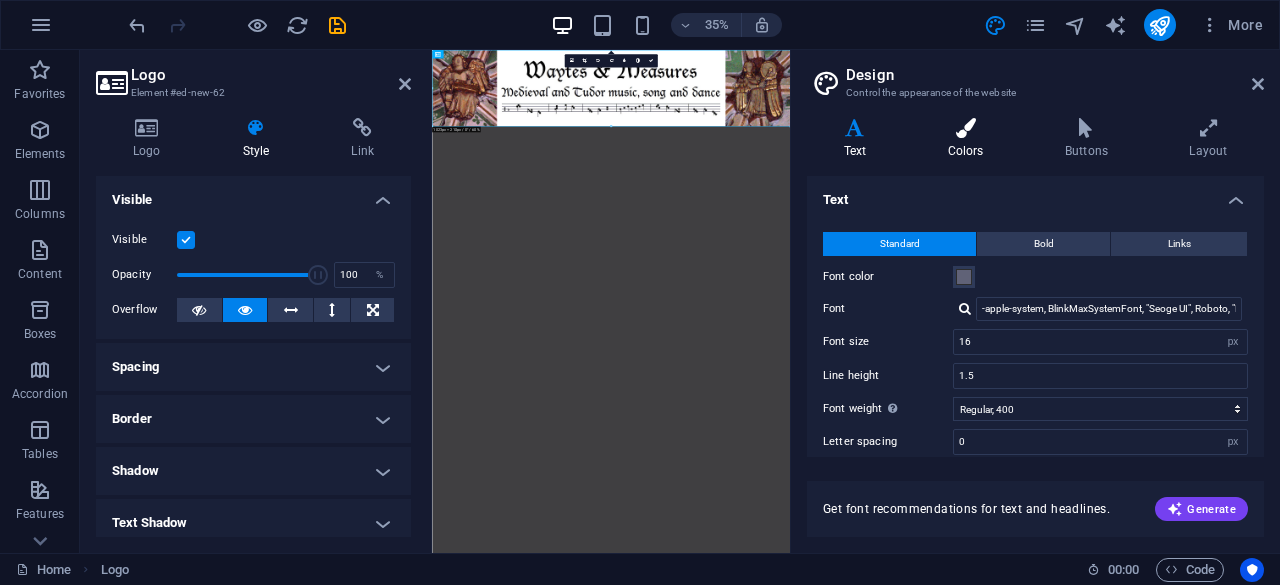 click at bounding box center (965, 128) 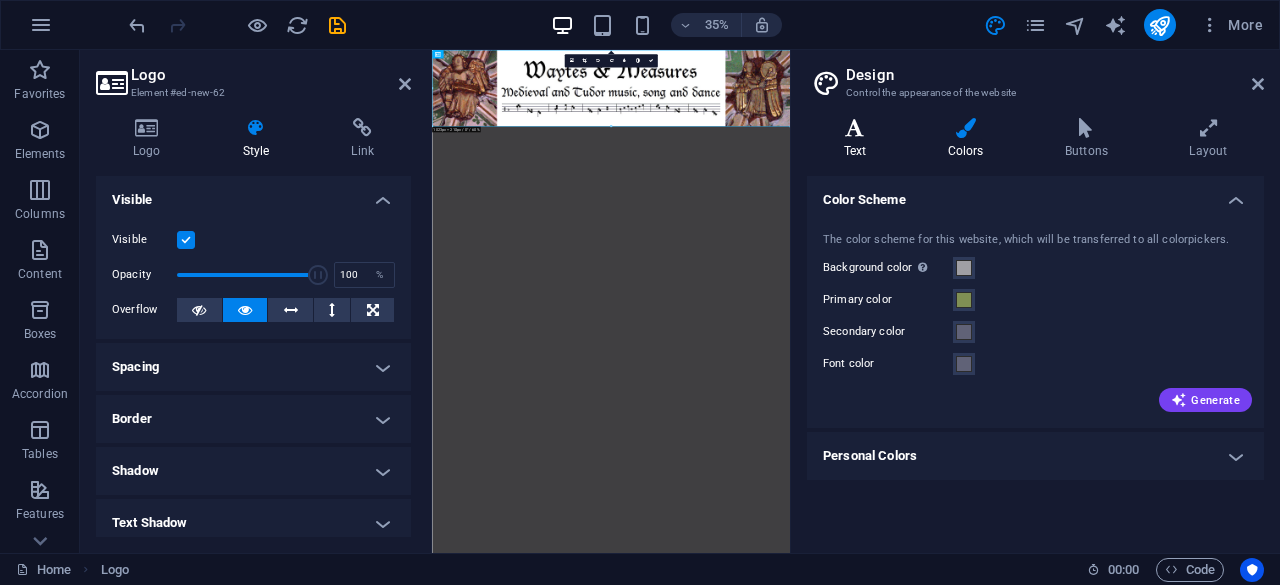 click on "Text" at bounding box center [859, 139] 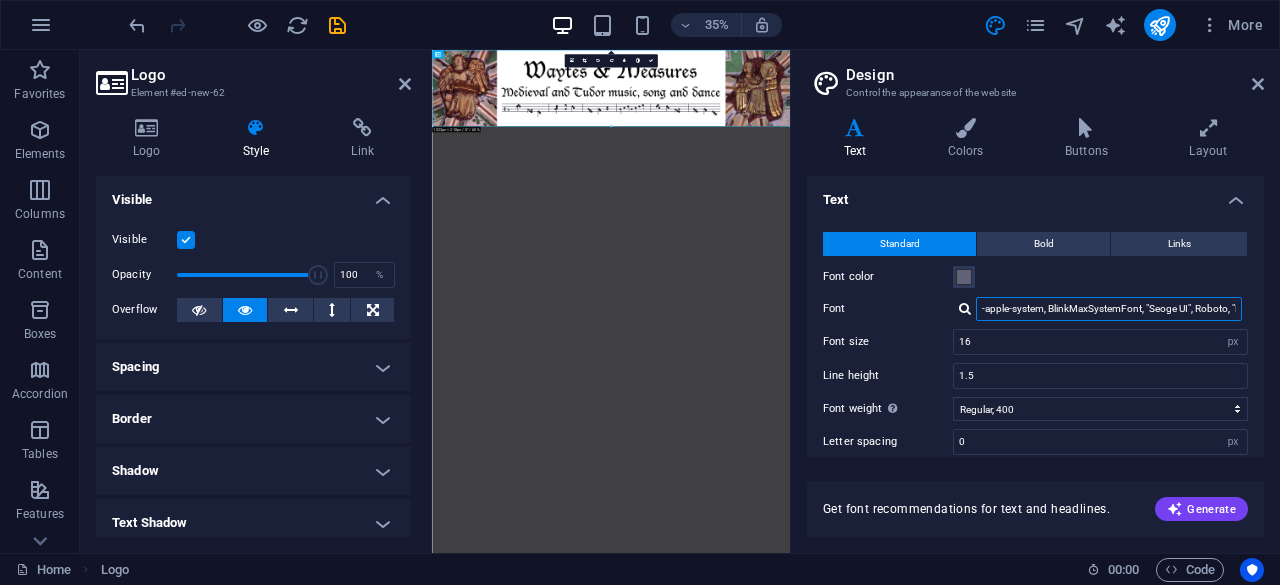 click on "-apple-system, BlinkMaxSystemFont, "Seoge UI", Roboto, "Helvetica Neue", Arial, sans-serif" at bounding box center (1109, 309) 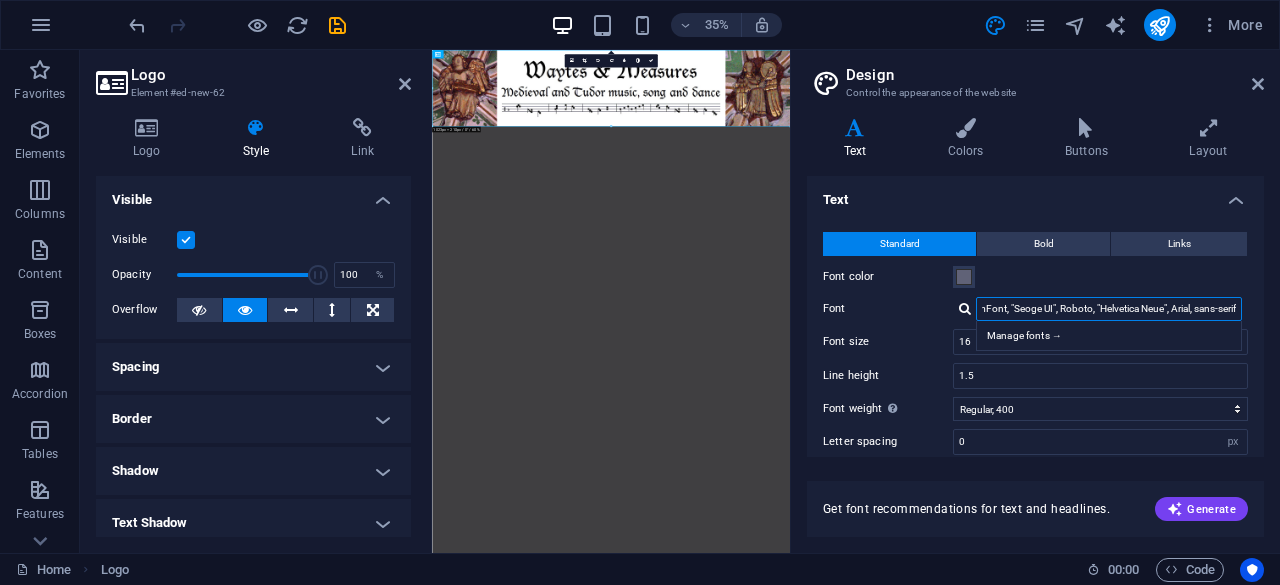 scroll, scrollTop: 0, scrollLeft: 148, axis: horizontal 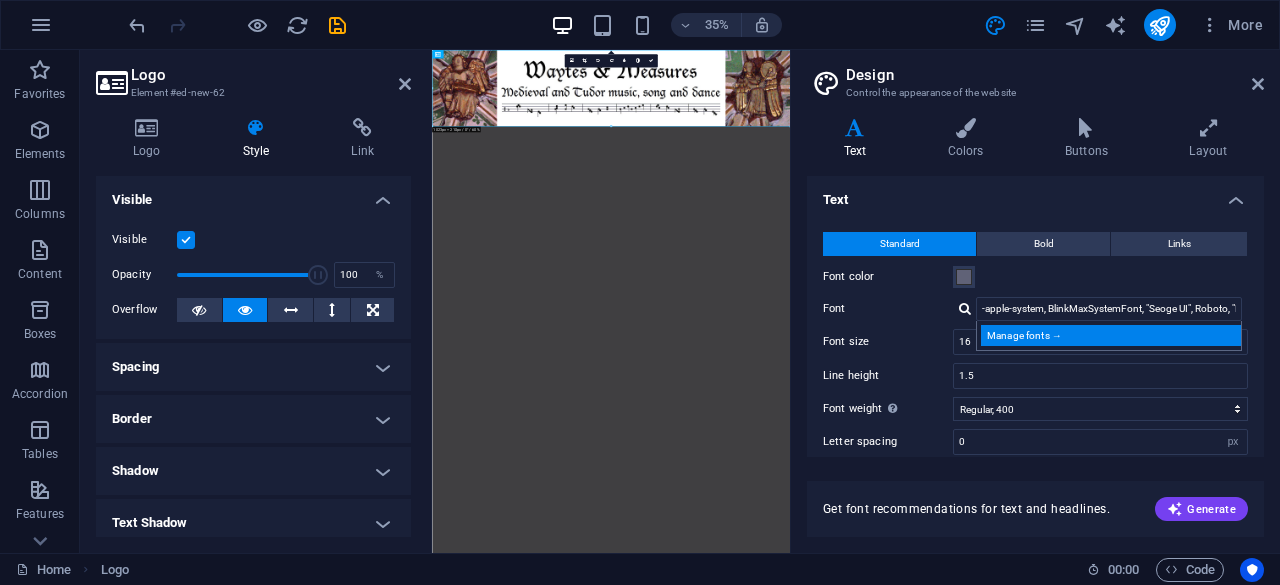click on "Manage fonts →" at bounding box center [1113, 335] 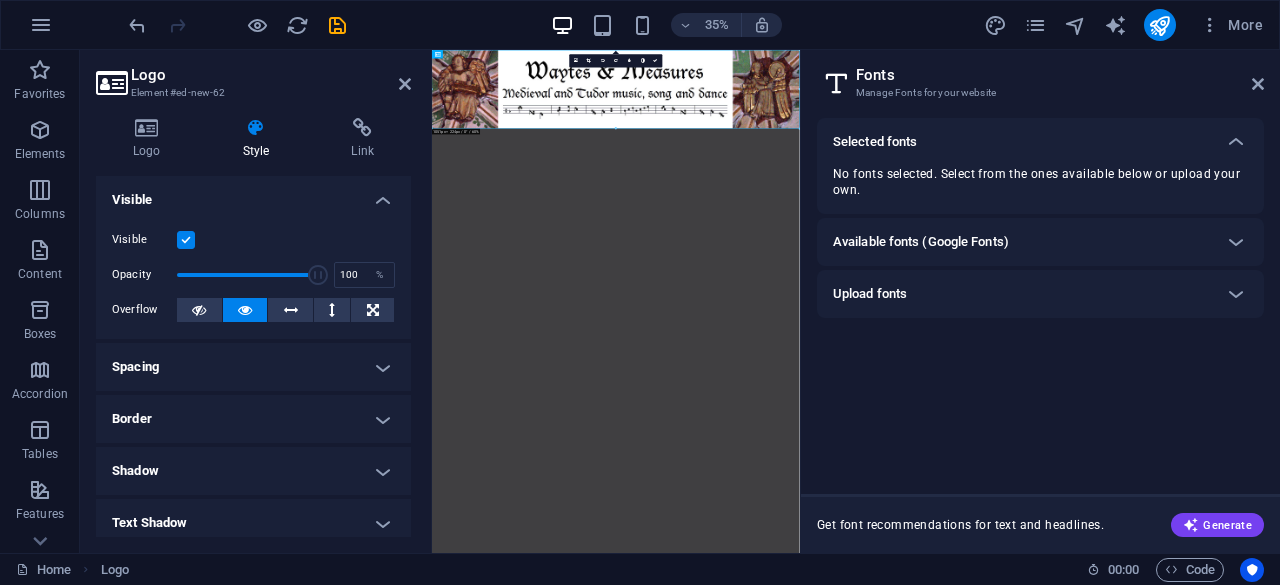 click on "Available fonts (Google Fonts)" at bounding box center [921, 242] 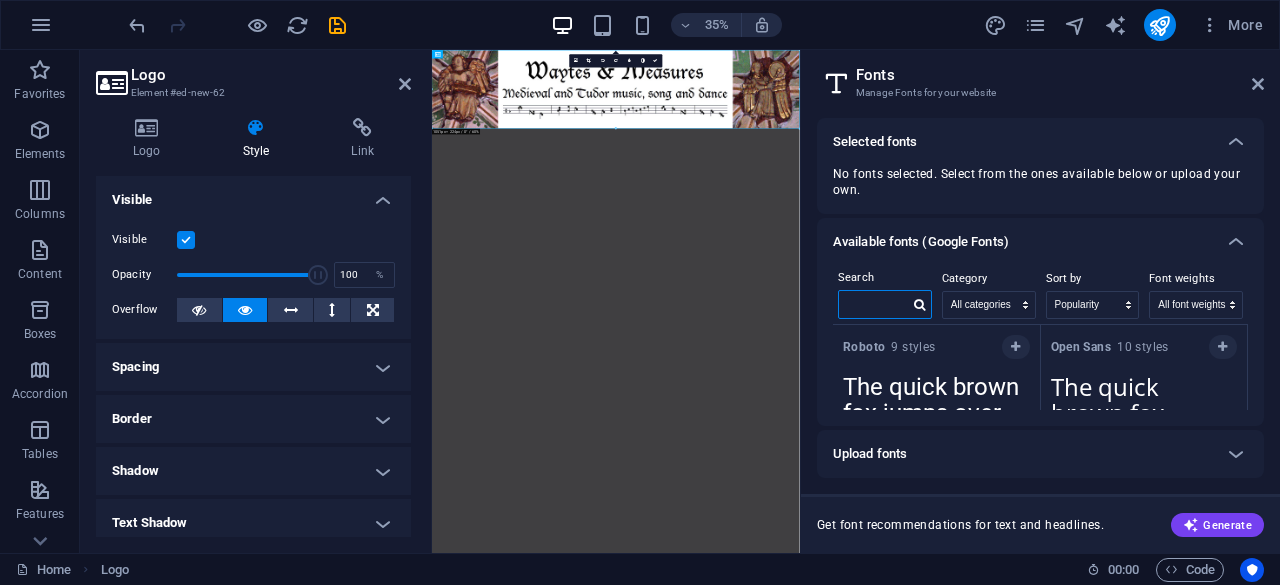 click at bounding box center [874, 304] 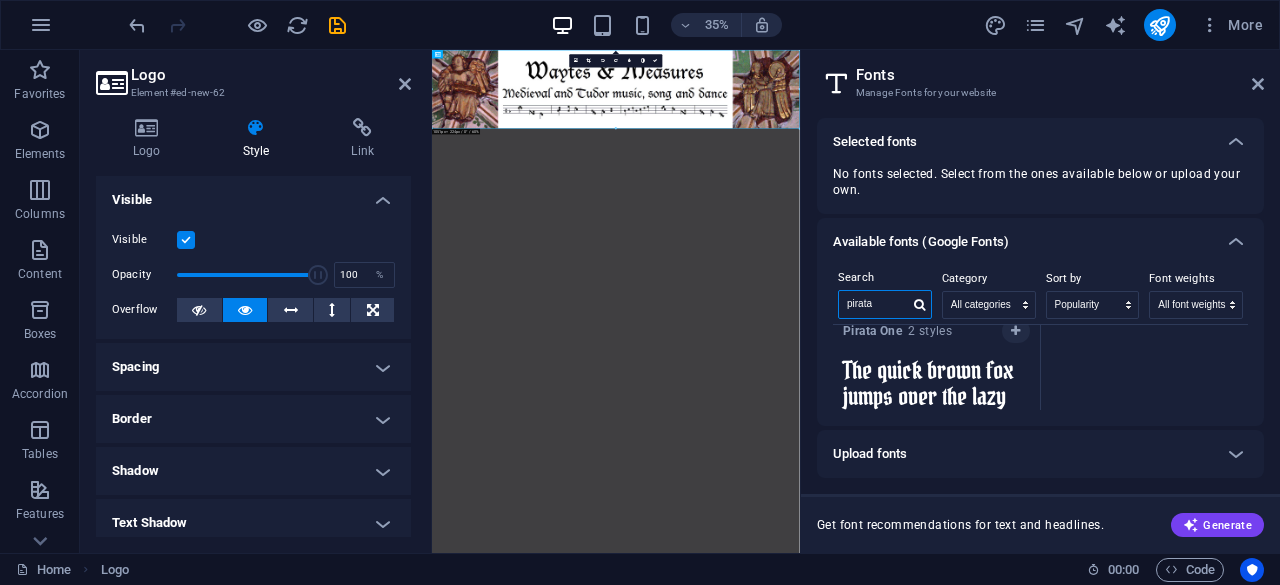 scroll, scrollTop: 15, scrollLeft: 0, axis: vertical 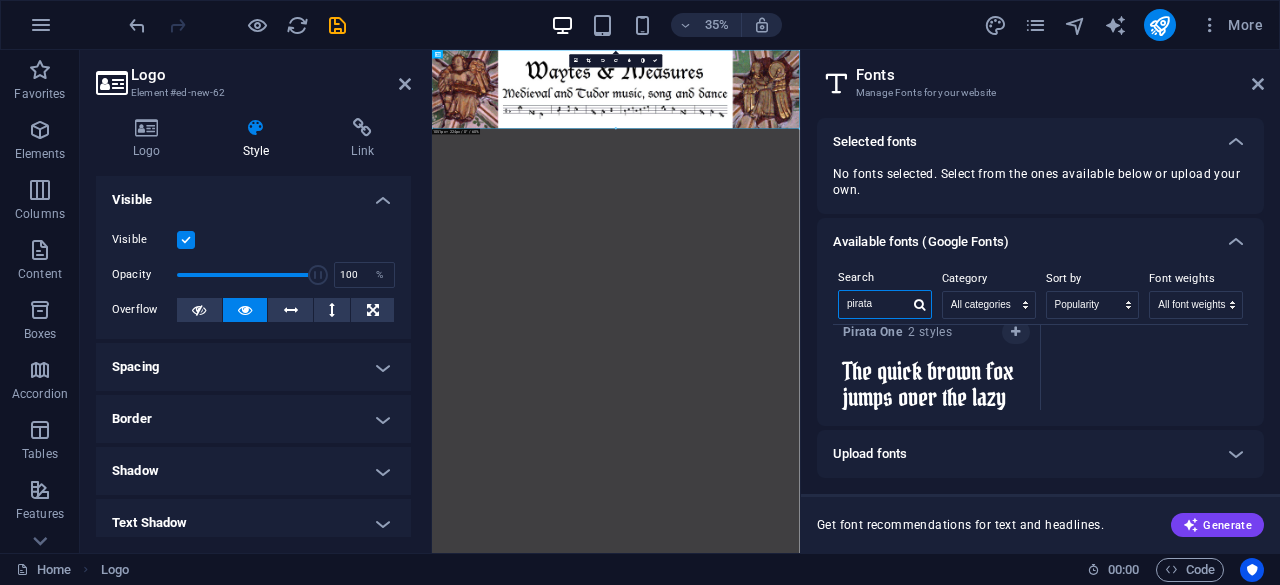 type on "pirata" 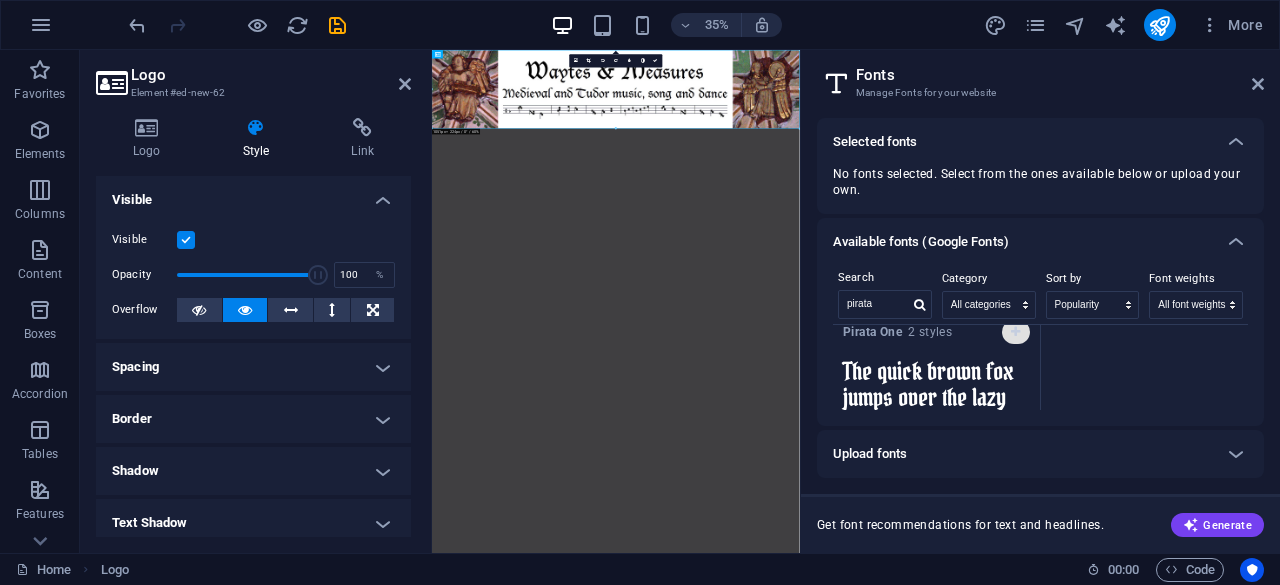 click at bounding box center (1016, 332) 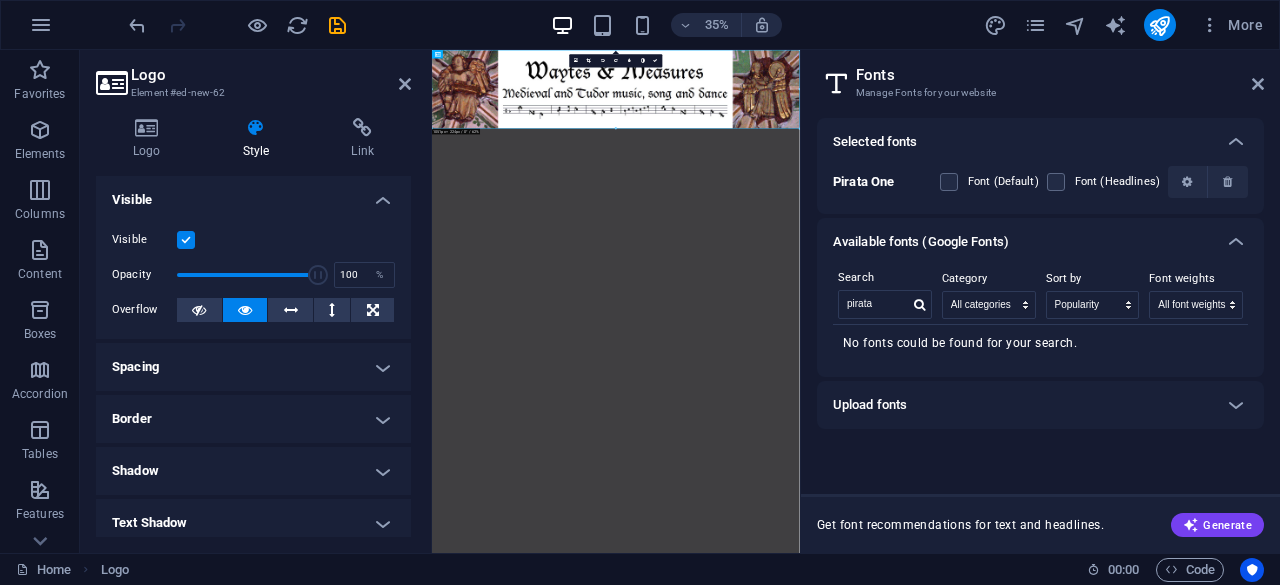 scroll, scrollTop: 0, scrollLeft: 0, axis: both 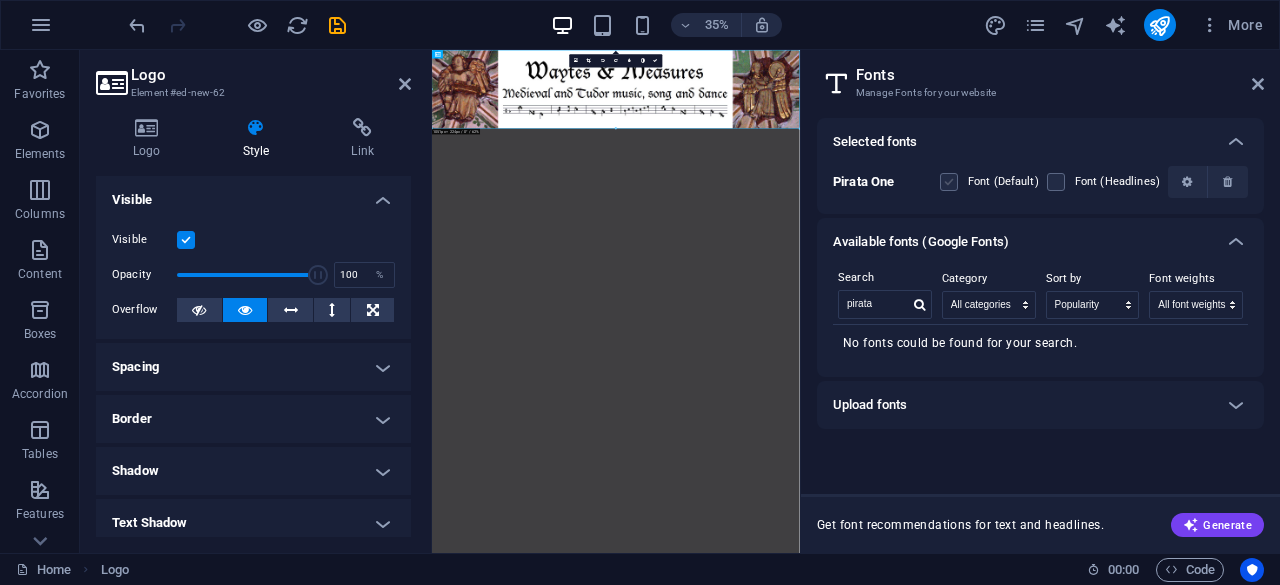 click at bounding box center [949, 182] 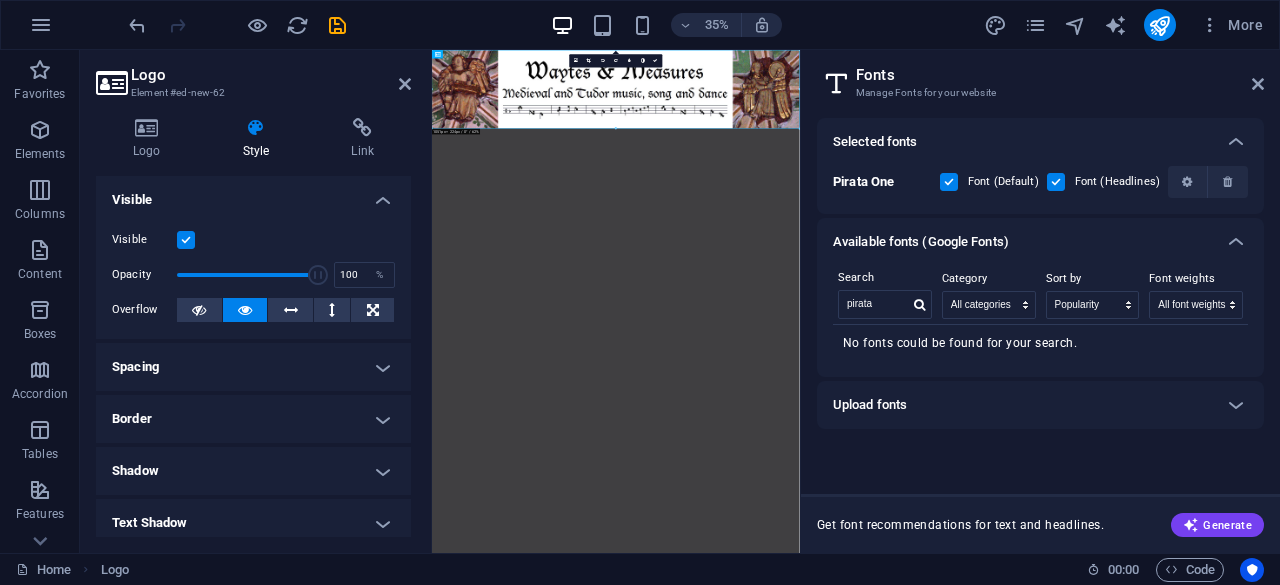 click at bounding box center (1056, 182) 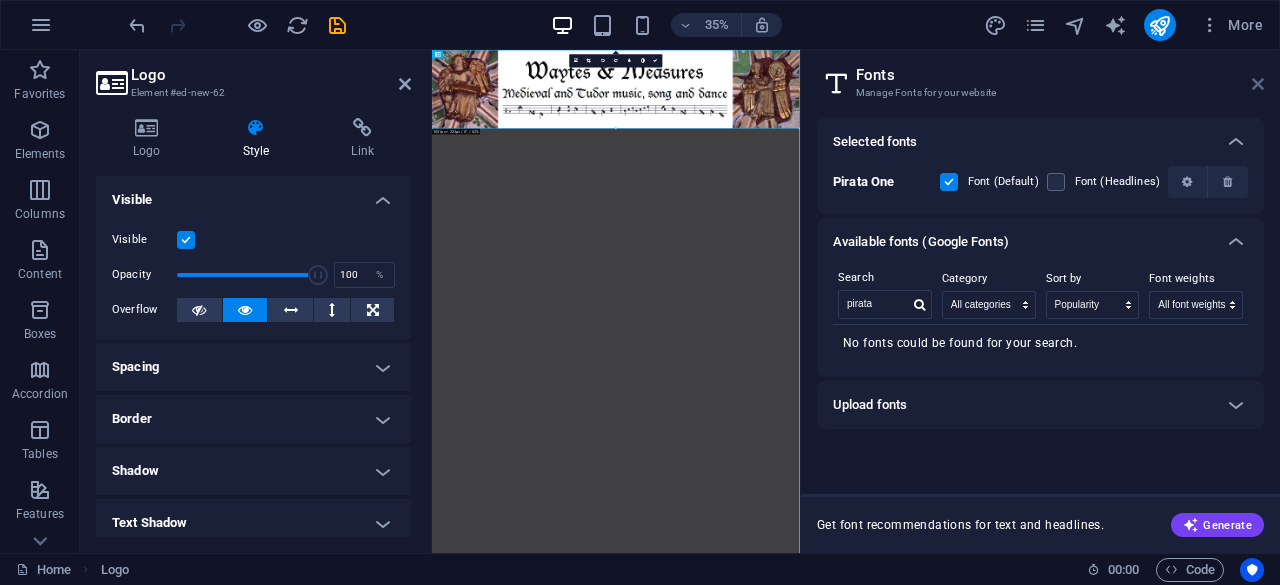 click at bounding box center (1258, 84) 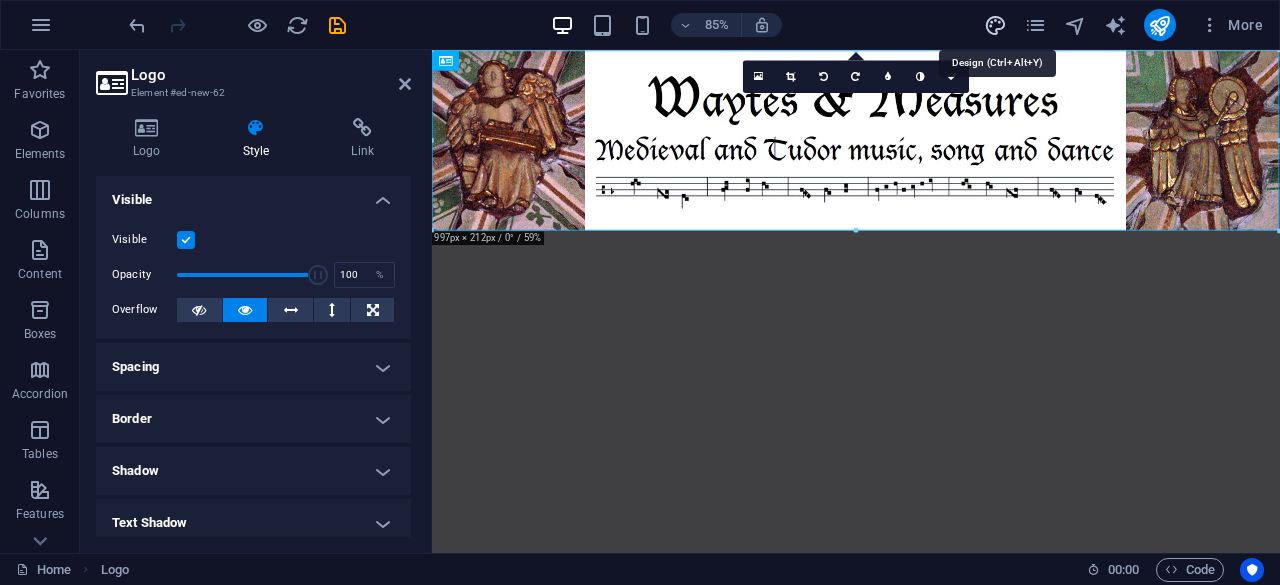 click at bounding box center [995, 25] 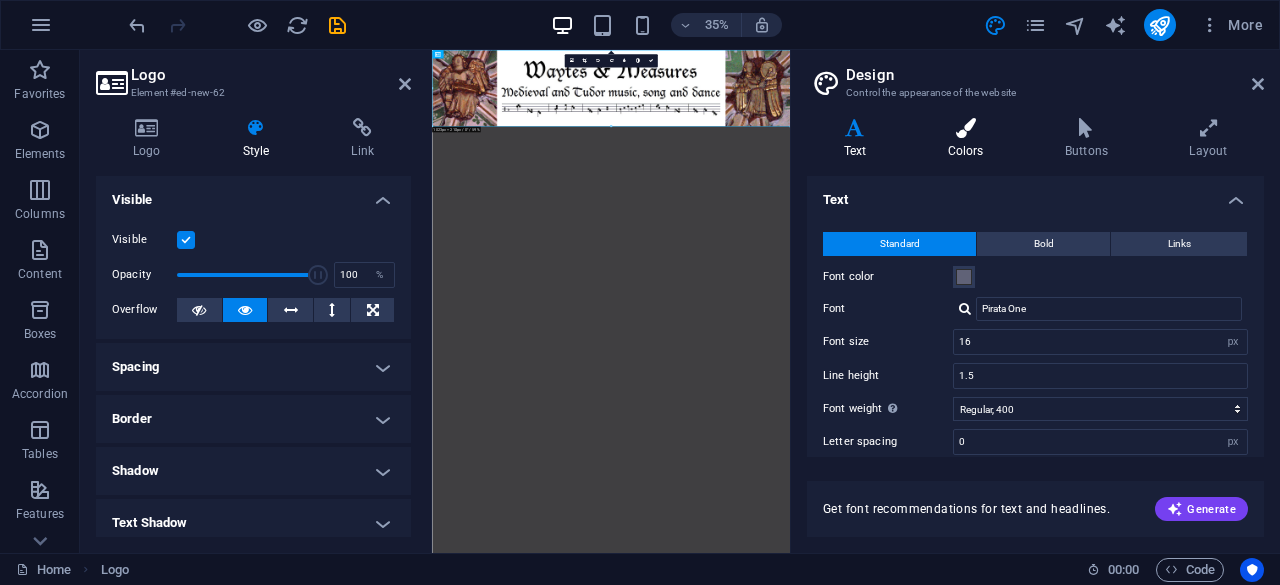 click at bounding box center [965, 128] 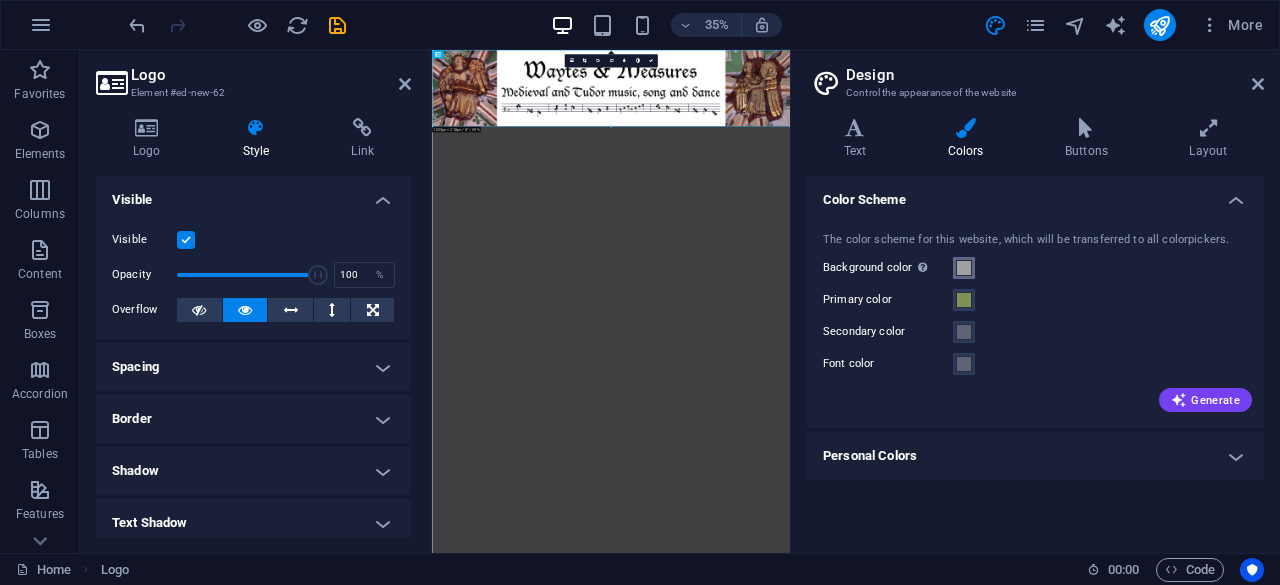 click at bounding box center [964, 268] 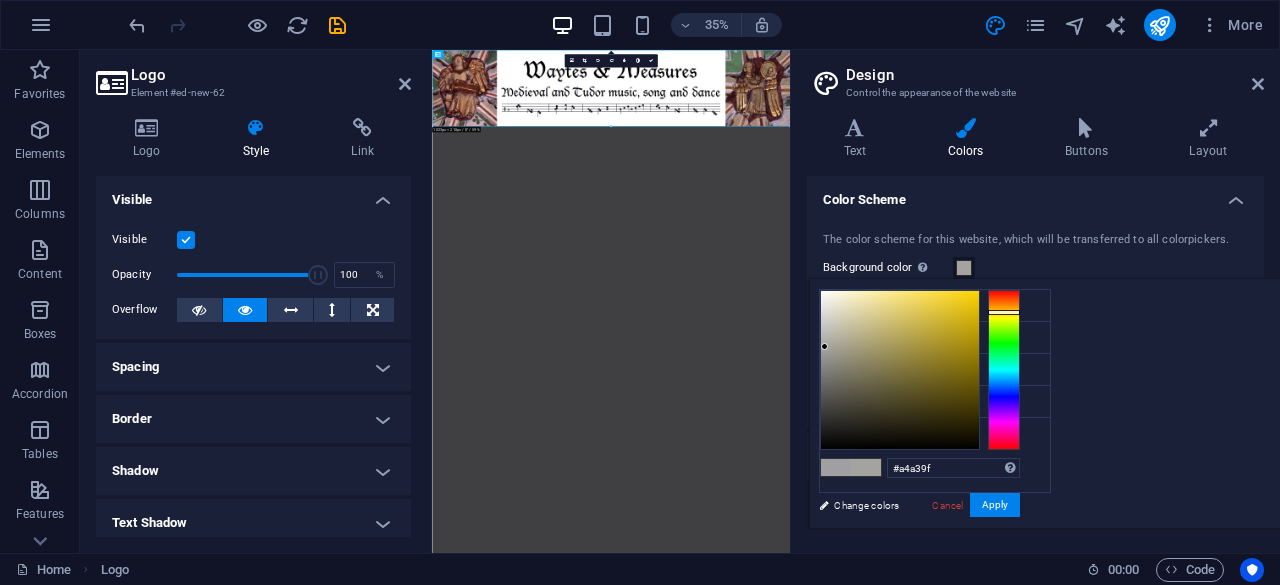 drag, startPoint x: 1245, startPoint y: 400, endPoint x: 1238, endPoint y: 311, distance: 89.27486 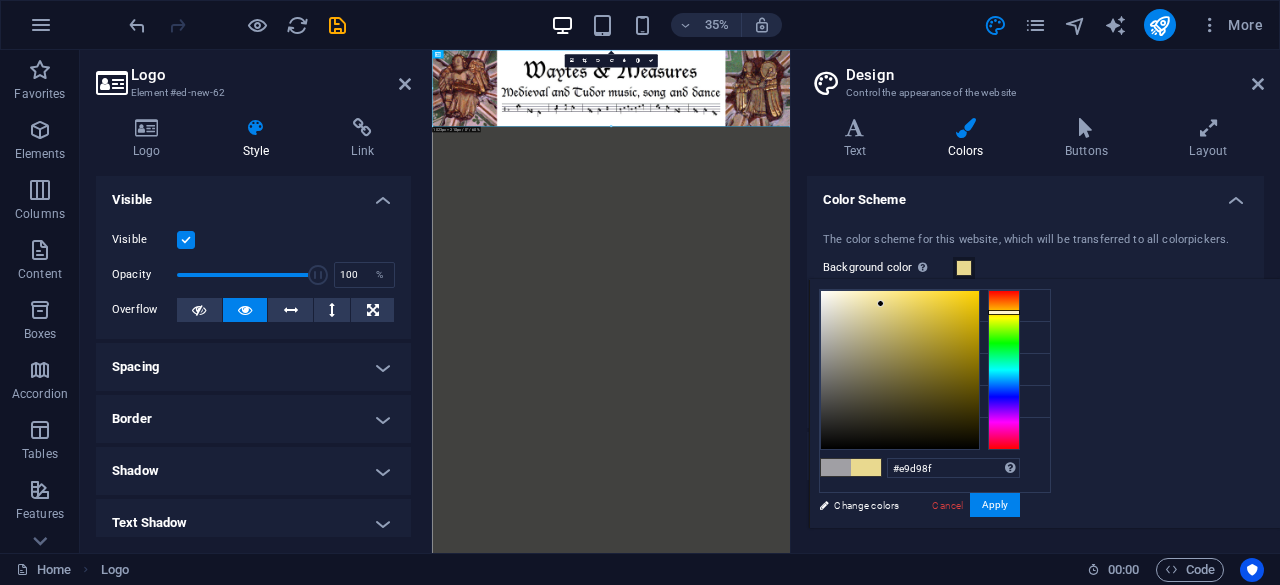 drag, startPoint x: 1074, startPoint y: 345, endPoint x: 1131, endPoint y: 303, distance: 70.80254 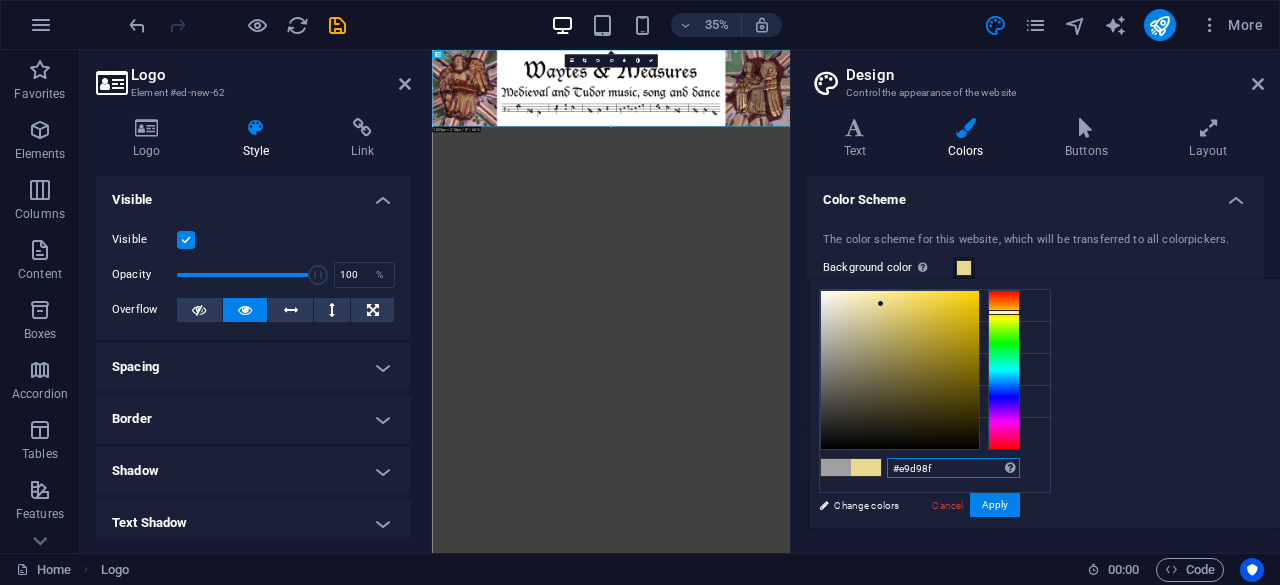 click on "#e9d98f" at bounding box center [953, 468] 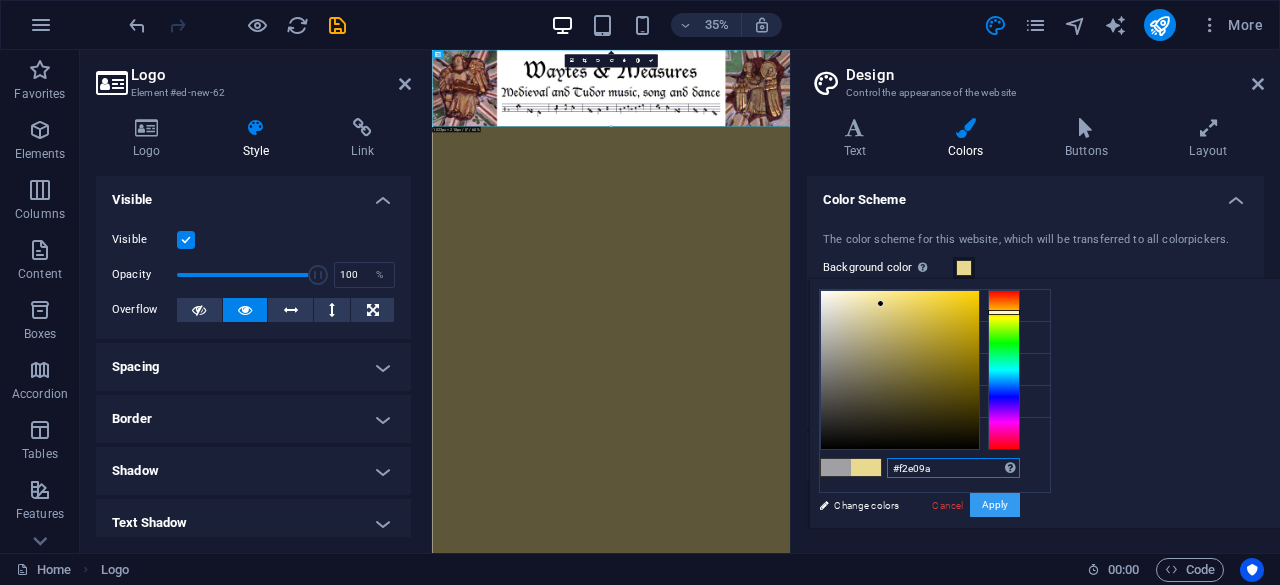 type on "#f2e09a" 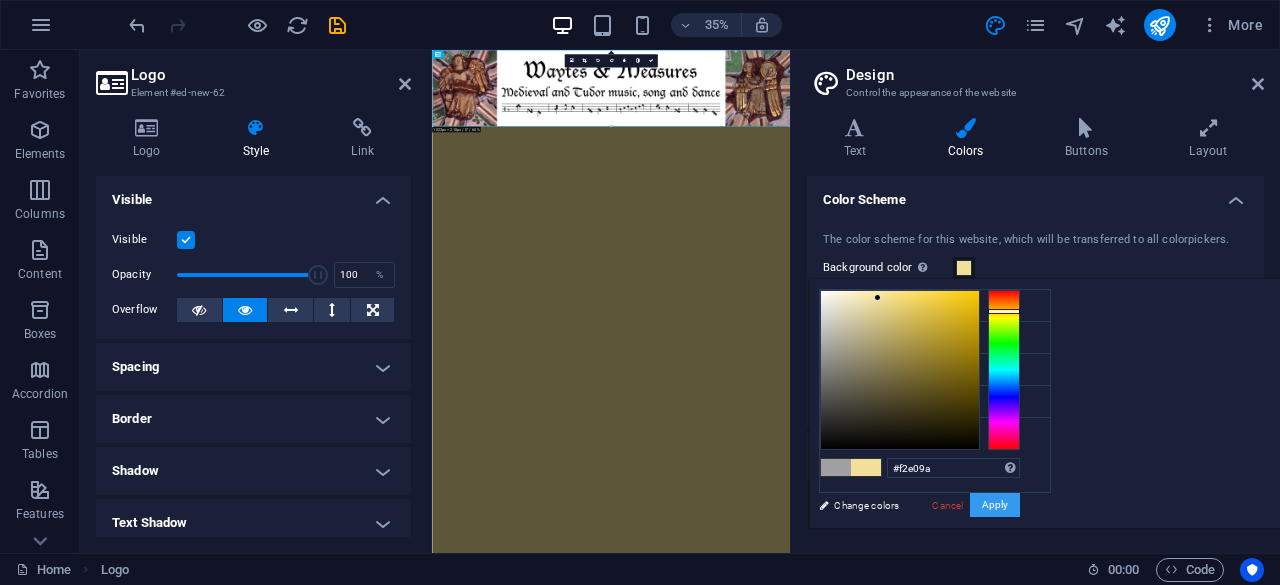 click on "Apply" at bounding box center [995, 505] 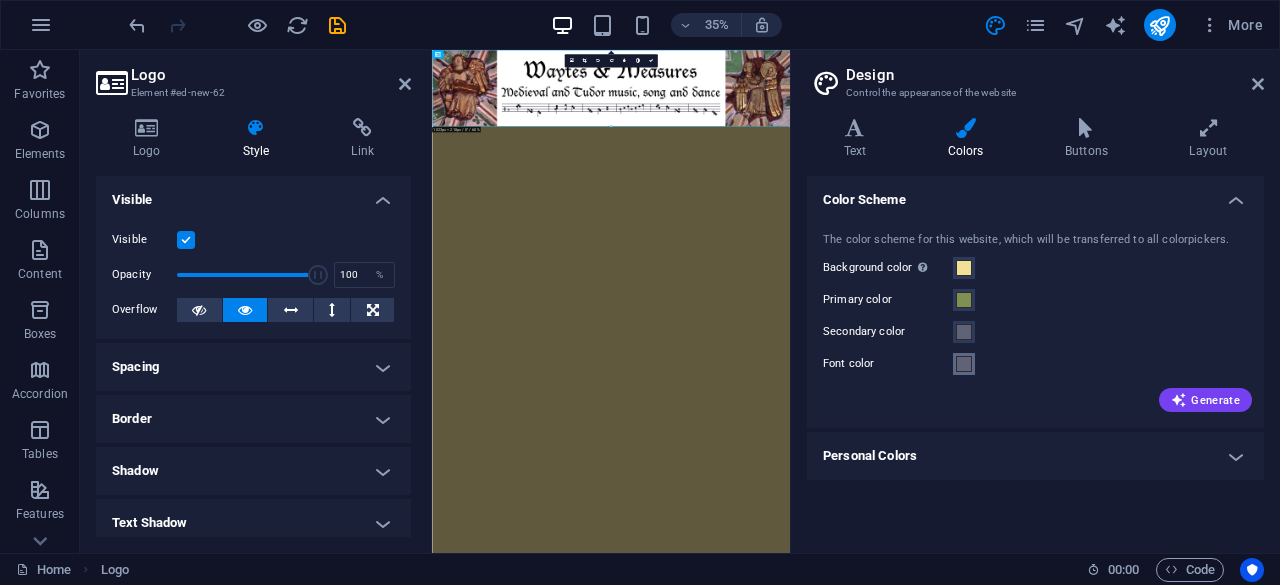 click at bounding box center [964, 364] 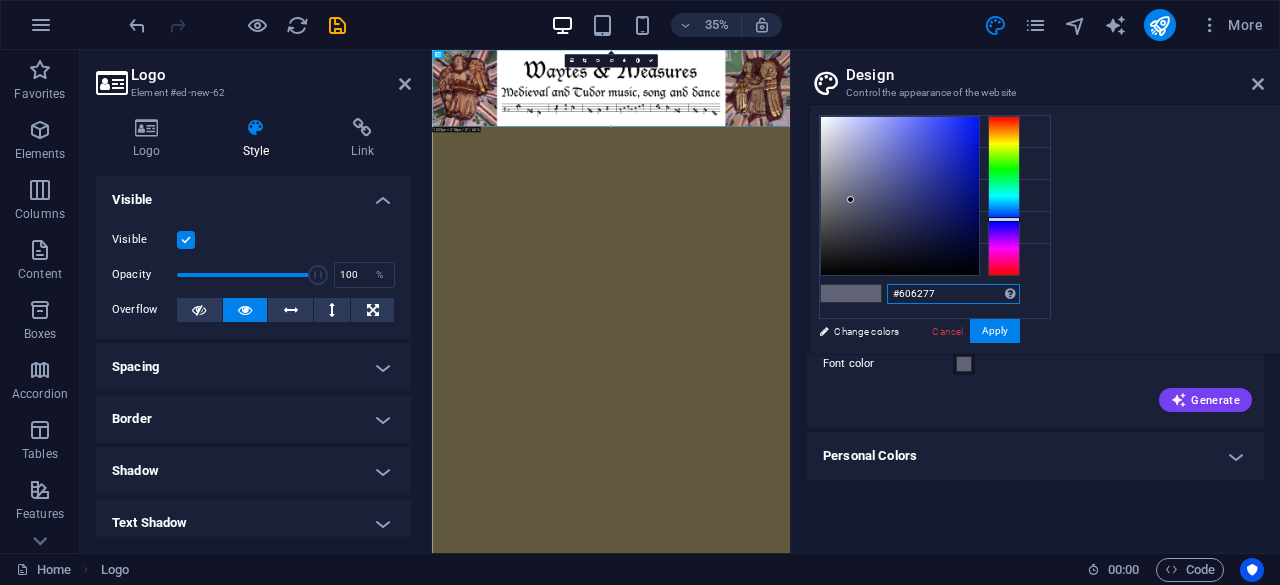 drag, startPoint x: 1202, startPoint y: 295, endPoint x: 1124, endPoint y: 297, distance: 78.025635 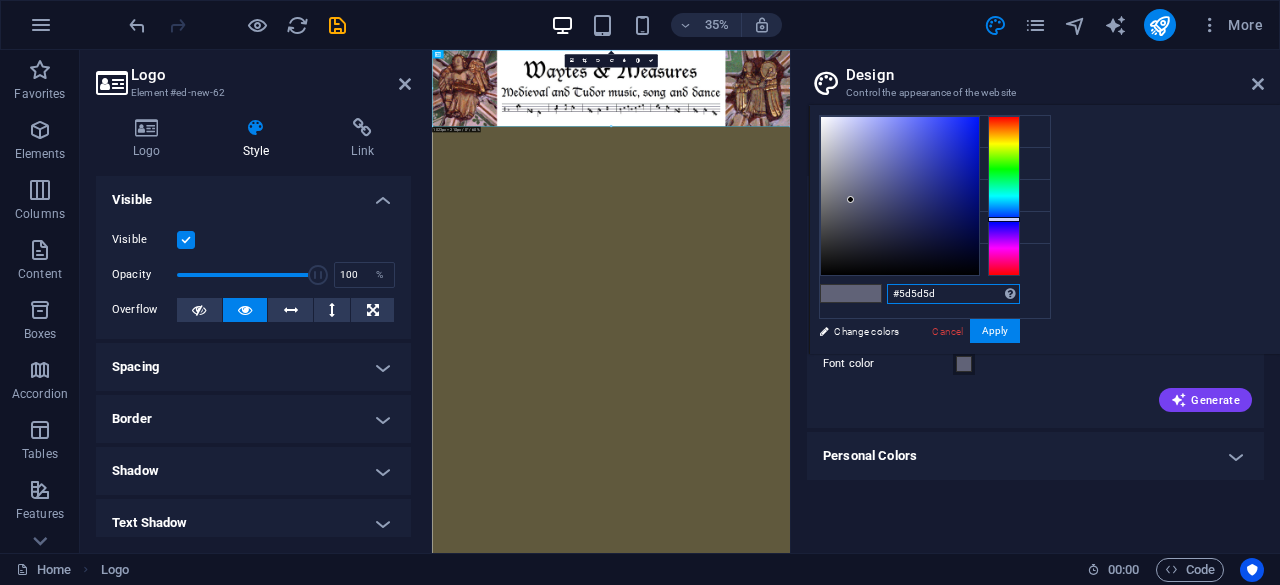 type on "#5d5d5d" 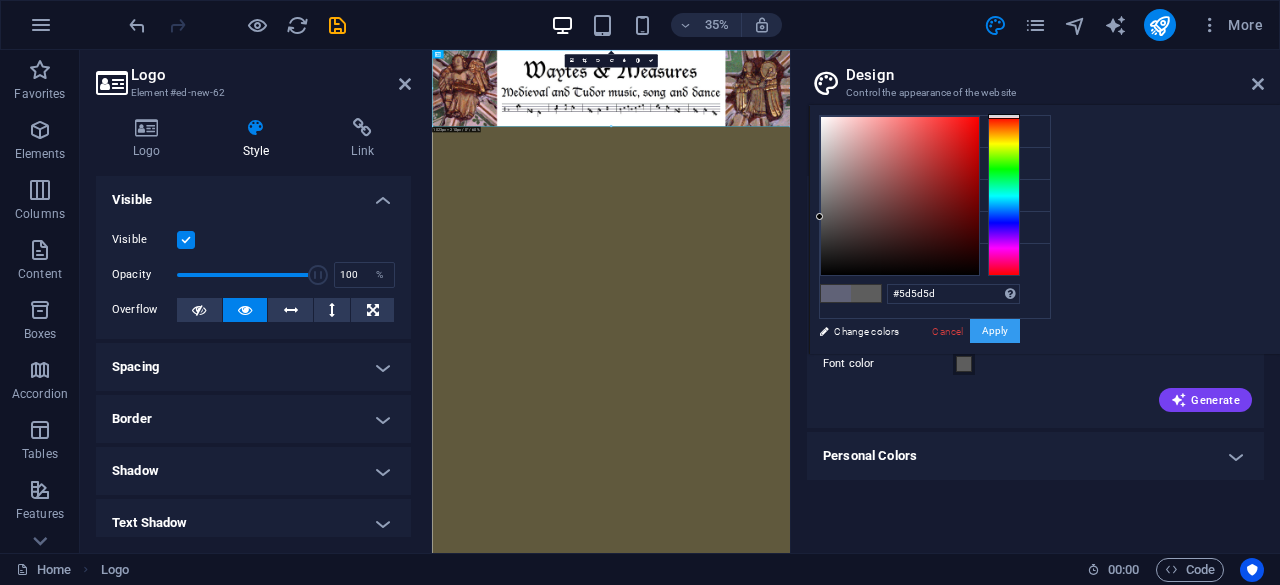 click on "Apply" at bounding box center (995, 331) 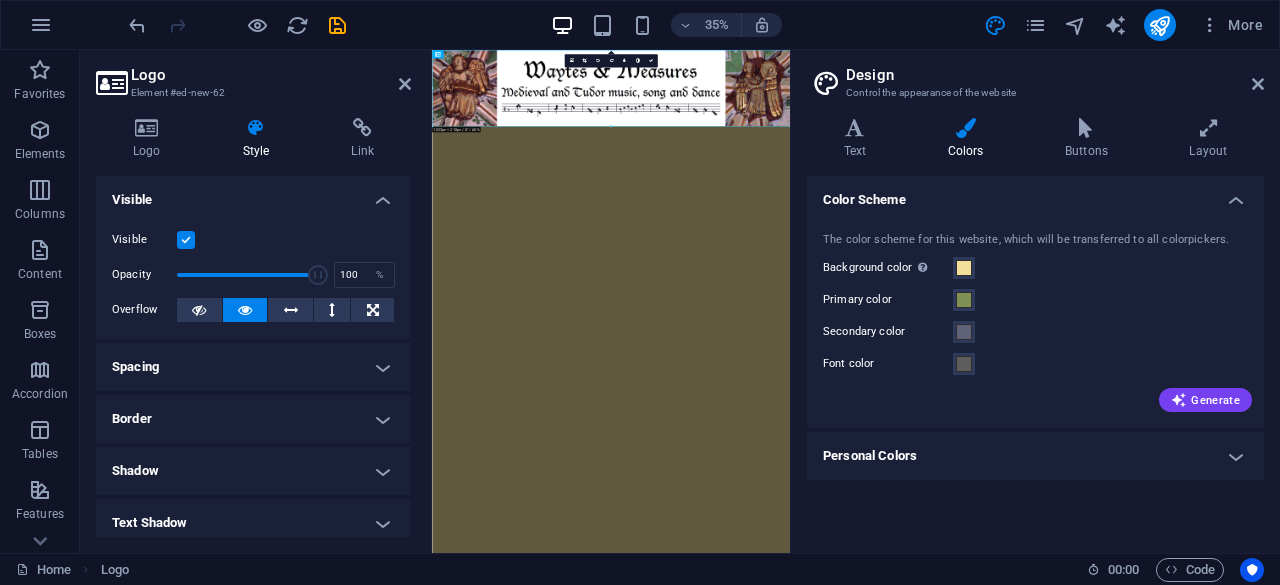 click on "Secondary color" at bounding box center [1035, 332] 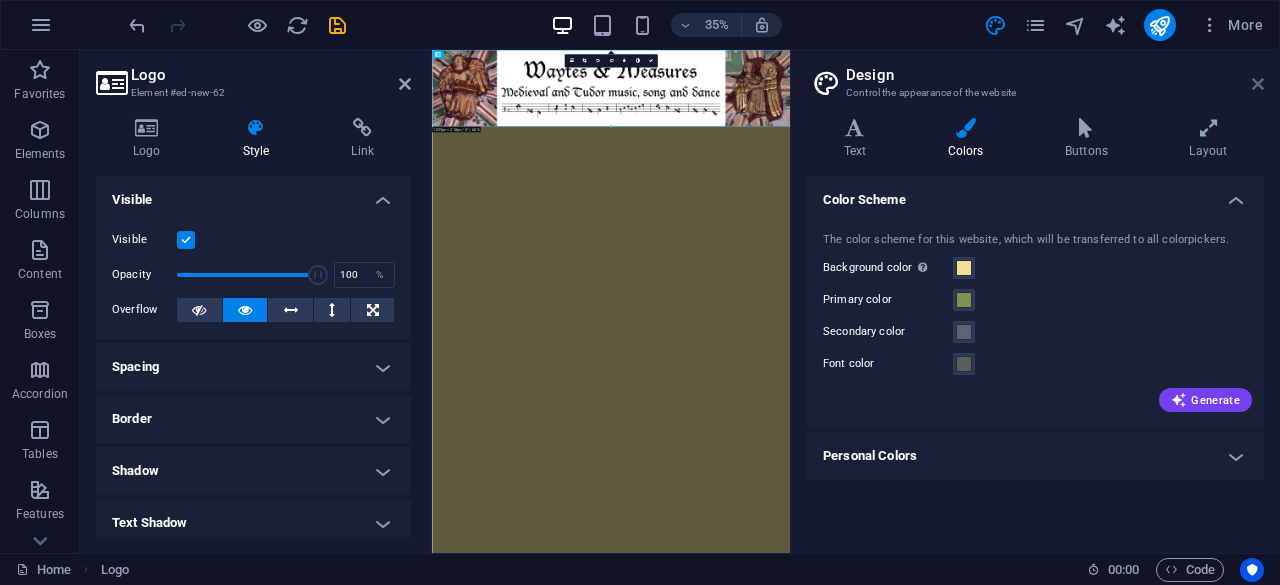 click at bounding box center (1258, 84) 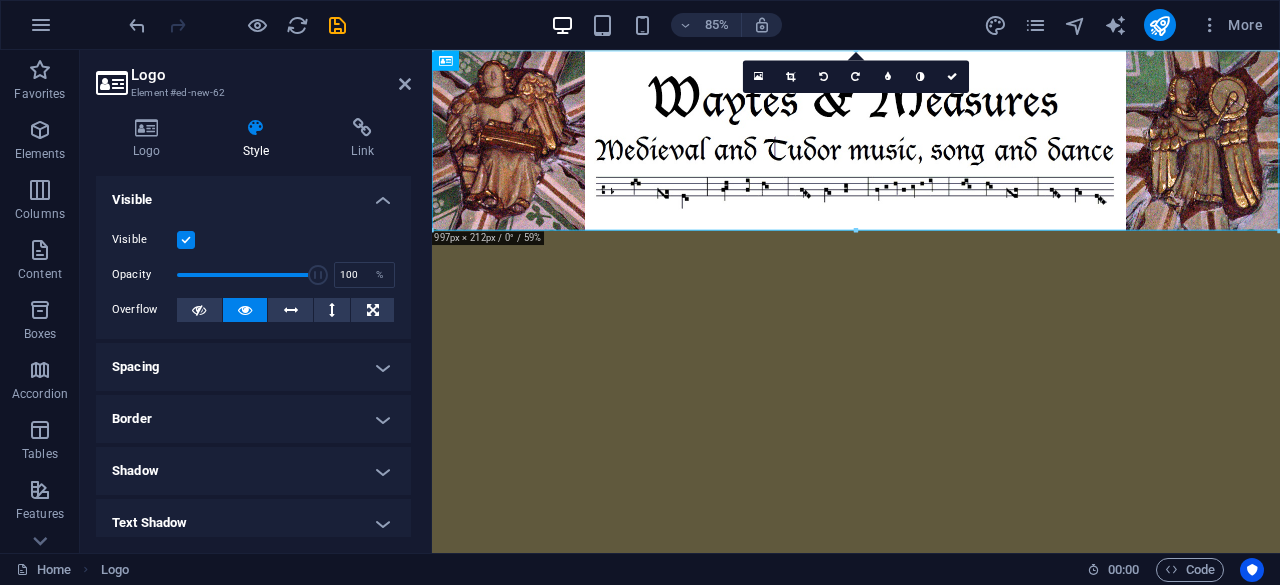 click on "Skip to main content" at bounding box center [931, 156] 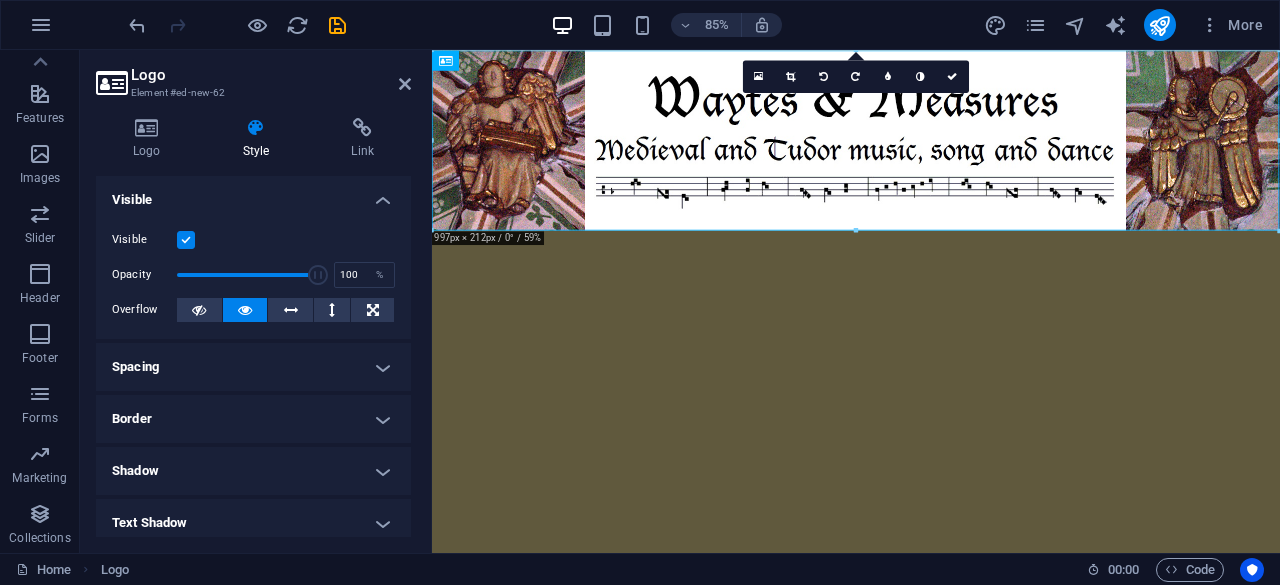 scroll, scrollTop: 0, scrollLeft: 0, axis: both 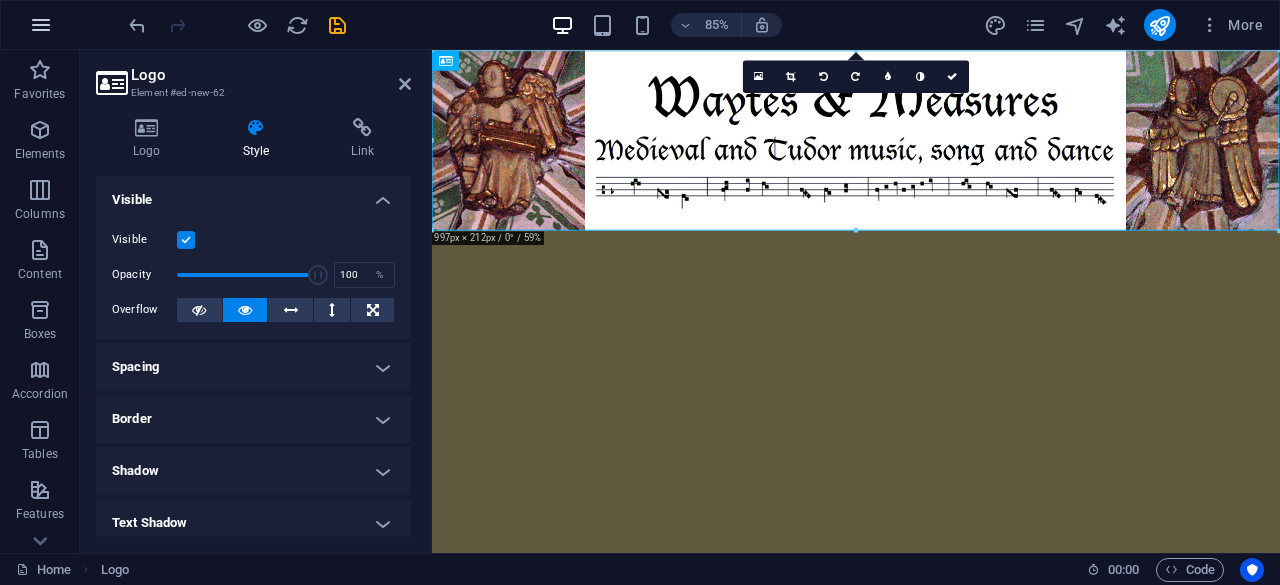 click at bounding box center [41, 25] 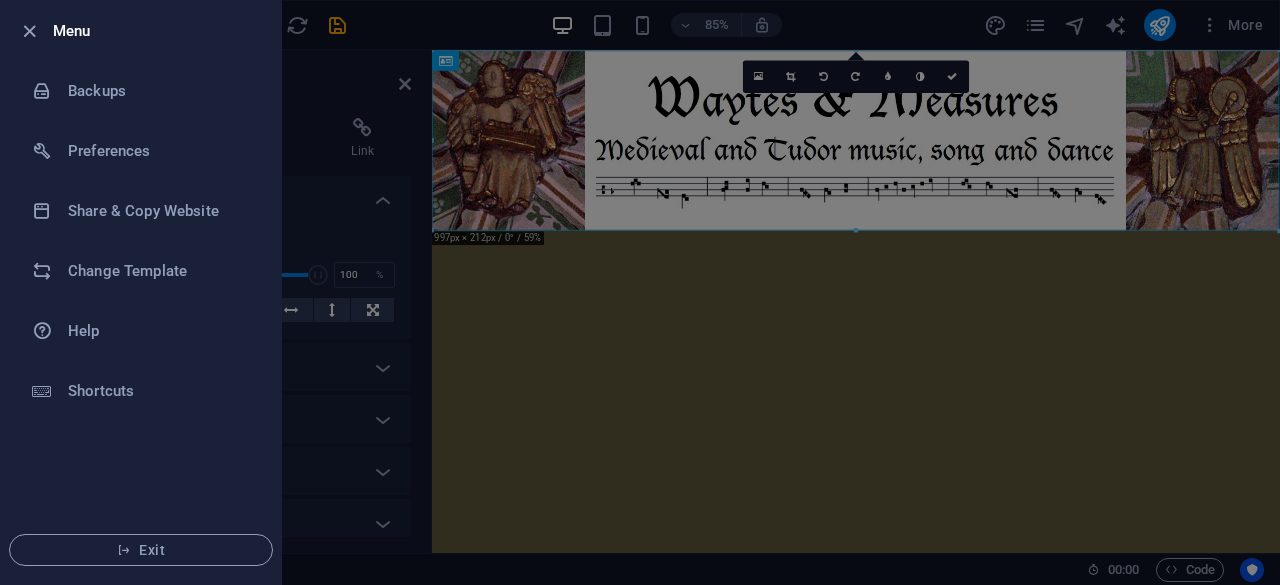 click at bounding box center (640, 292) 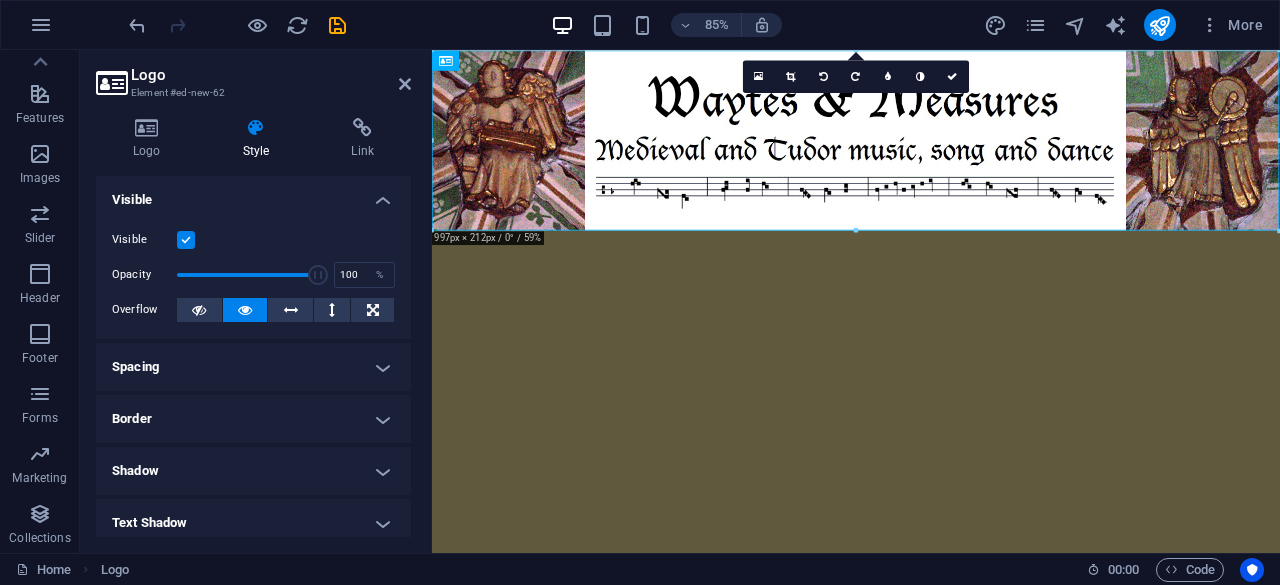 scroll, scrollTop: 0, scrollLeft: 0, axis: both 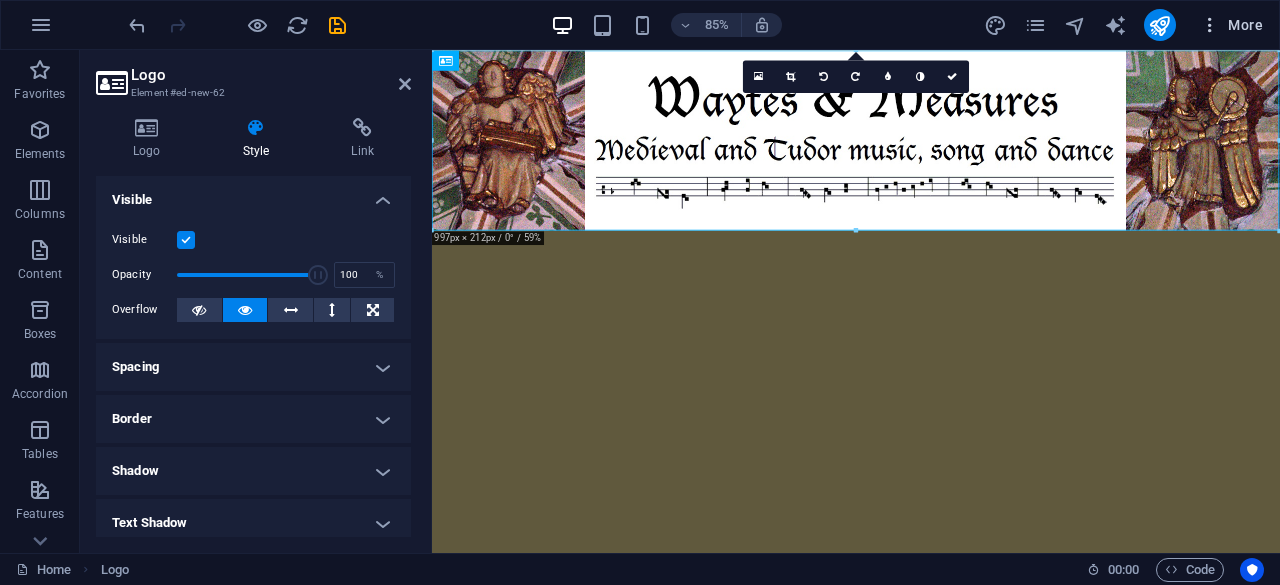 click at bounding box center (1210, 25) 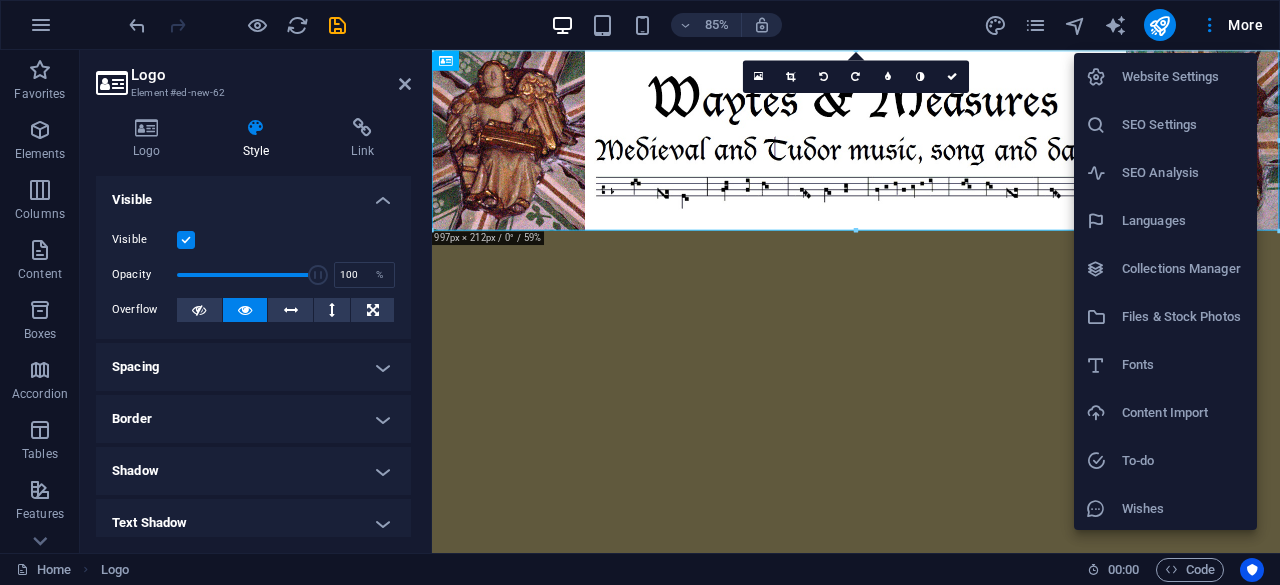 click at bounding box center (640, 292) 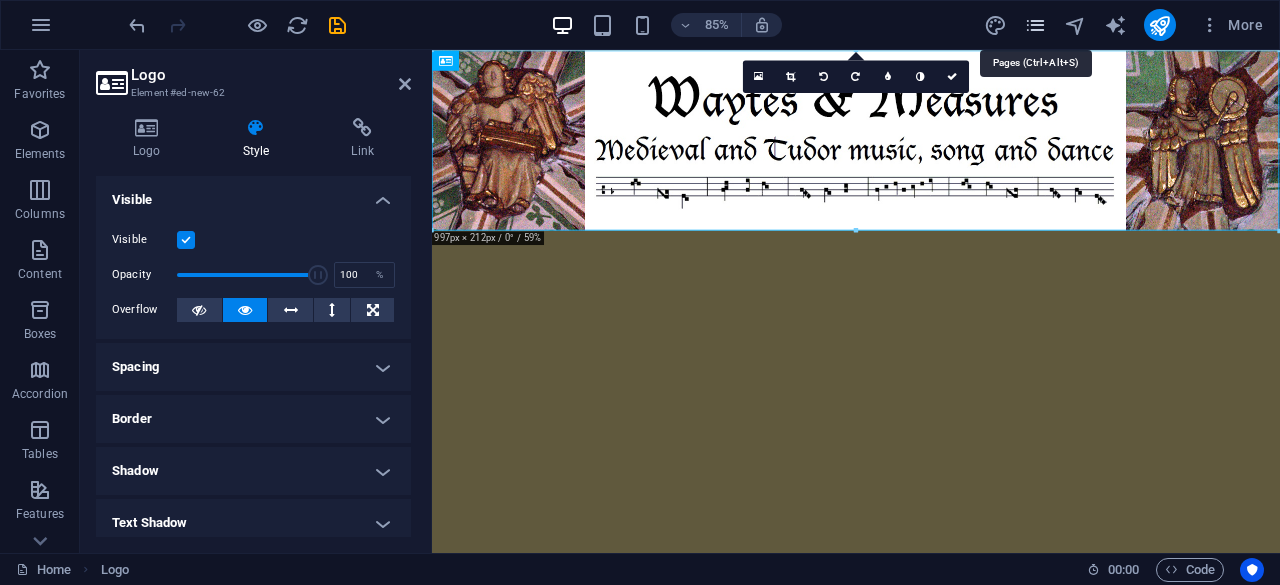 click at bounding box center (1035, 25) 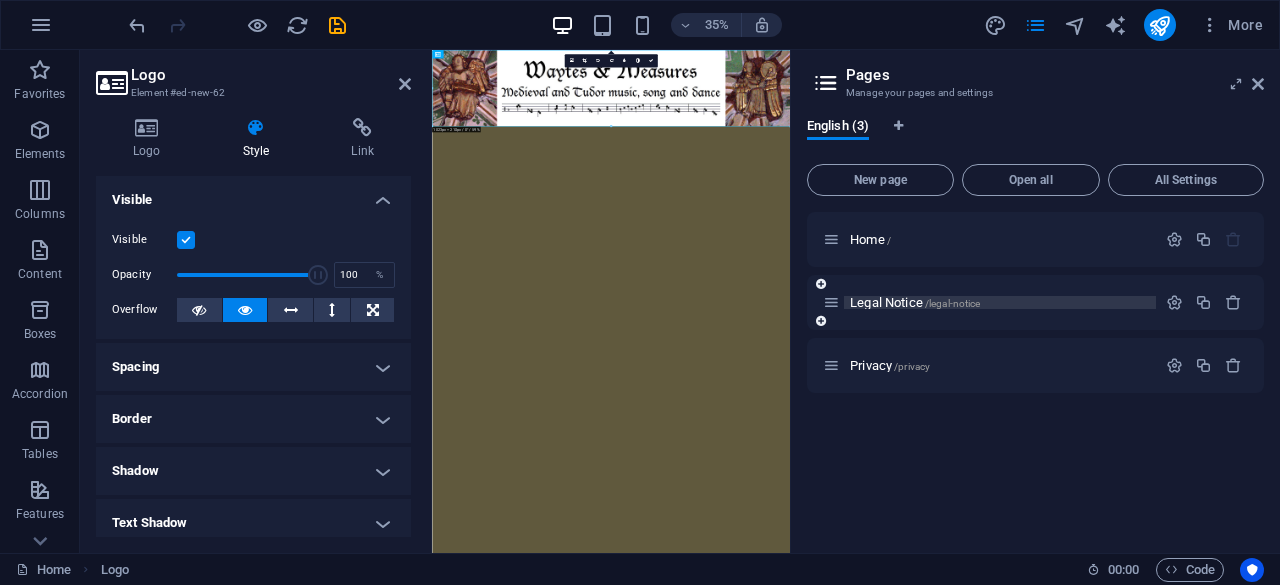 click on "Legal Notice /legal-notice" at bounding box center [1000, 302] 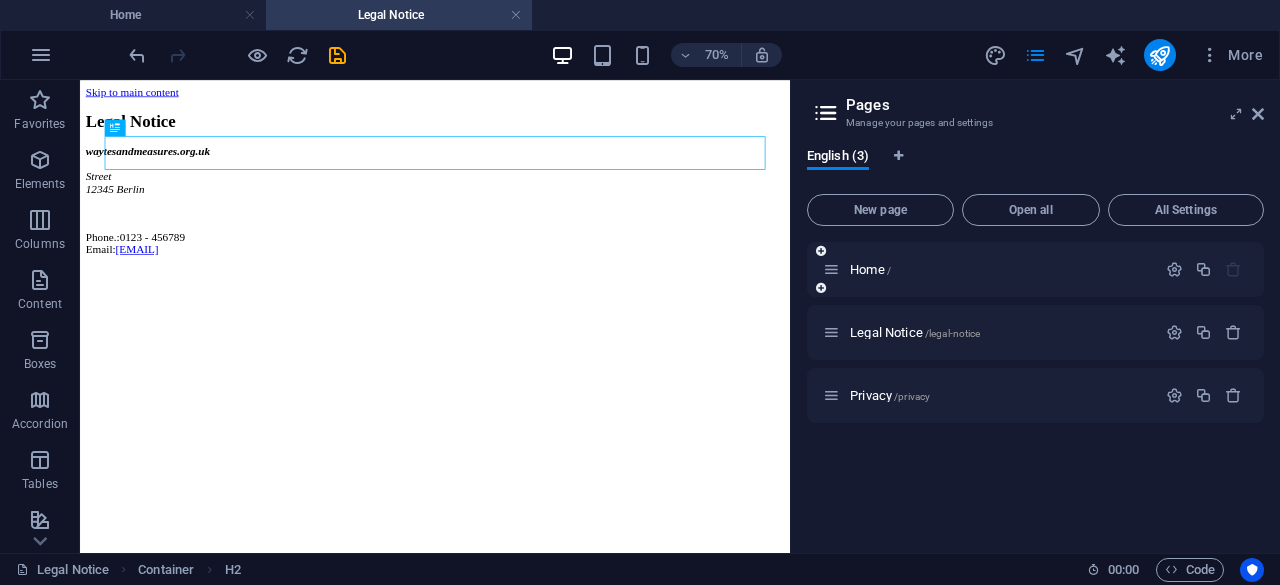 scroll, scrollTop: 0, scrollLeft: 0, axis: both 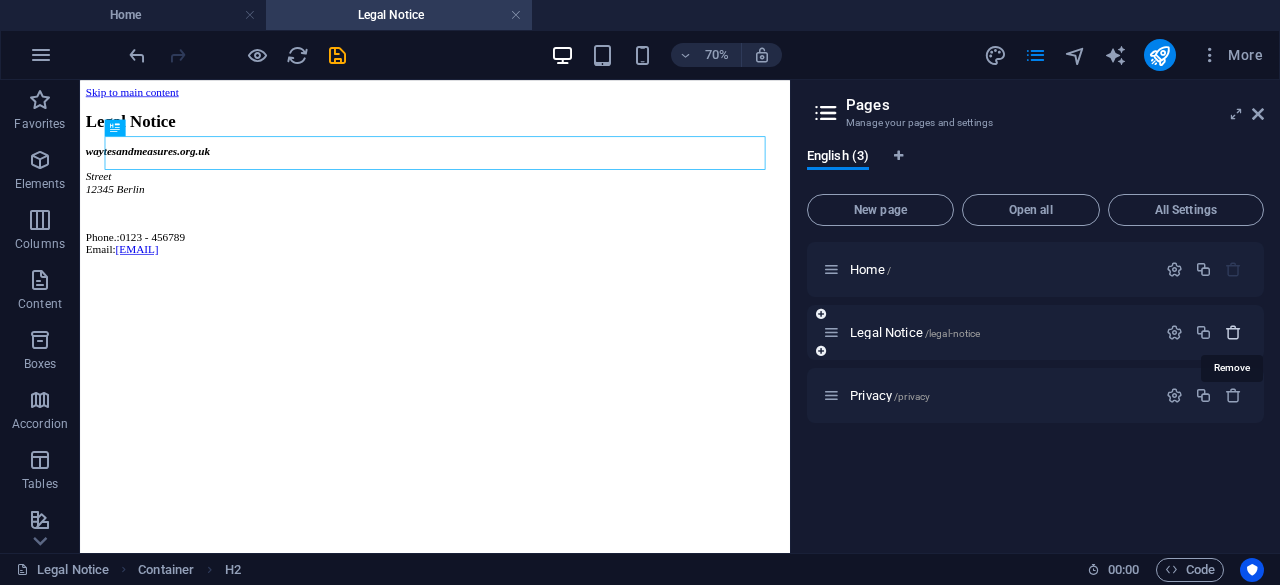 click at bounding box center (1233, 332) 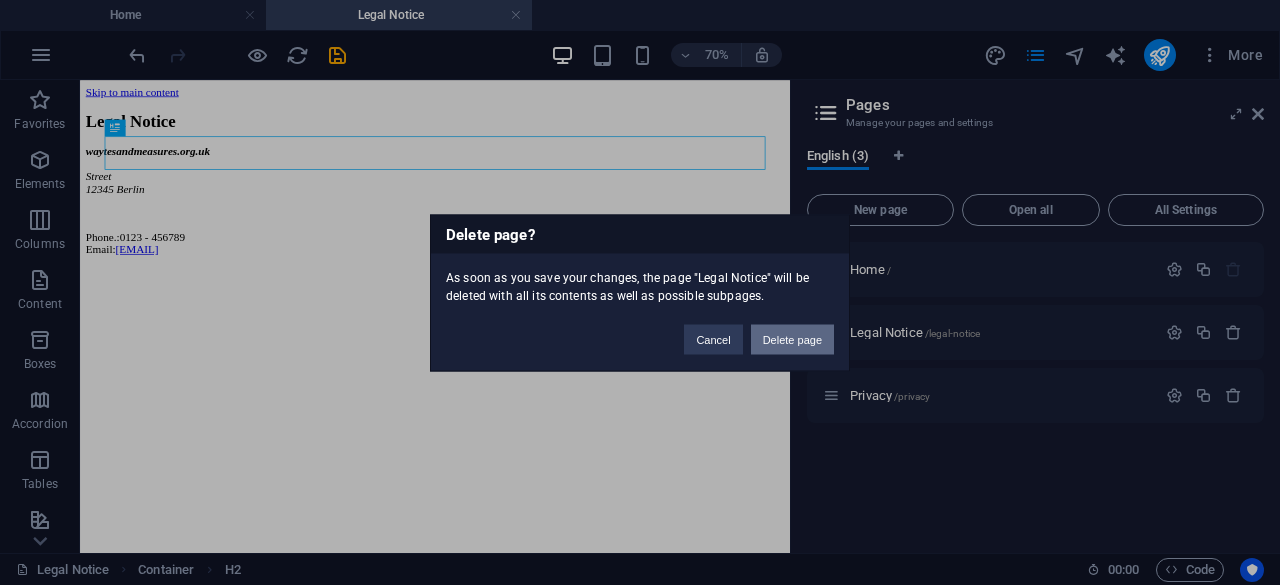 click on "Delete page" at bounding box center (792, 339) 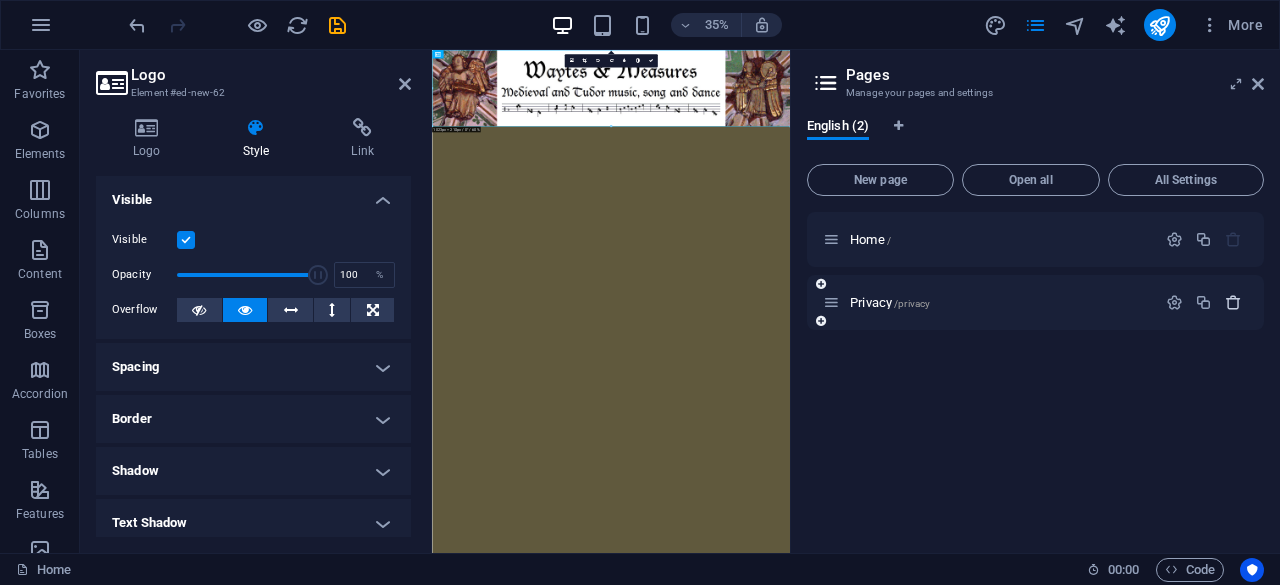 click at bounding box center (1233, 302) 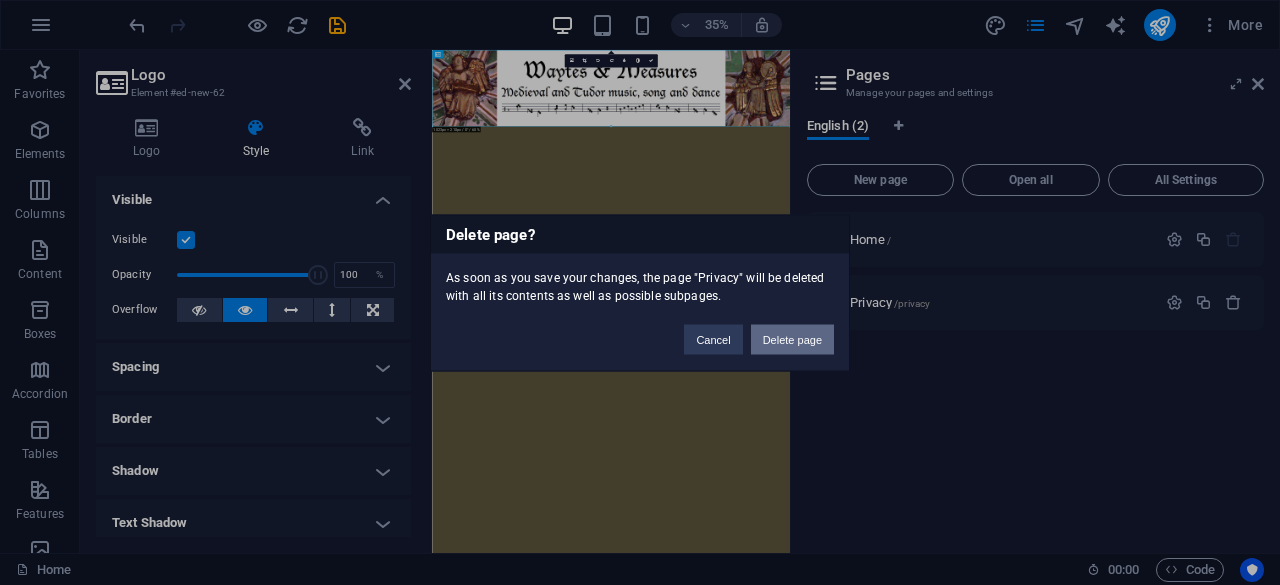 click on "Delete page" at bounding box center [792, 339] 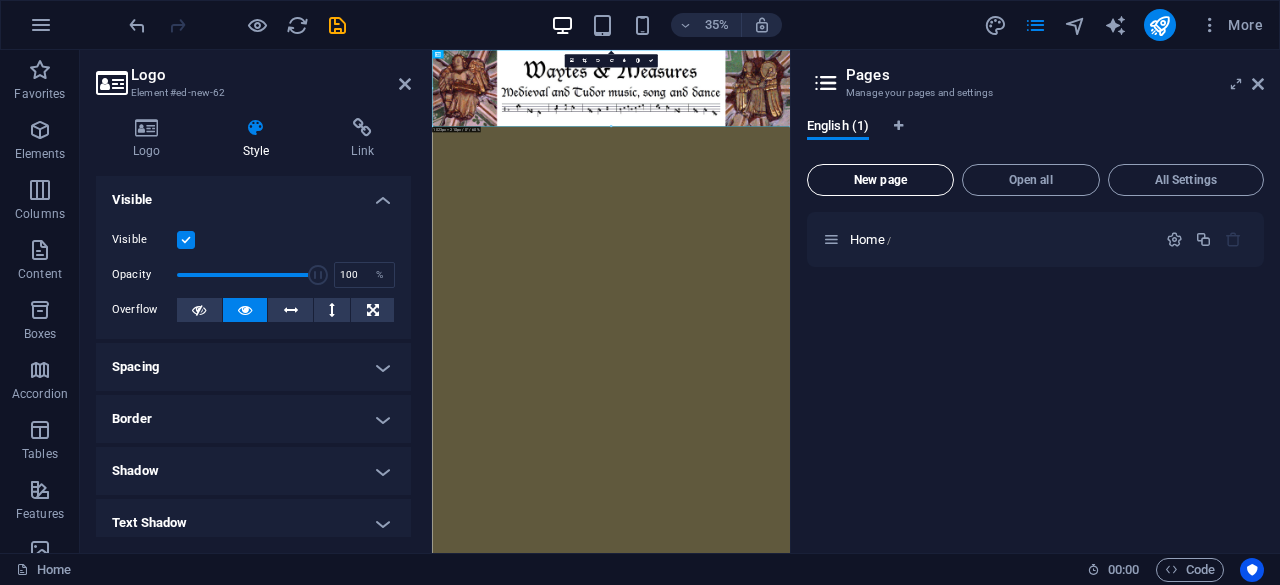 click on "New page" at bounding box center [880, 180] 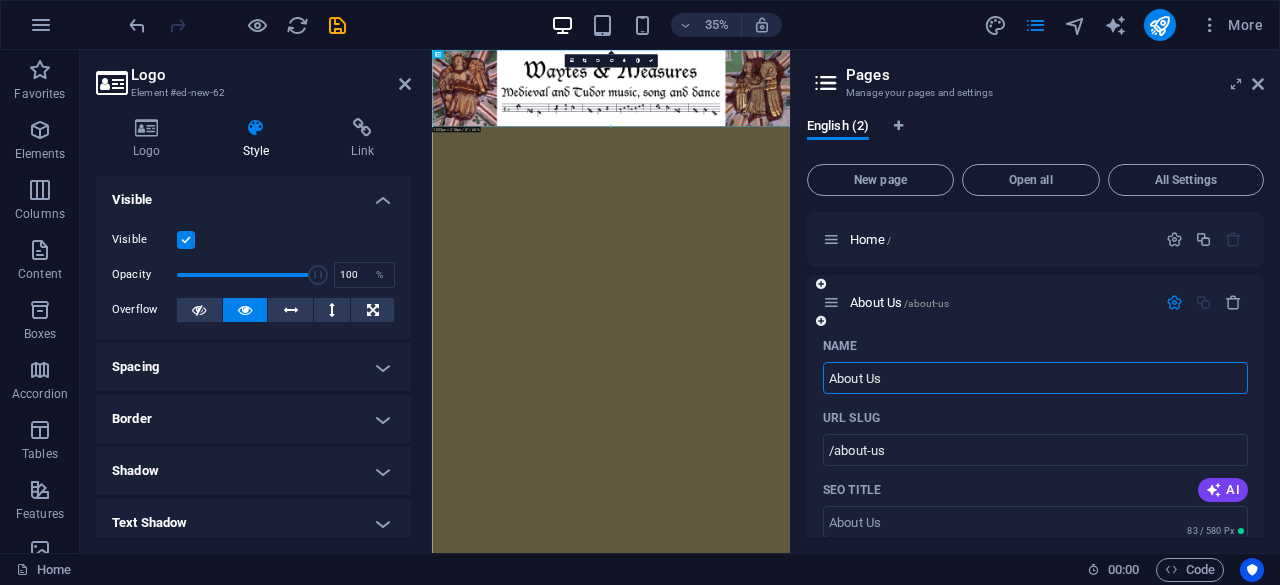 type on "About Us" 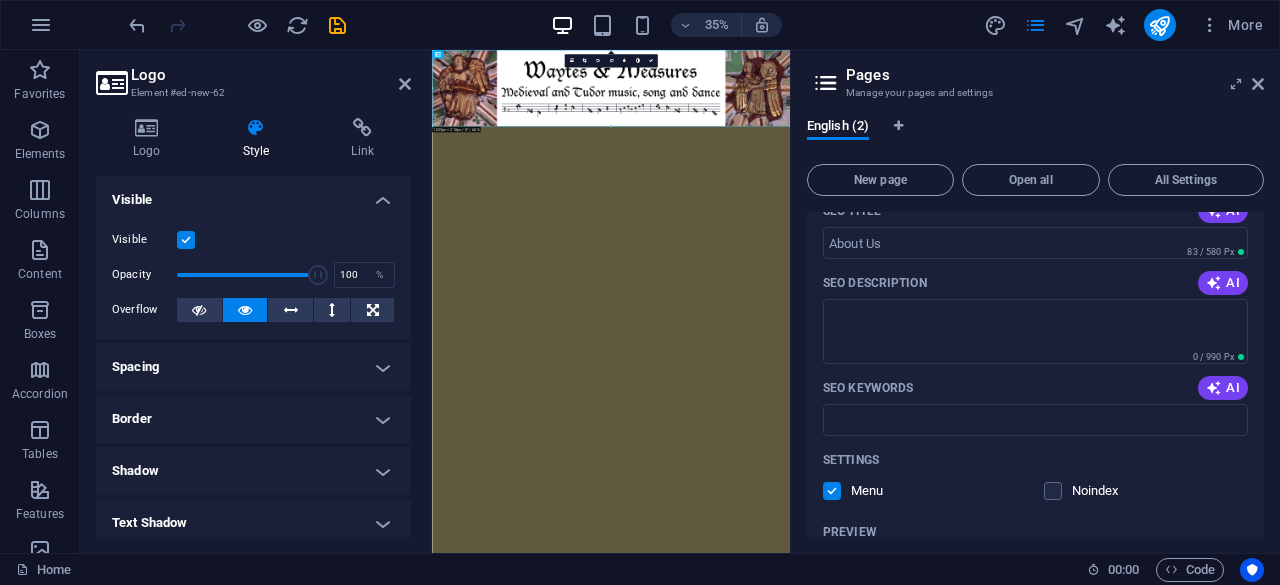 scroll, scrollTop: 0, scrollLeft: 0, axis: both 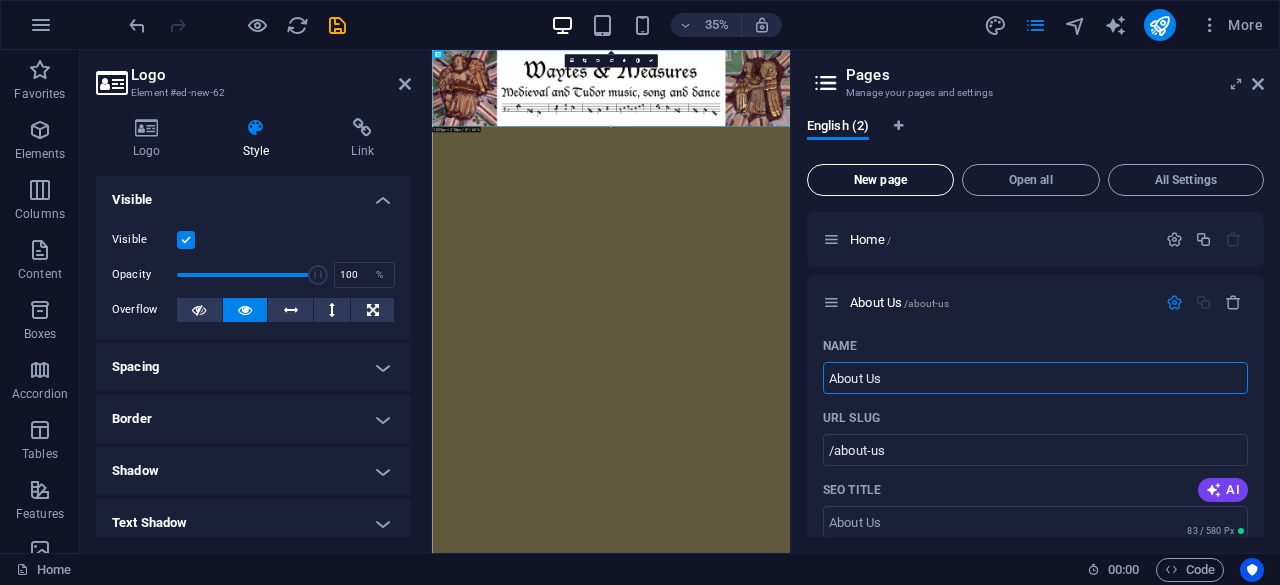type on "About Us" 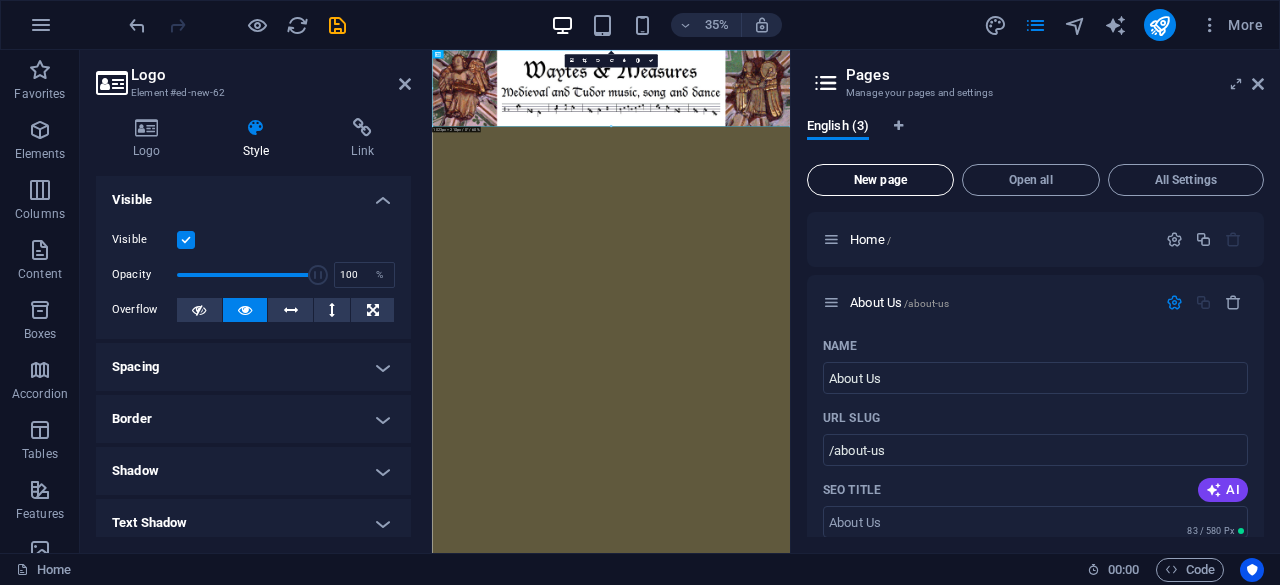 scroll, scrollTop: 763, scrollLeft: 0, axis: vertical 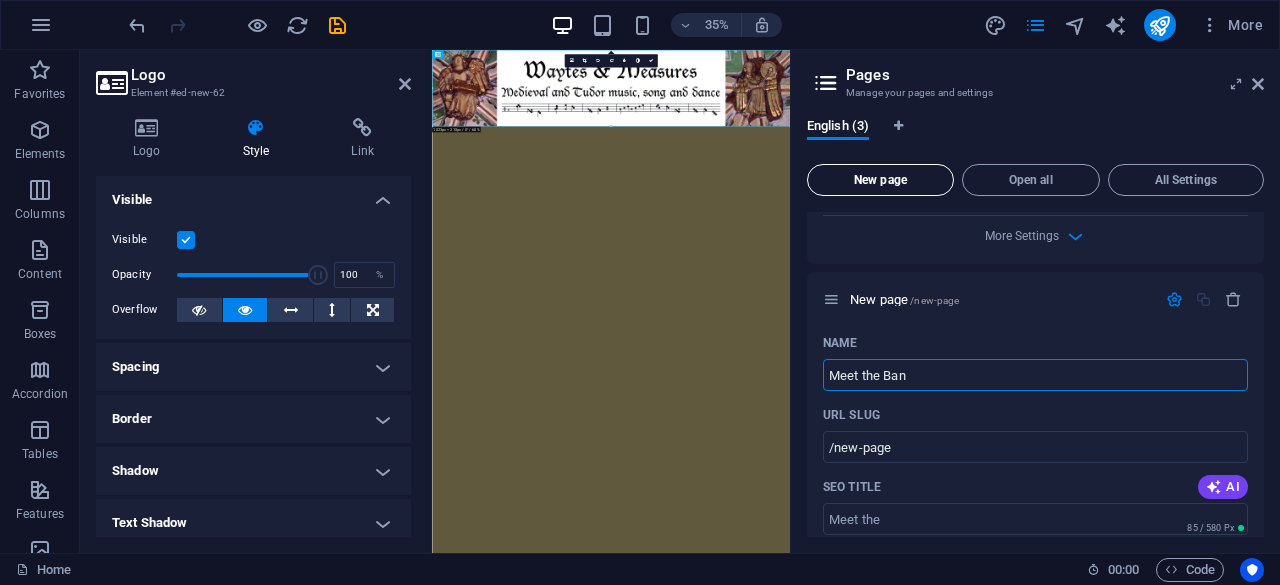 type on "Meet the Band" 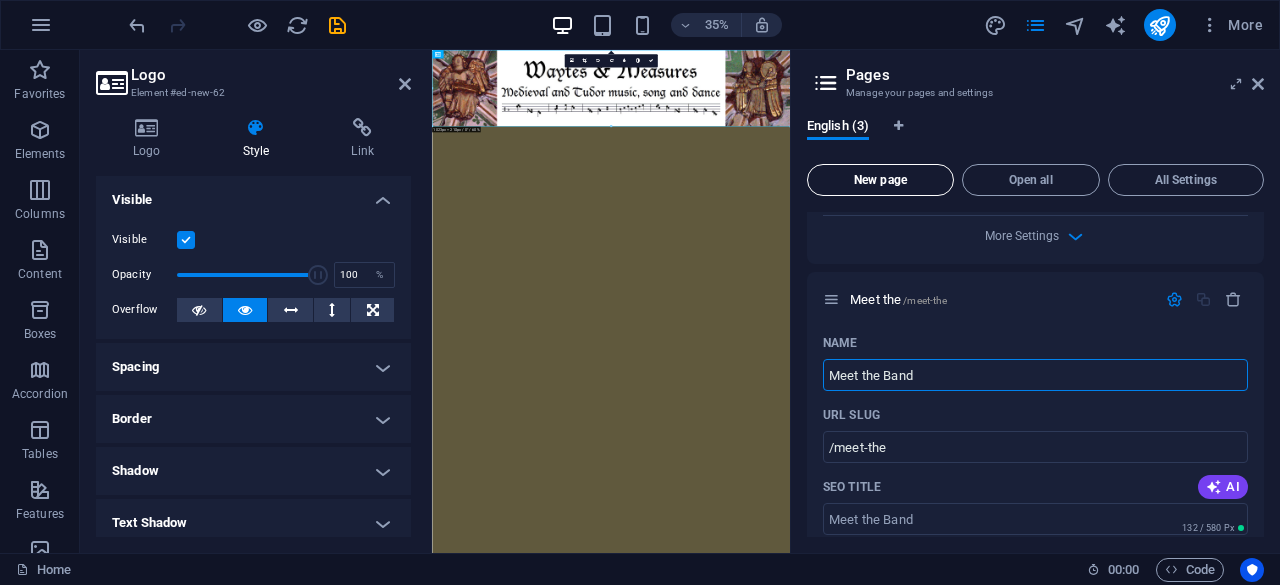 type on "/meet-the" 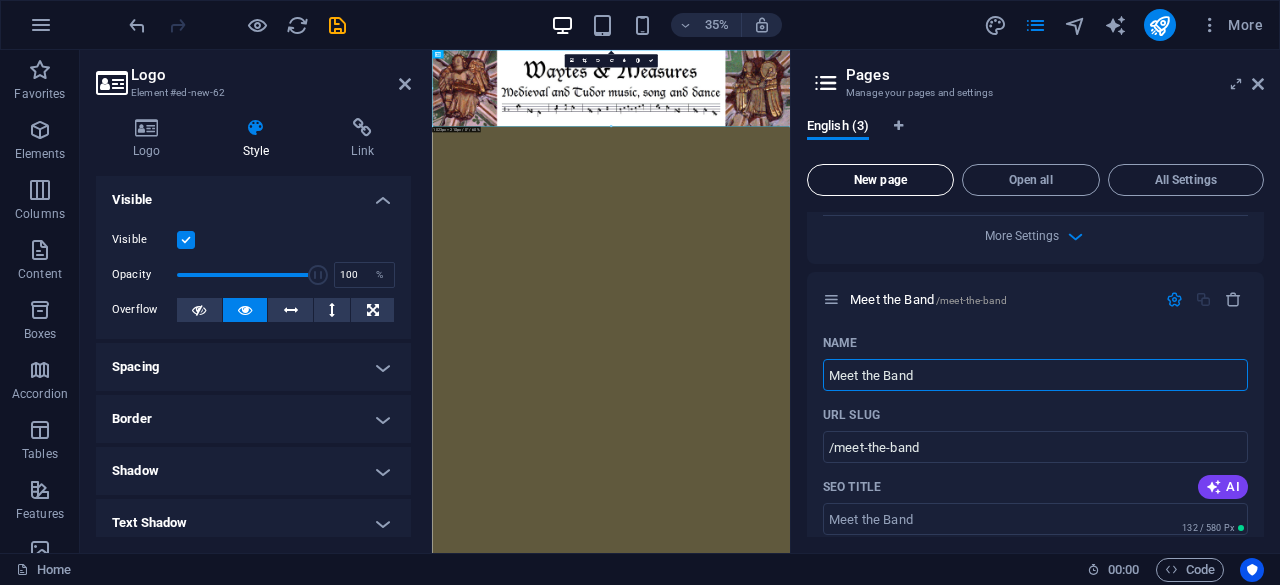 type on "Meet the Band" 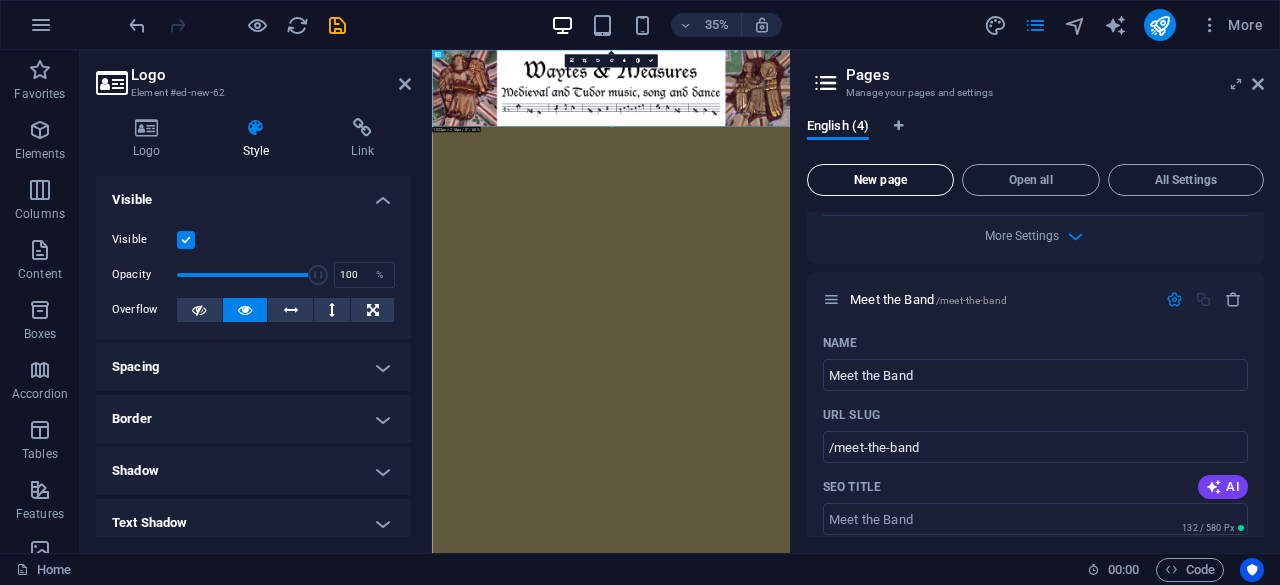 scroll, scrollTop: 1522, scrollLeft: 0, axis: vertical 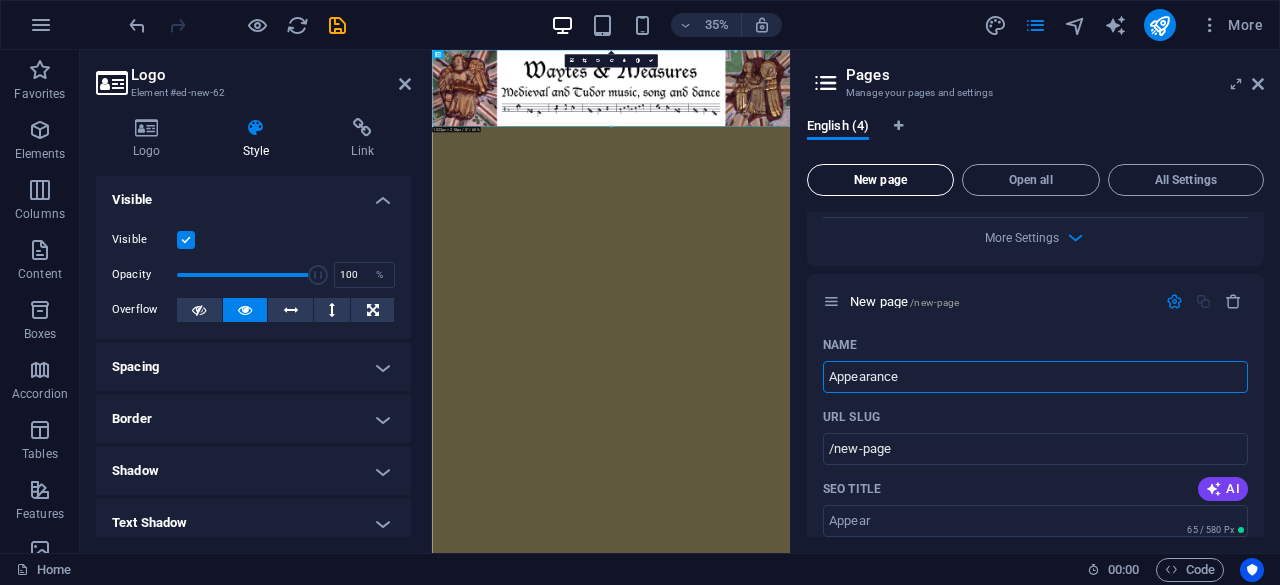 type on "Appearances" 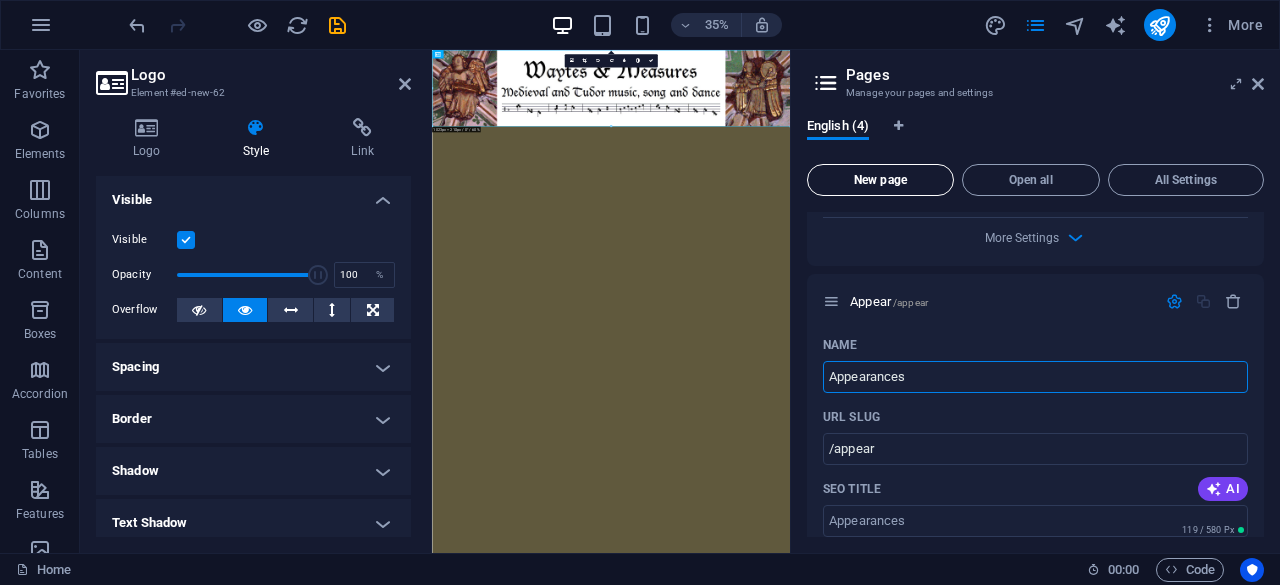 type on "/appear" 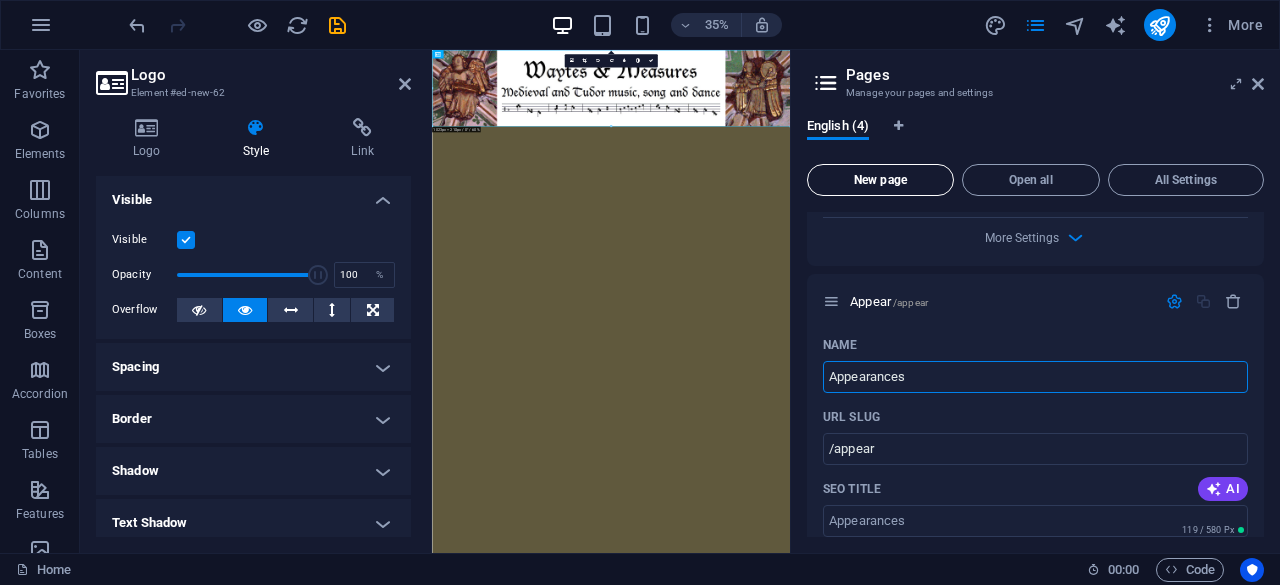 type on "Appearances" 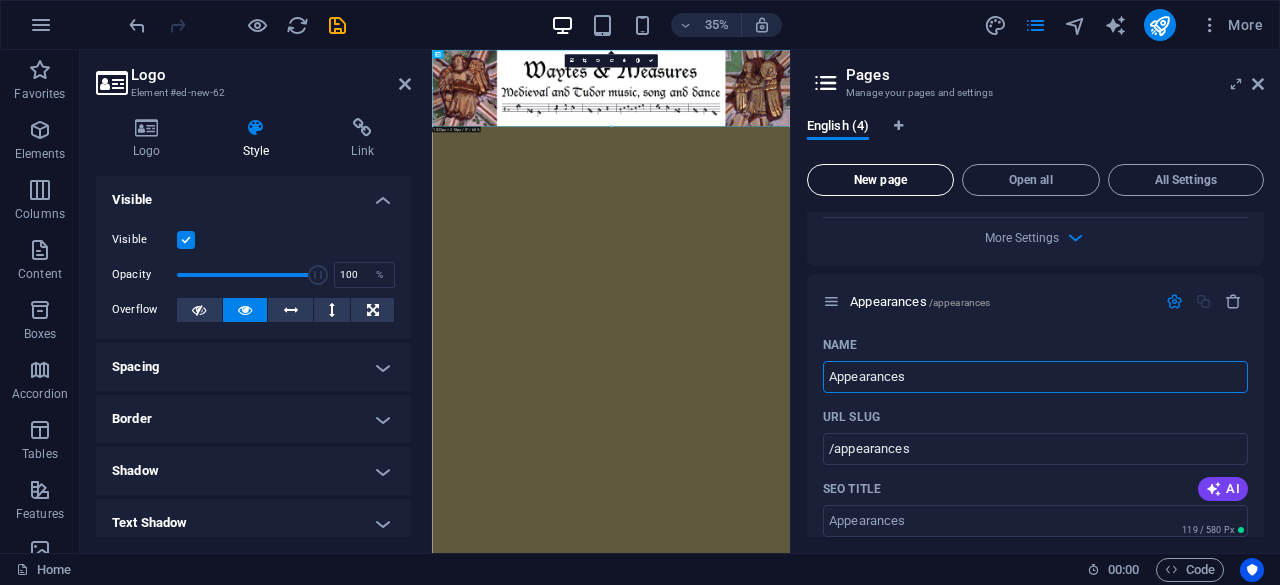 type on "Appearances" 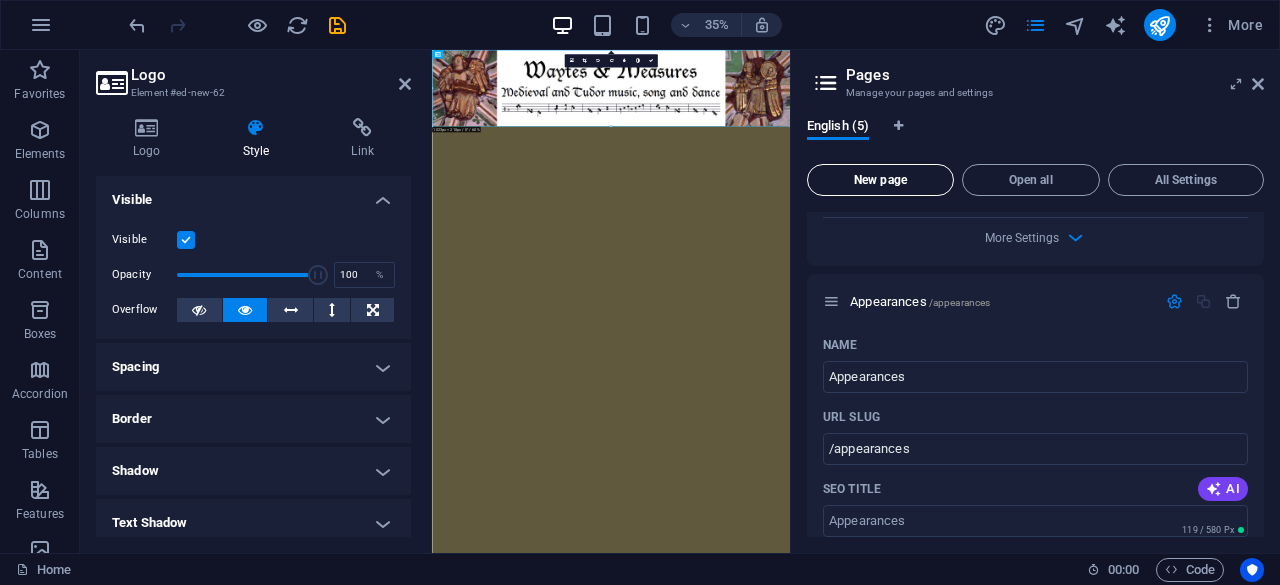 scroll, scrollTop: 2282, scrollLeft: 0, axis: vertical 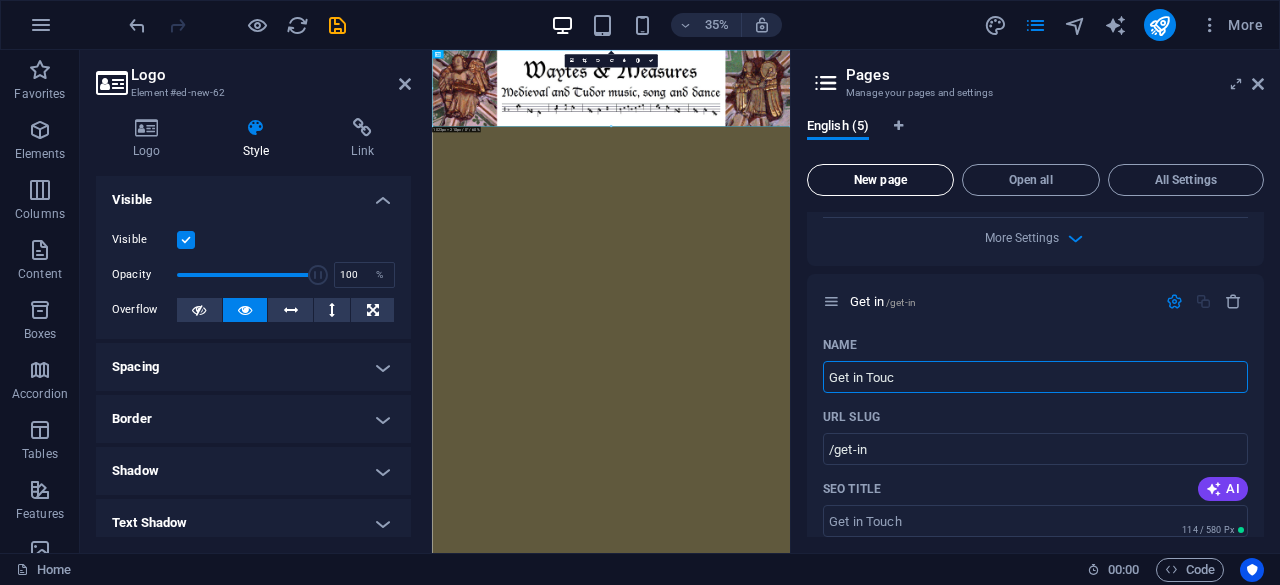 type on "Get in Touch" 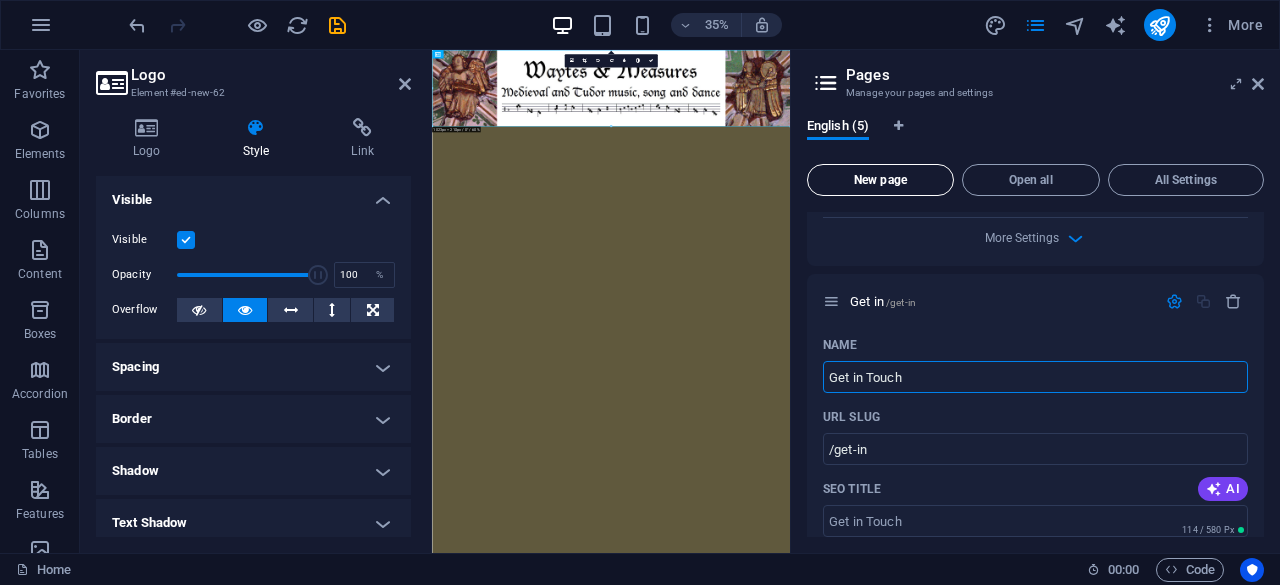 type on "Get in Touch" 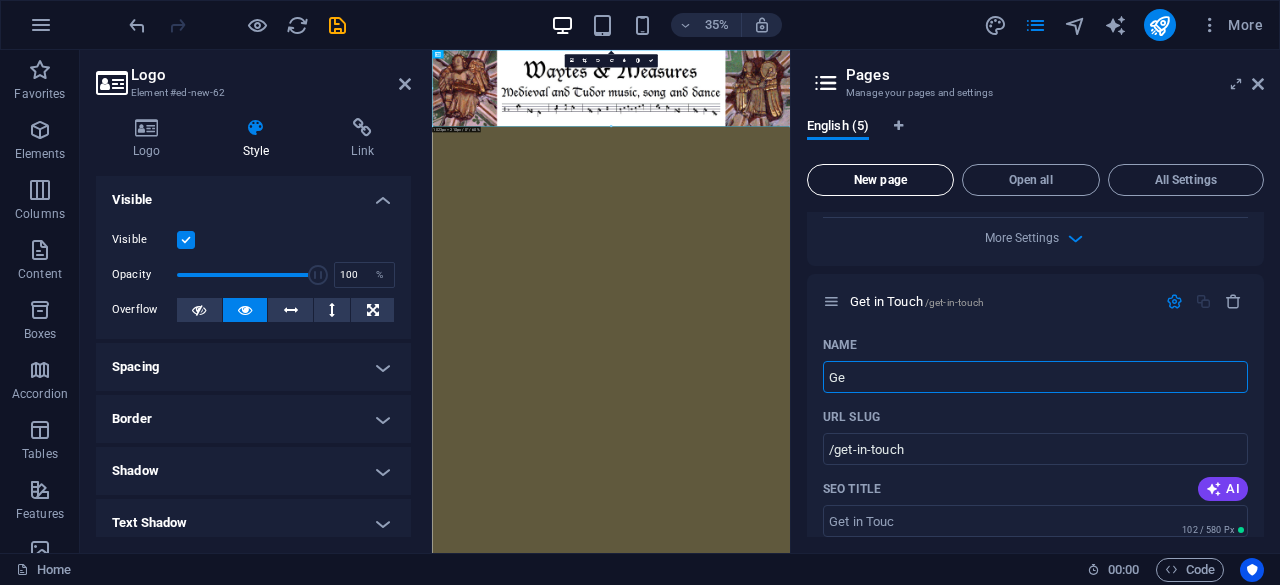 type on "G" 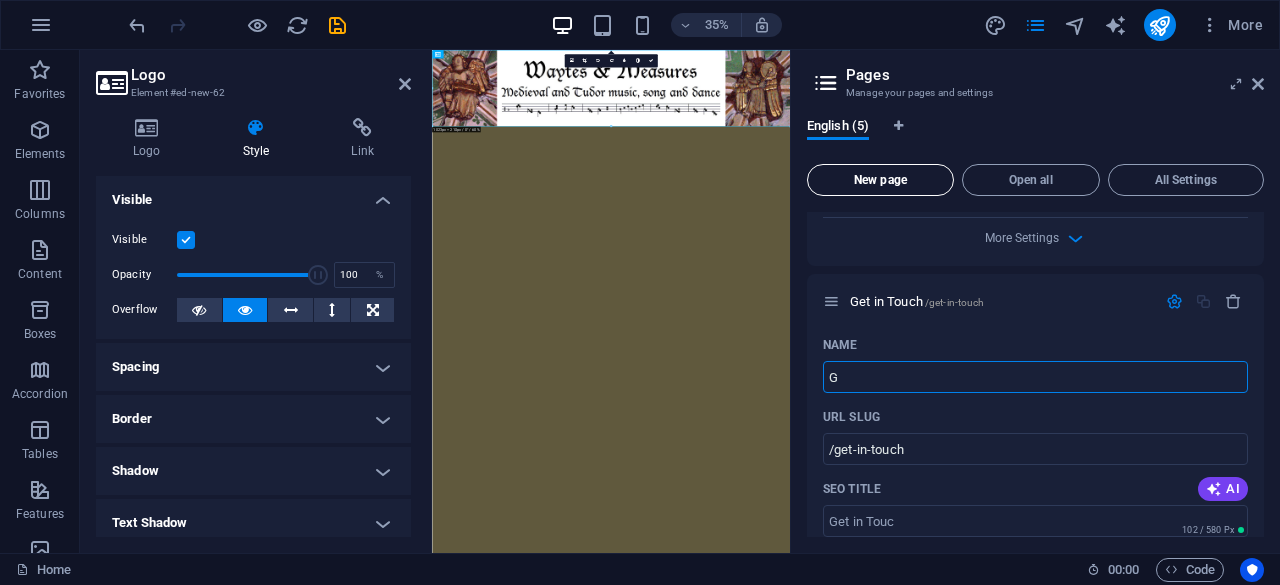 type 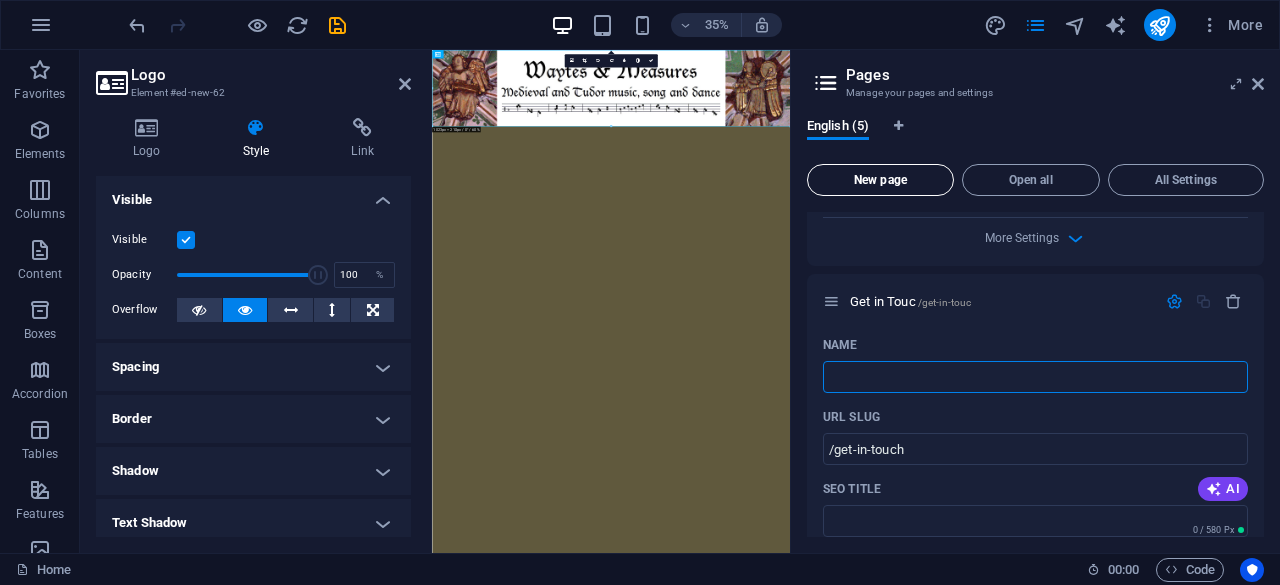 type on "/get-in-touc" 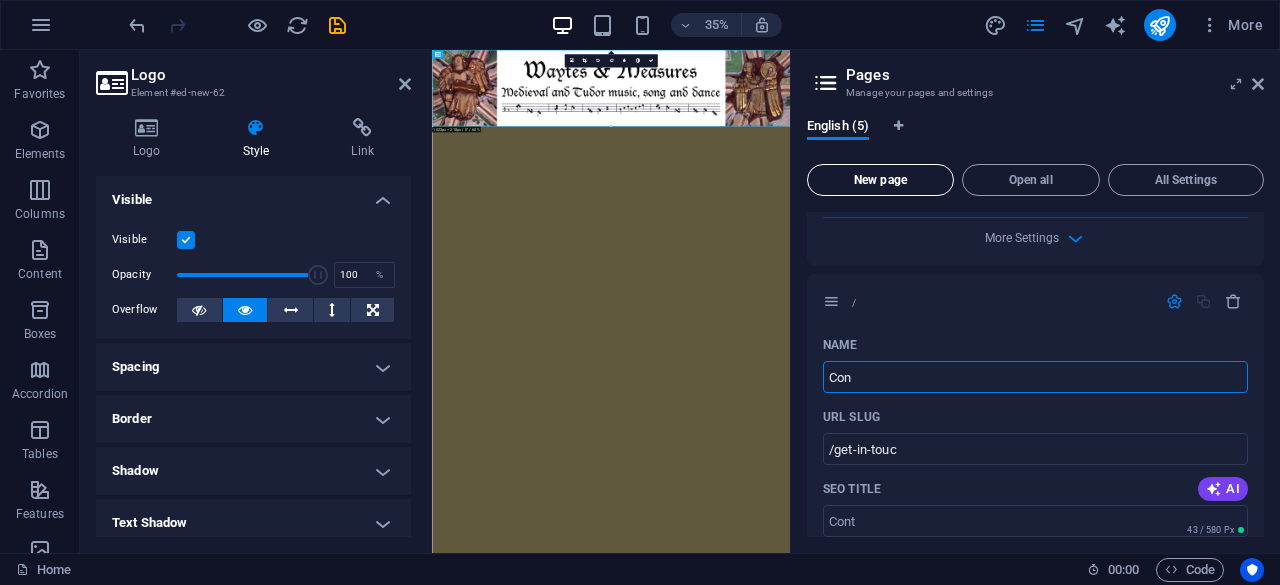 type on "Cont" 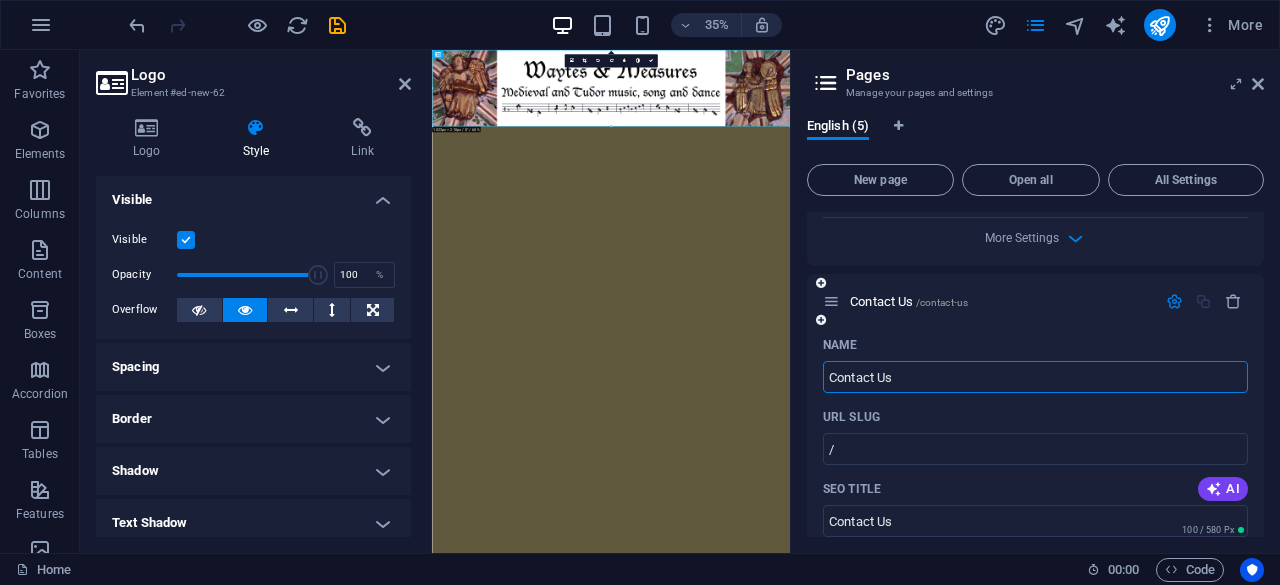 type on "Contact Us" 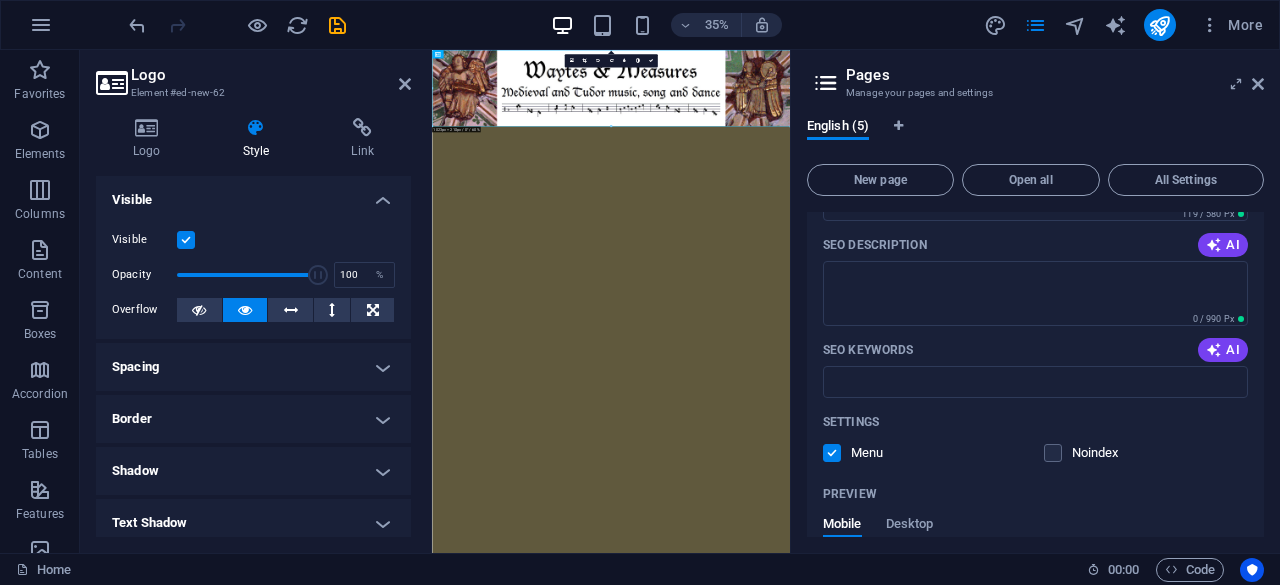scroll, scrollTop: 1794, scrollLeft: 0, axis: vertical 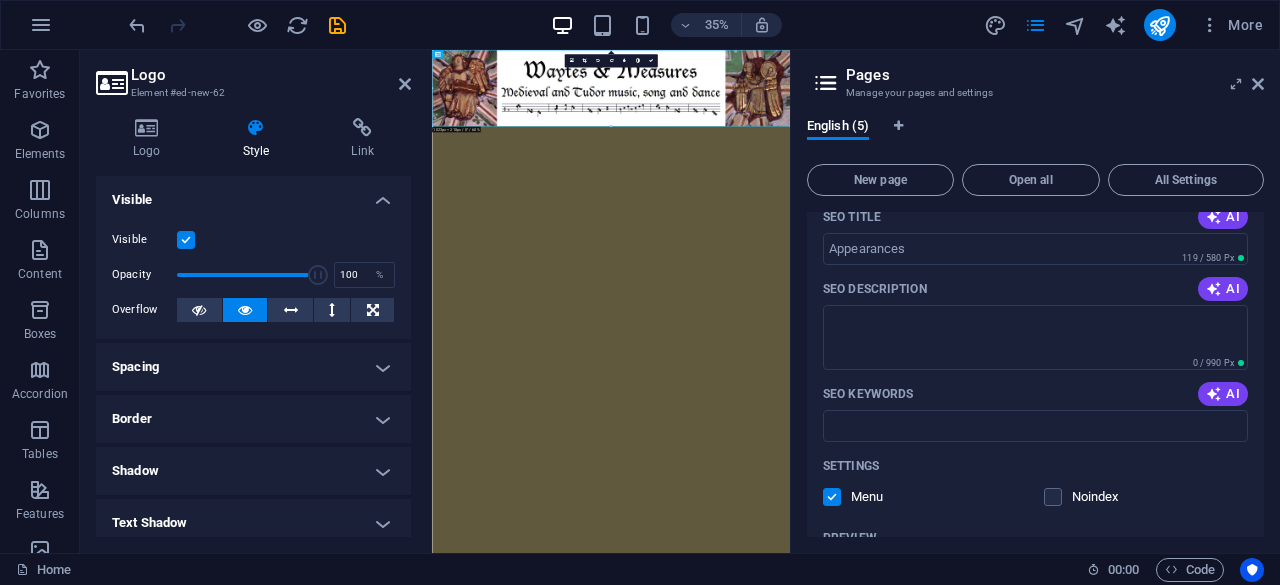 type on "Contact Us" 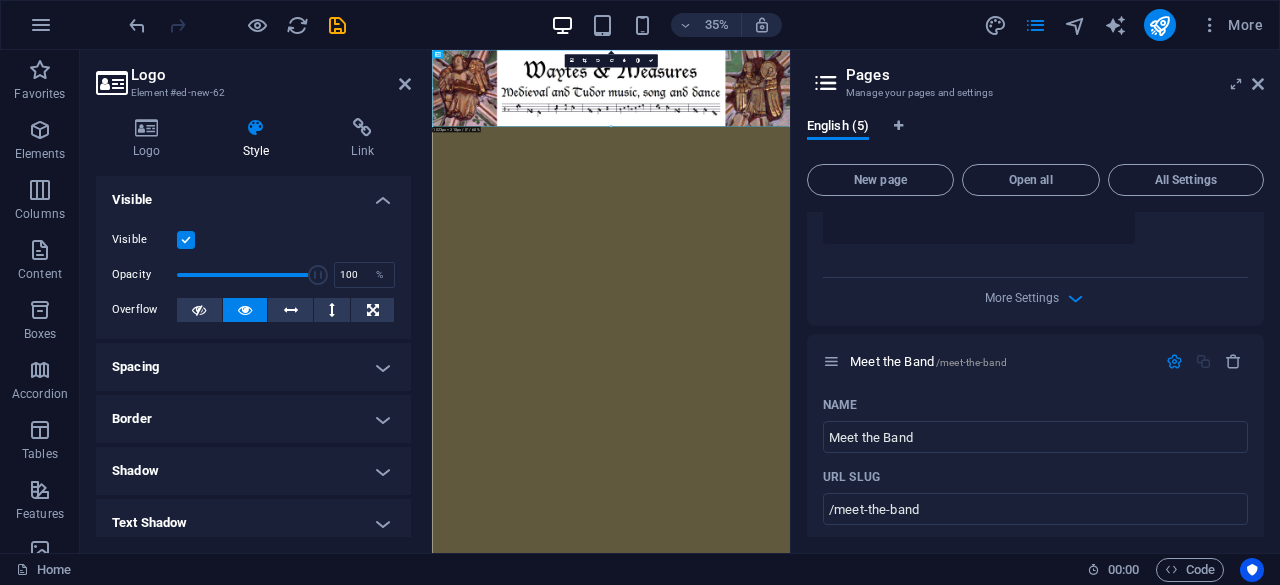 scroll, scrollTop: 702, scrollLeft: 0, axis: vertical 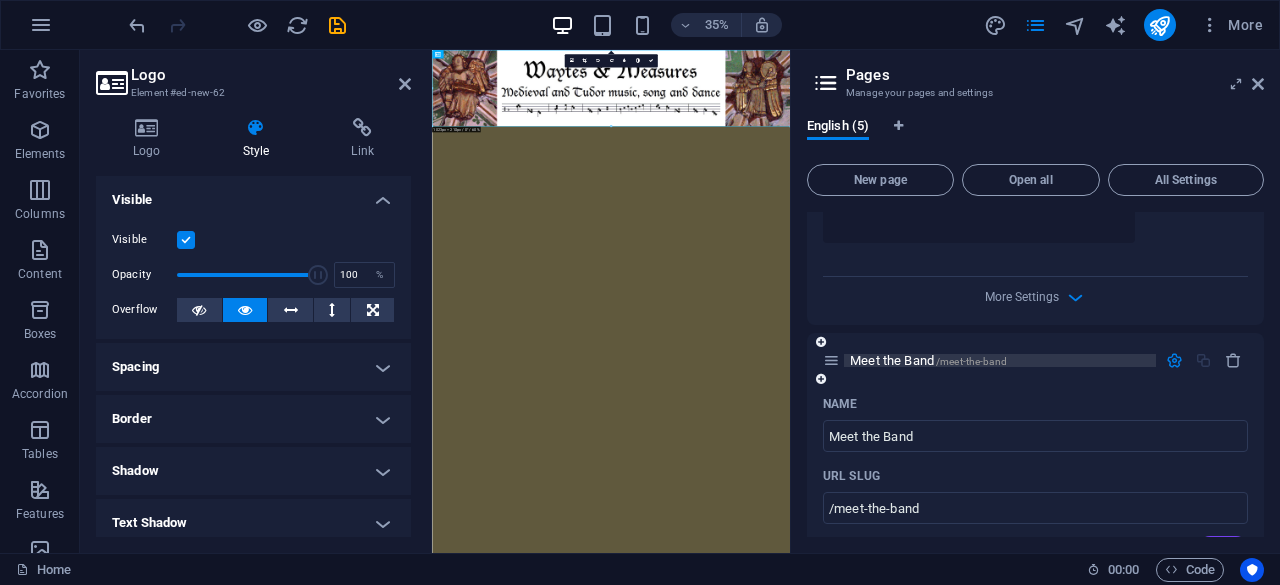click on "Meet the Band /meet-the-band" at bounding box center (1000, 360) 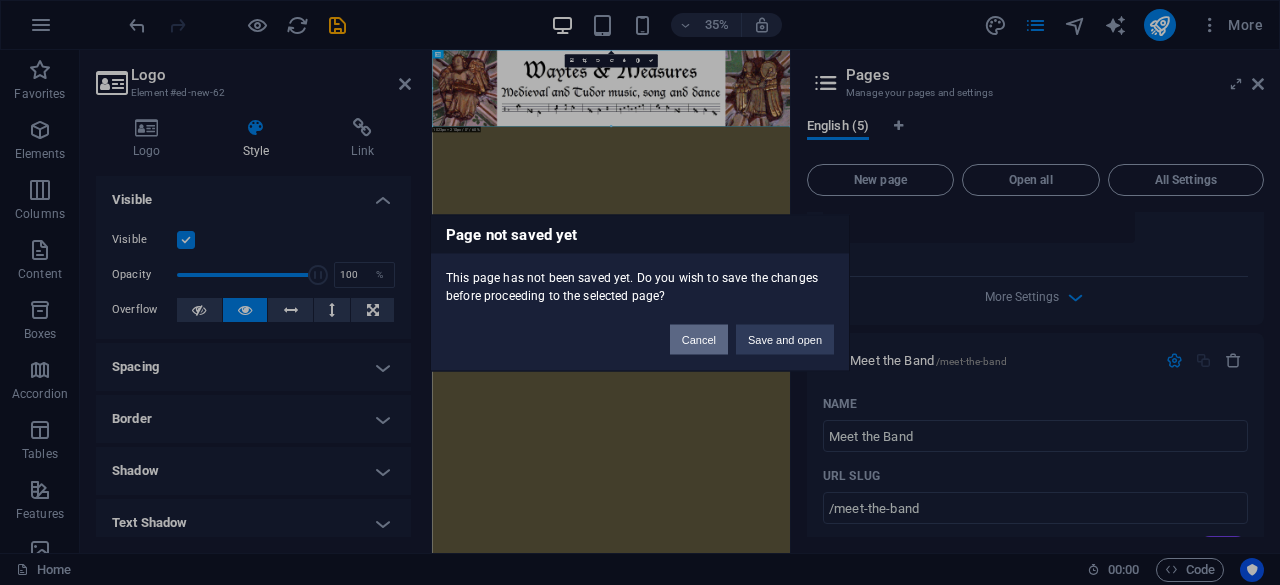 click on "Cancel" at bounding box center [699, 339] 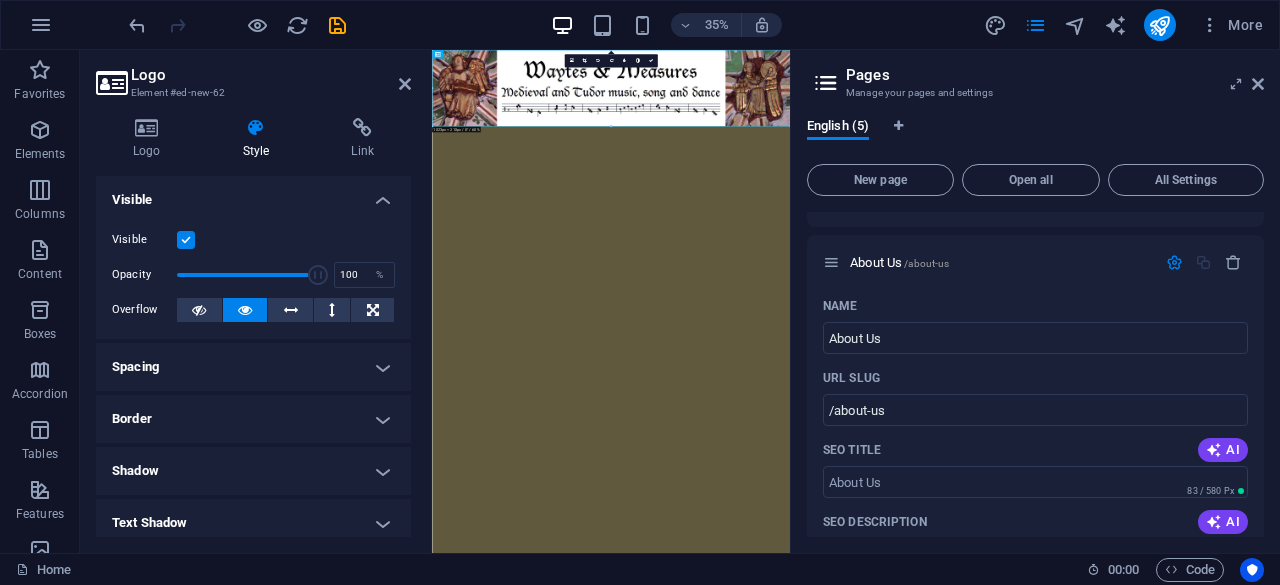 scroll, scrollTop: 0, scrollLeft: 0, axis: both 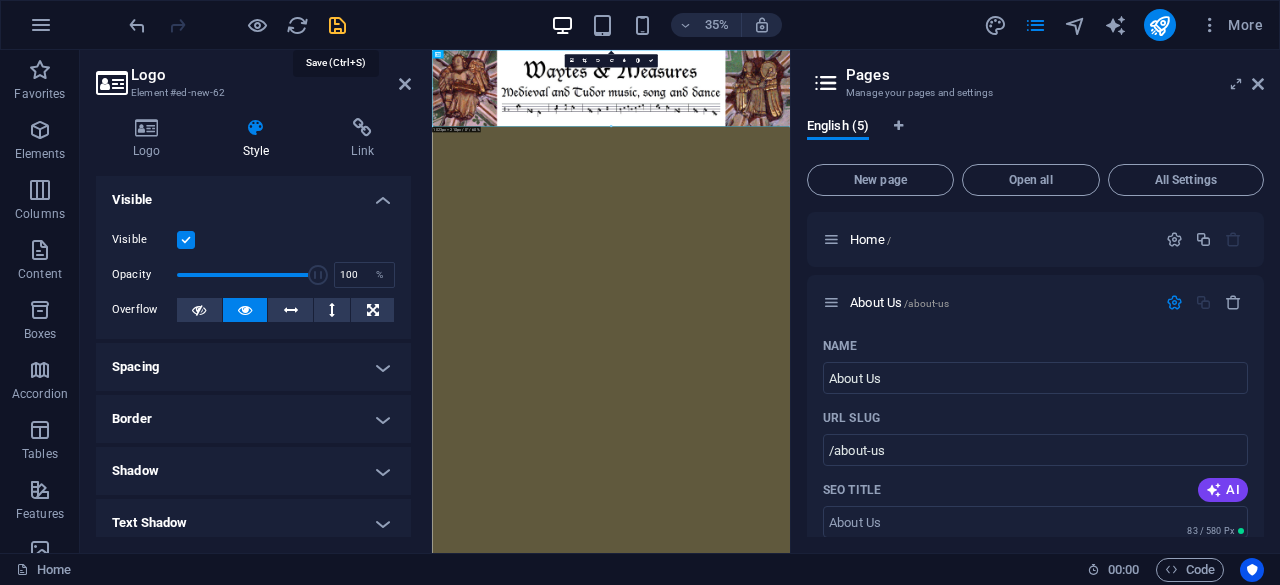 click at bounding box center (337, 25) 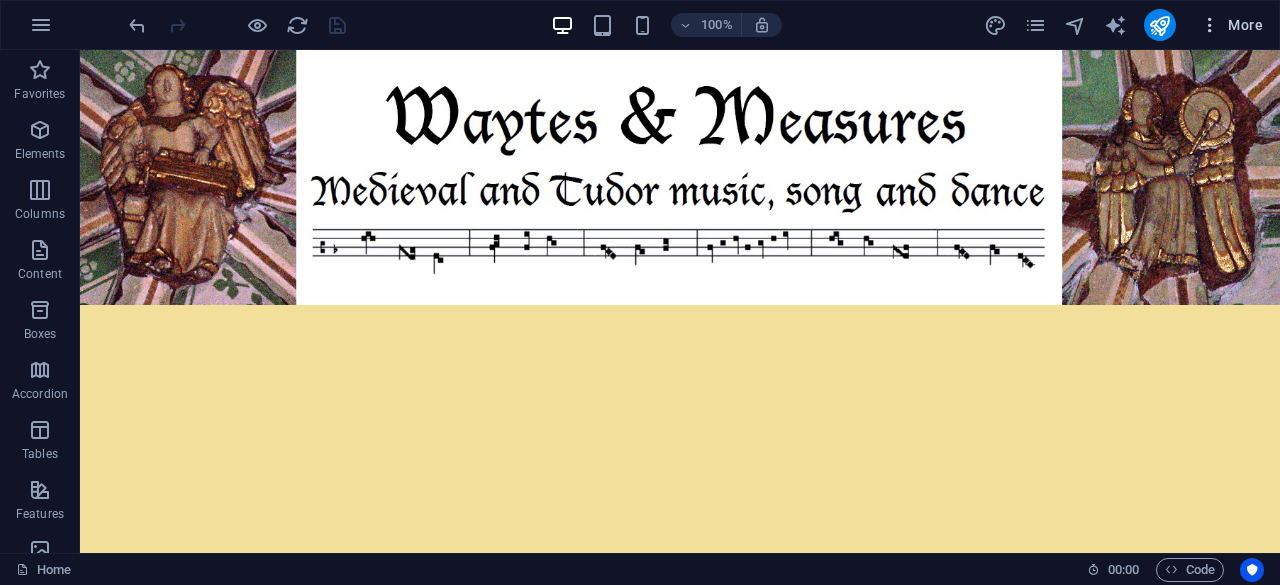 click at bounding box center (1210, 25) 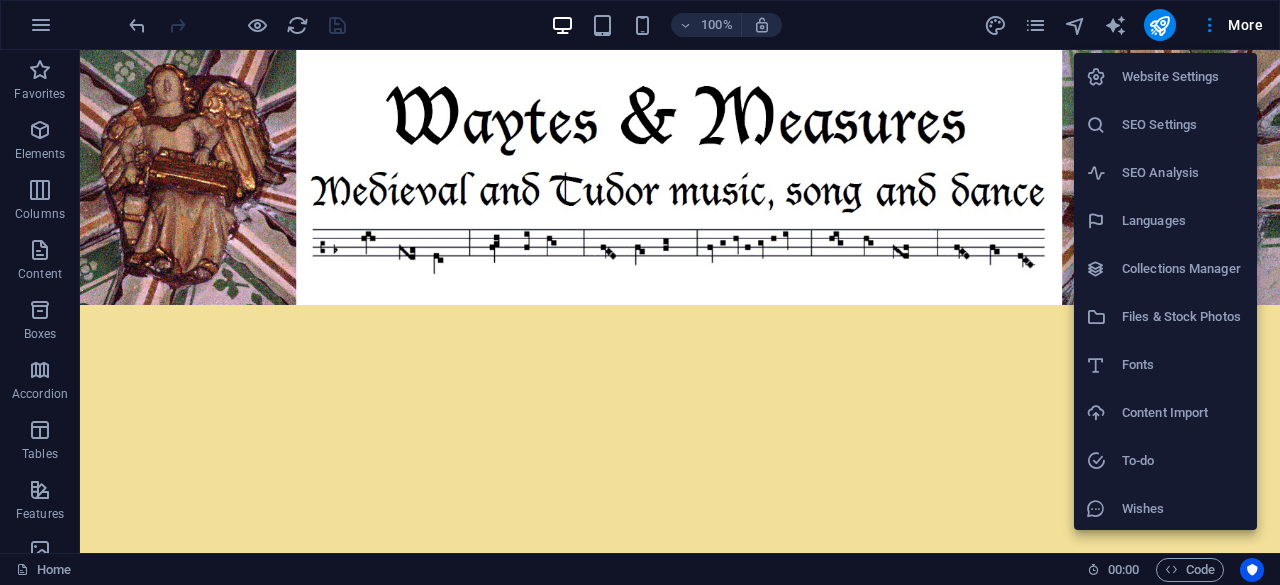 click at bounding box center [640, 292] 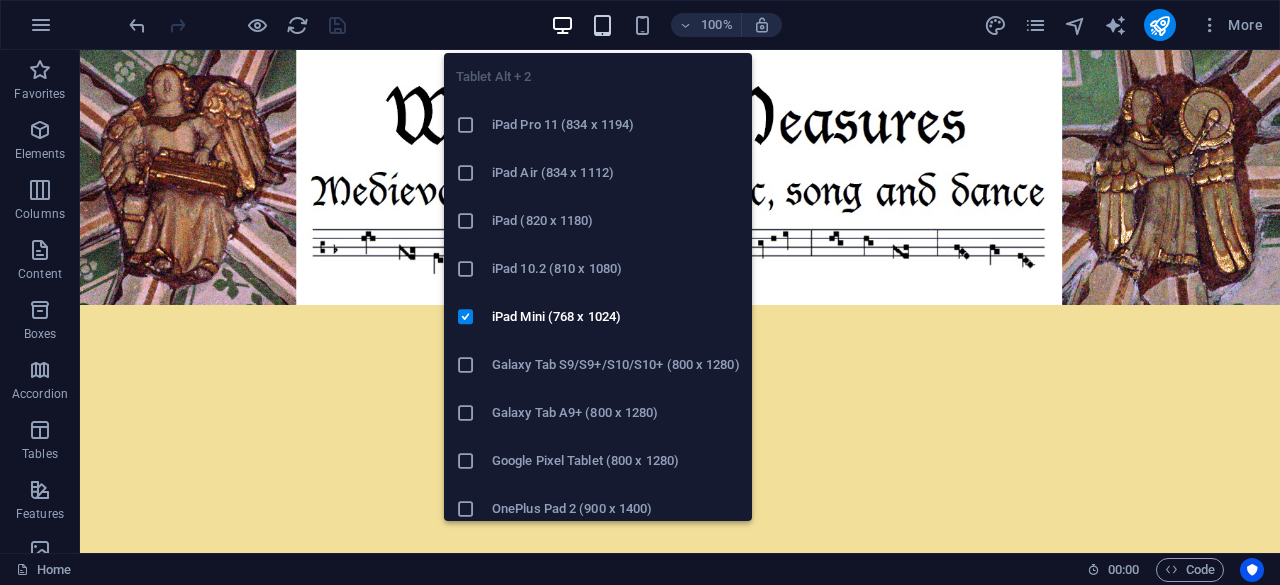 click at bounding box center [602, 25] 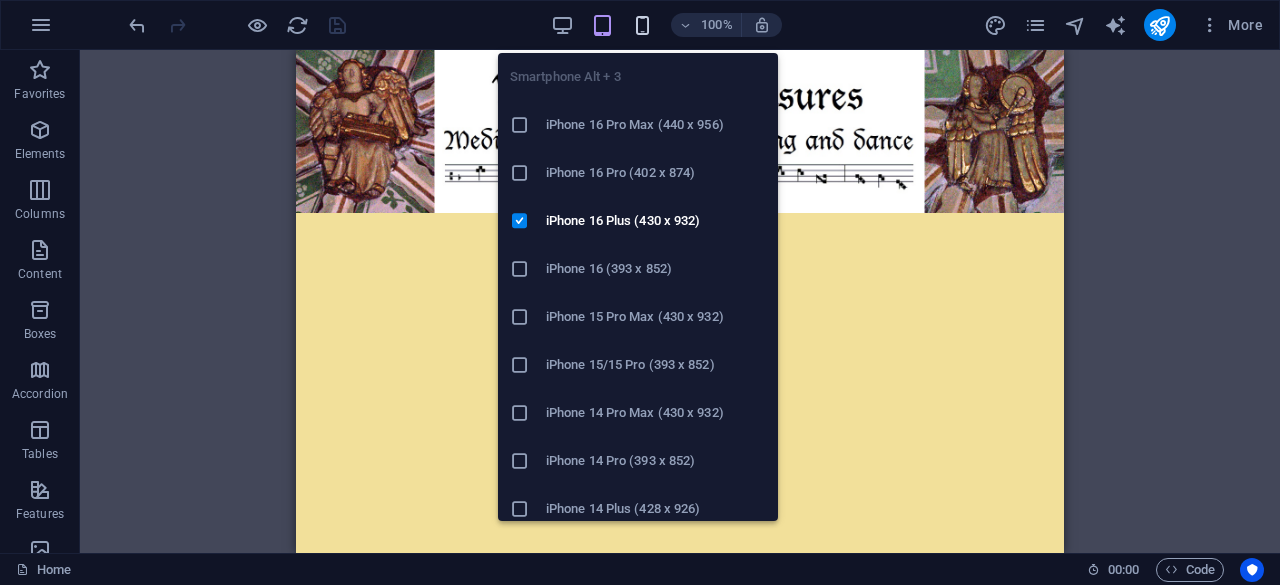 click at bounding box center [642, 25] 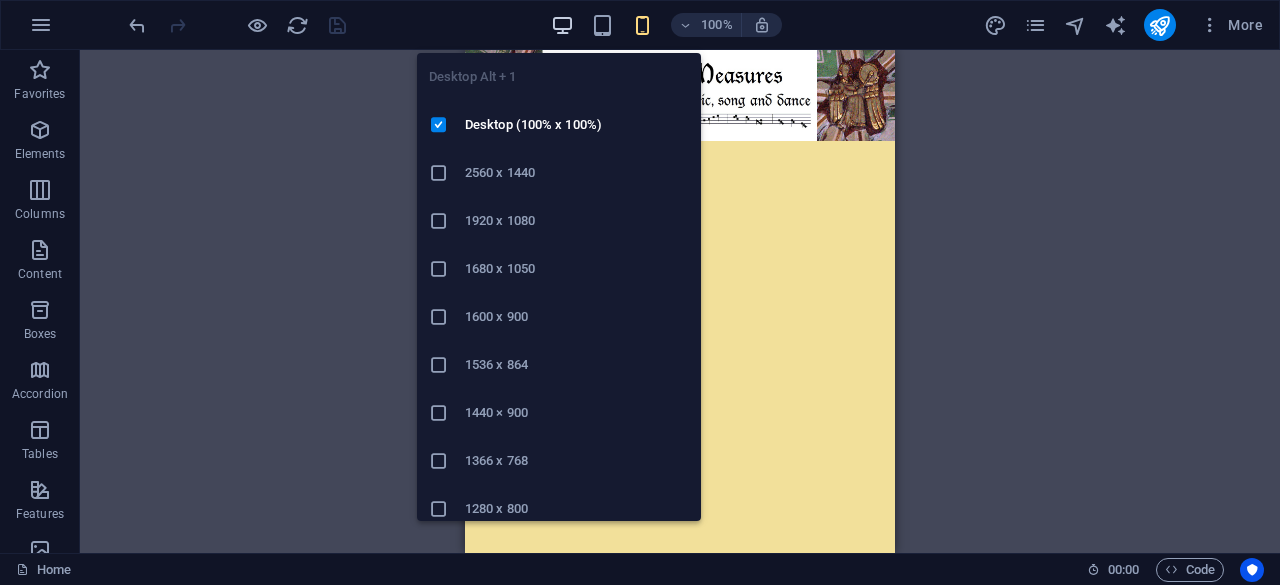 click at bounding box center (562, 25) 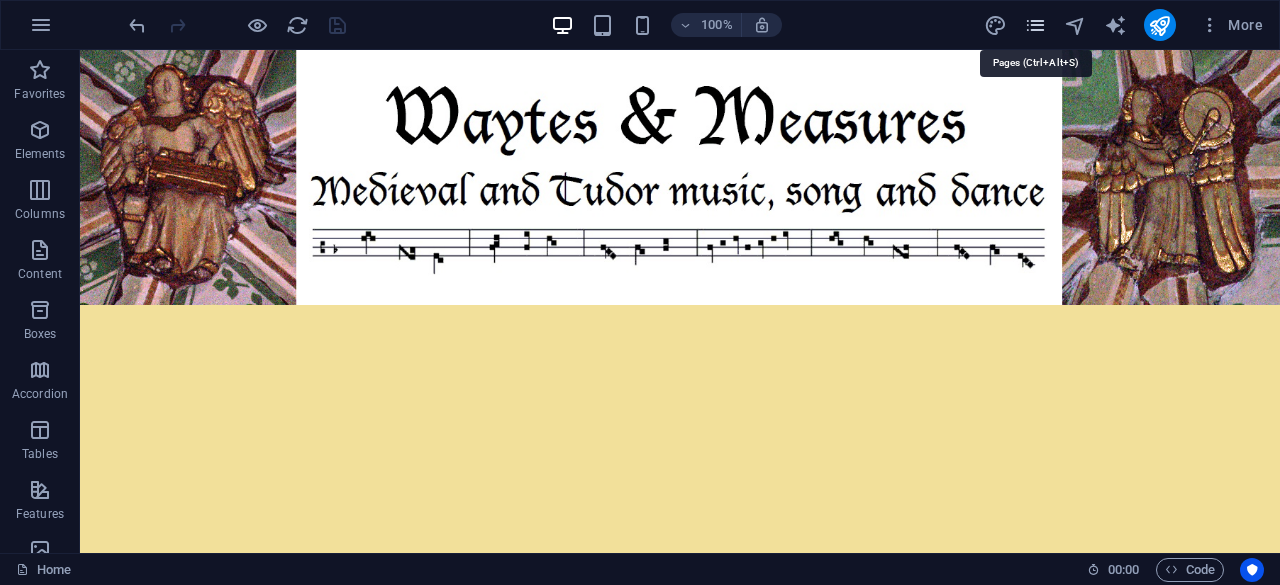 click at bounding box center (1035, 25) 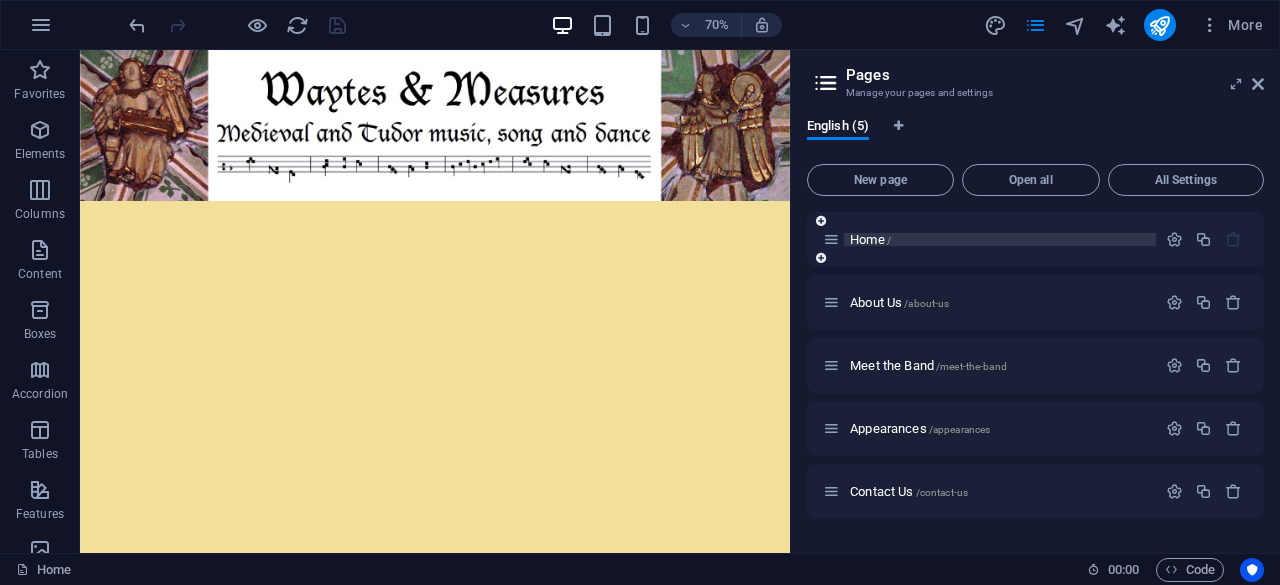 click on "Home /" at bounding box center (1000, 239) 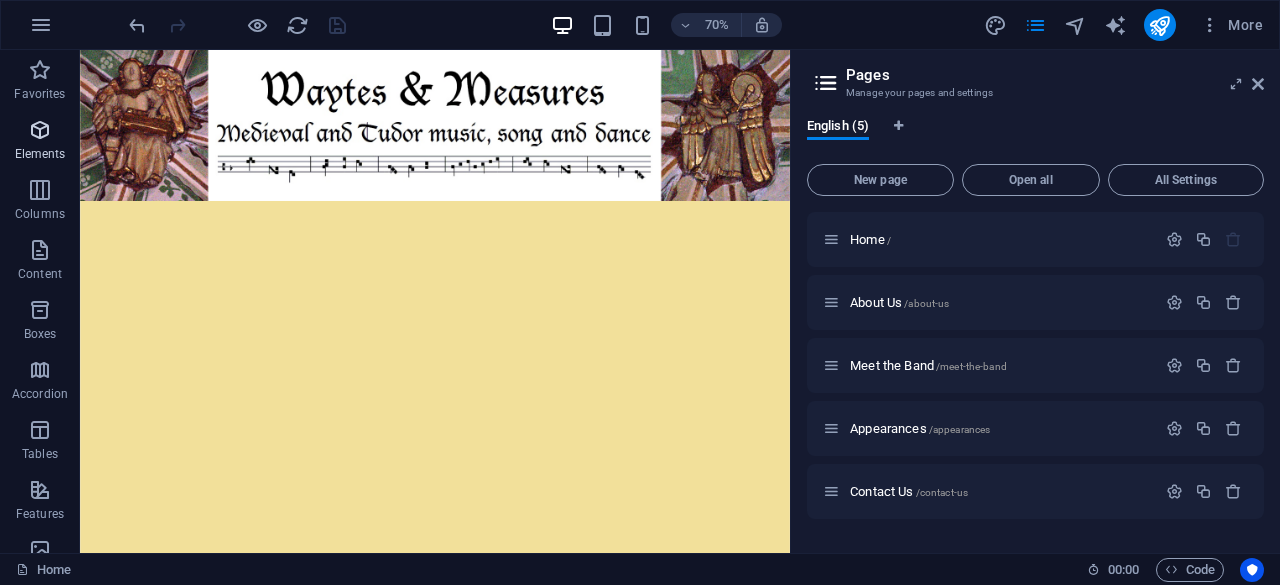 click at bounding box center (40, 130) 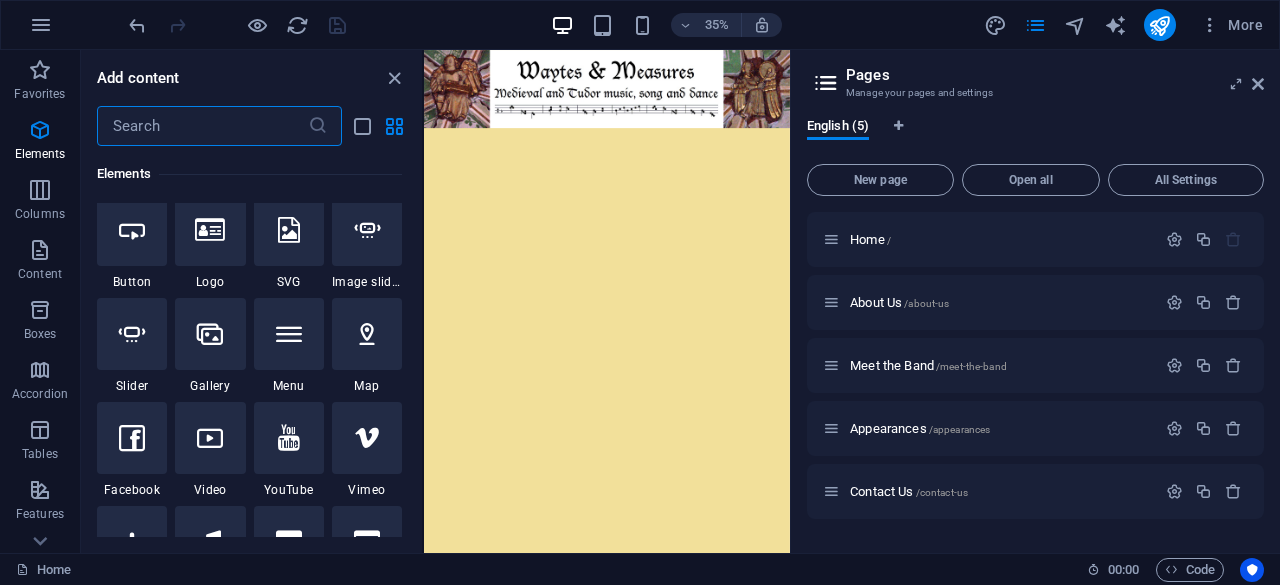 scroll, scrollTop: 432, scrollLeft: 0, axis: vertical 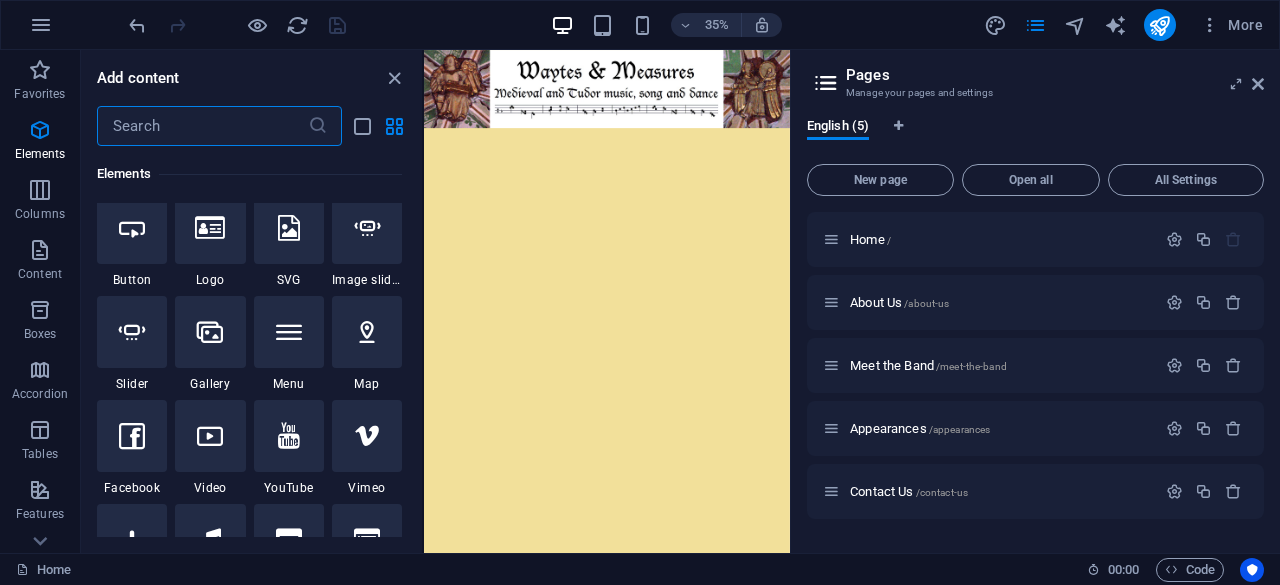 click at bounding box center [202, 126] 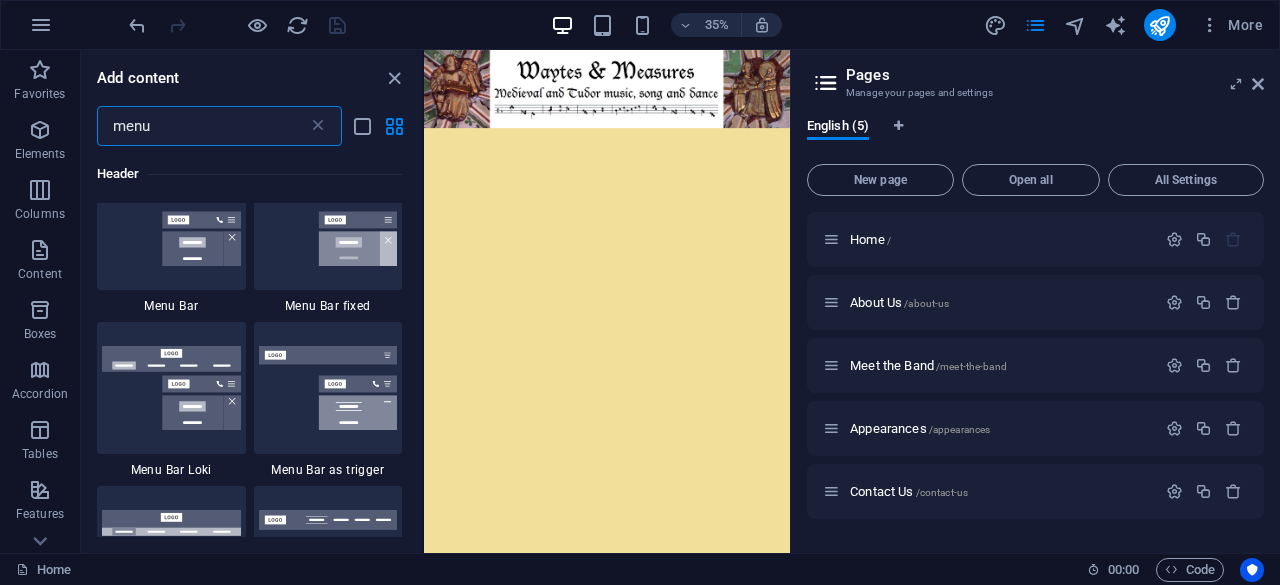 scroll, scrollTop: 788, scrollLeft: 0, axis: vertical 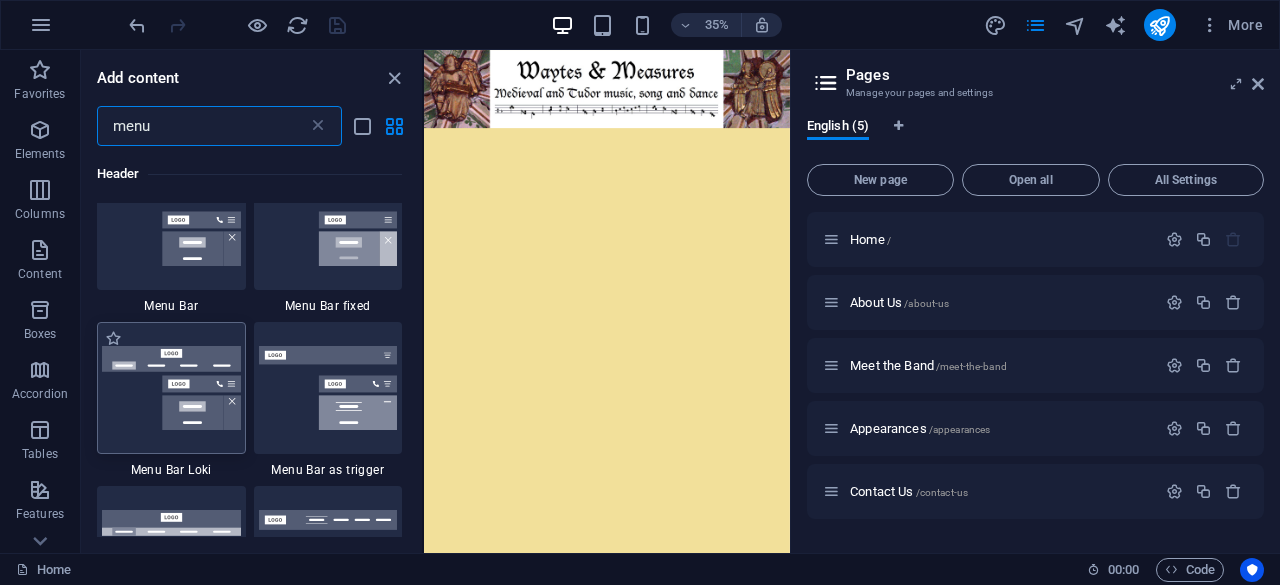 type on "menu" 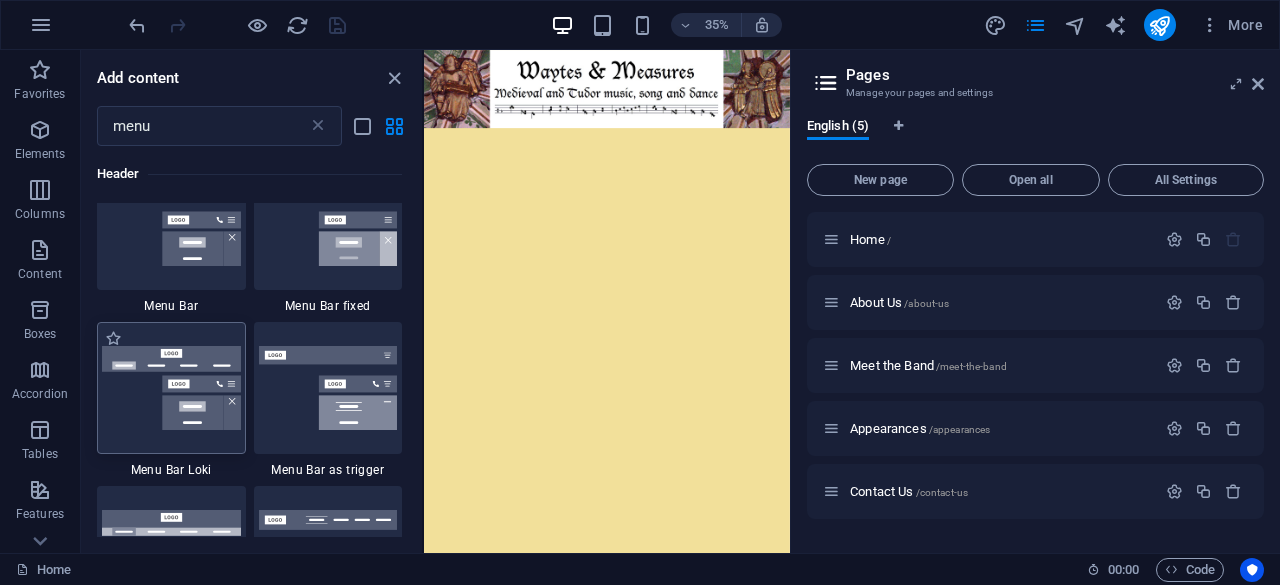click at bounding box center [171, 388] 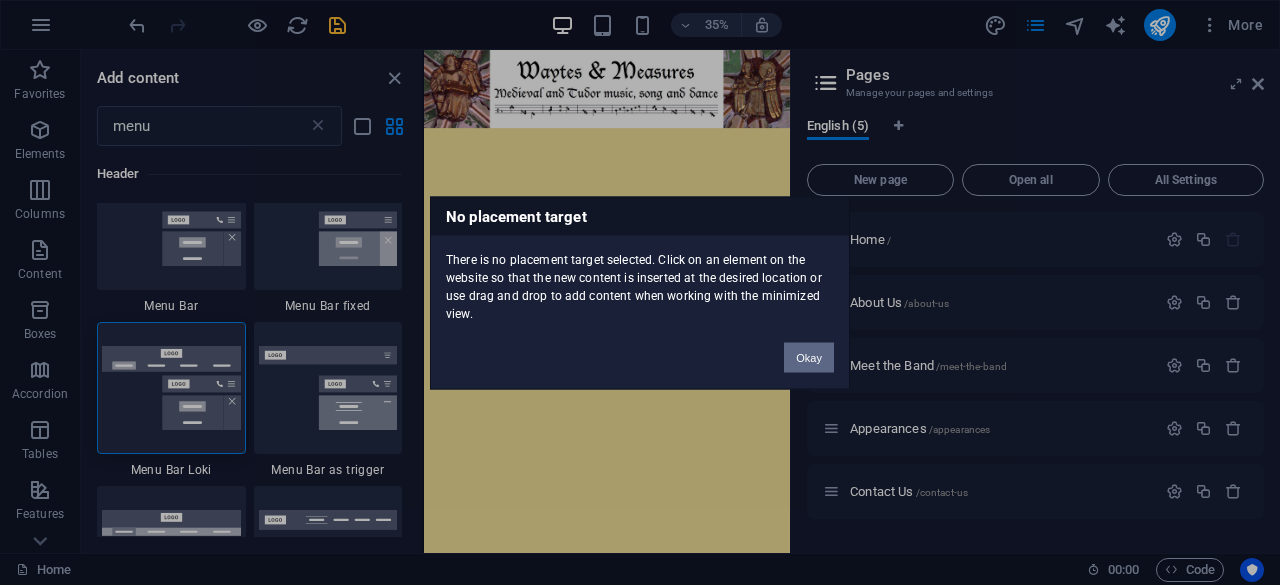 click on "Okay" at bounding box center [809, 357] 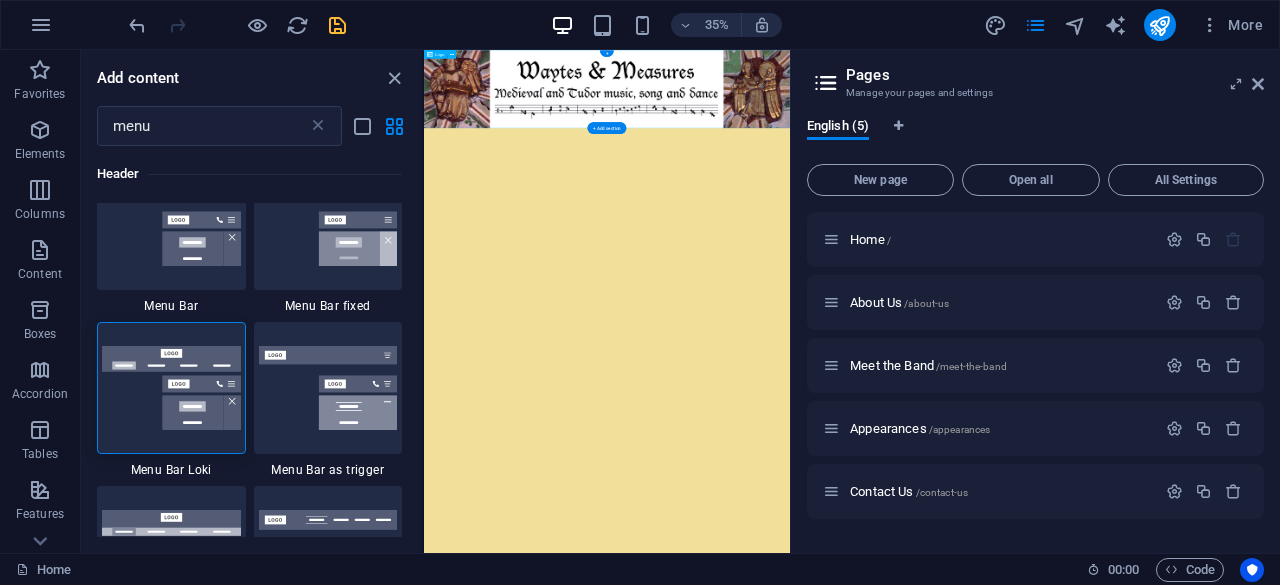 click at bounding box center [947, 161] 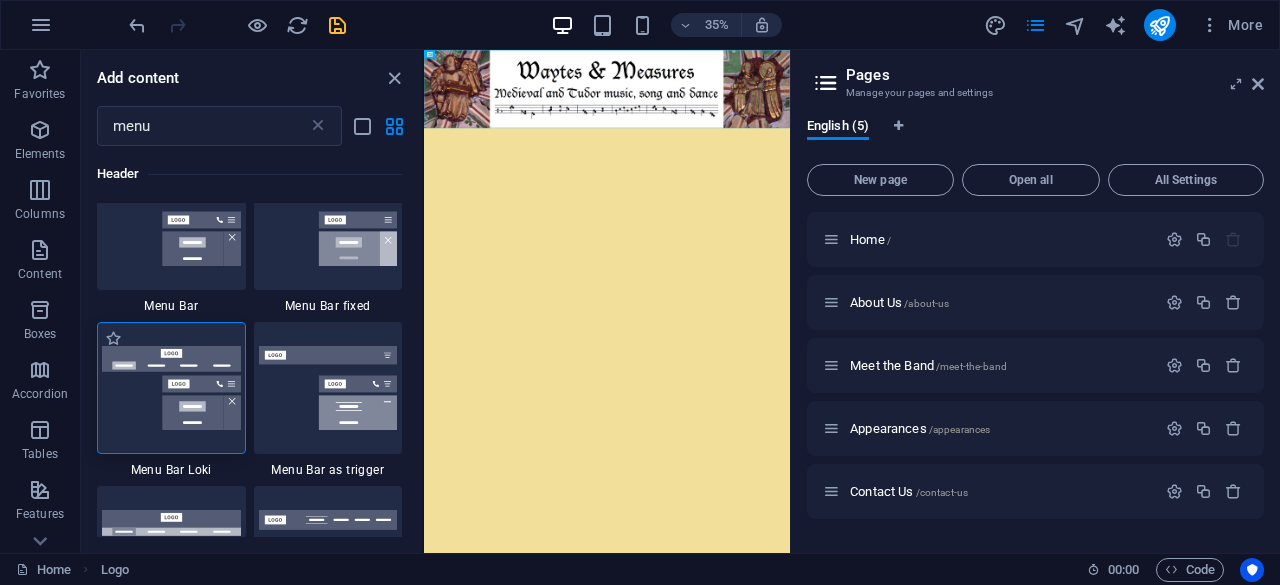 click at bounding box center (171, 388) 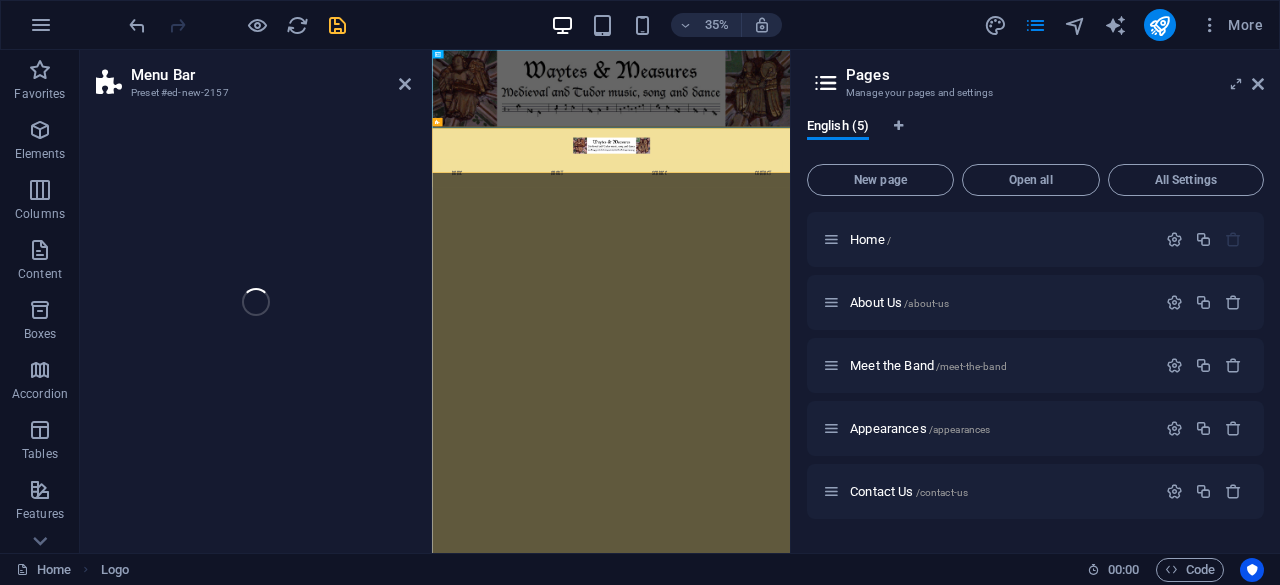 select on "rem" 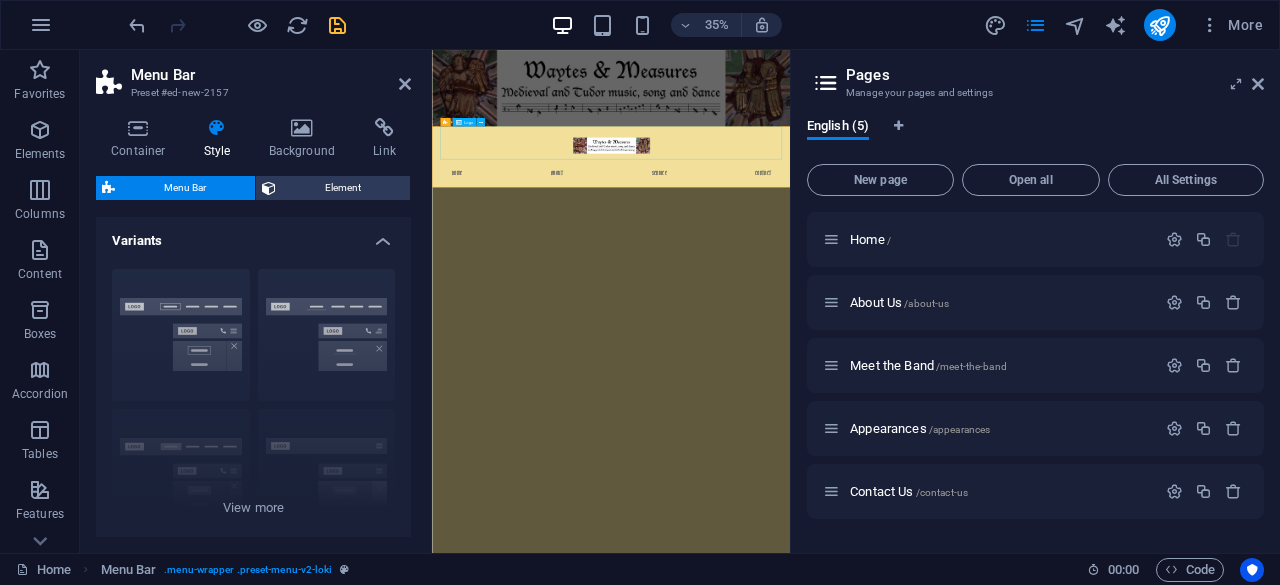 click at bounding box center (944, 315) 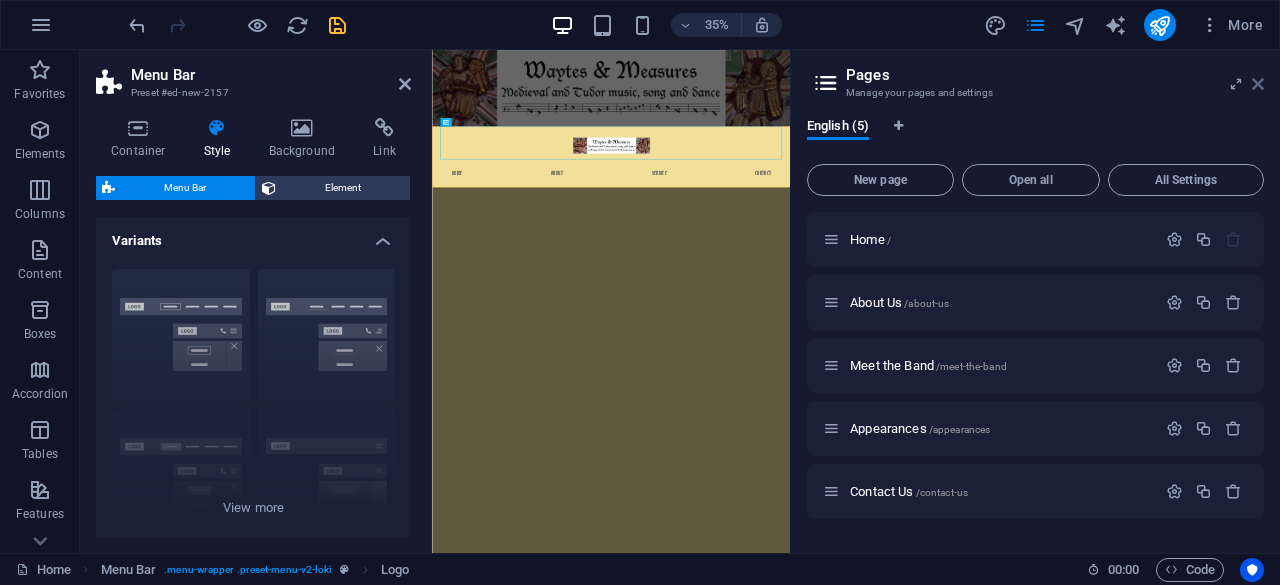 click at bounding box center [1258, 84] 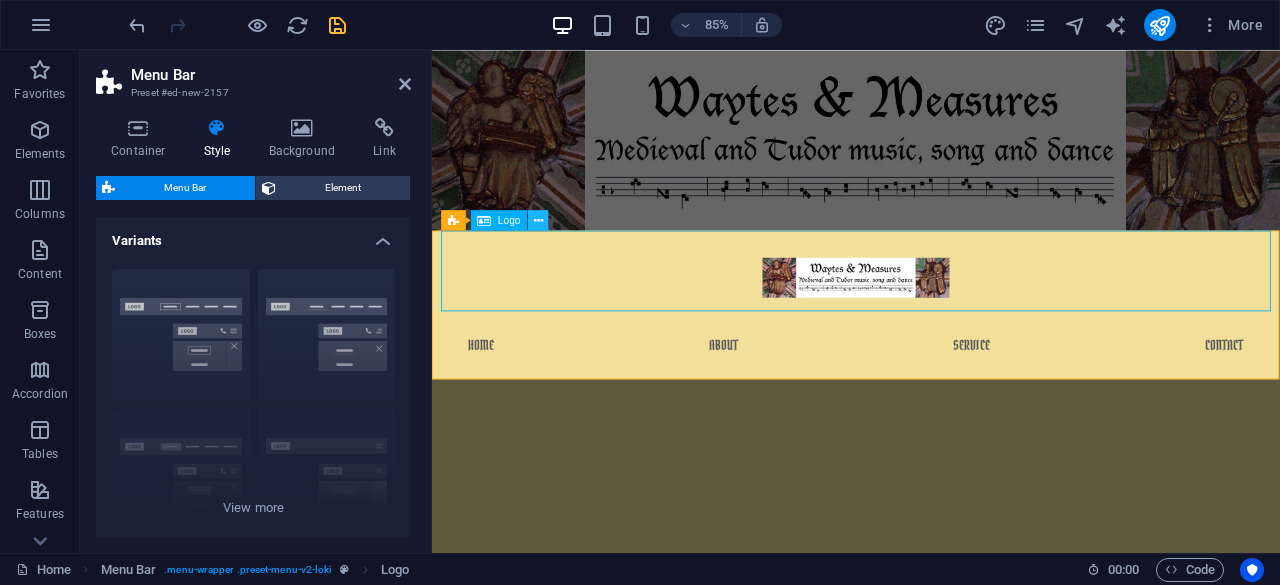click at bounding box center (538, 220) 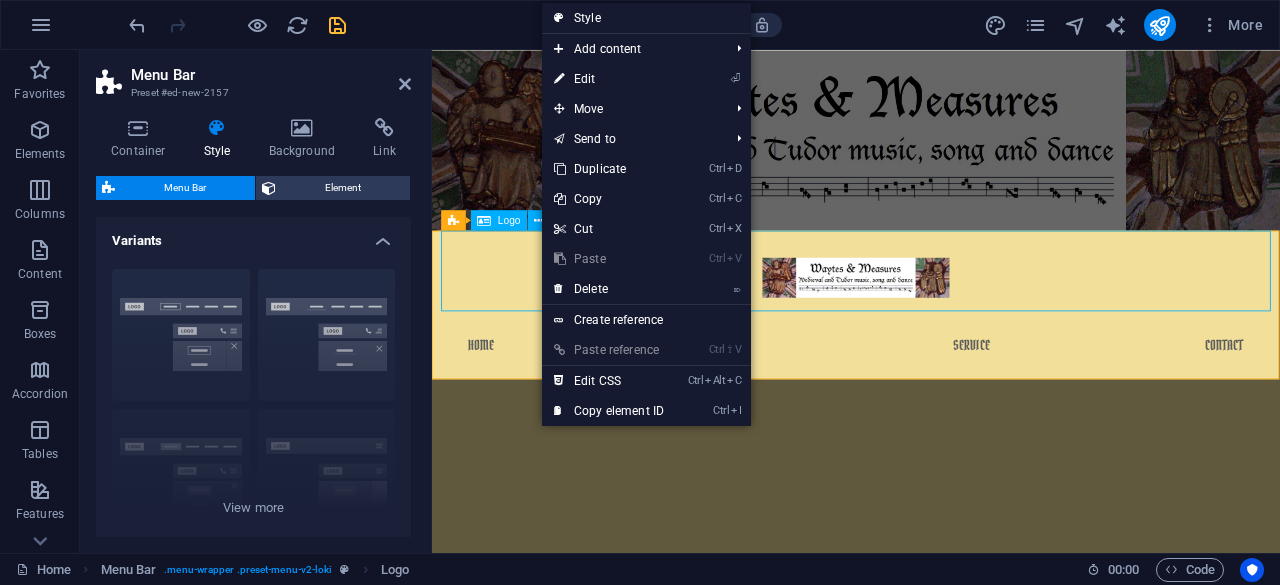 click on "Logo" at bounding box center (509, 220) 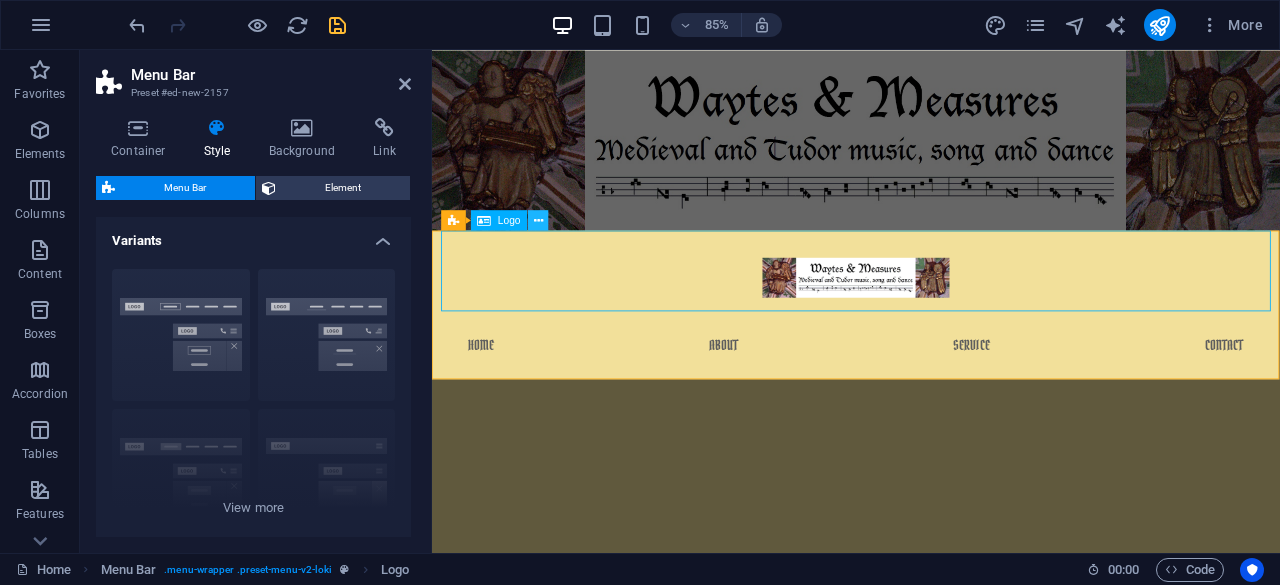 click at bounding box center (538, 220) 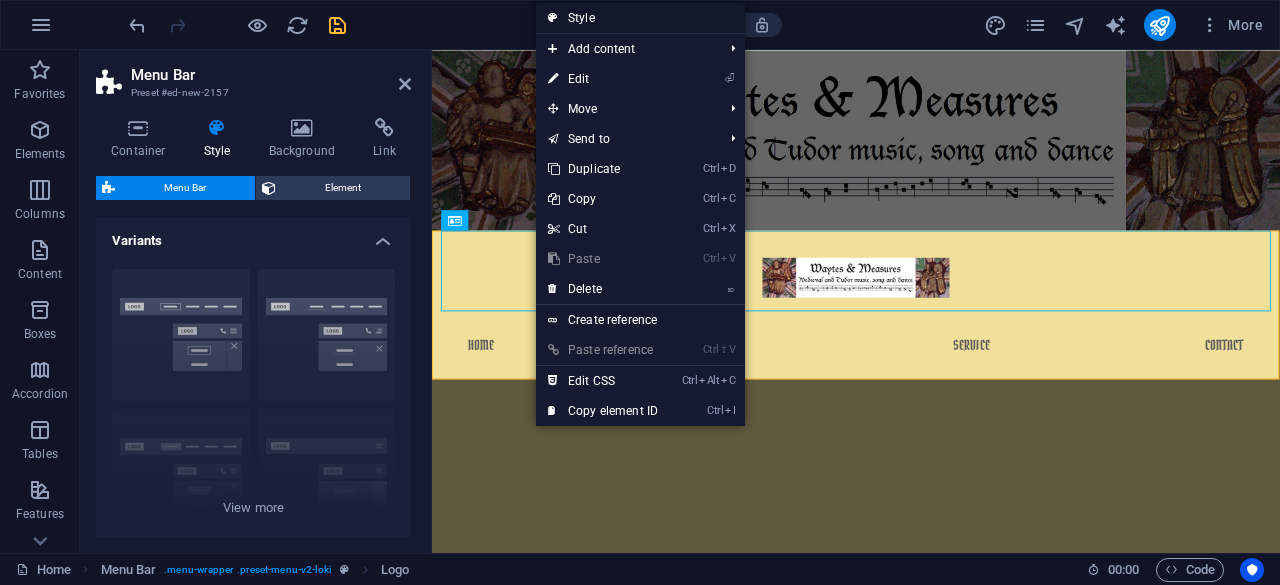 click on "Style" at bounding box center (640, 18) 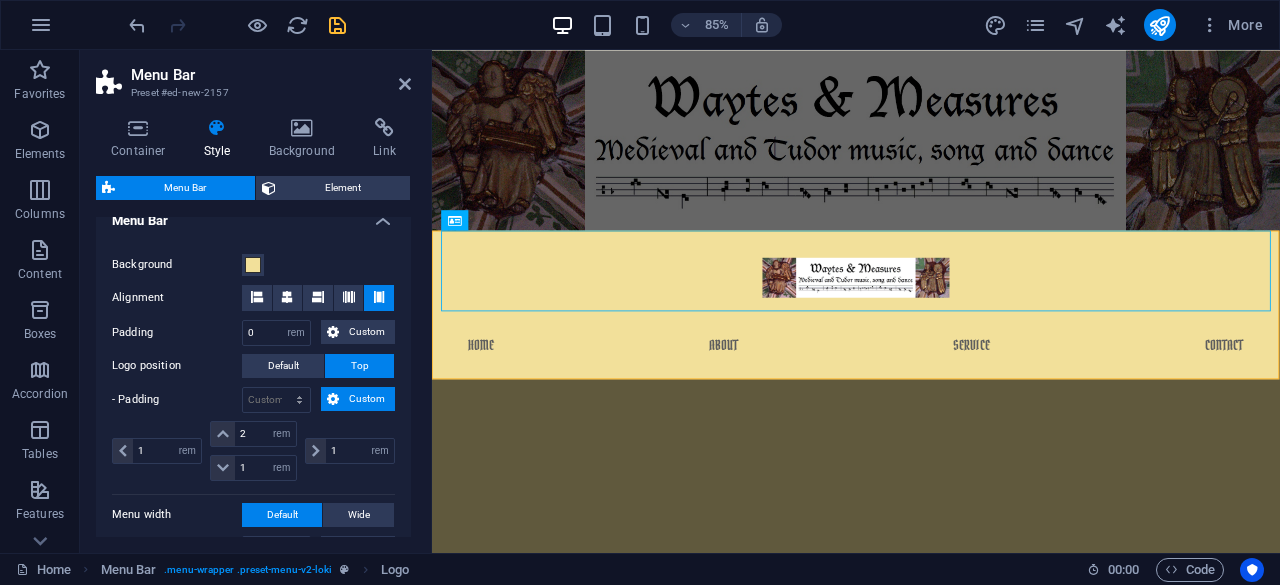 scroll, scrollTop: 361, scrollLeft: 0, axis: vertical 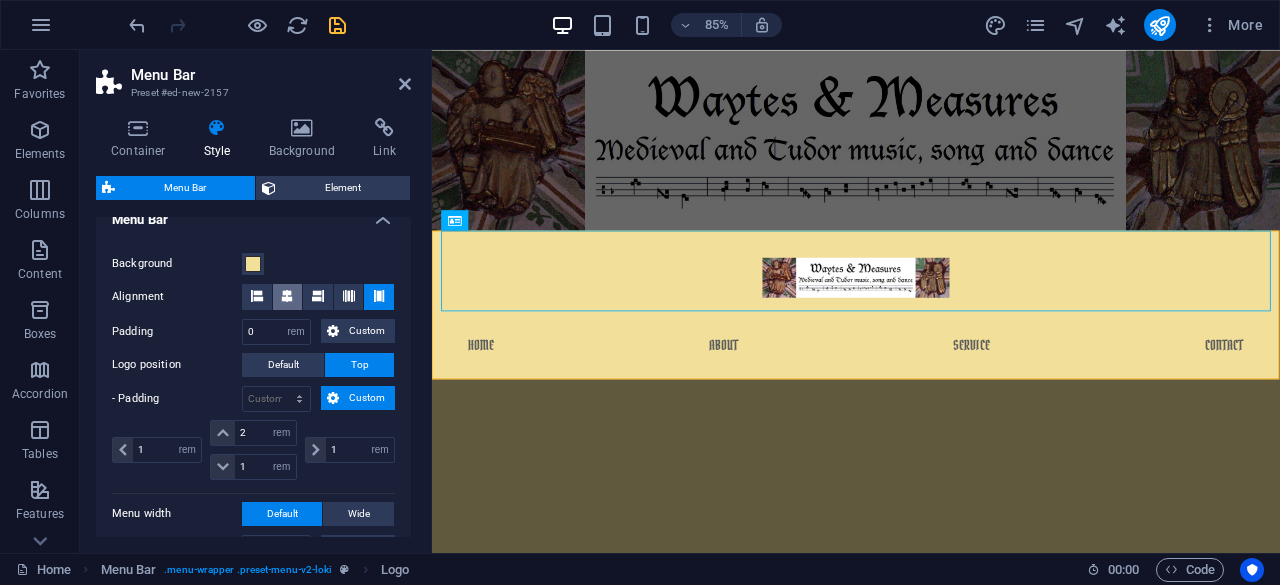 click at bounding box center [288, 297] 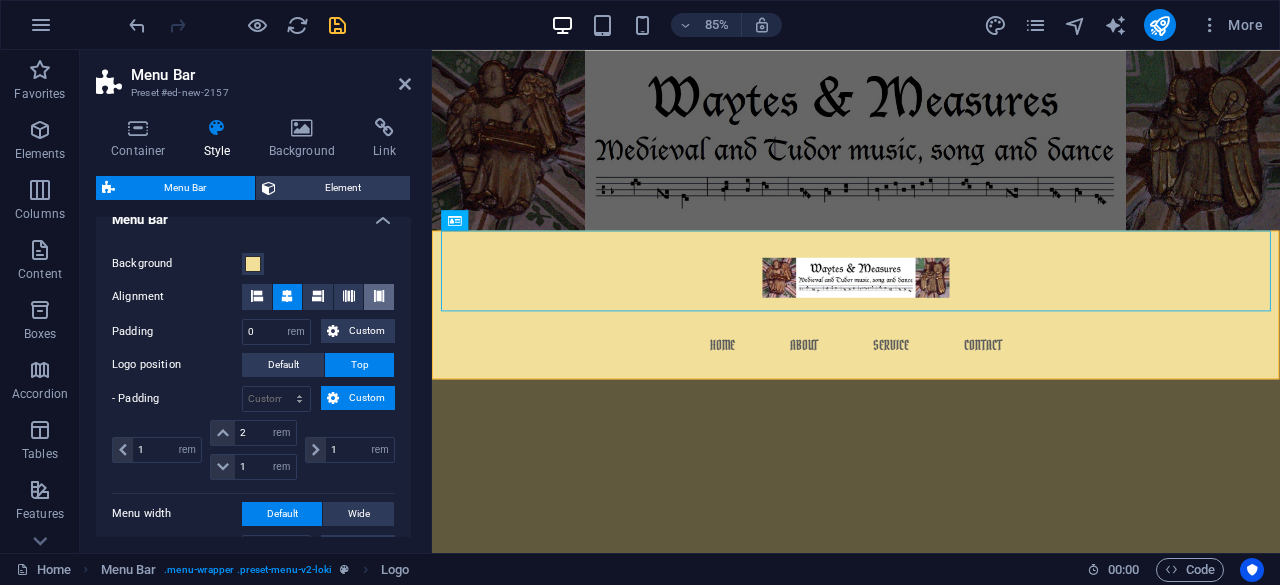 click at bounding box center (379, 296) 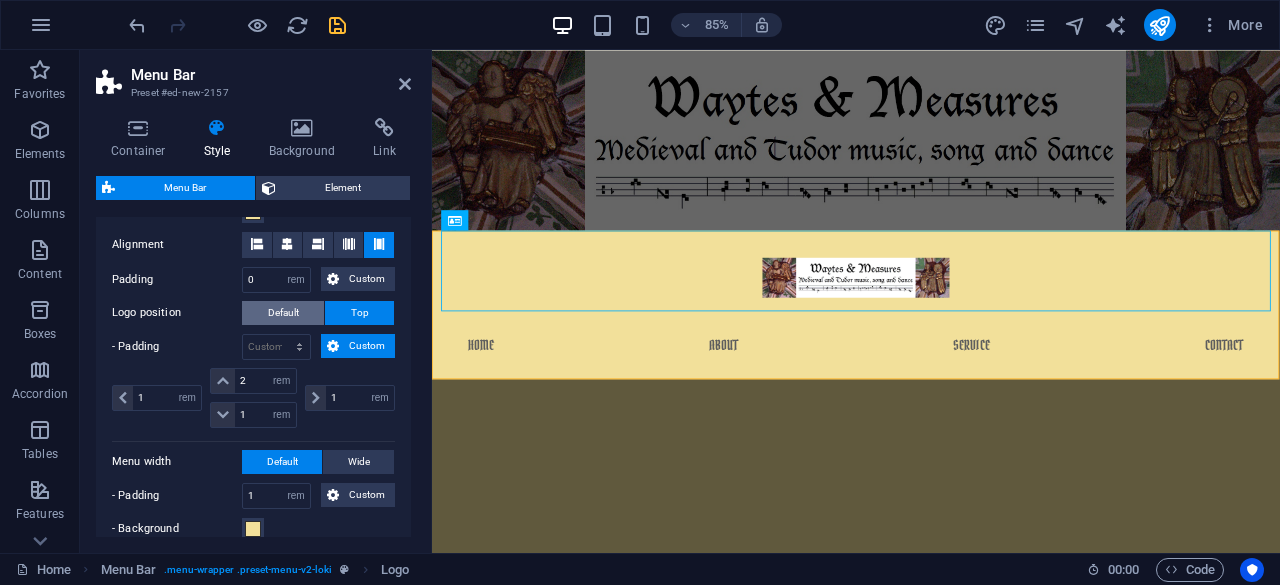 scroll, scrollTop: 419, scrollLeft: 0, axis: vertical 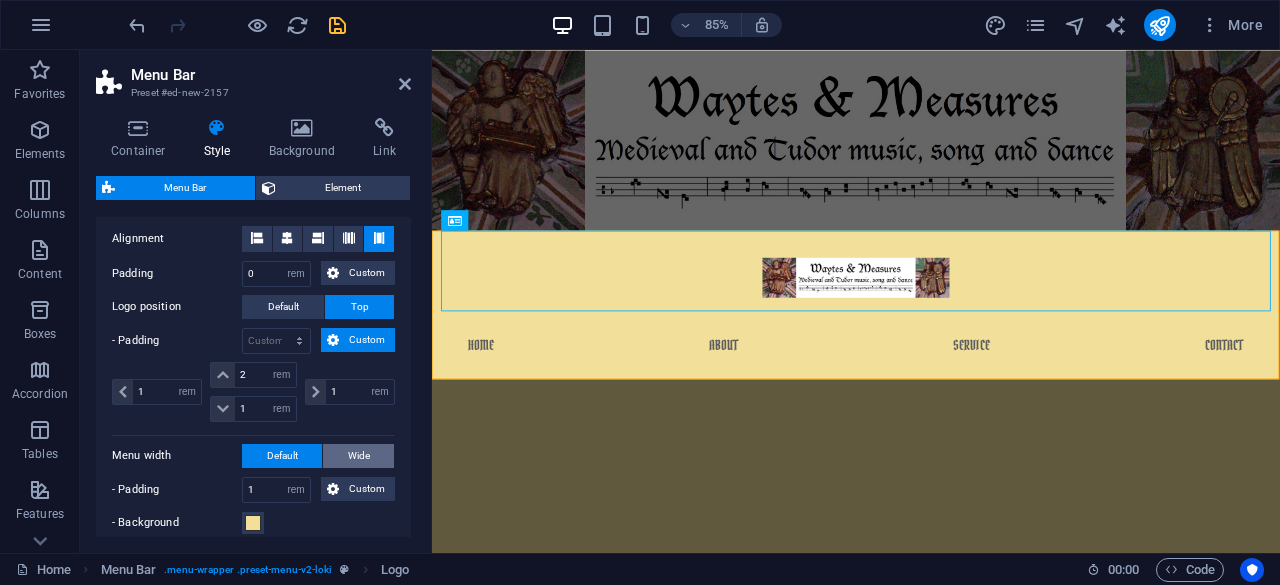 click on "Wide" at bounding box center [359, 456] 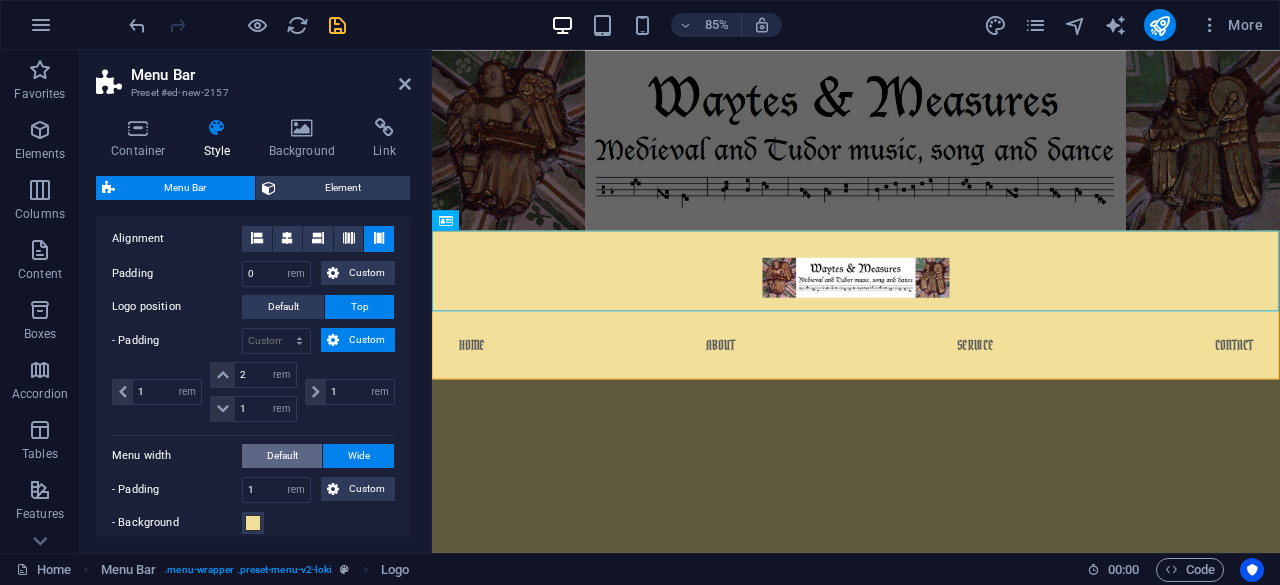 click on "Default" at bounding box center (282, 456) 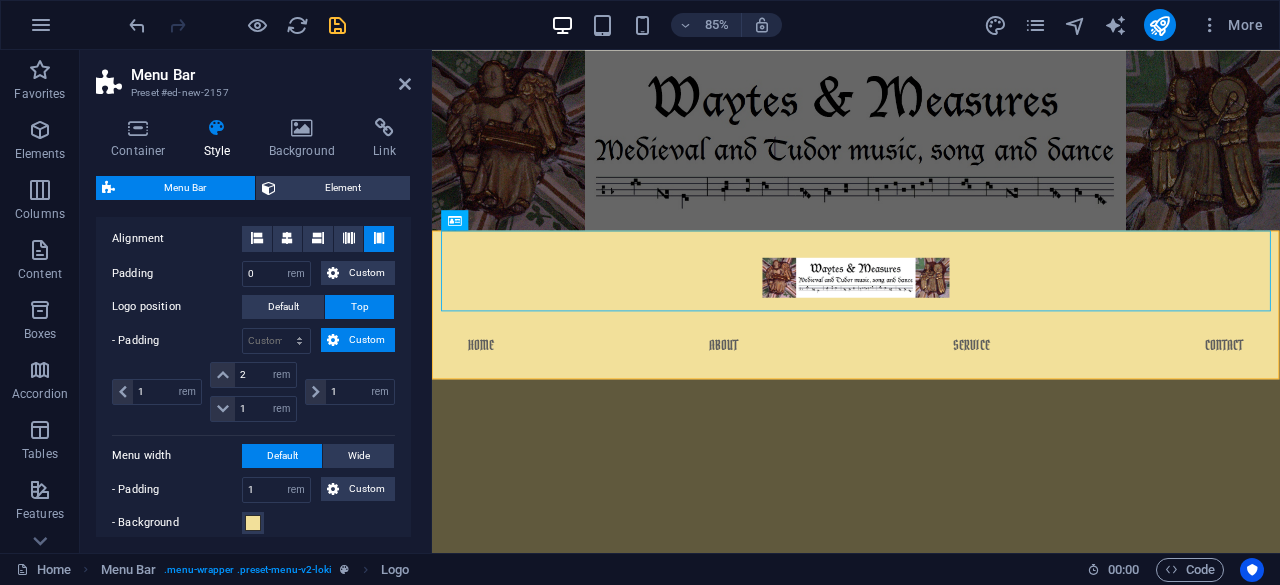 click on "Custom" at bounding box center (358, 340) 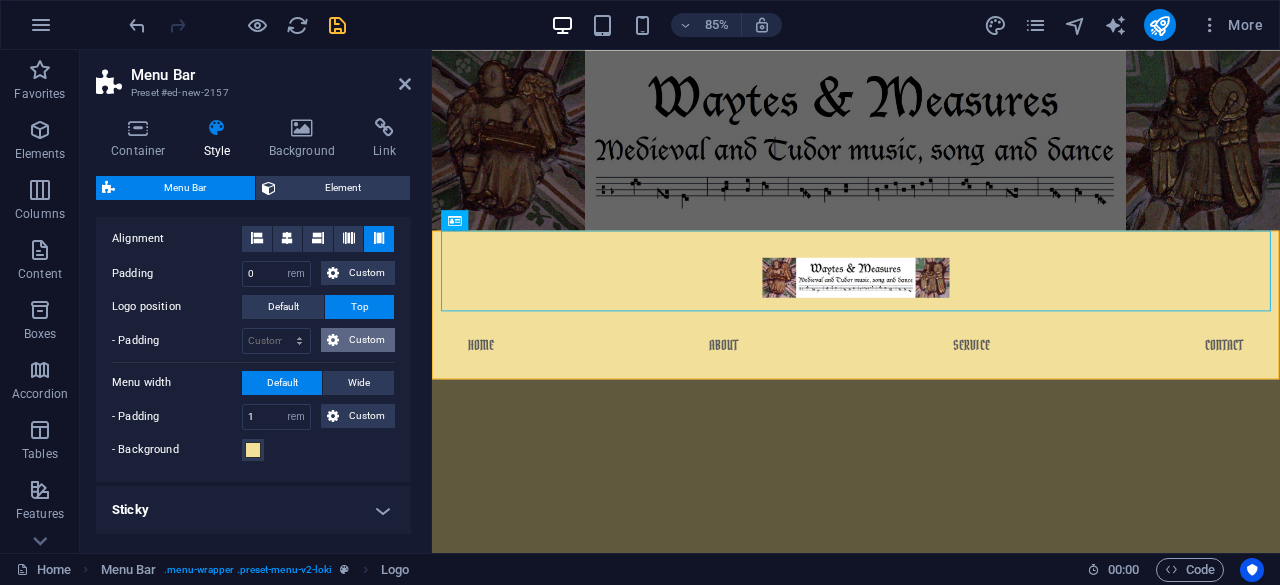 click on "Custom" at bounding box center [358, 340] 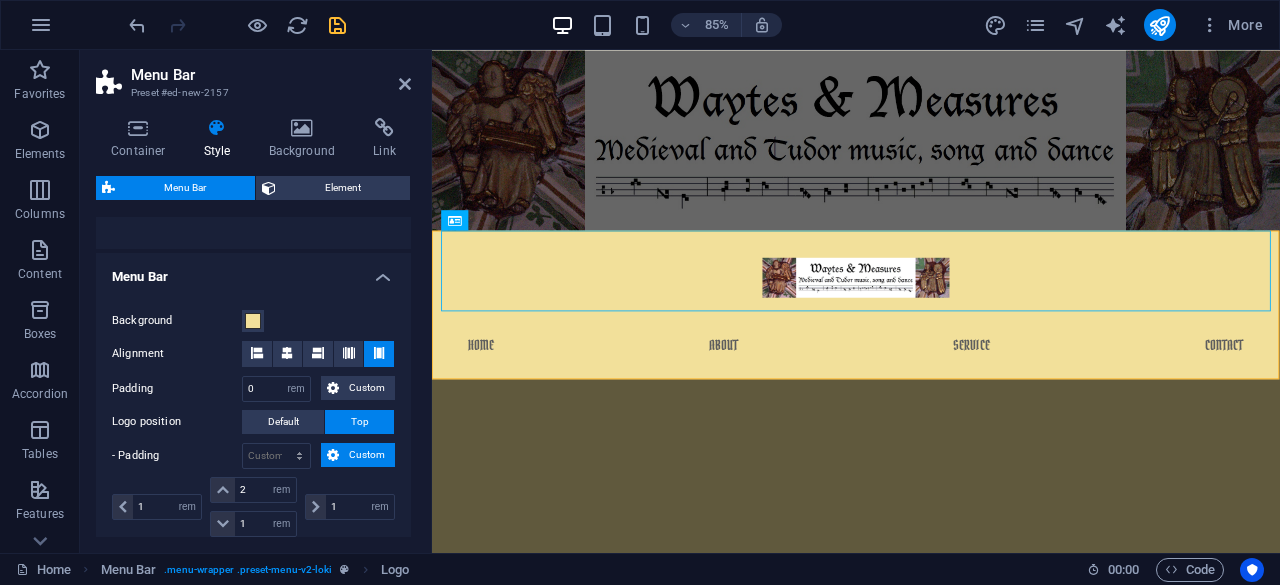 scroll, scrollTop: 300, scrollLeft: 0, axis: vertical 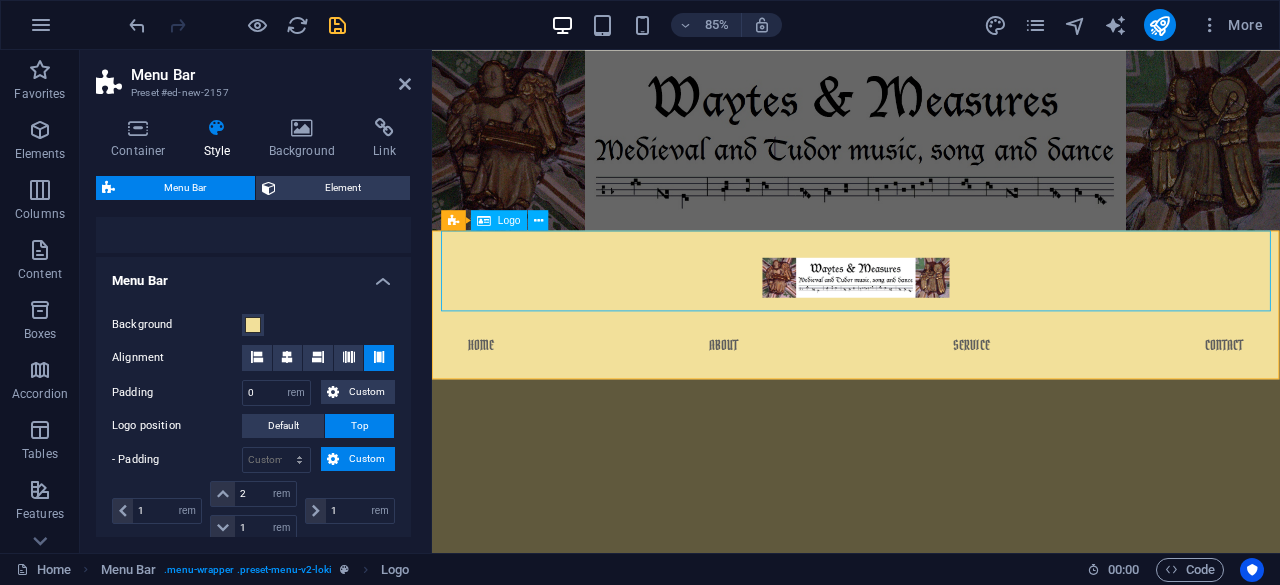 click at bounding box center [931, 309] 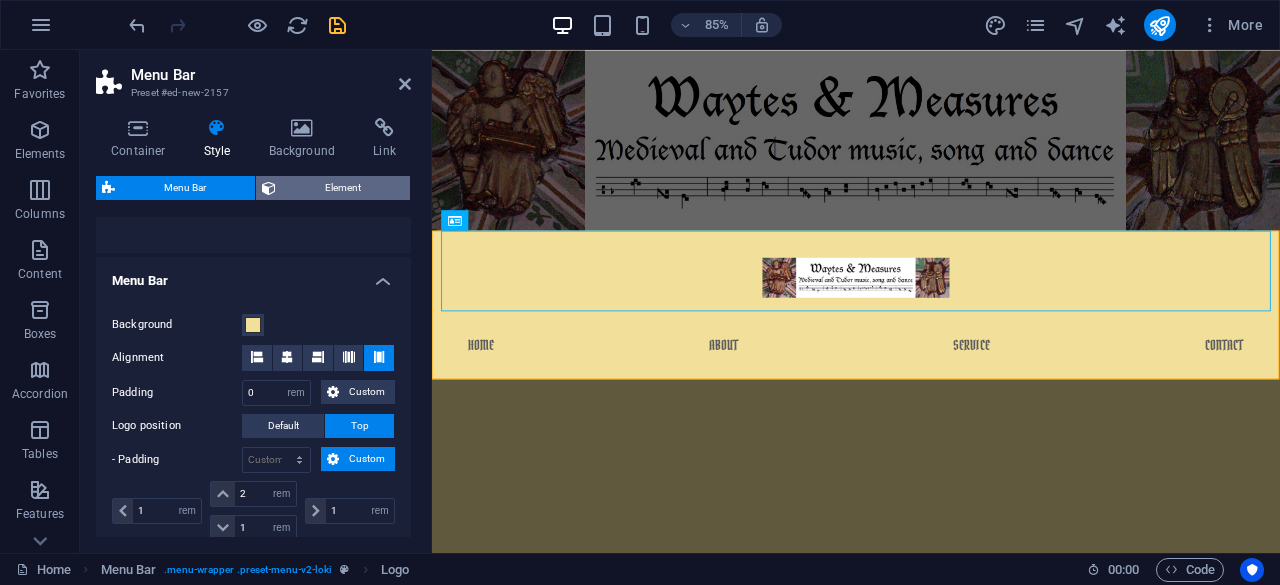 click on "Element" at bounding box center [343, 188] 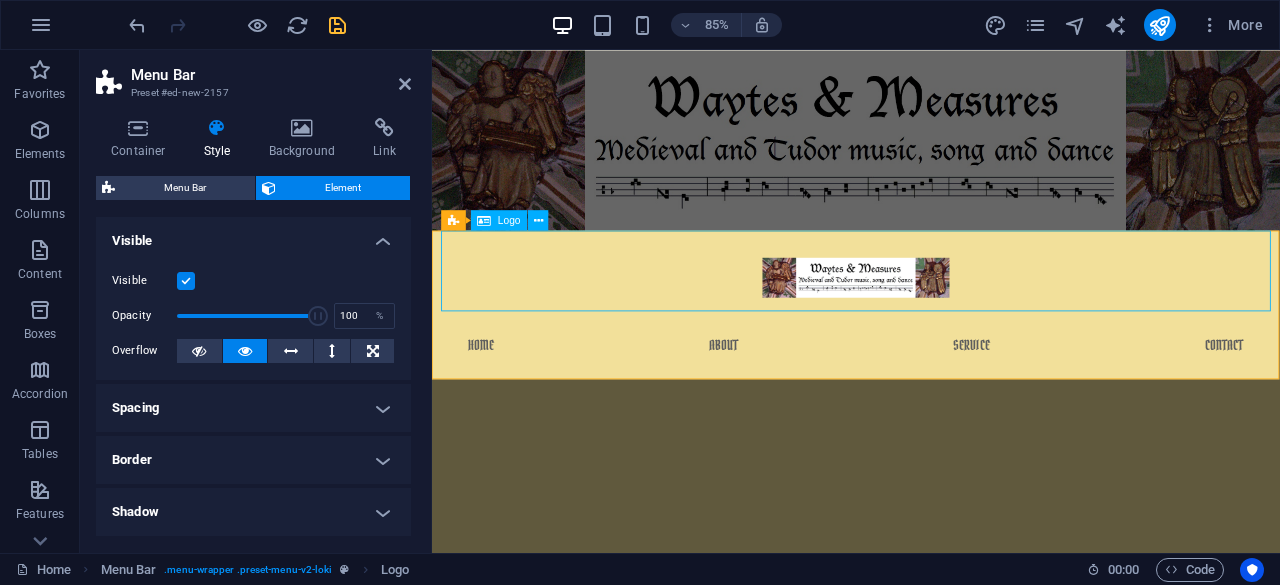 click at bounding box center [931, 309] 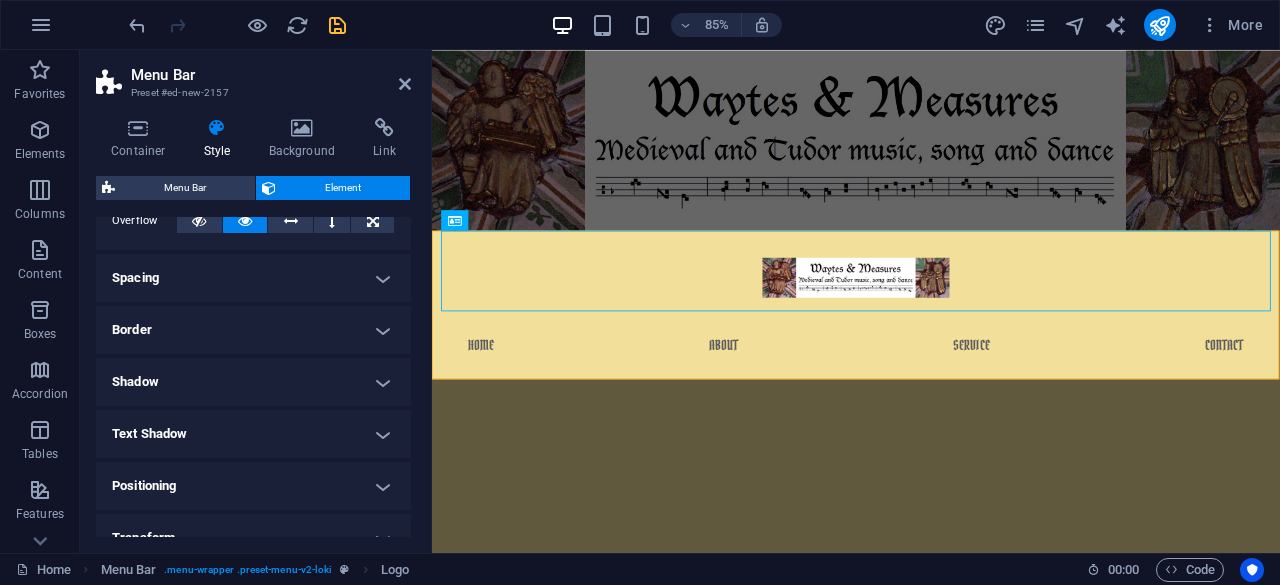 scroll, scrollTop: 134, scrollLeft: 0, axis: vertical 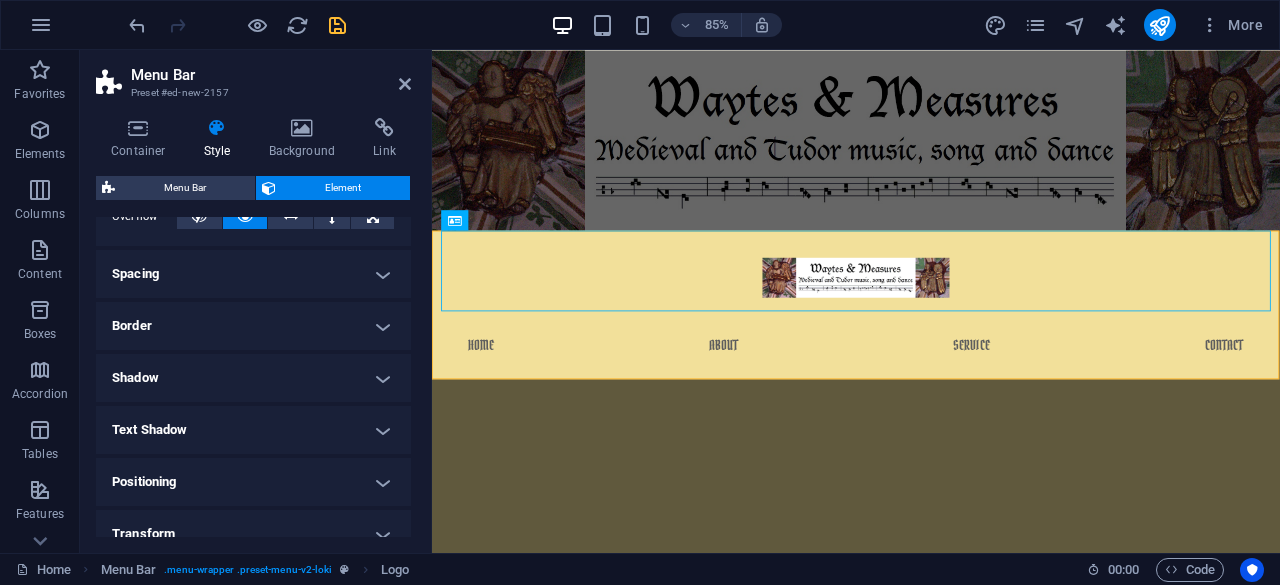 click on "Spacing" at bounding box center [253, 274] 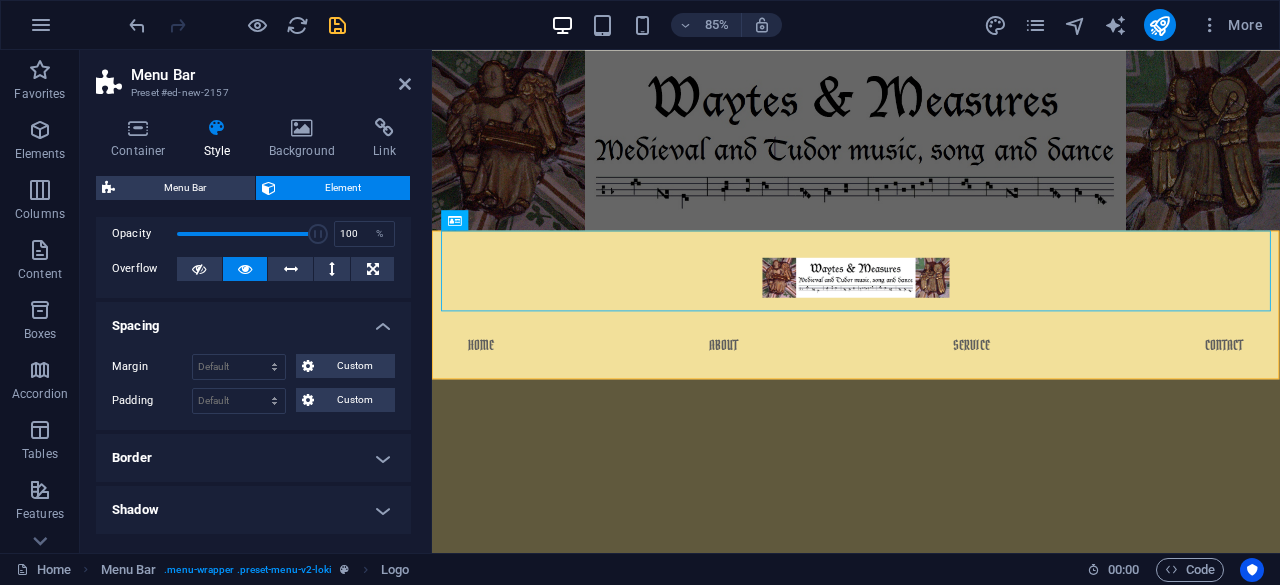 scroll, scrollTop: 0, scrollLeft: 0, axis: both 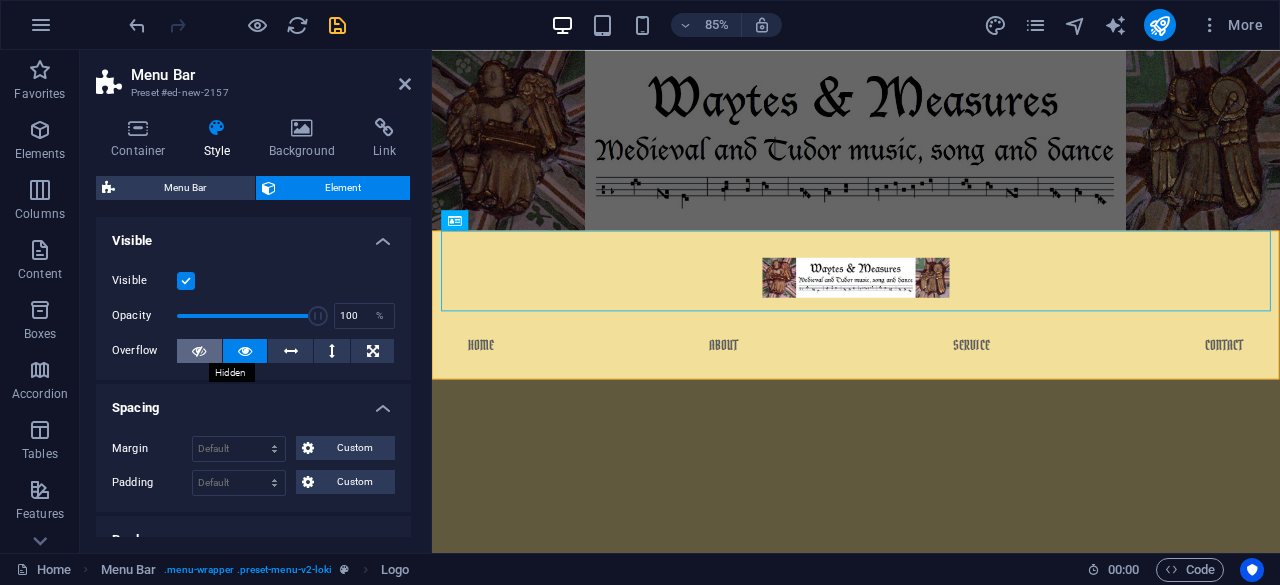 click at bounding box center (199, 351) 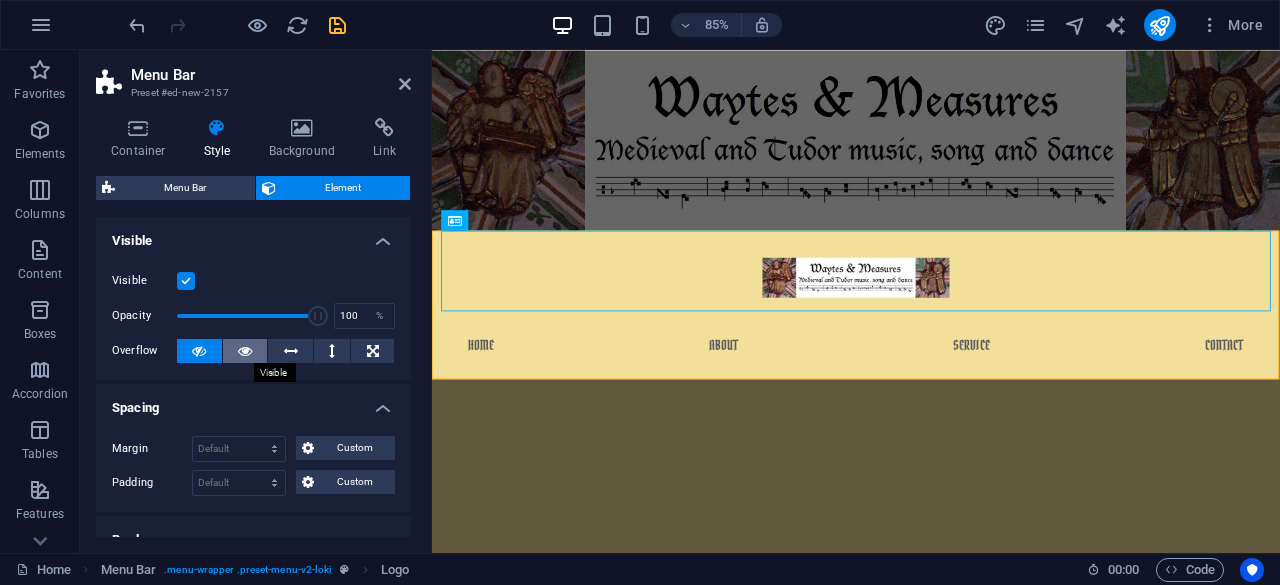 click at bounding box center (245, 351) 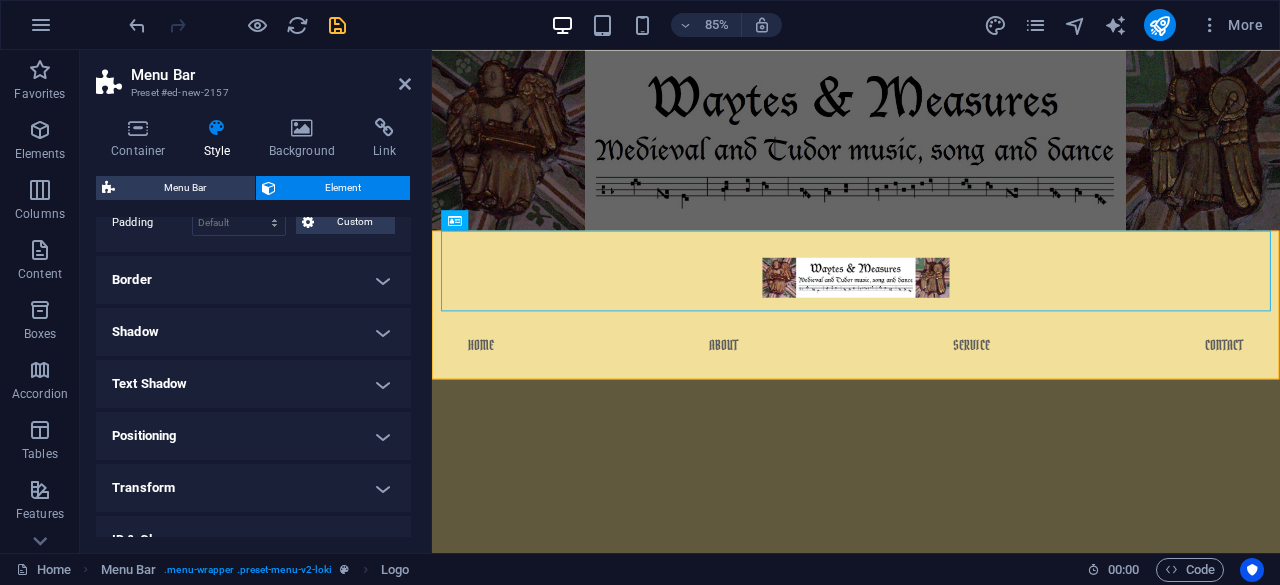 scroll, scrollTop: 275, scrollLeft: 0, axis: vertical 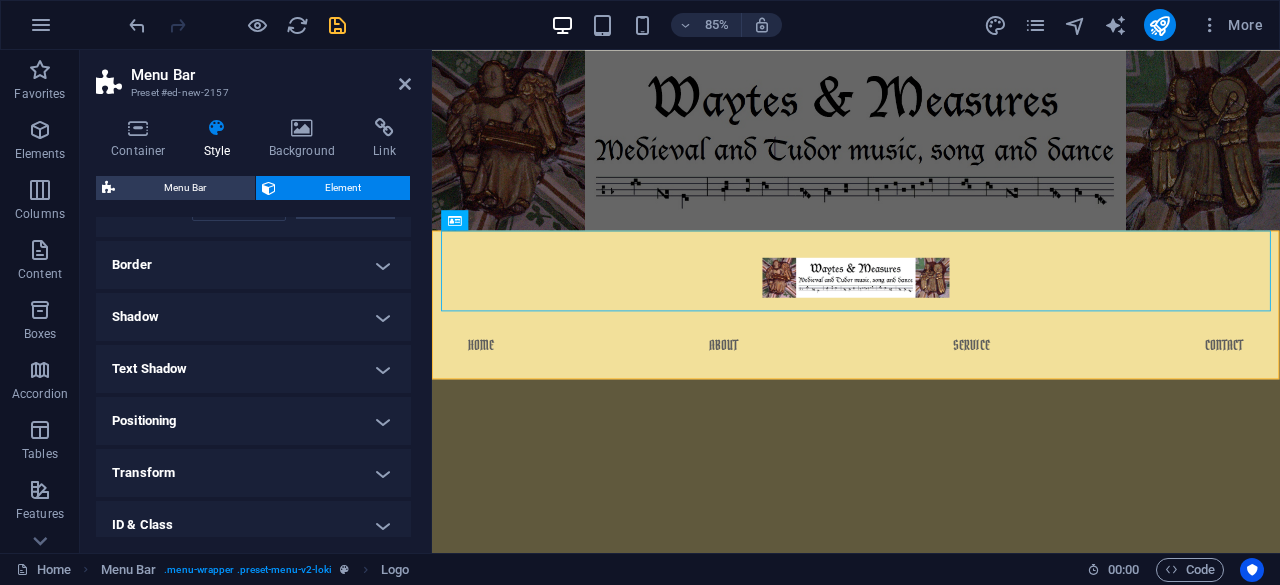 click on "Border" at bounding box center [253, 265] 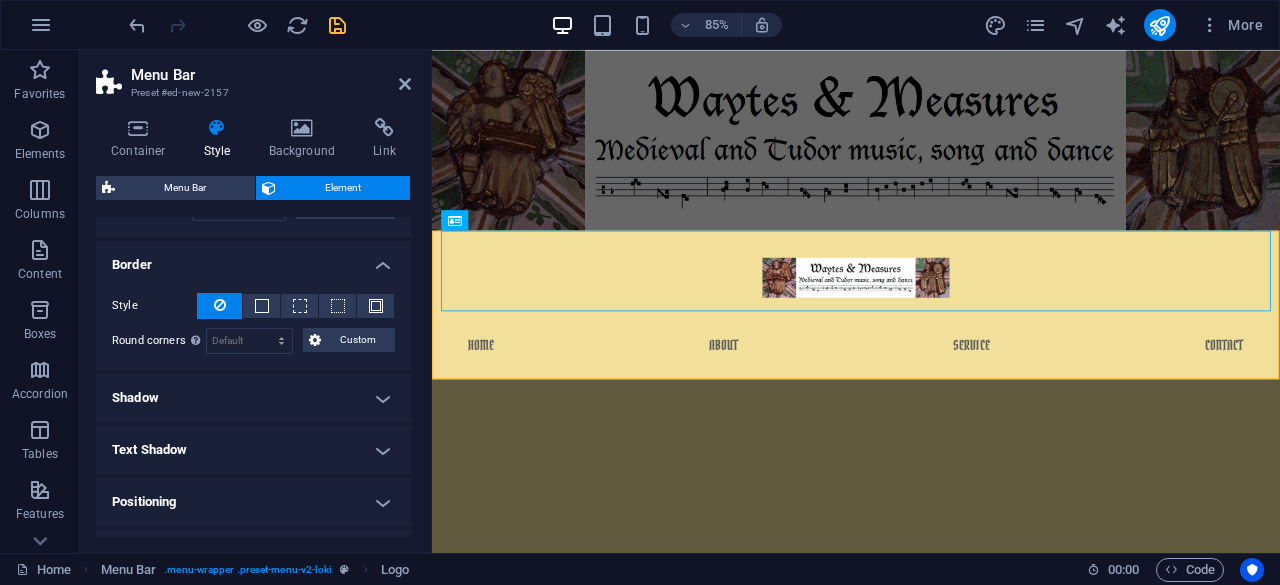 click on "Border" at bounding box center (253, 259) 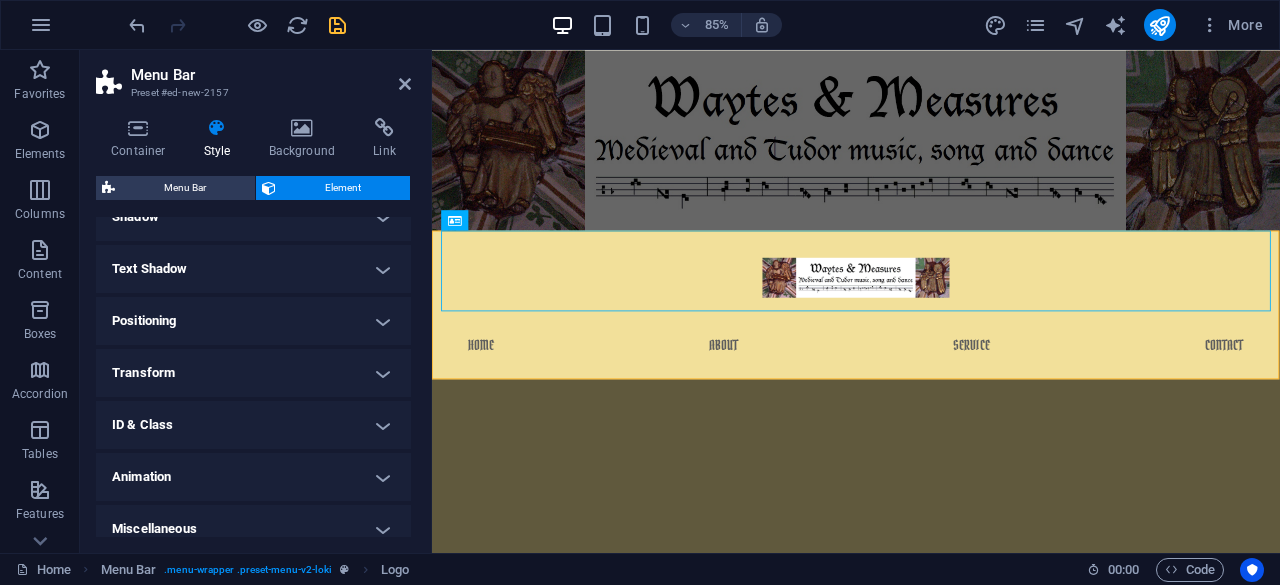scroll, scrollTop: 388, scrollLeft: 0, axis: vertical 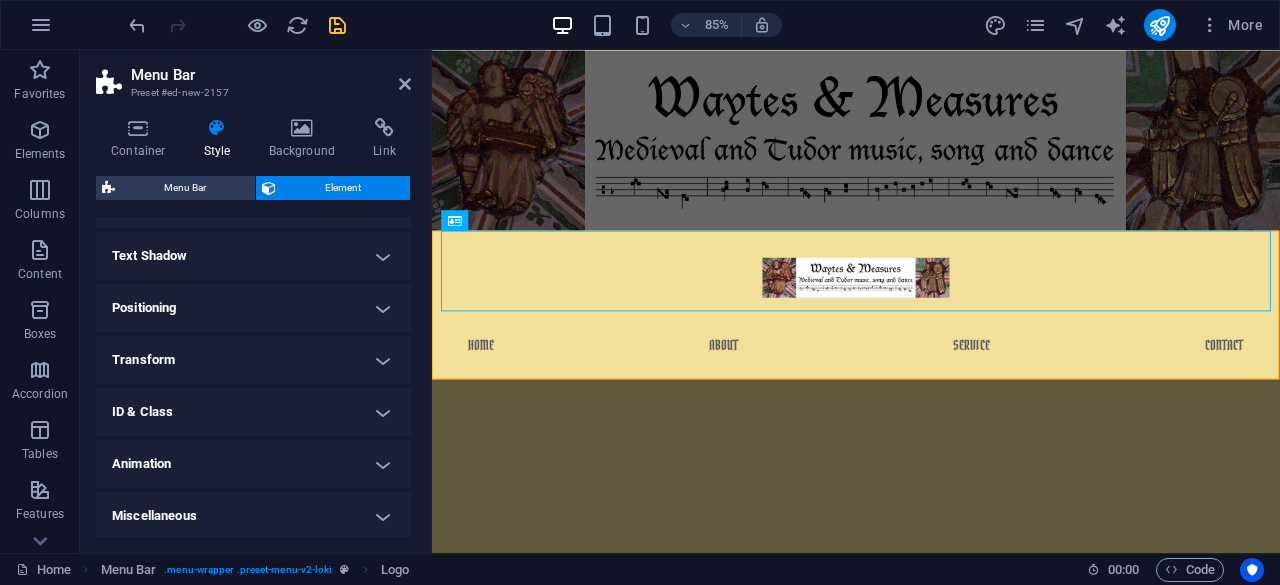 click on "Positioning" at bounding box center (253, 308) 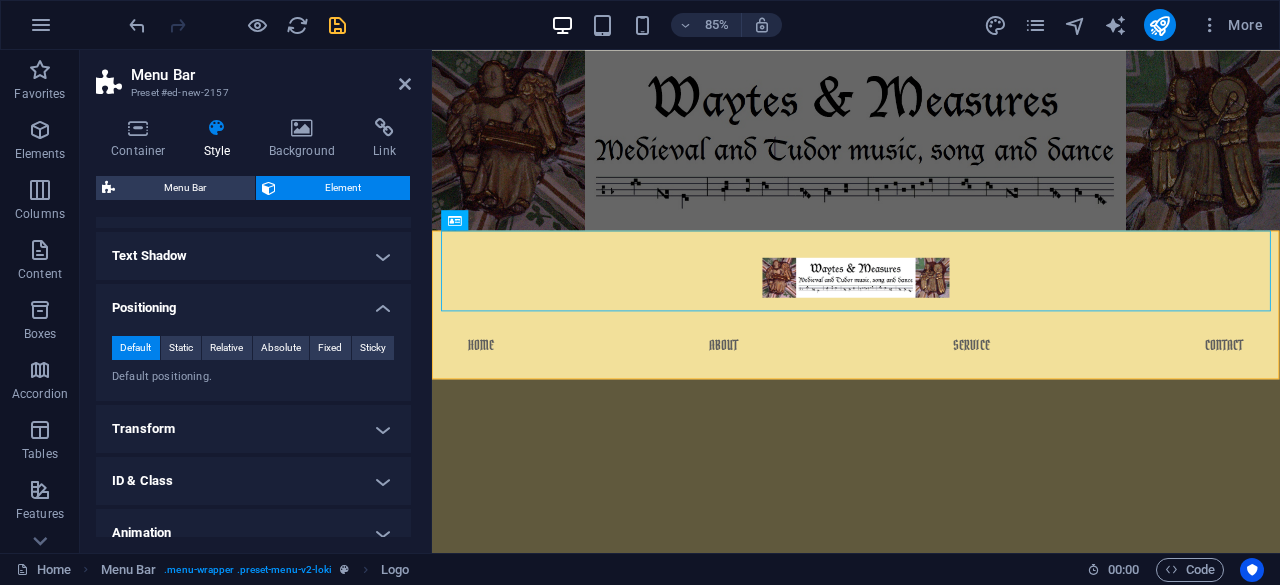 click on "Positioning" at bounding box center [253, 302] 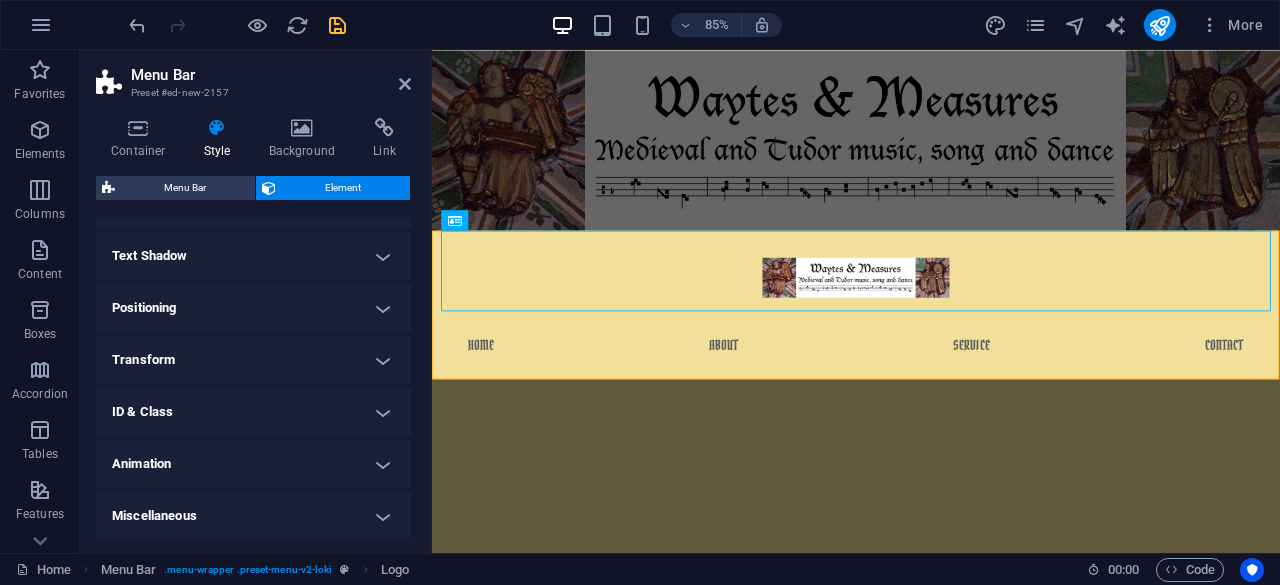 click on "Transform" at bounding box center (253, 360) 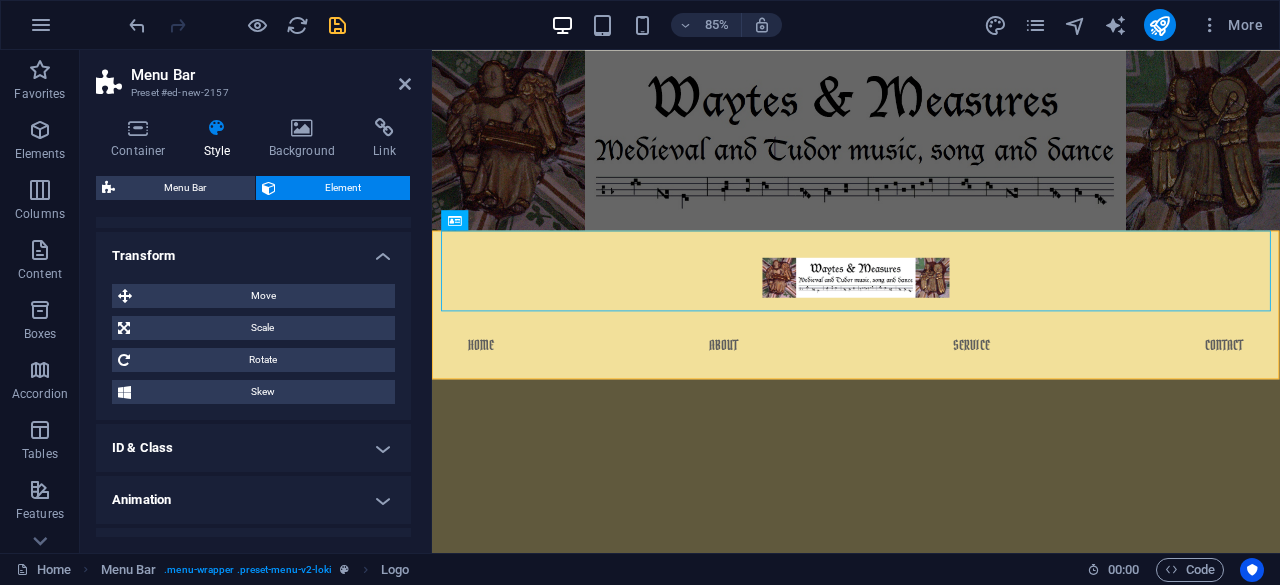 scroll, scrollTop: 476, scrollLeft: 0, axis: vertical 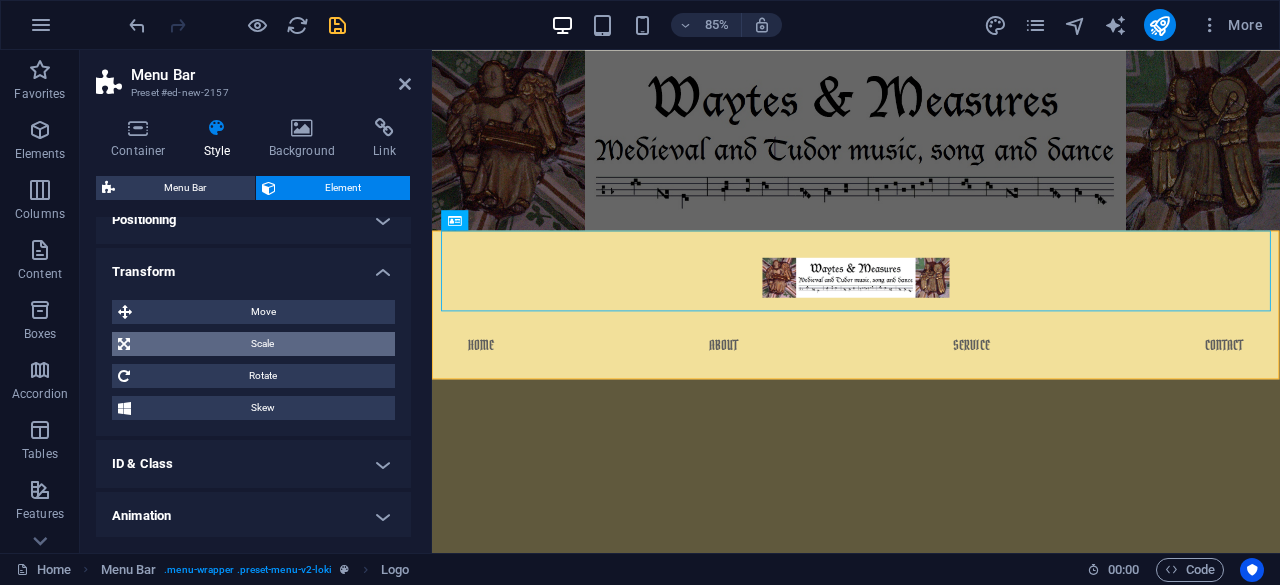 click on "Scale" at bounding box center [262, 344] 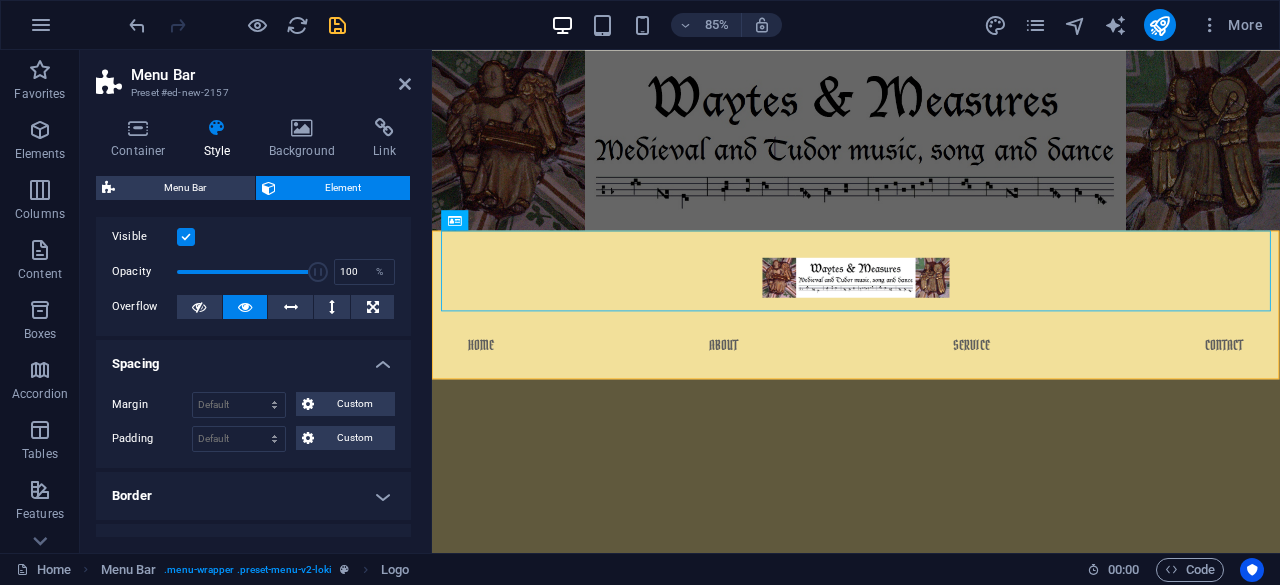 scroll, scrollTop: 0, scrollLeft: 0, axis: both 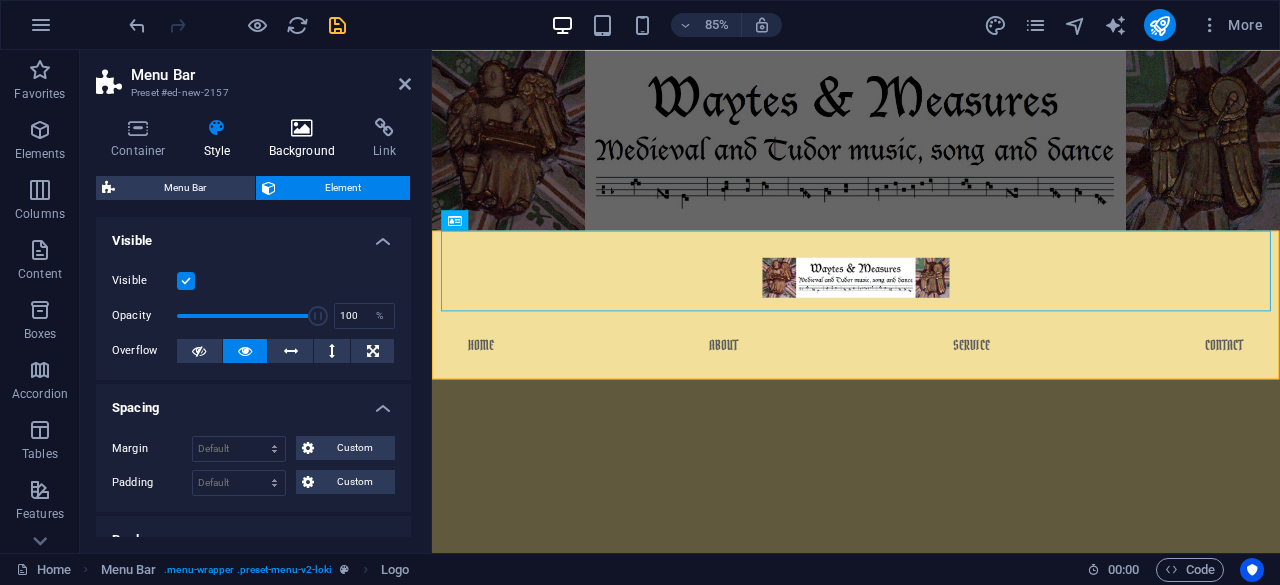 click on "Background" at bounding box center (306, 139) 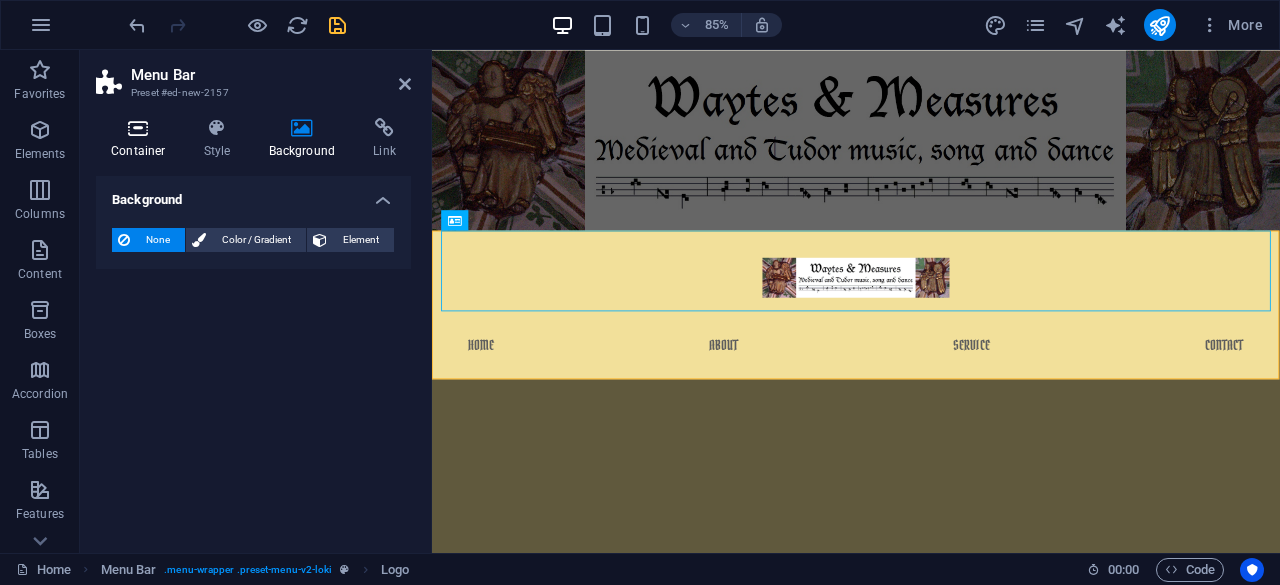 click on "Container" at bounding box center [142, 139] 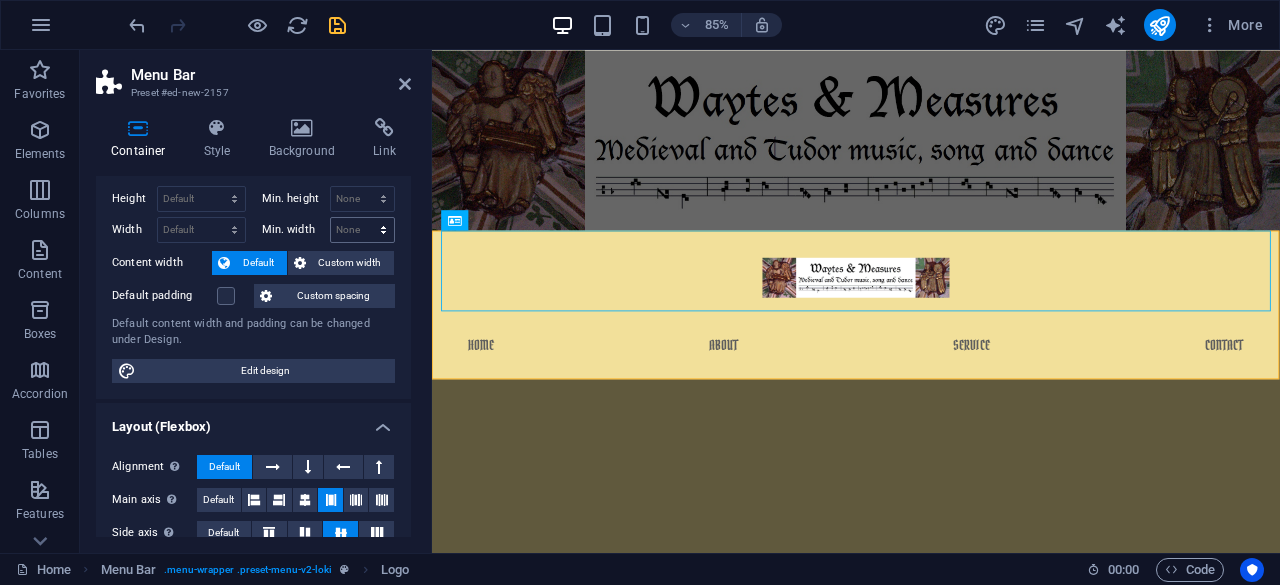scroll, scrollTop: 0, scrollLeft: 0, axis: both 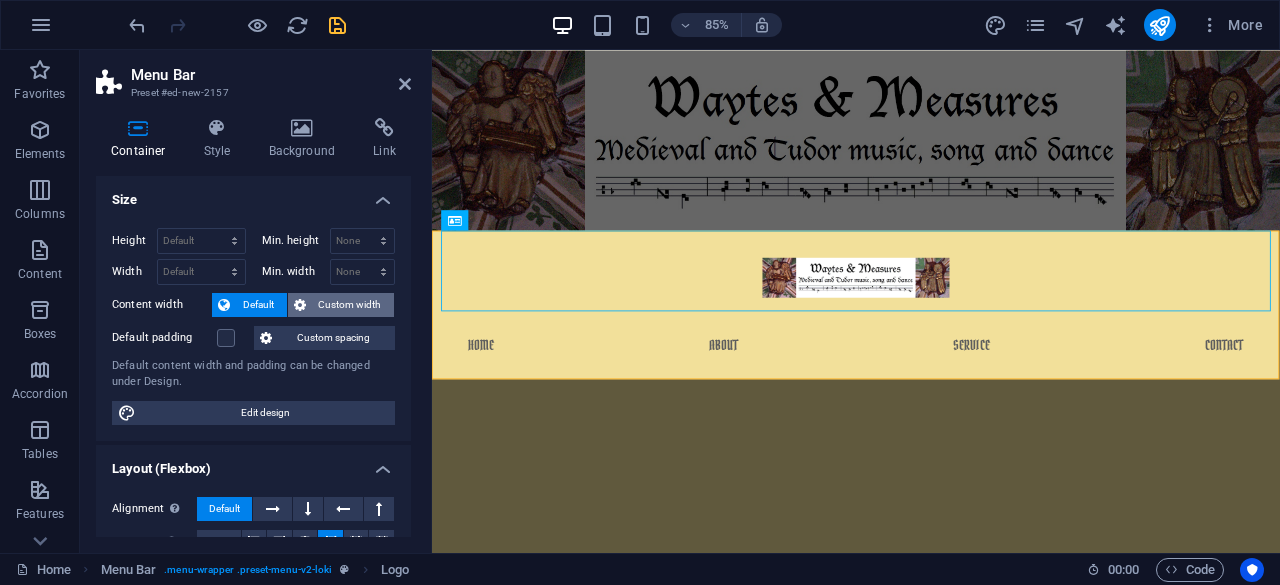 click on "Custom width" at bounding box center [350, 305] 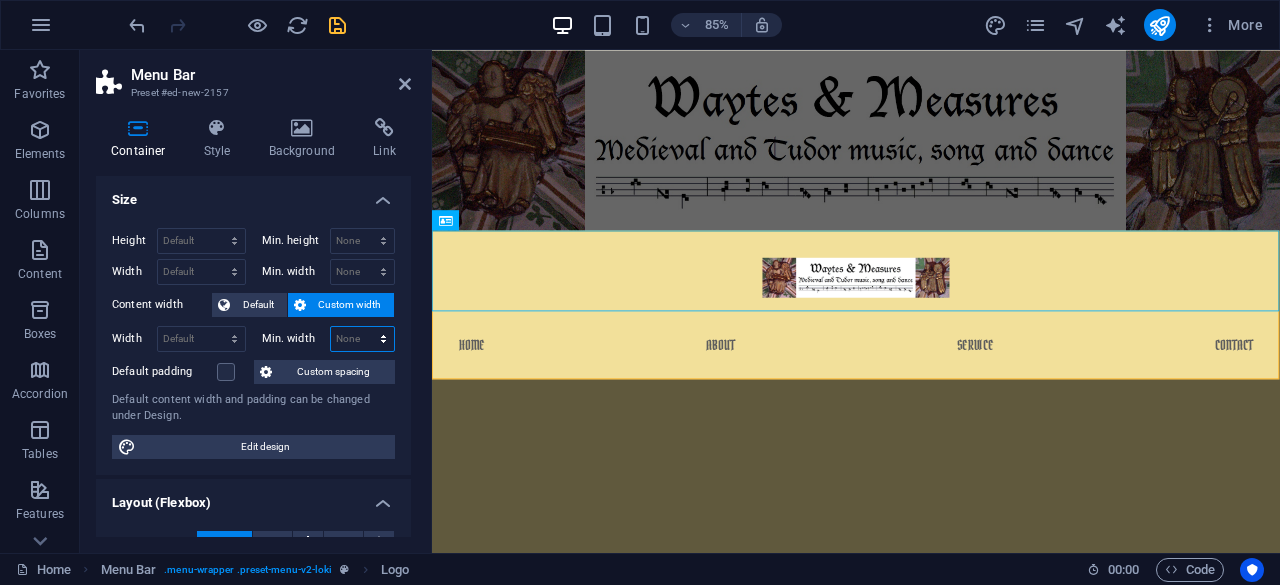 click on "None px rem % vh vw" at bounding box center (363, 339) 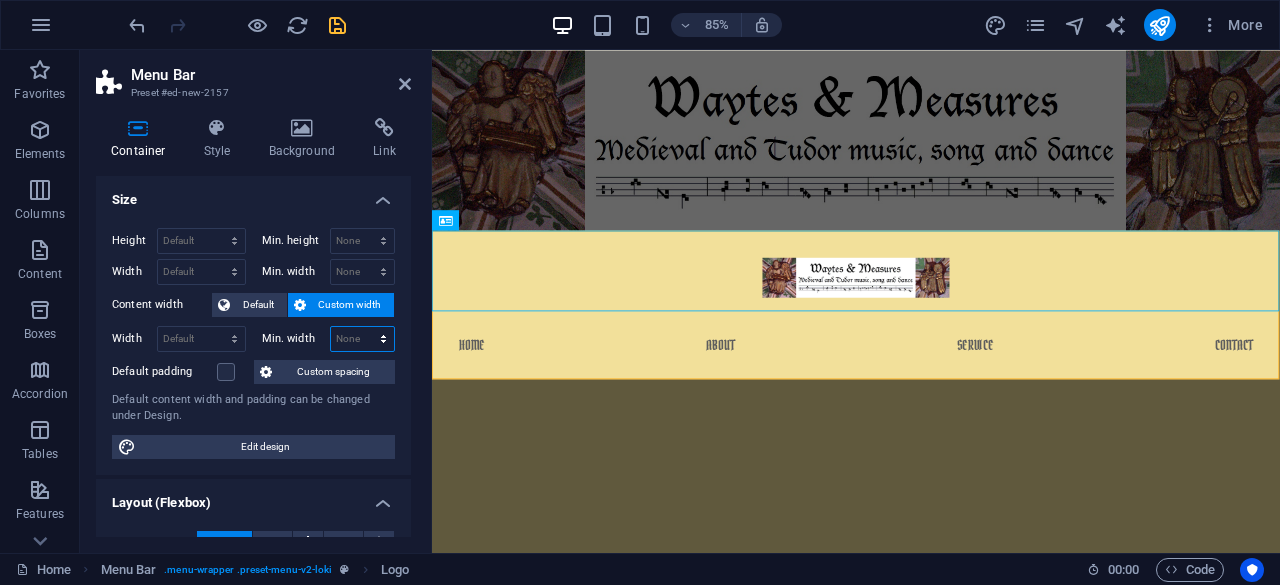select on "%" 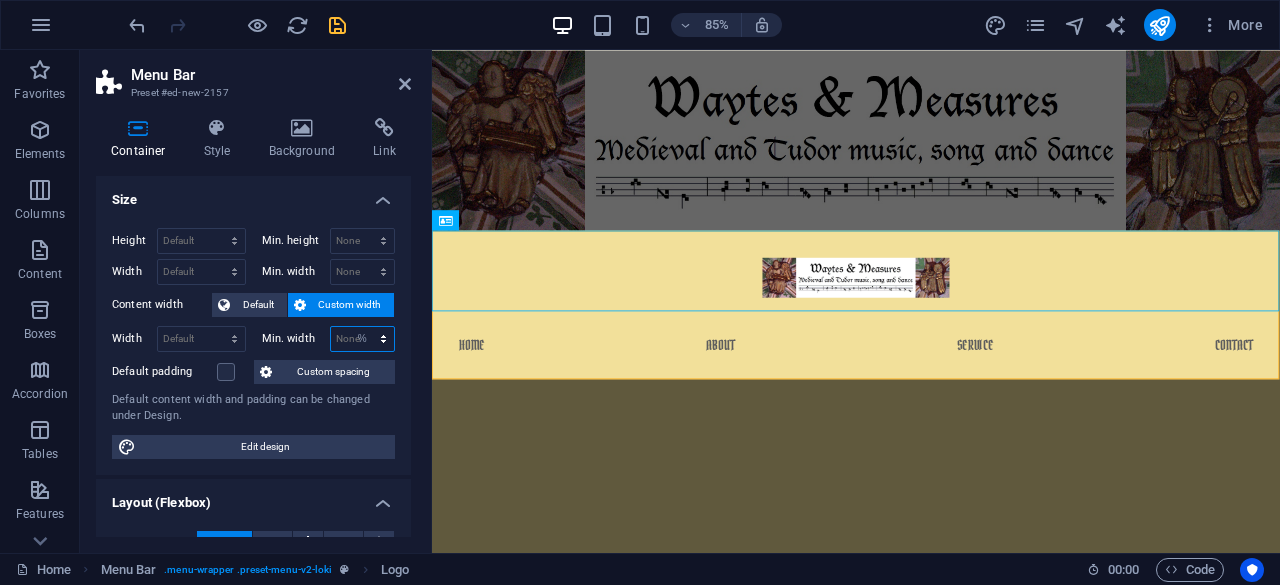 click on "None px rem % vh vw" at bounding box center [363, 339] 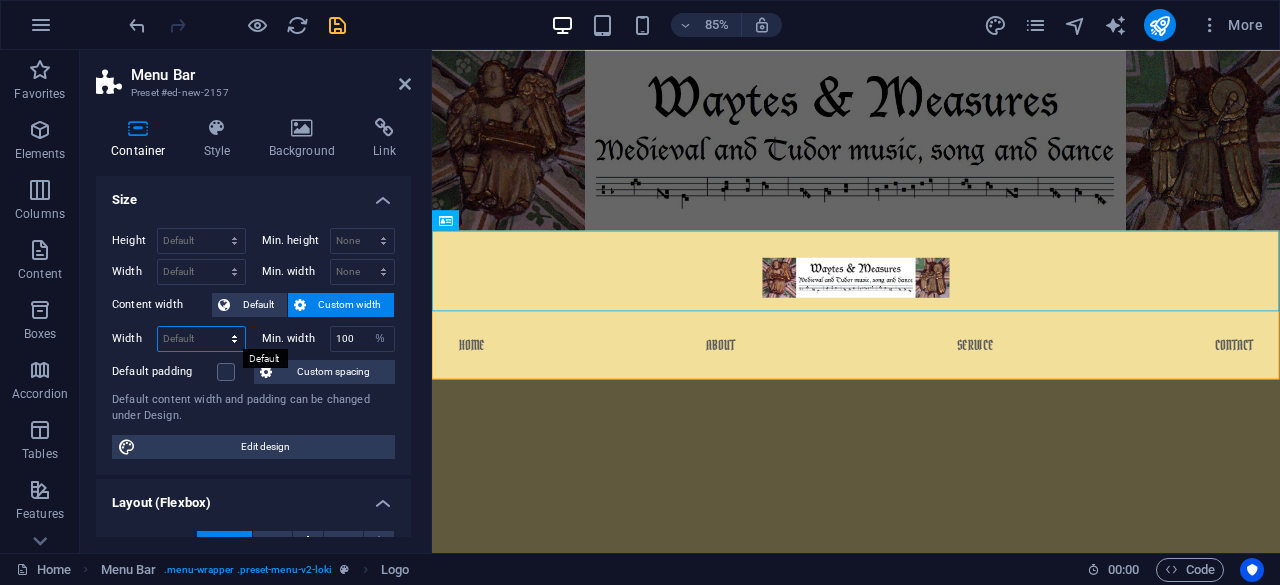 click on "Default px rem % em vh vw" at bounding box center [201, 339] 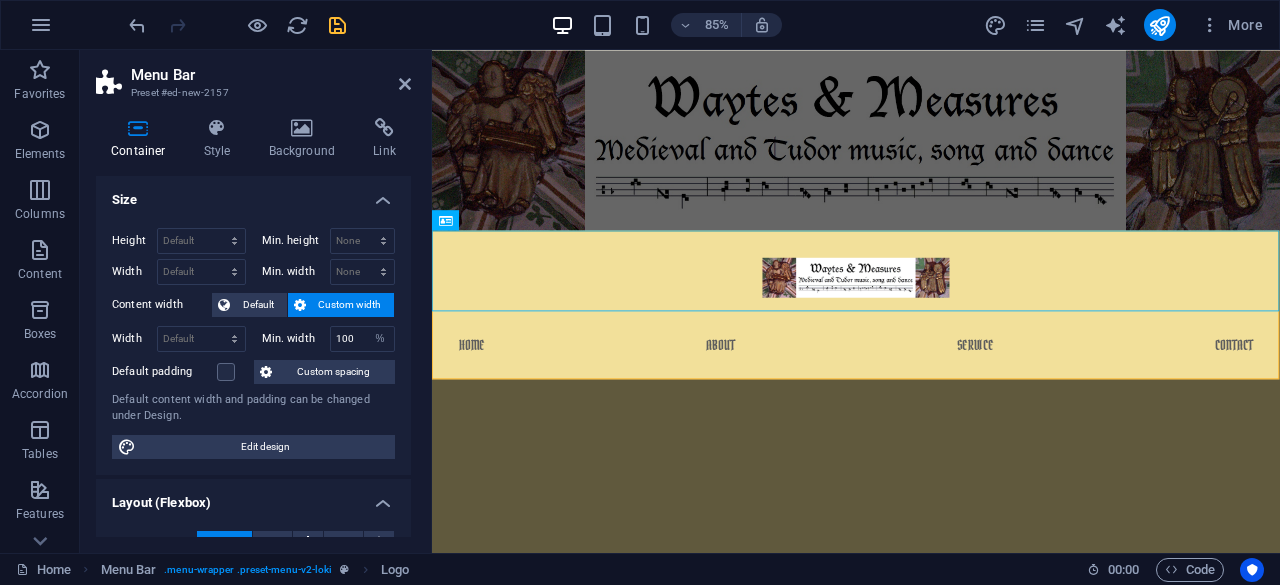 click on "Skip to main content
Menu Home About Service Contact" at bounding box center (931, 243) 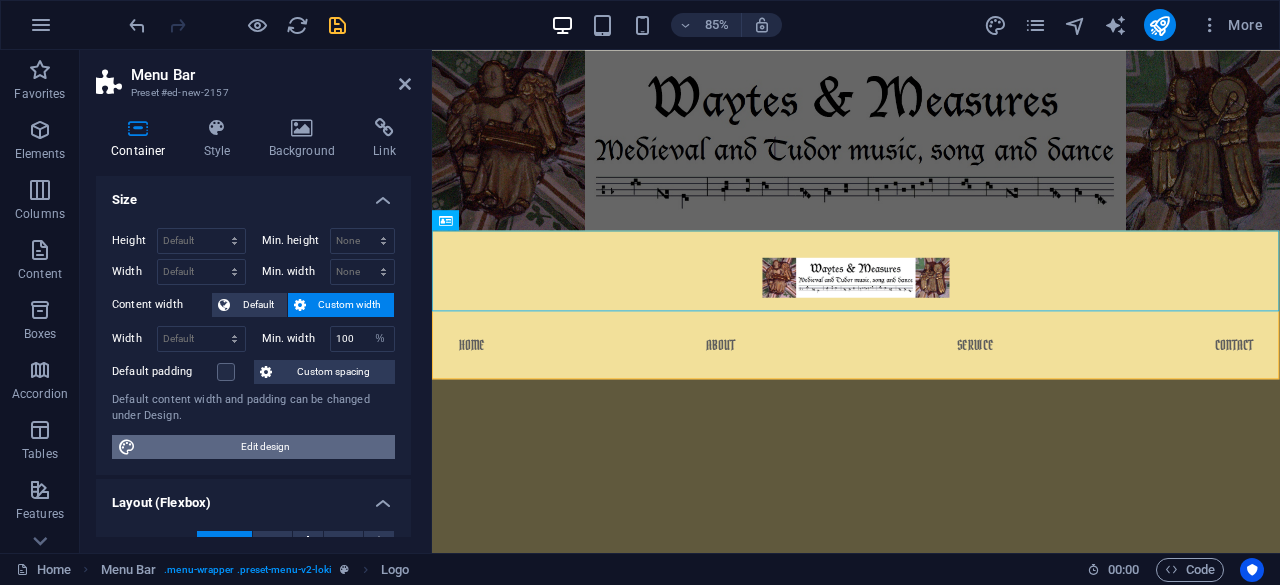 click on "Edit design" at bounding box center (265, 447) 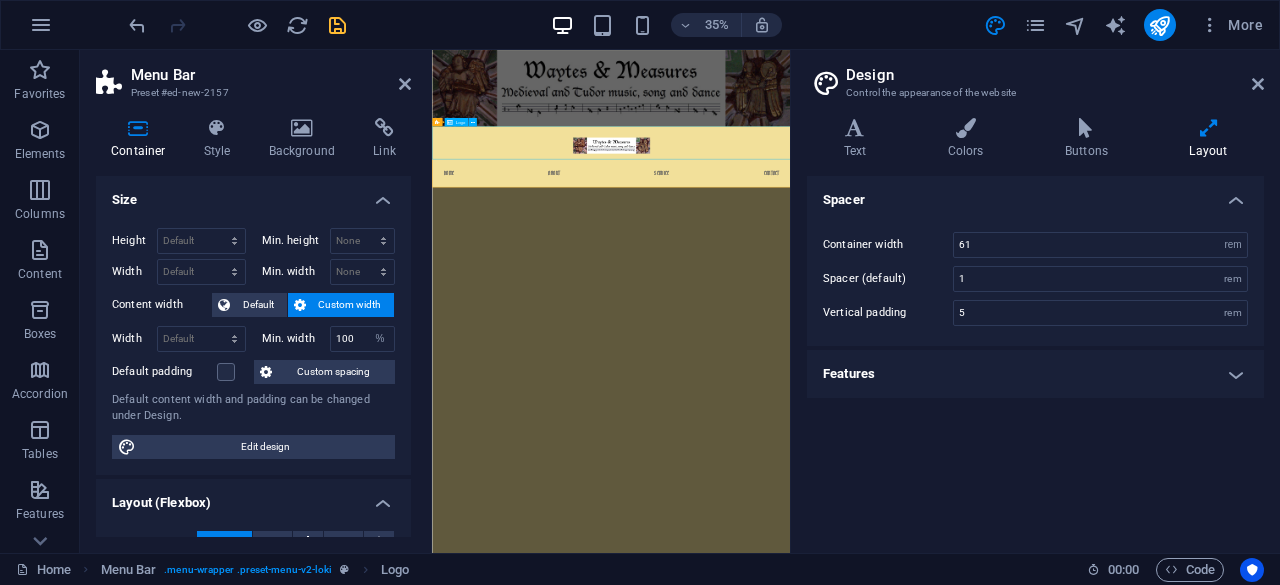 click at bounding box center (943, 315) 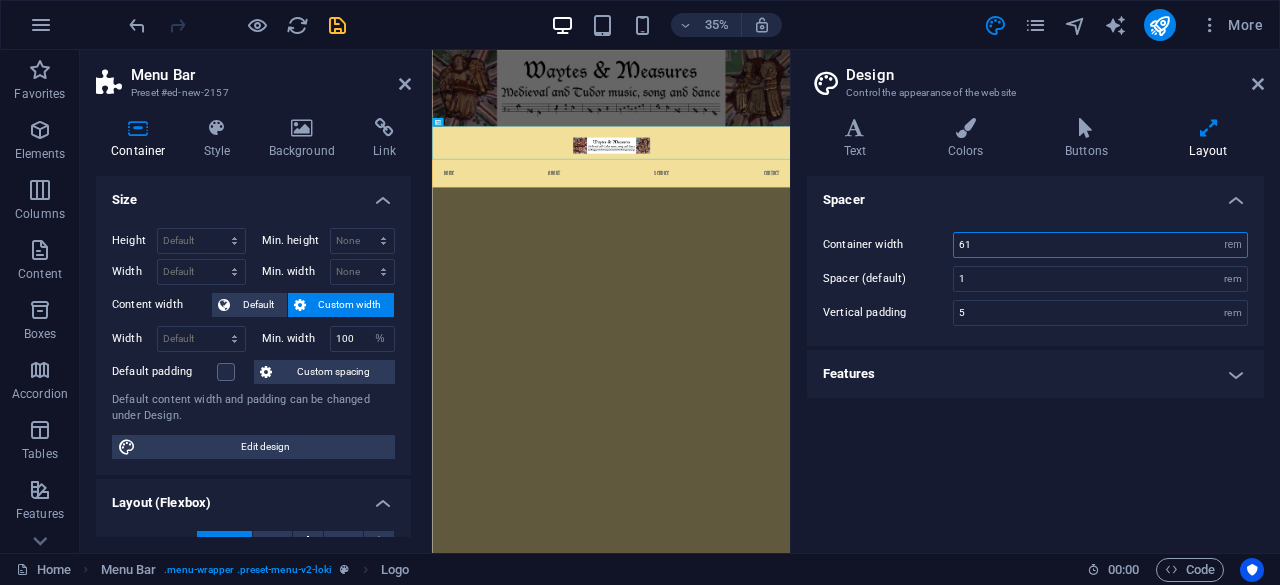 click on "61" at bounding box center (1100, 245) 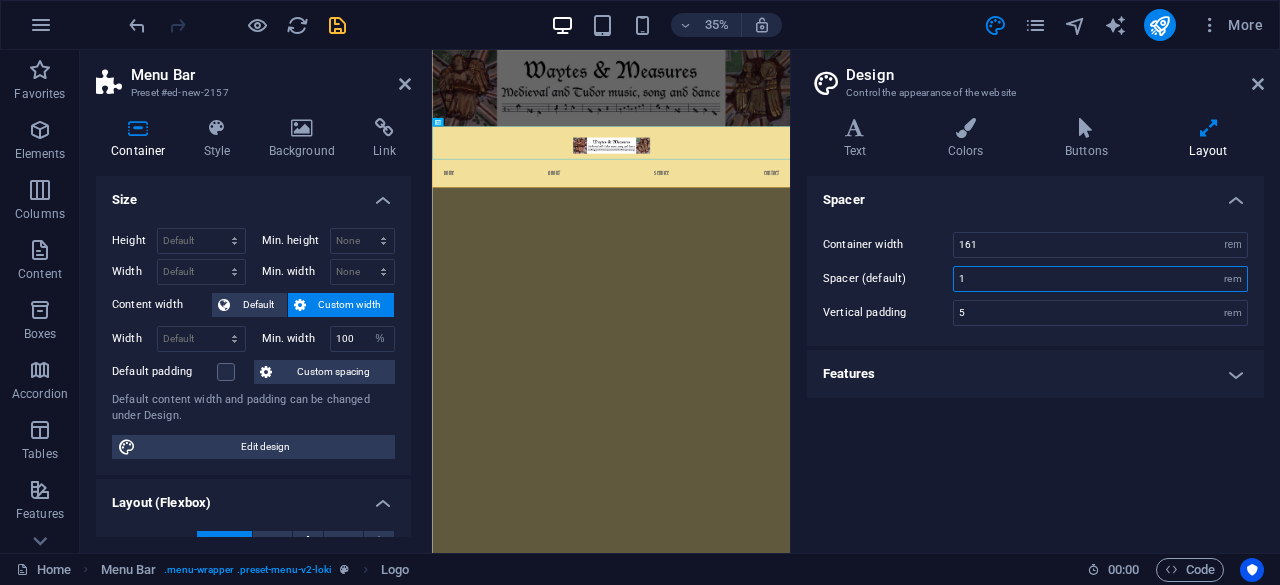 click on "1" at bounding box center (1100, 279) 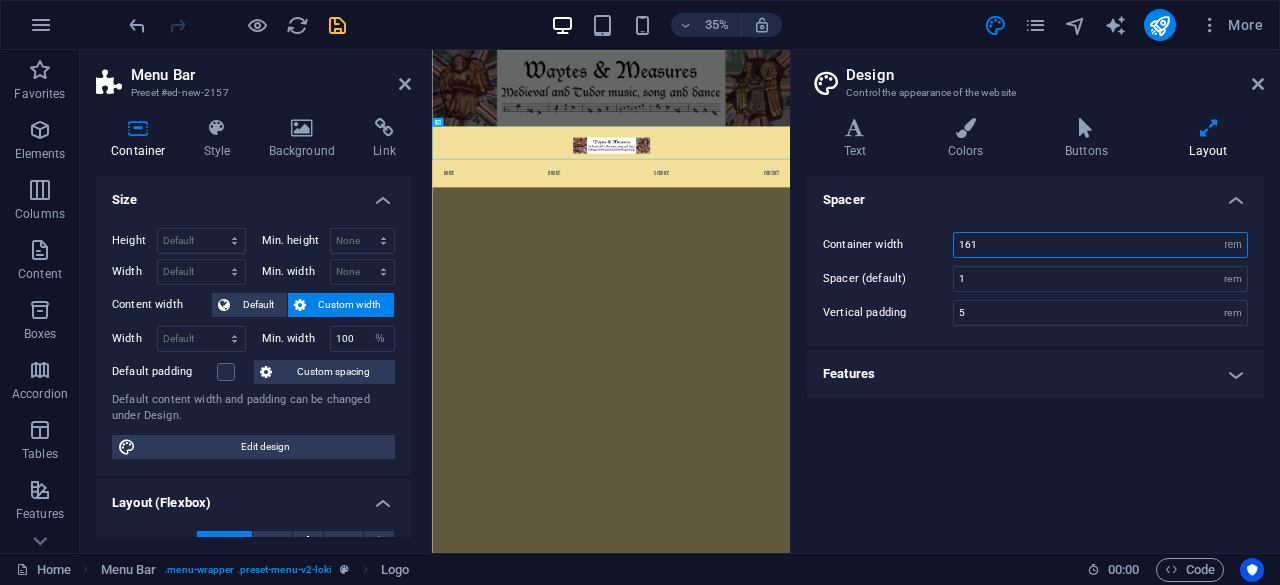 click on "161" at bounding box center [1100, 245] 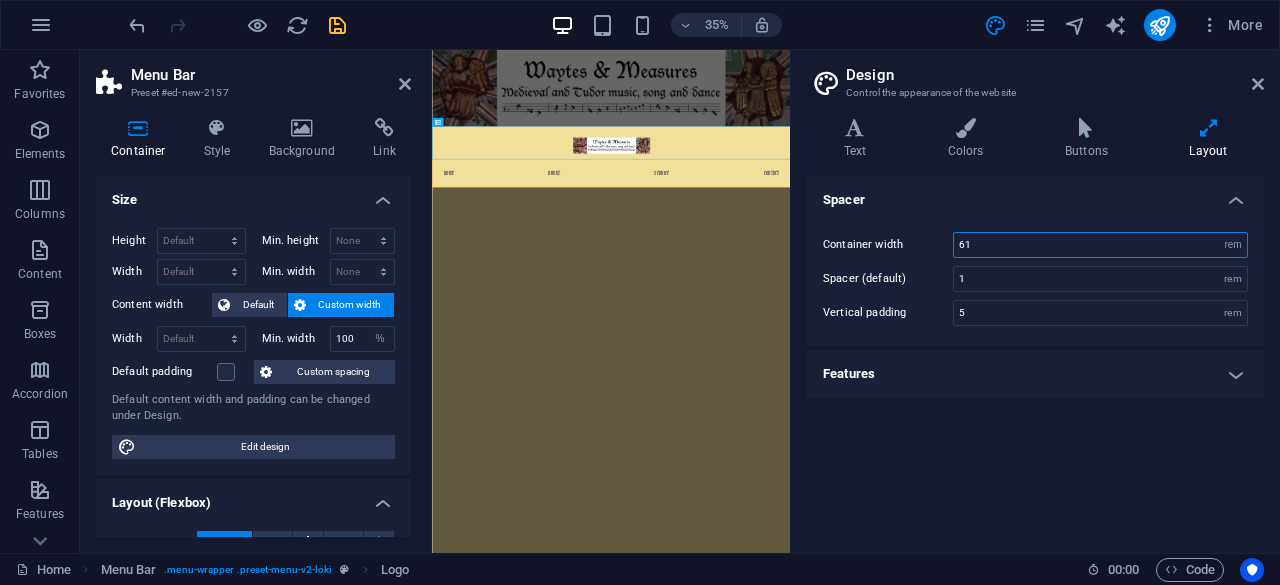 type on "61" 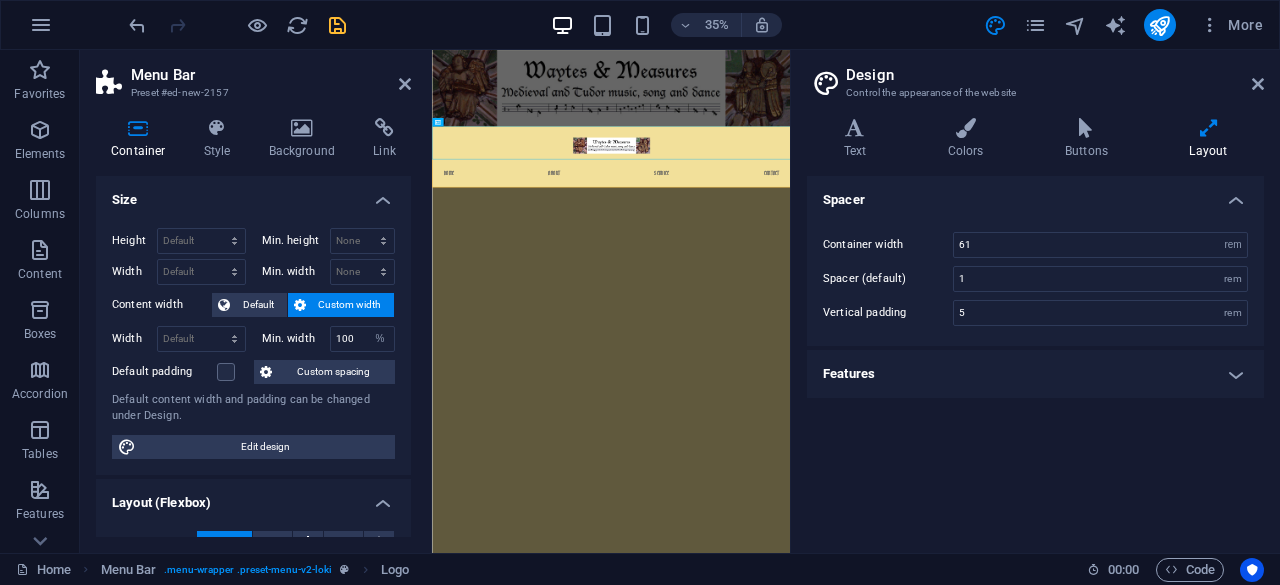 click on "Features" at bounding box center [1035, 374] 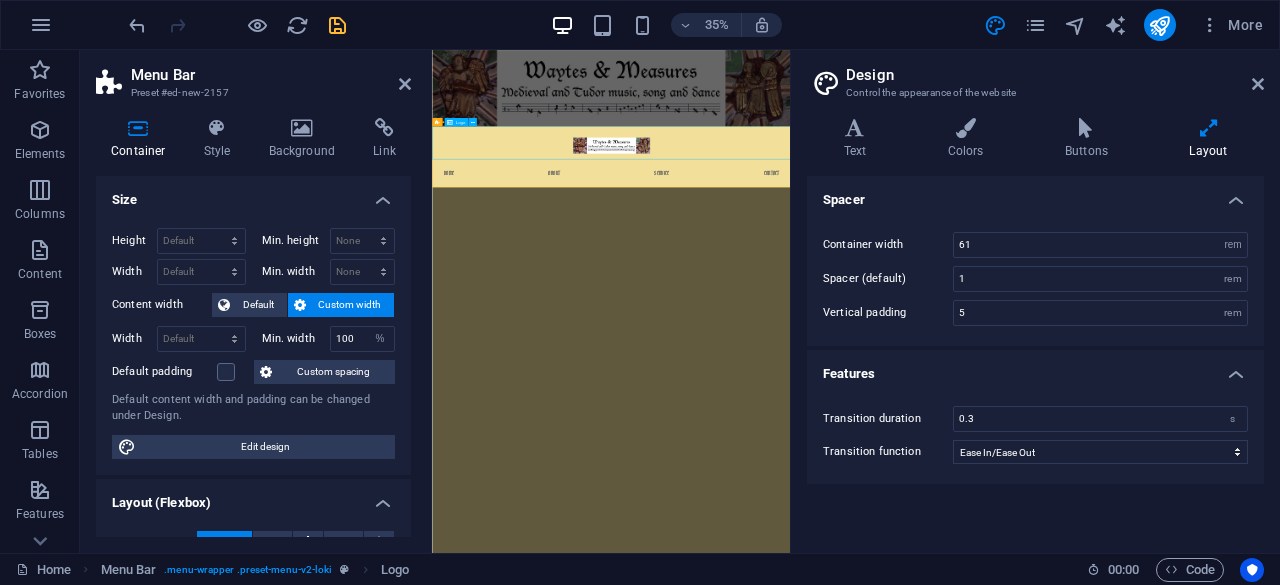click at bounding box center (943, 315) 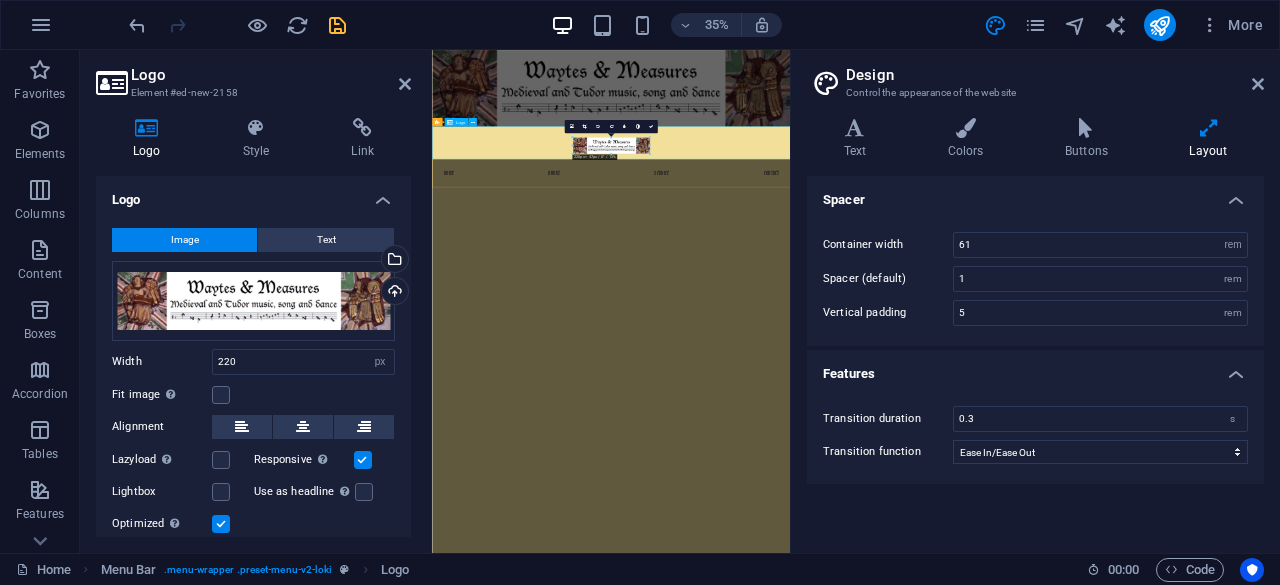 click at bounding box center (943, 315) 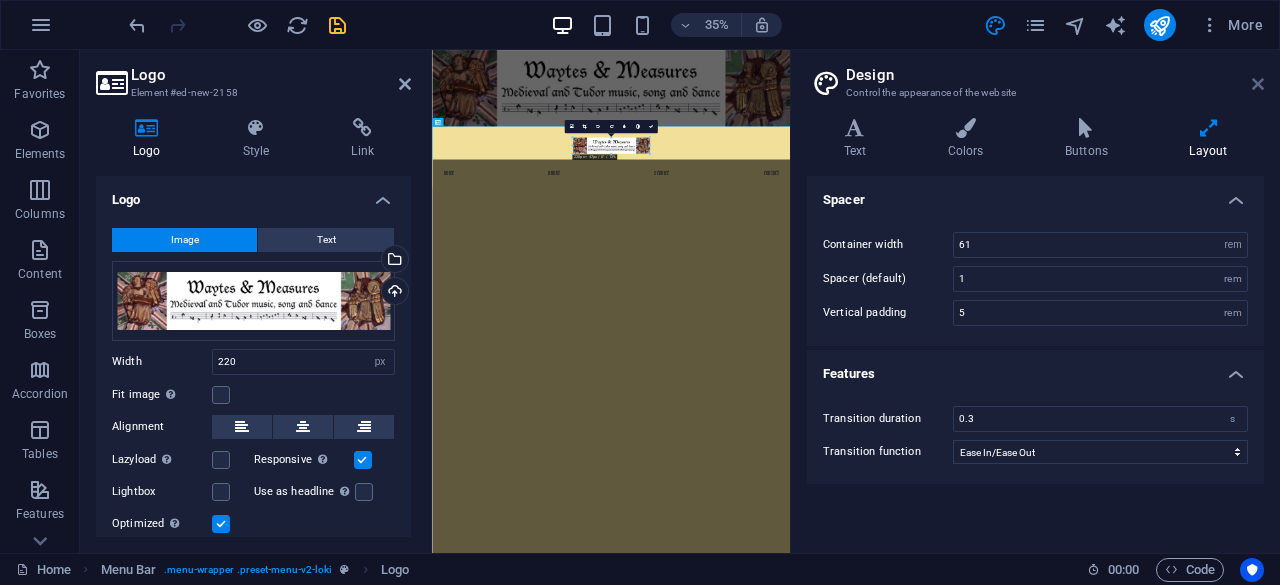 click at bounding box center (1258, 84) 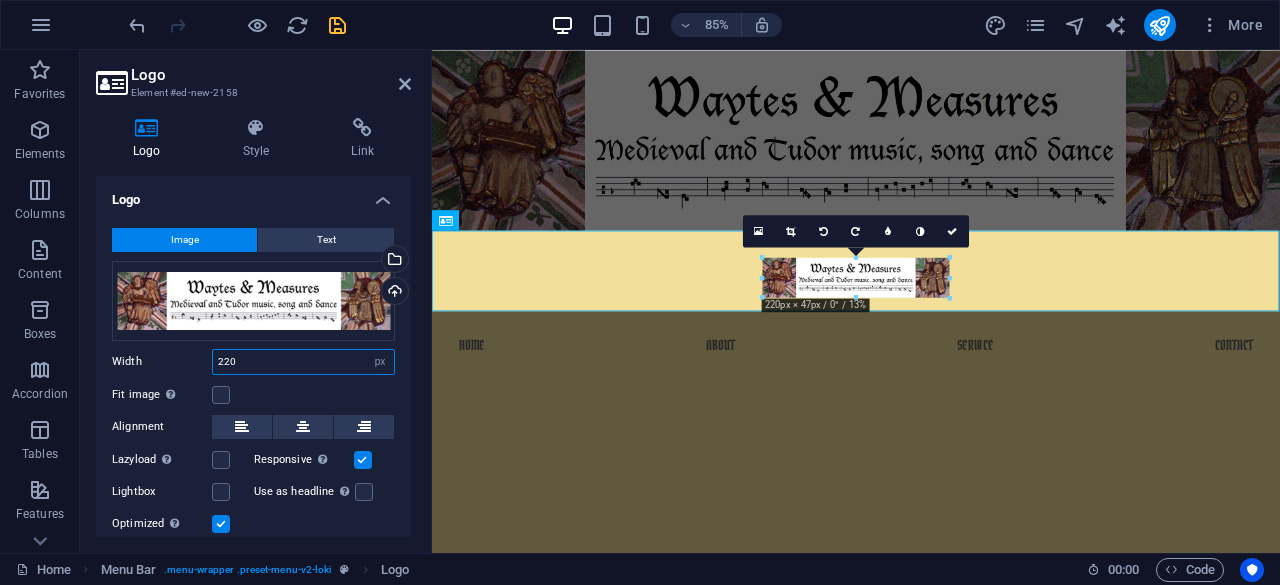 click on "220" at bounding box center (303, 362) 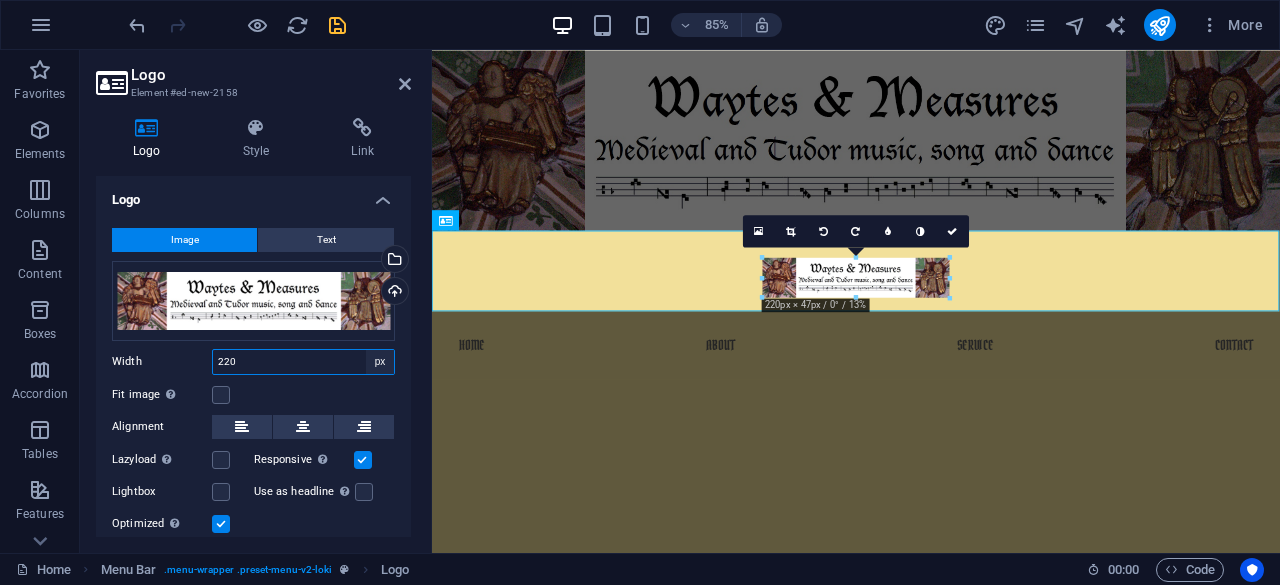 click on "Default auto px rem % em vh vw" at bounding box center [380, 362] 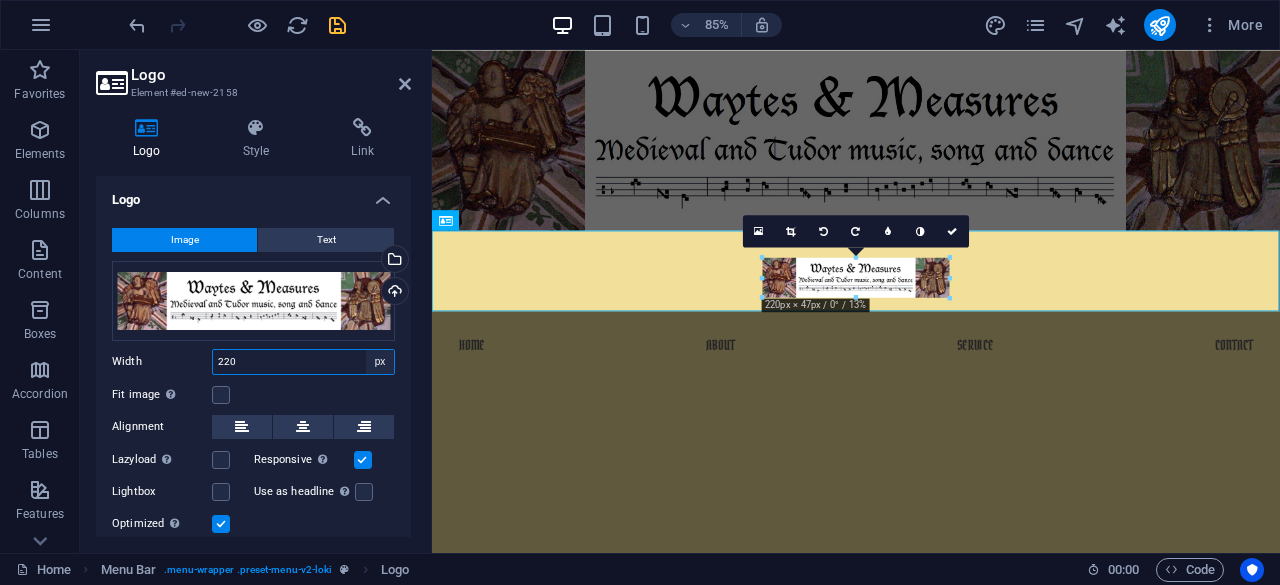 select on "%" 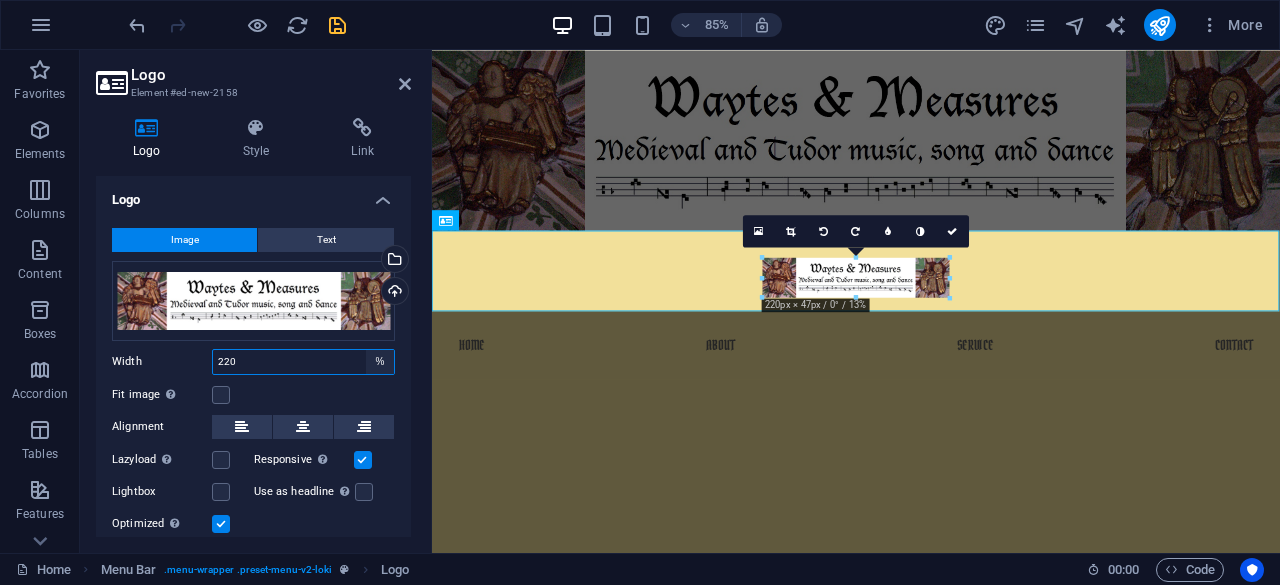 click on "Default auto px rem % em vh vw" at bounding box center (380, 362) 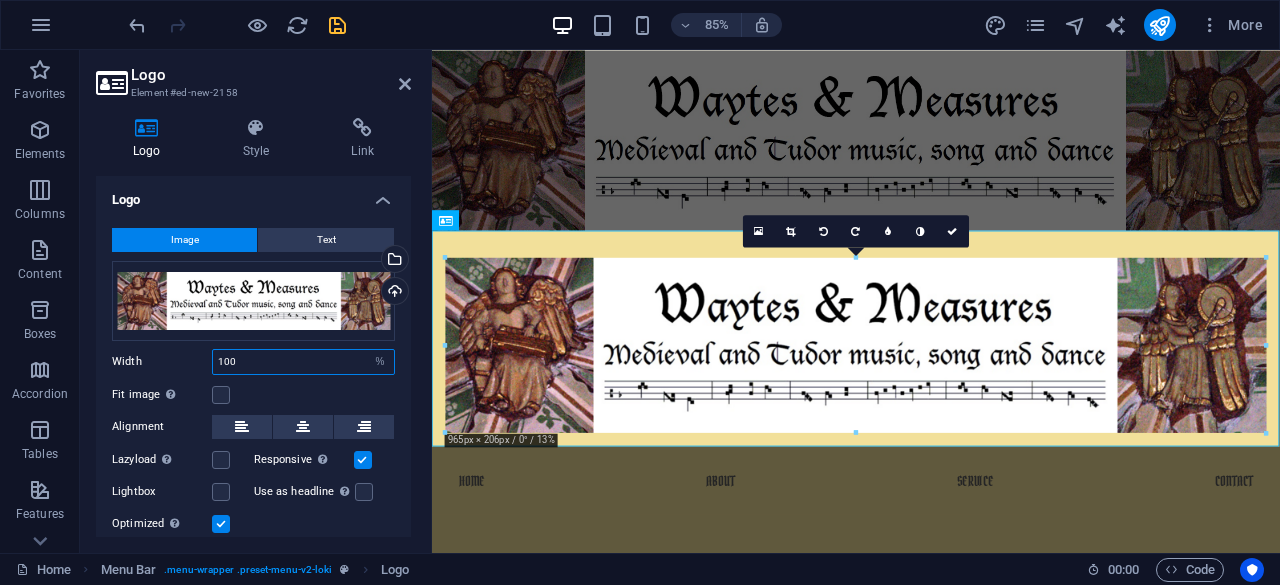 scroll, scrollTop: 61, scrollLeft: 0, axis: vertical 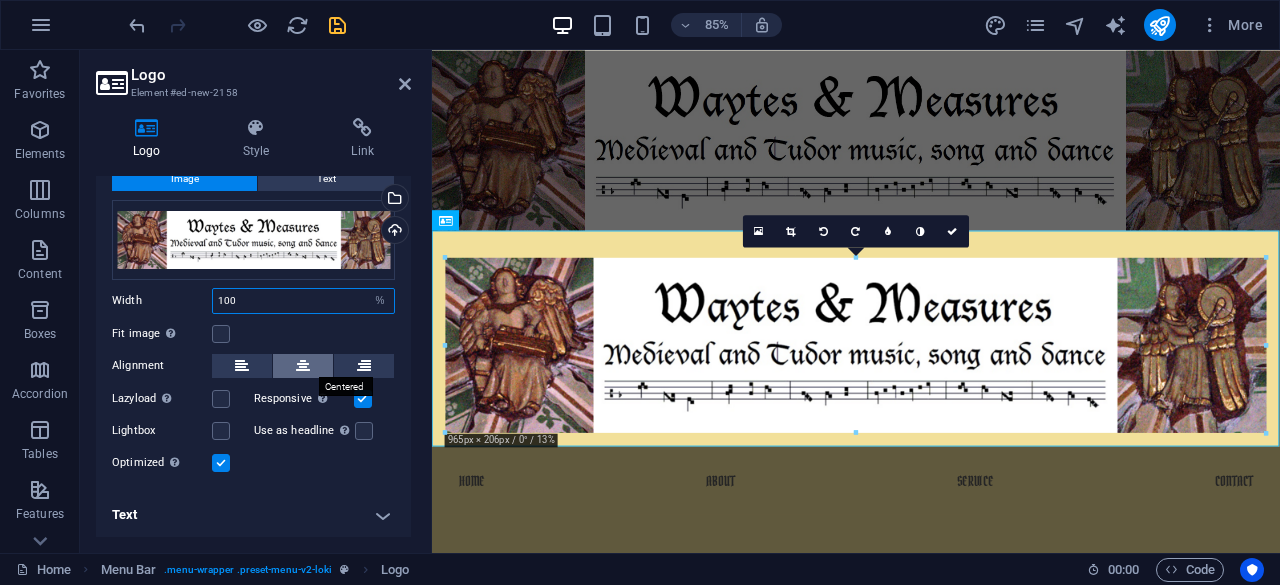 type on "100" 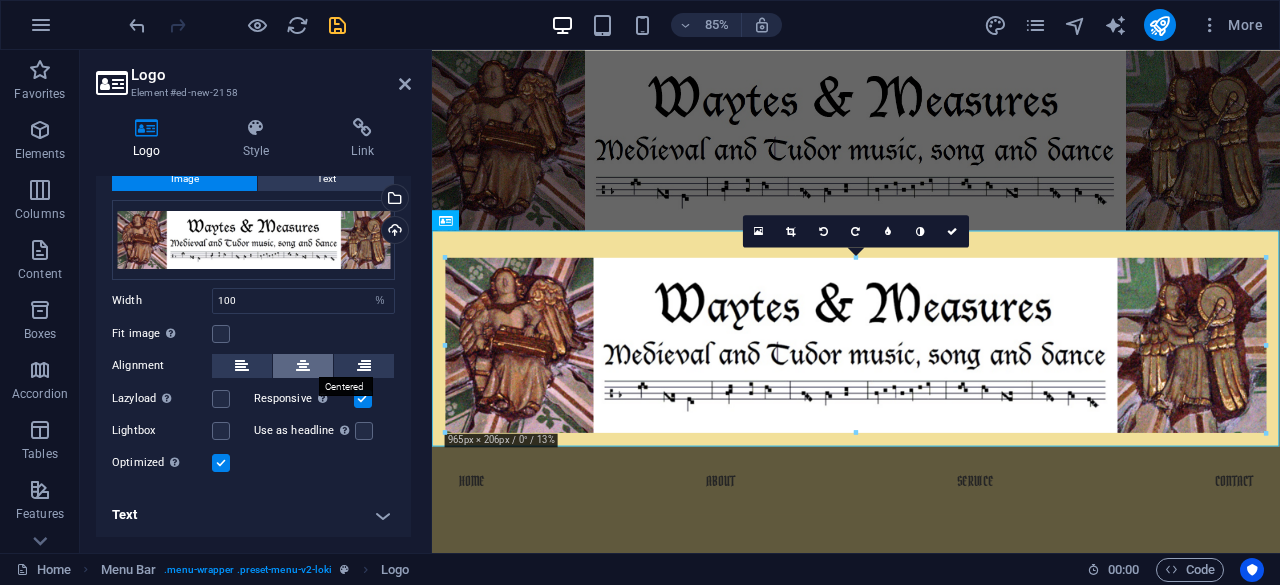 click at bounding box center (303, 366) 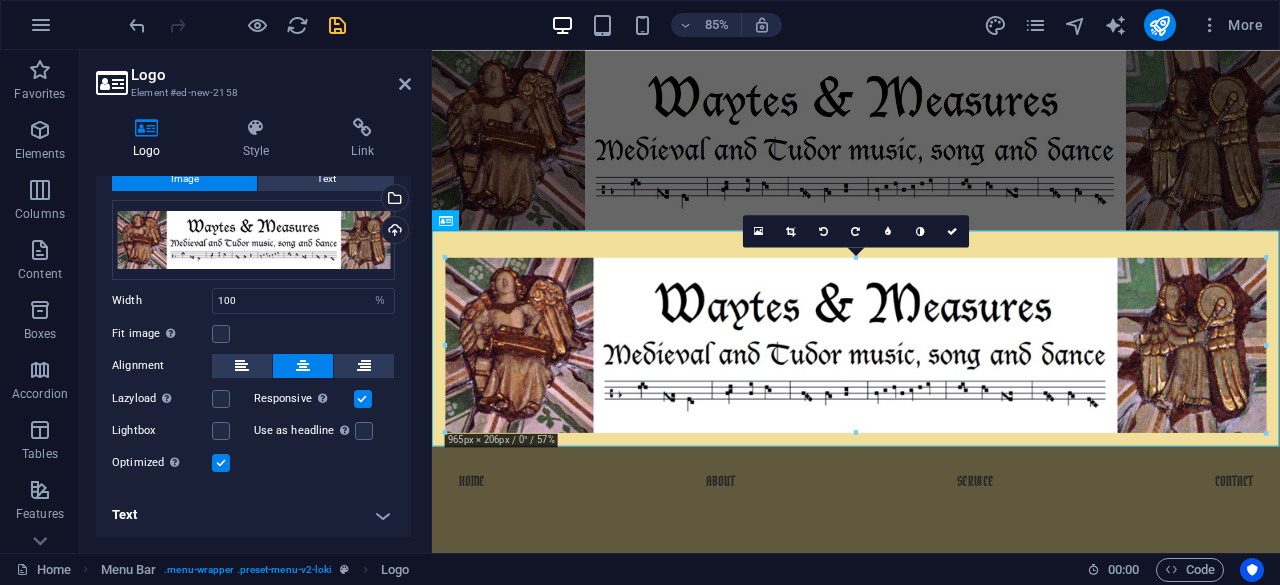 click at bounding box center [303, 366] 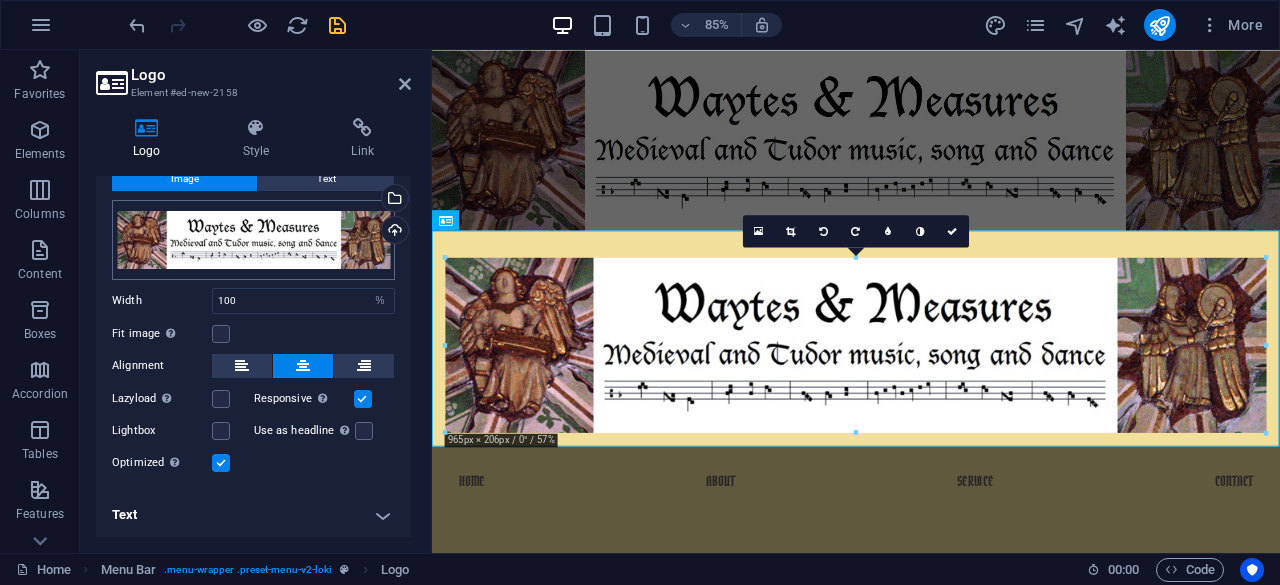 scroll, scrollTop: 0, scrollLeft: 0, axis: both 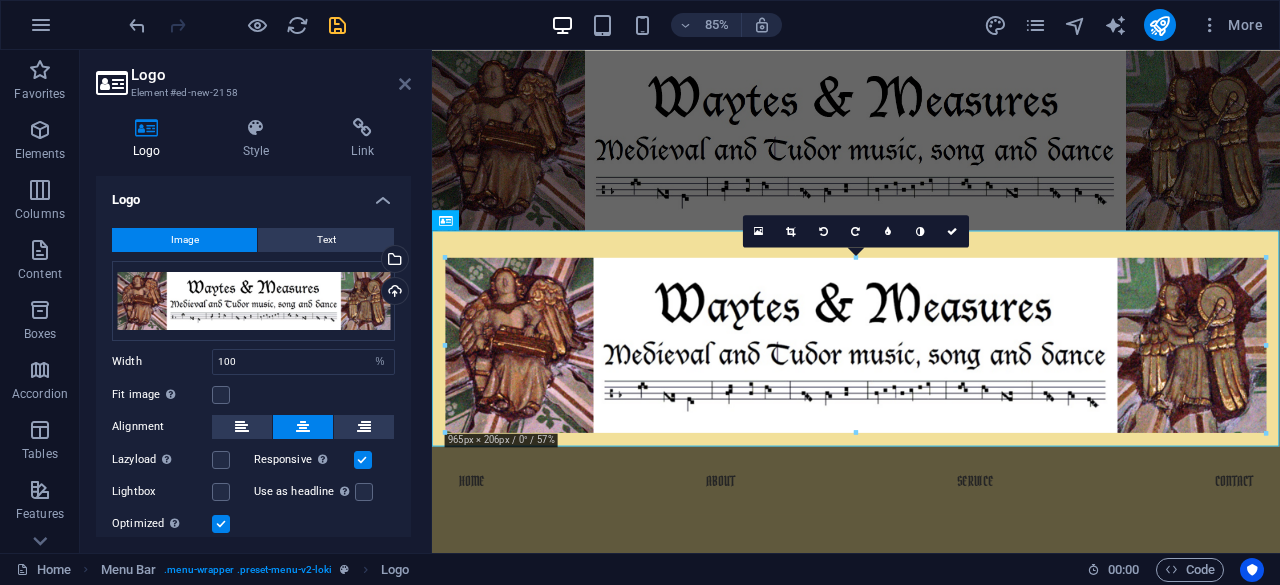 click at bounding box center (405, 84) 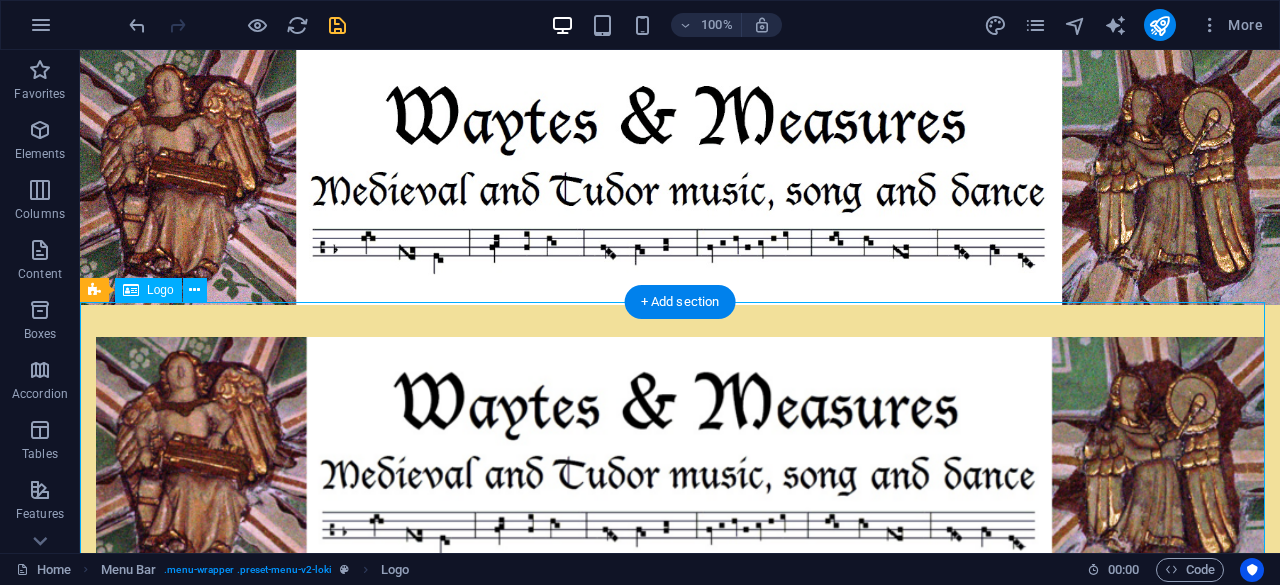 scroll, scrollTop: 122, scrollLeft: 0, axis: vertical 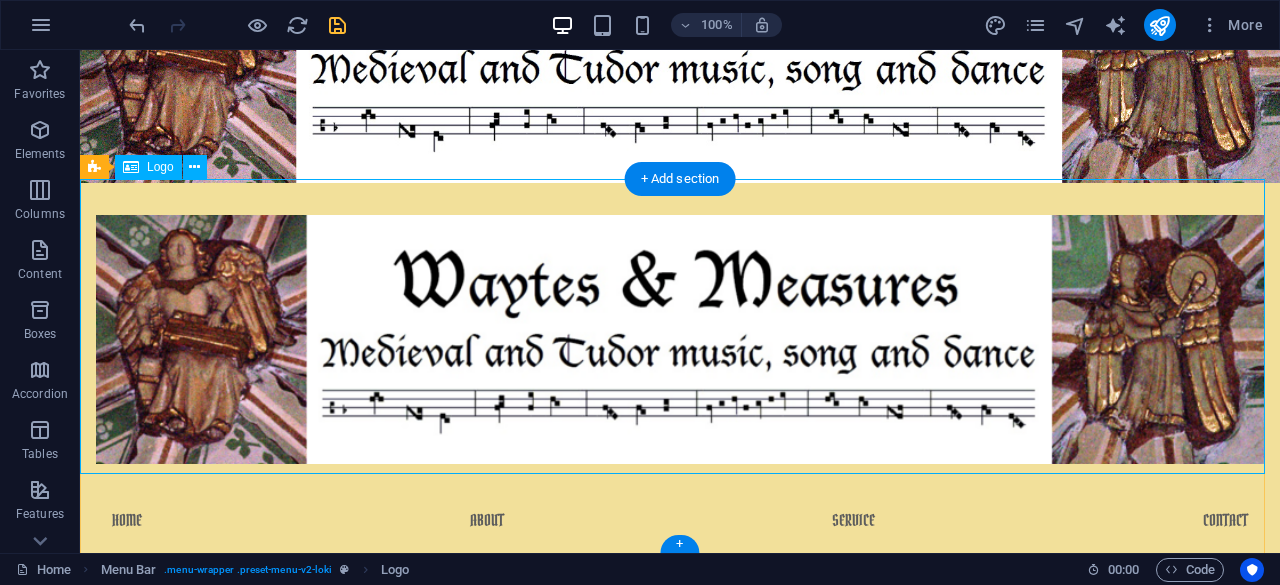 click at bounding box center [680, 331] 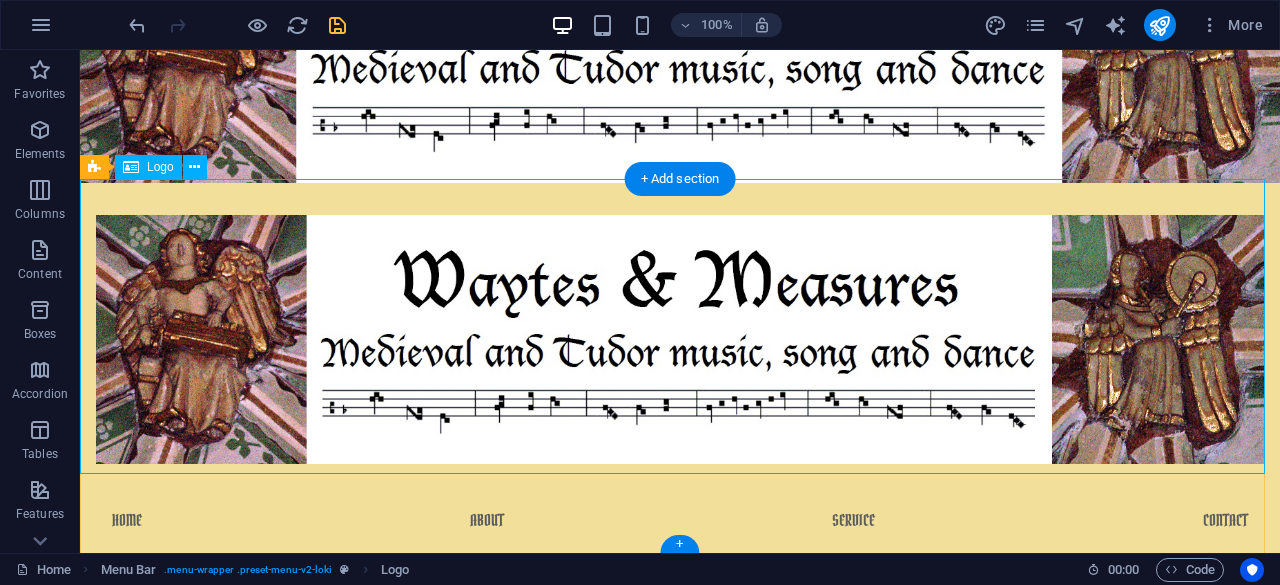 scroll, scrollTop: 0, scrollLeft: 0, axis: both 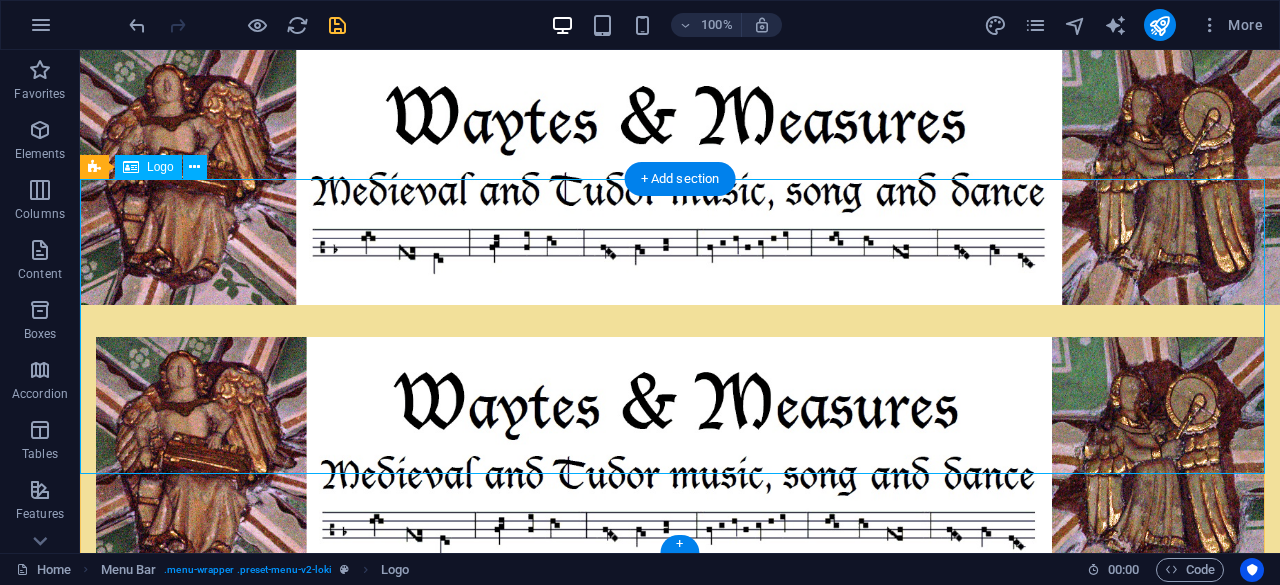 select on "%" 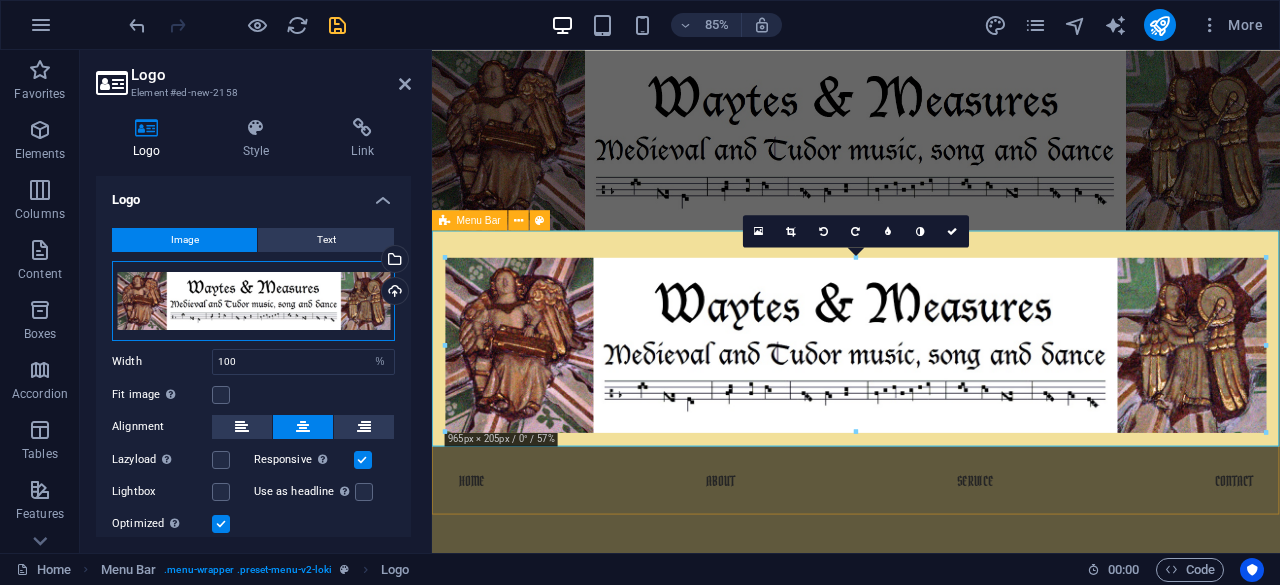 click on "Drag files here, click to choose files or select files from Files or our free stock photos & videos" at bounding box center [253, 301] 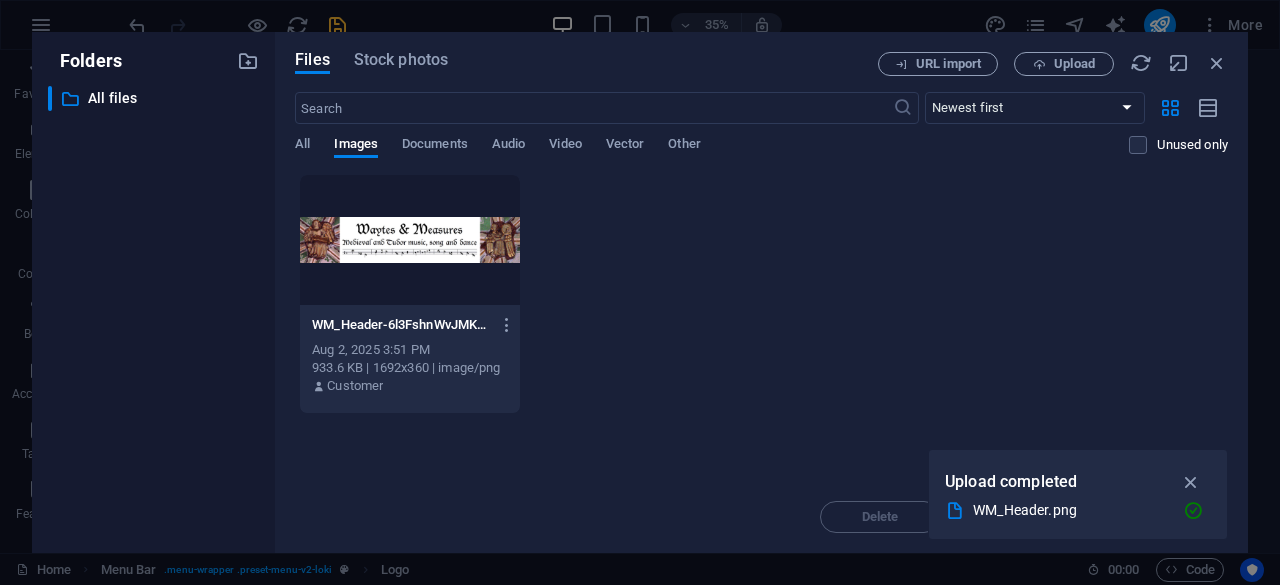 click at bounding box center [410, 240] 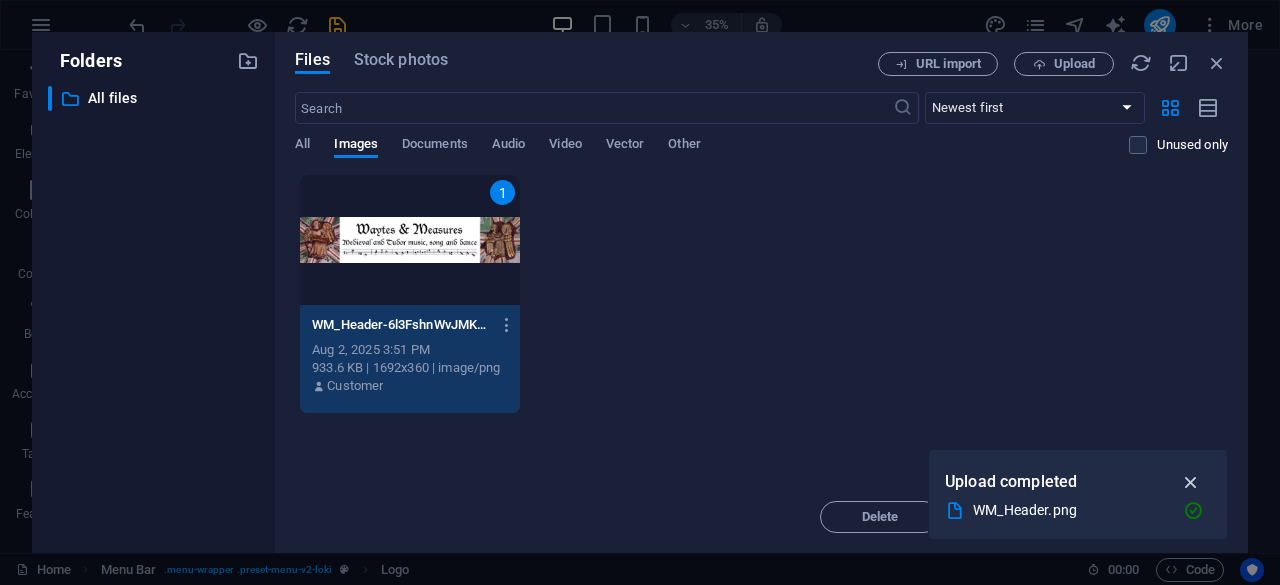 click at bounding box center (1191, 482) 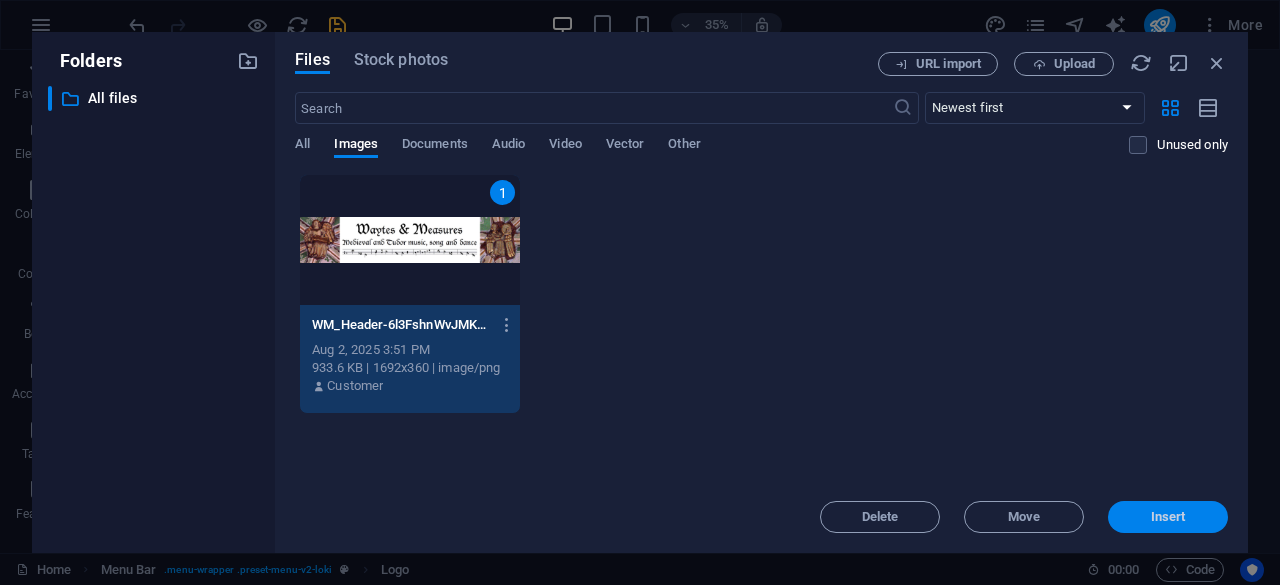 click on "Insert" at bounding box center [1168, 517] 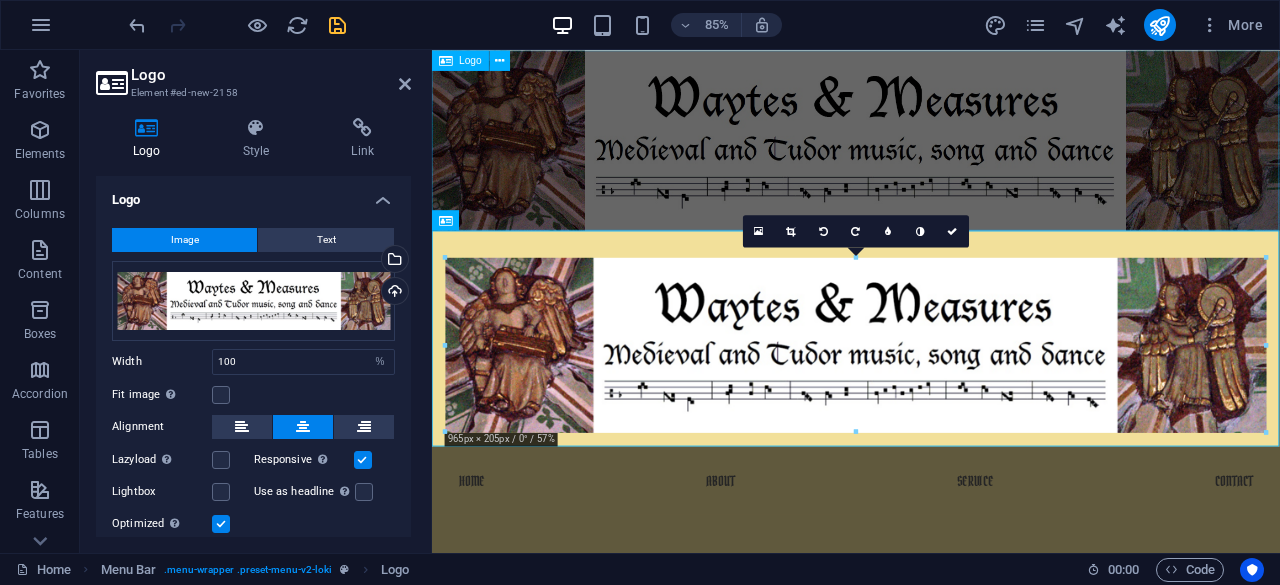 click at bounding box center [931, 156] 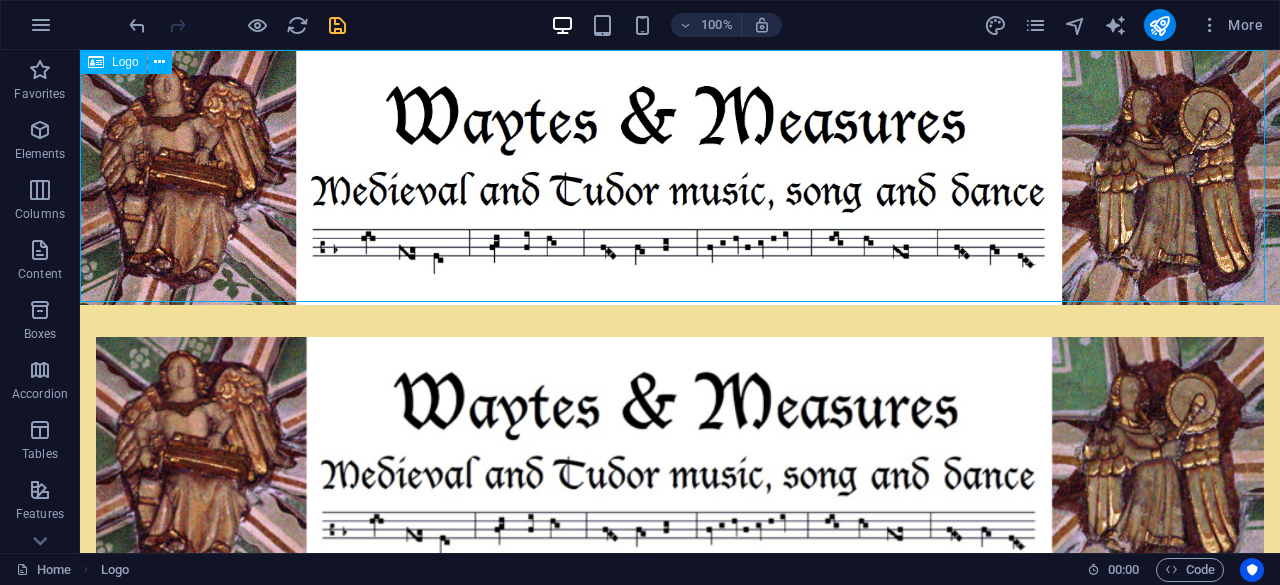 click at bounding box center (680, 177) 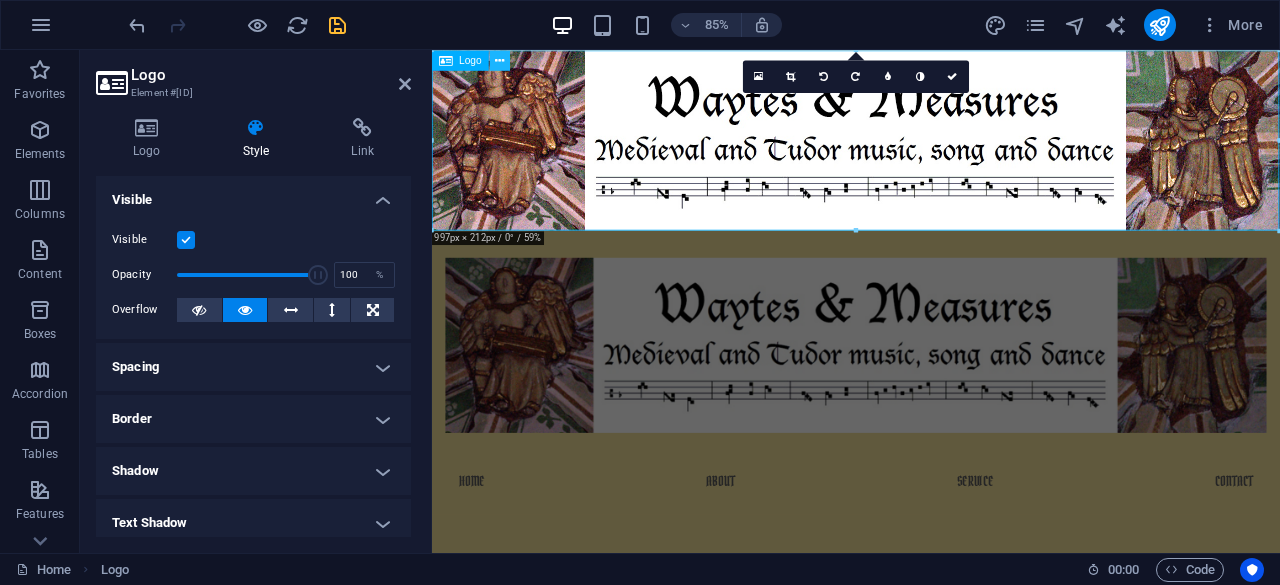click at bounding box center (499, 60) 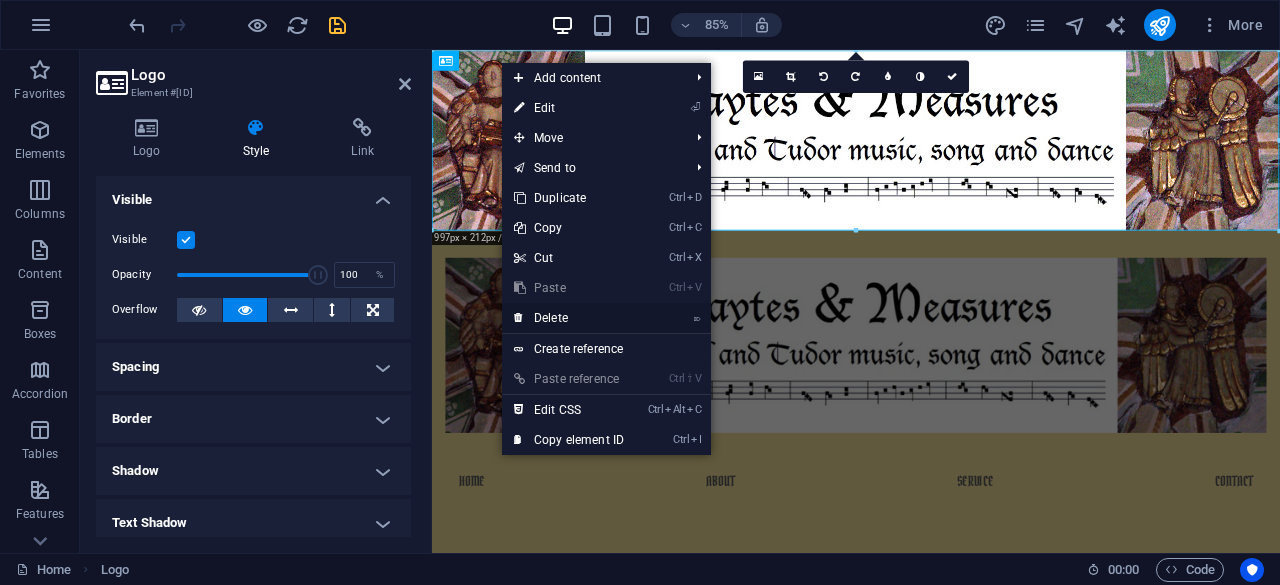 click on "⌦  Delete" at bounding box center [569, 318] 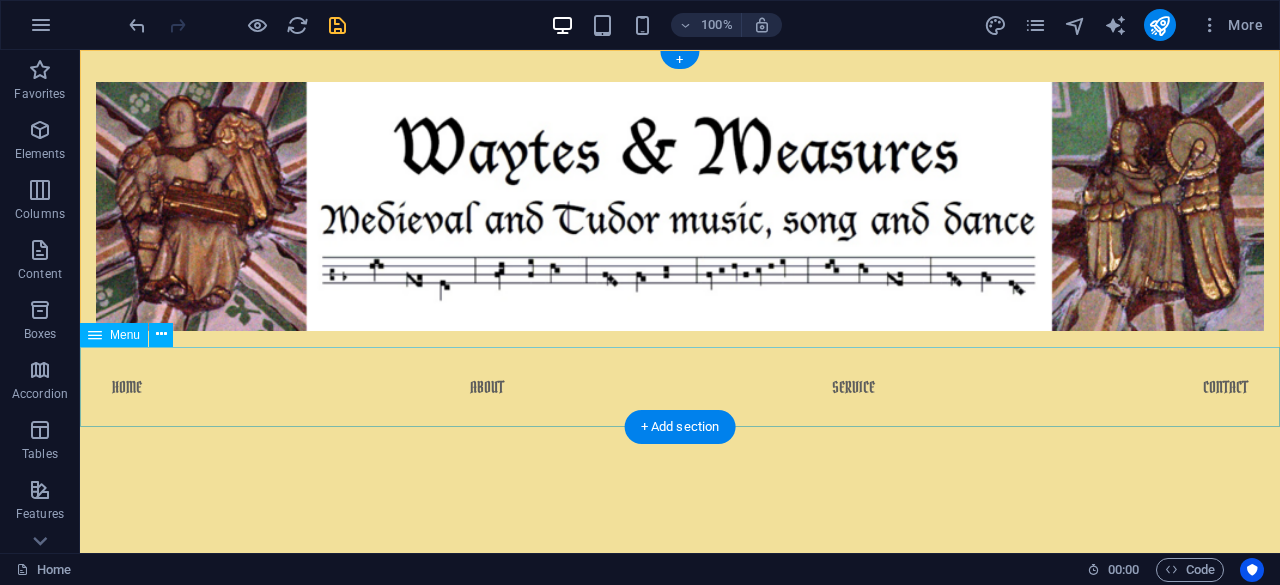 click on "Home About Service Contact" at bounding box center [680, 387] 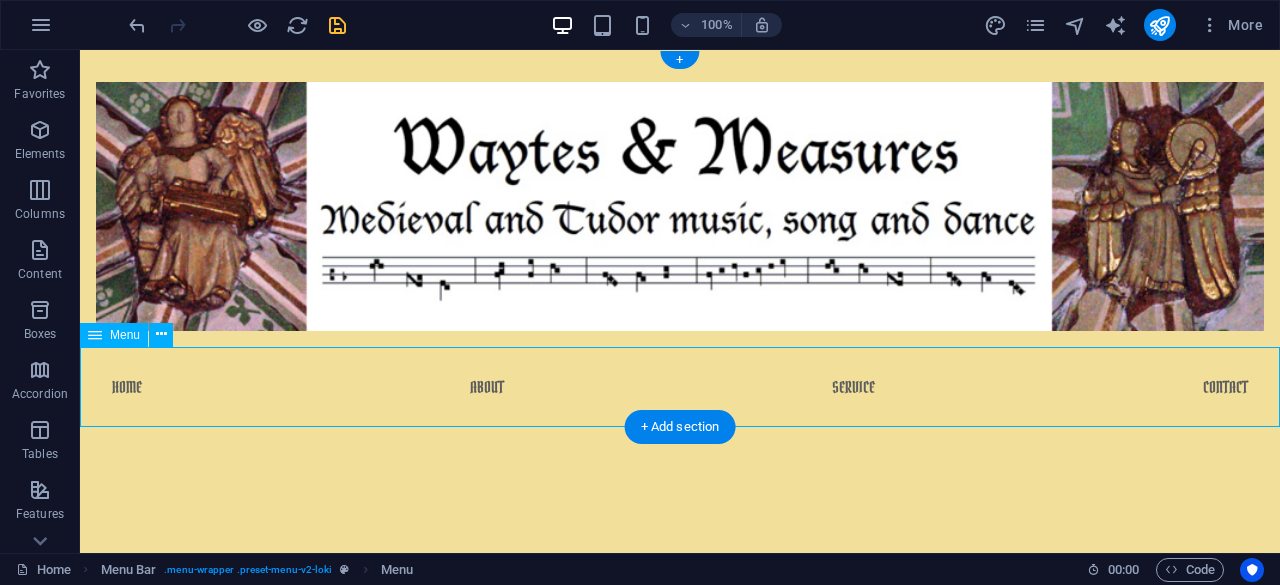 click on "Home About Service Contact" at bounding box center (680, 387) 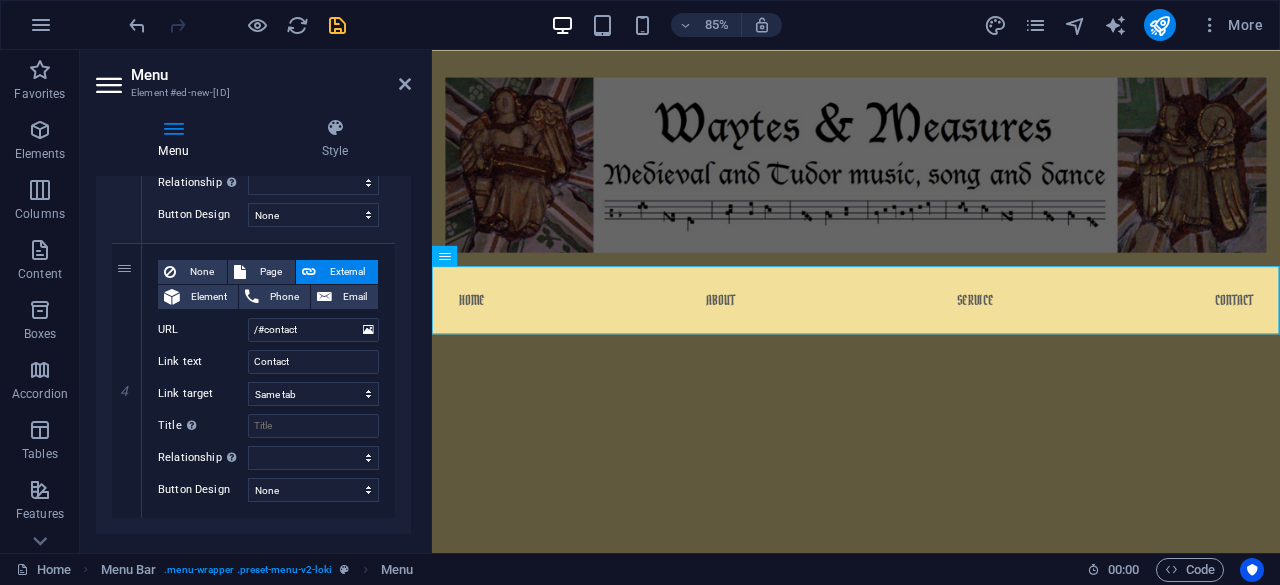 scroll, scrollTop: 982, scrollLeft: 0, axis: vertical 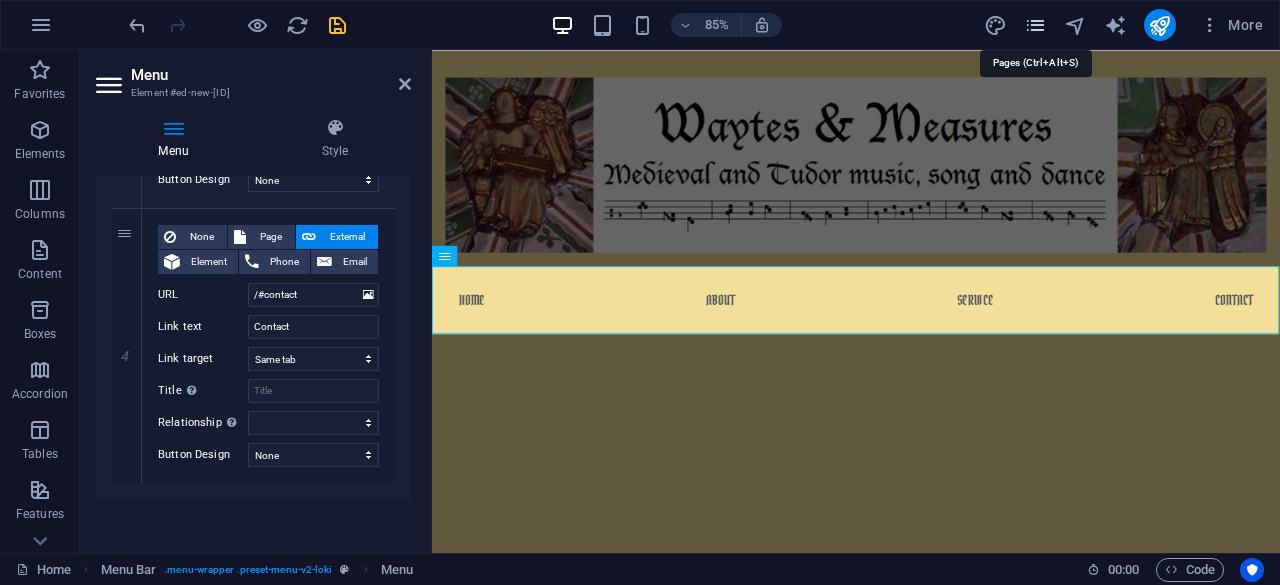 click at bounding box center (1035, 25) 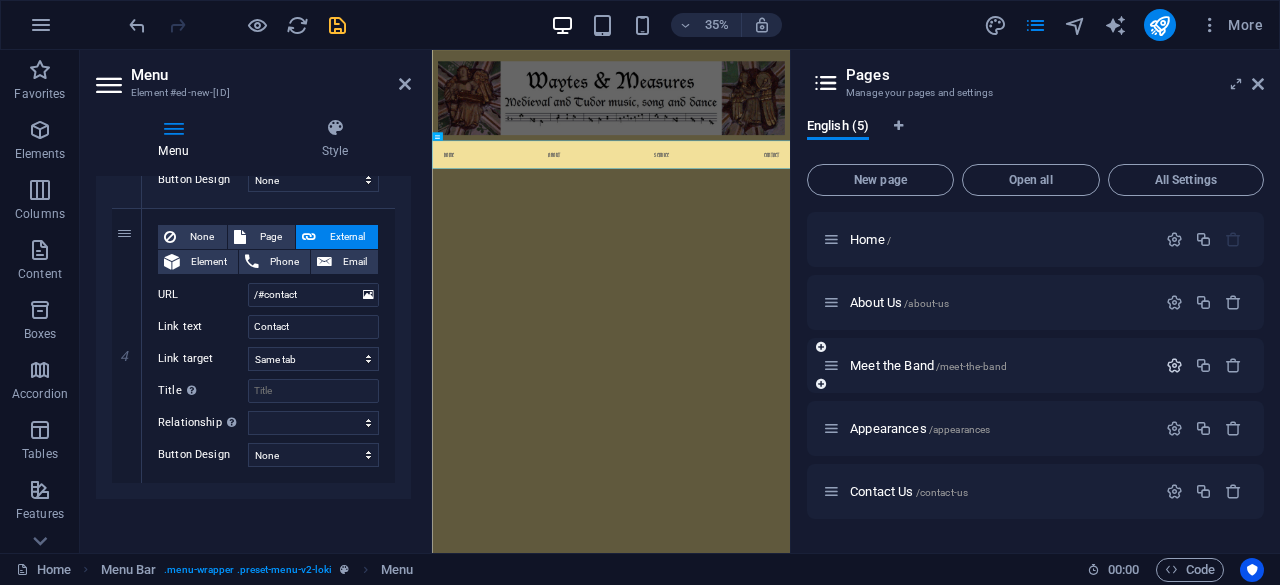 click at bounding box center [1174, 365] 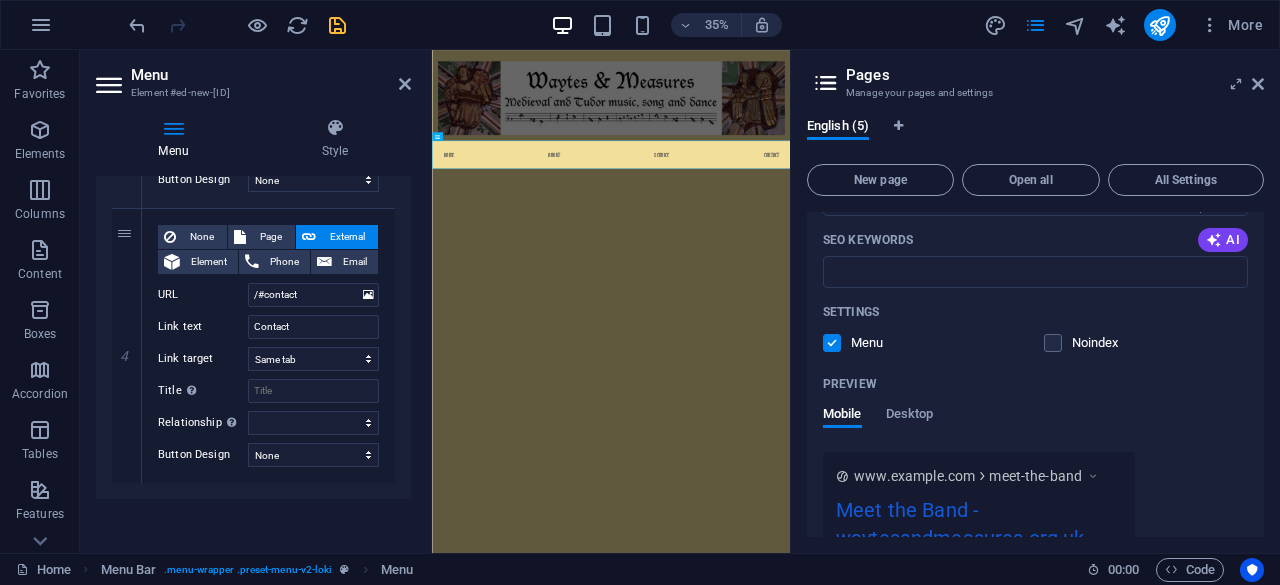 scroll, scrollTop: 519, scrollLeft: 0, axis: vertical 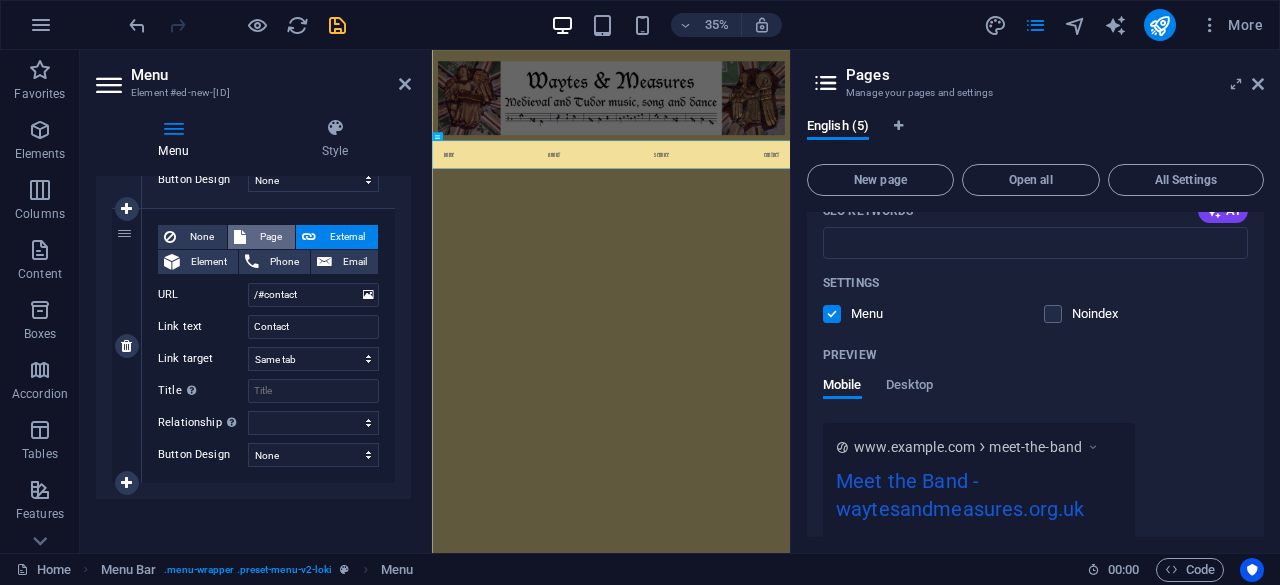 click on "Page" at bounding box center [270, 237] 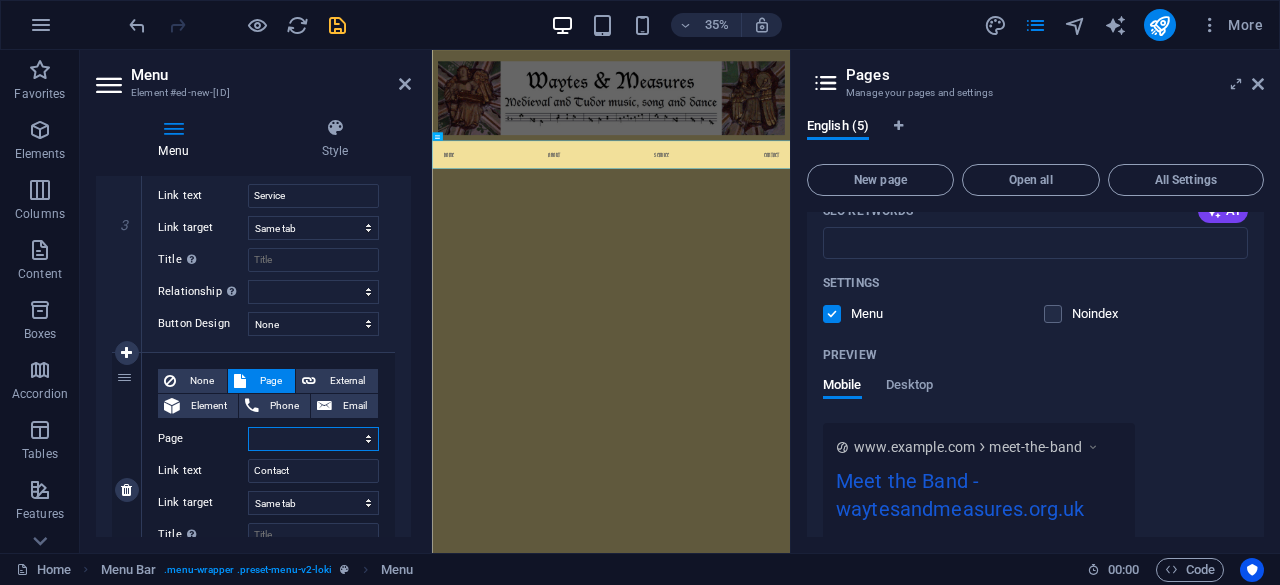 scroll, scrollTop: 840, scrollLeft: 0, axis: vertical 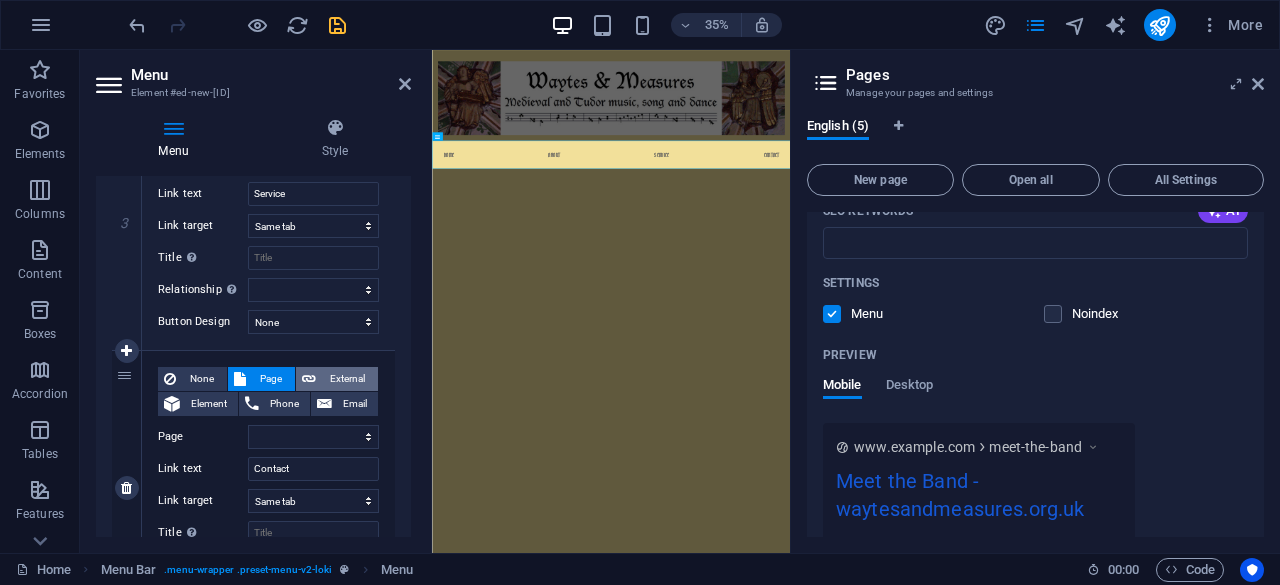 click on "External" at bounding box center (347, 379) 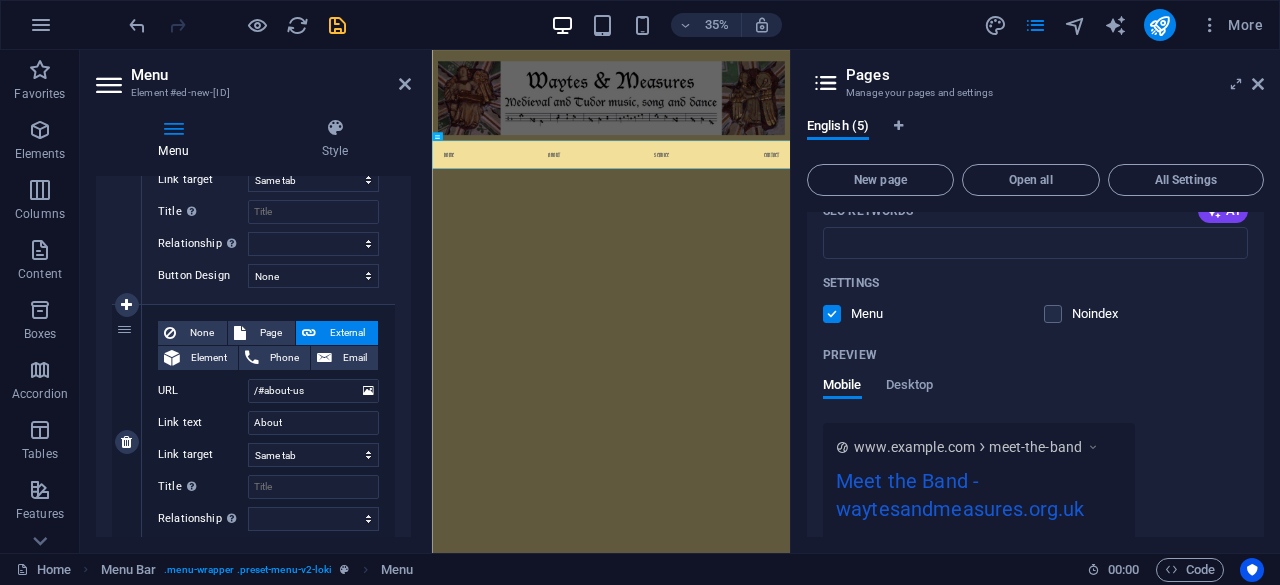 scroll, scrollTop: 0, scrollLeft: 0, axis: both 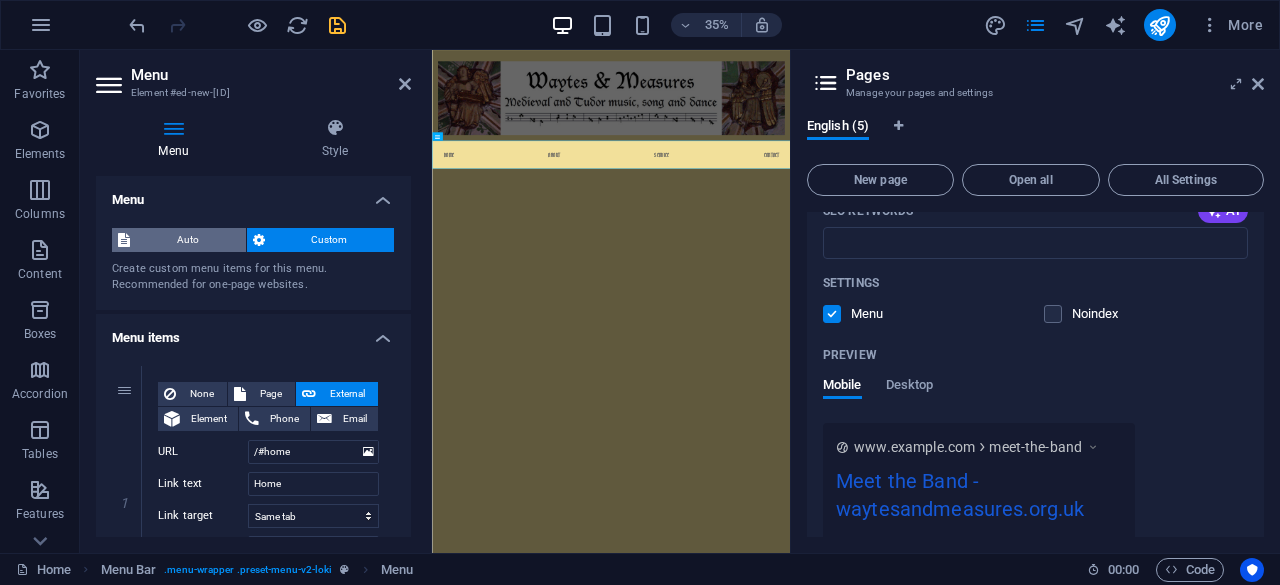 click on "Auto" at bounding box center [188, 240] 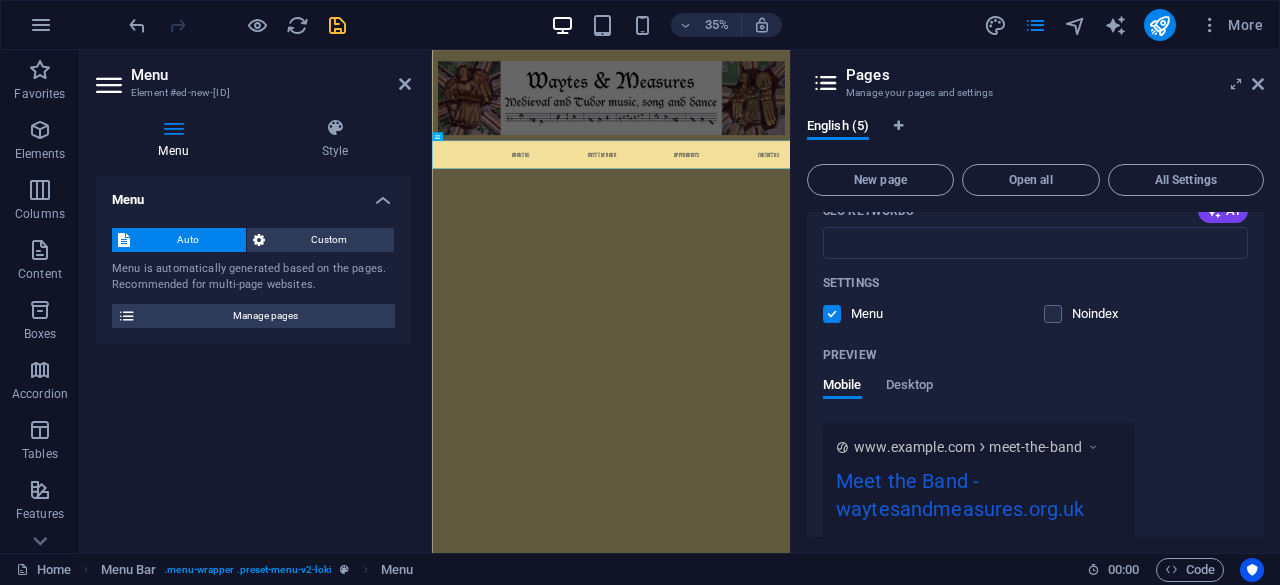 scroll, scrollTop: 0, scrollLeft: 0, axis: both 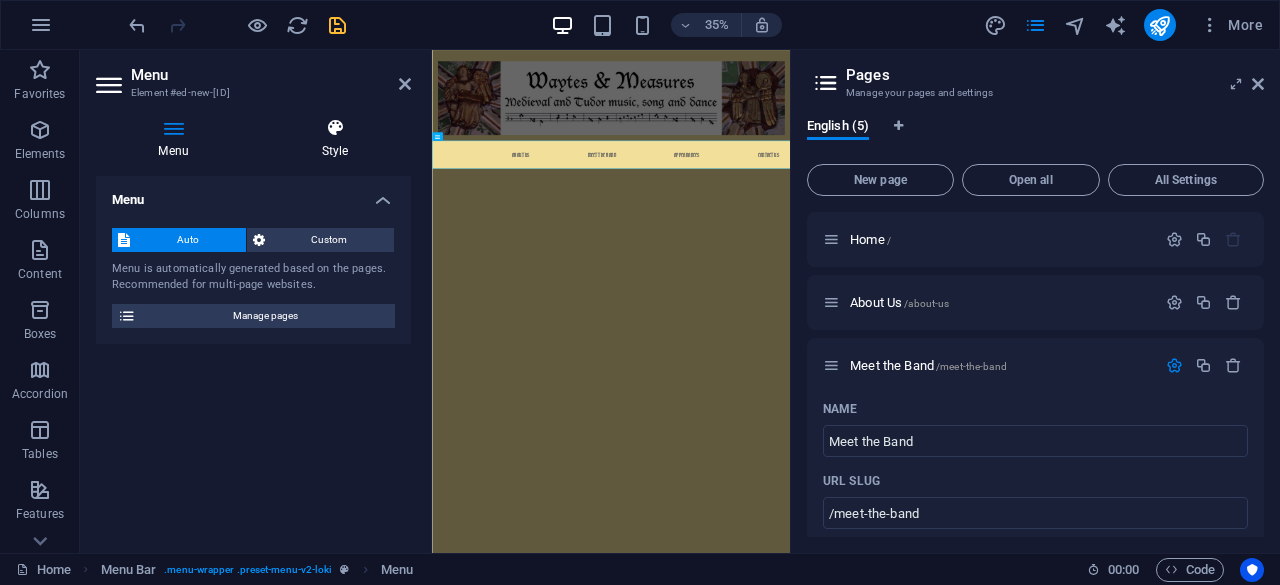 click on "Style" at bounding box center [335, 139] 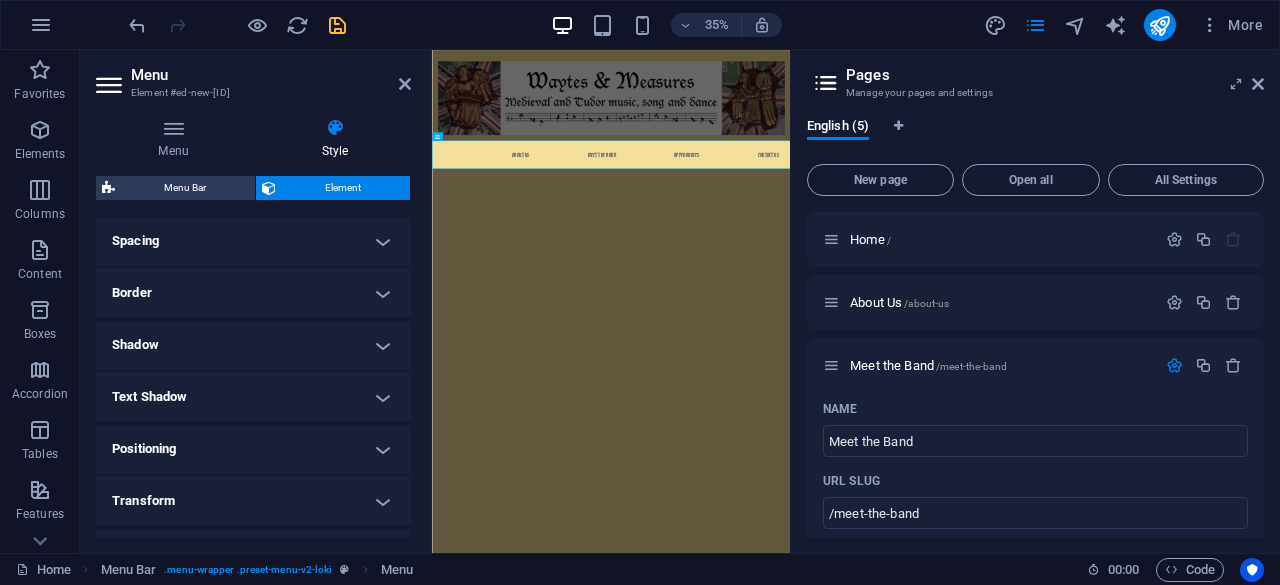 scroll, scrollTop: 524, scrollLeft: 0, axis: vertical 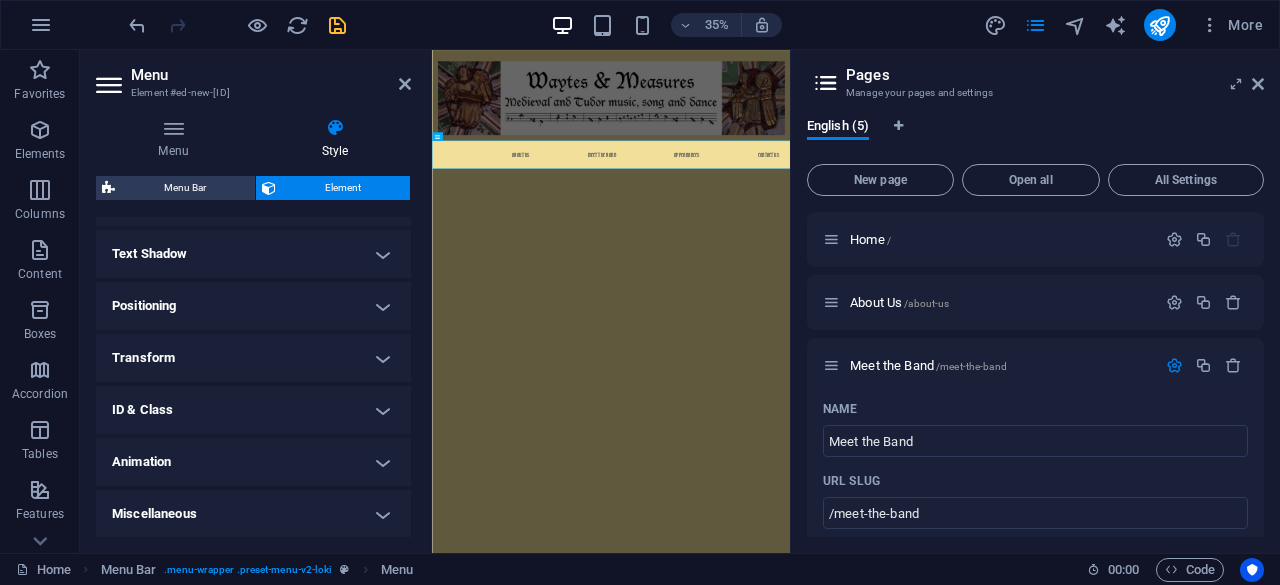 click on "Positioning" at bounding box center (253, 306) 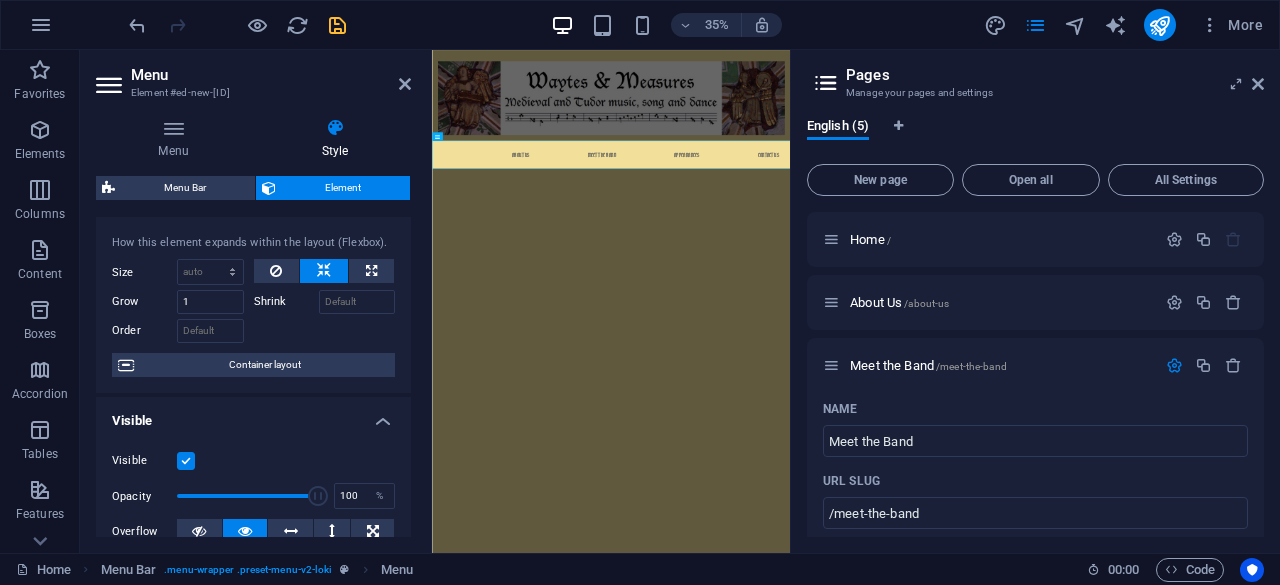 scroll, scrollTop: 0, scrollLeft: 0, axis: both 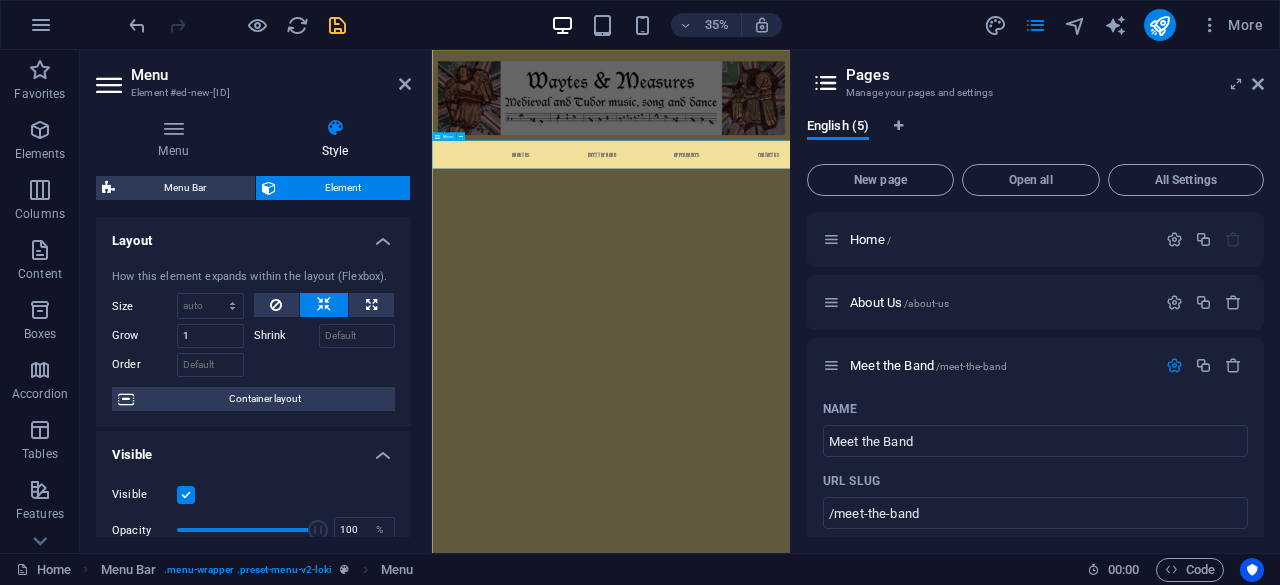 click on "Home About Us Meet the Band Appearances Contact Us" at bounding box center [943, 349] 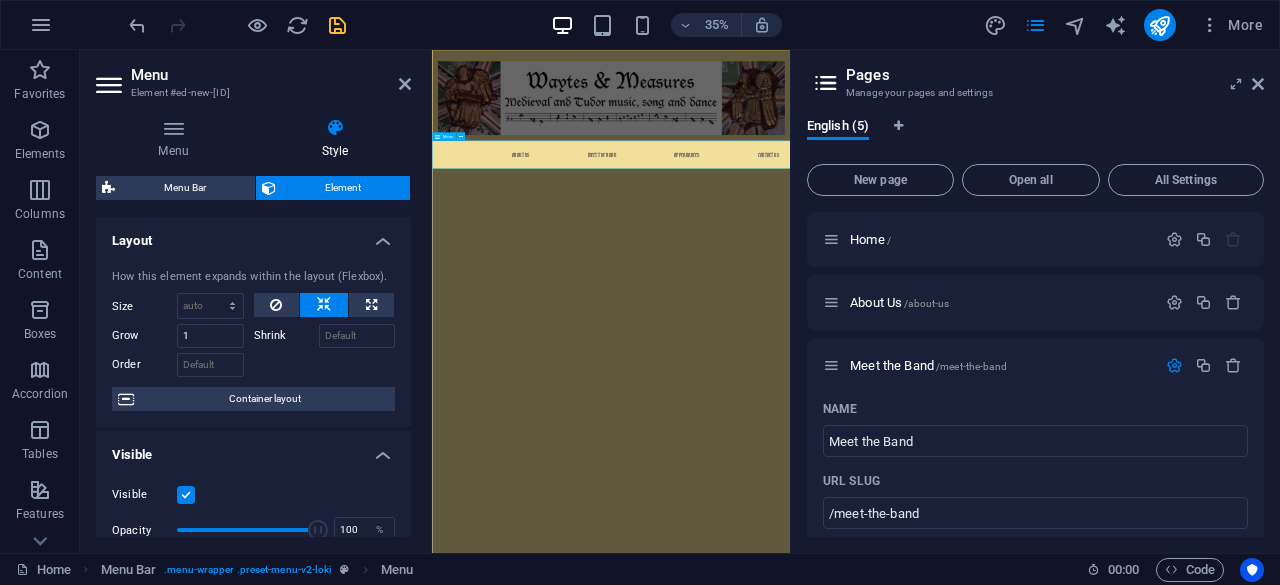 click on "Home About Us Meet the Band Appearances Contact Us" at bounding box center [943, 349] 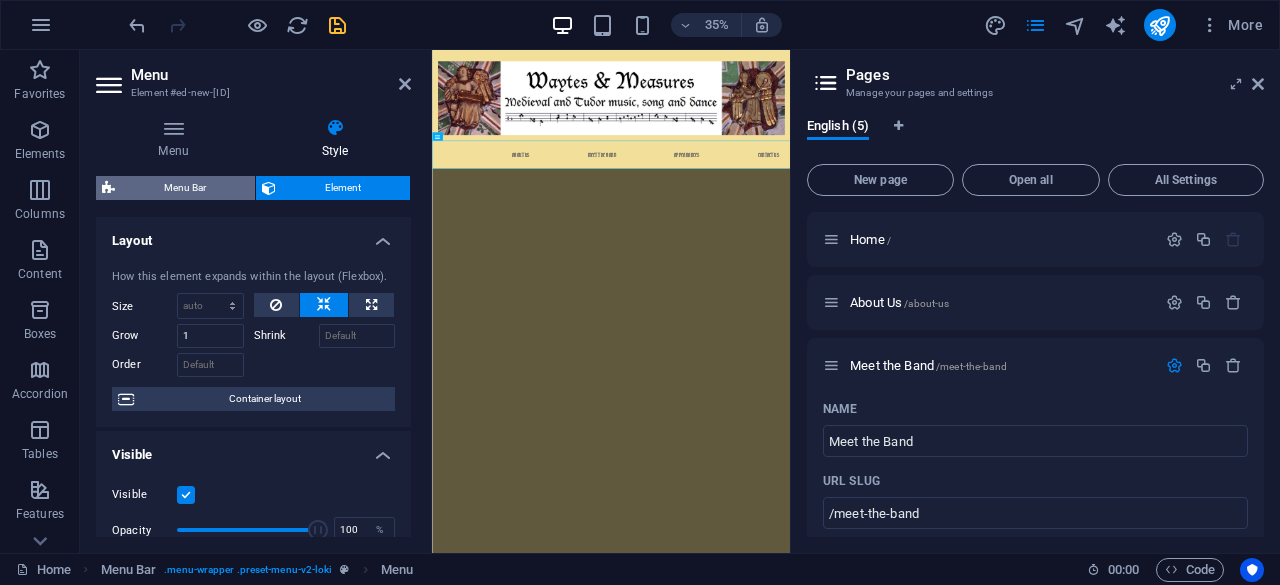 click on "Menu Bar" at bounding box center [185, 188] 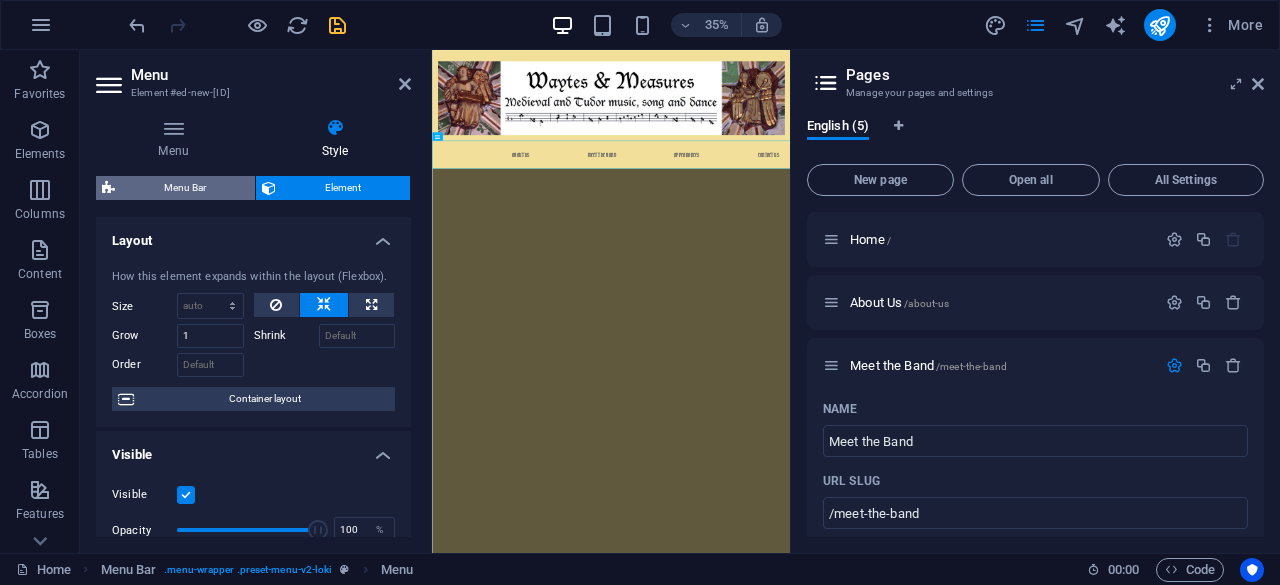 select on "rem" 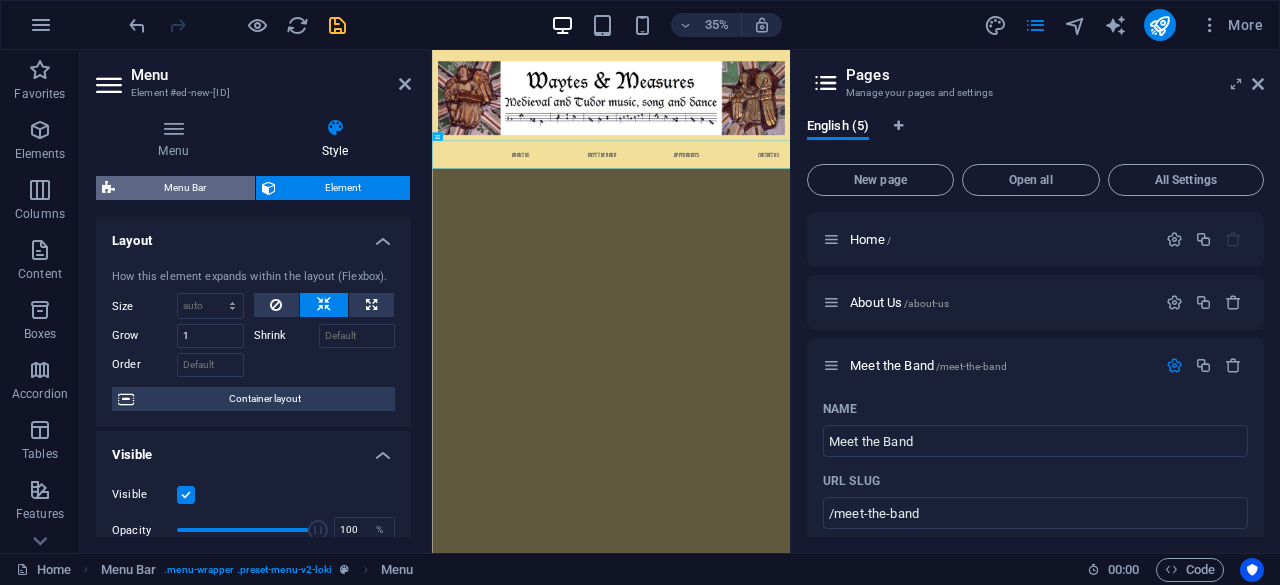select on "rem" 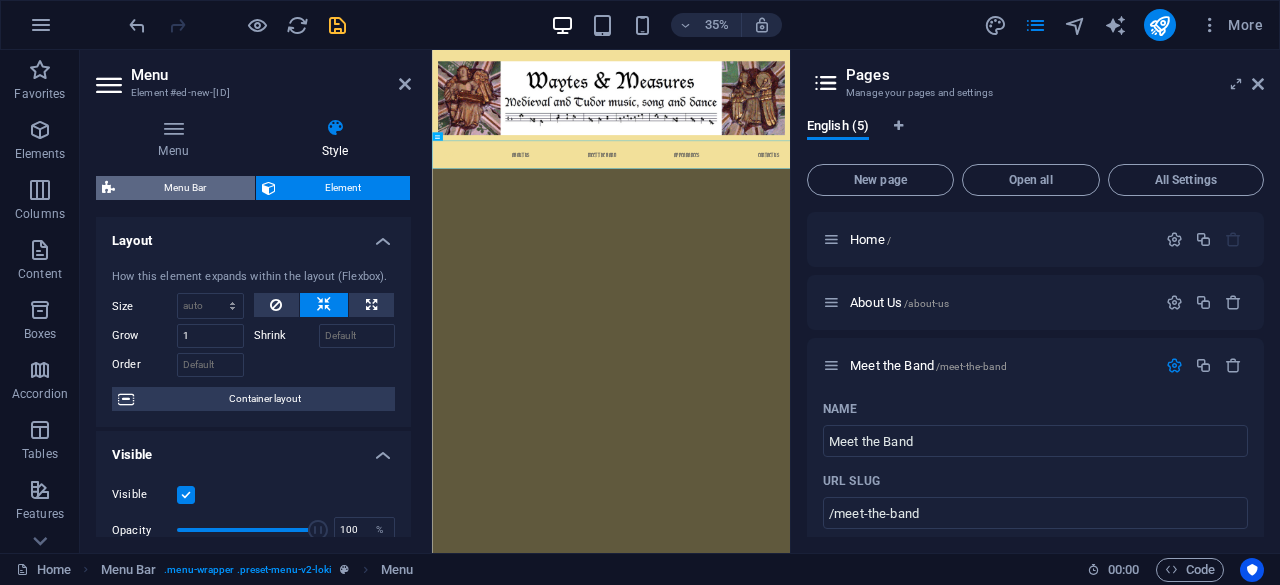 select on "rem" 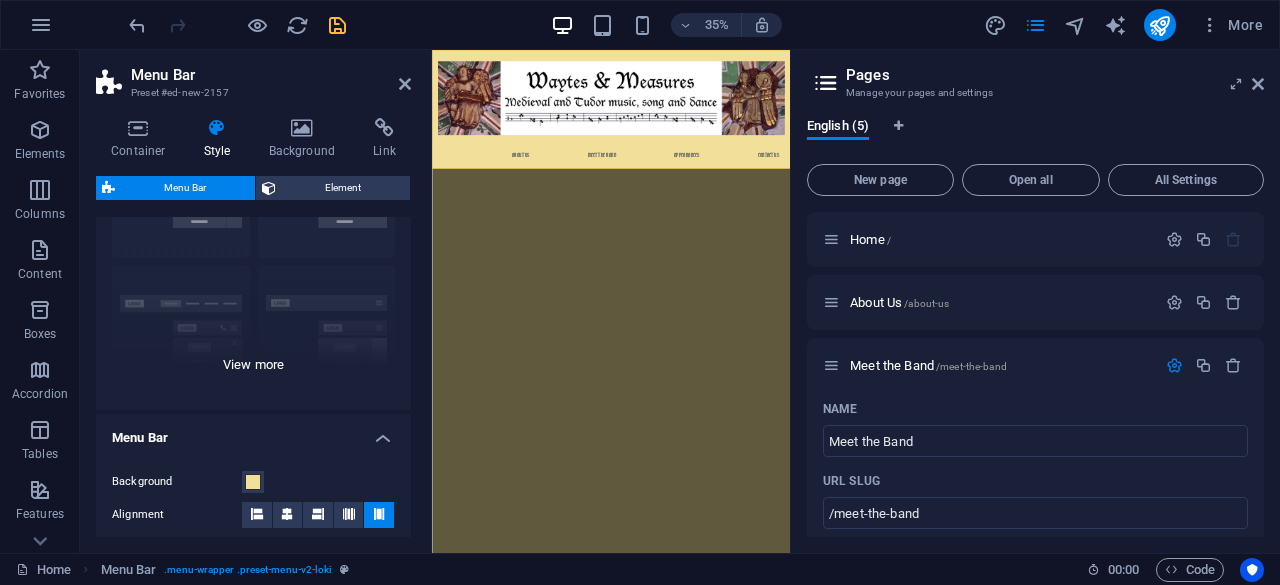 scroll, scrollTop: 144, scrollLeft: 0, axis: vertical 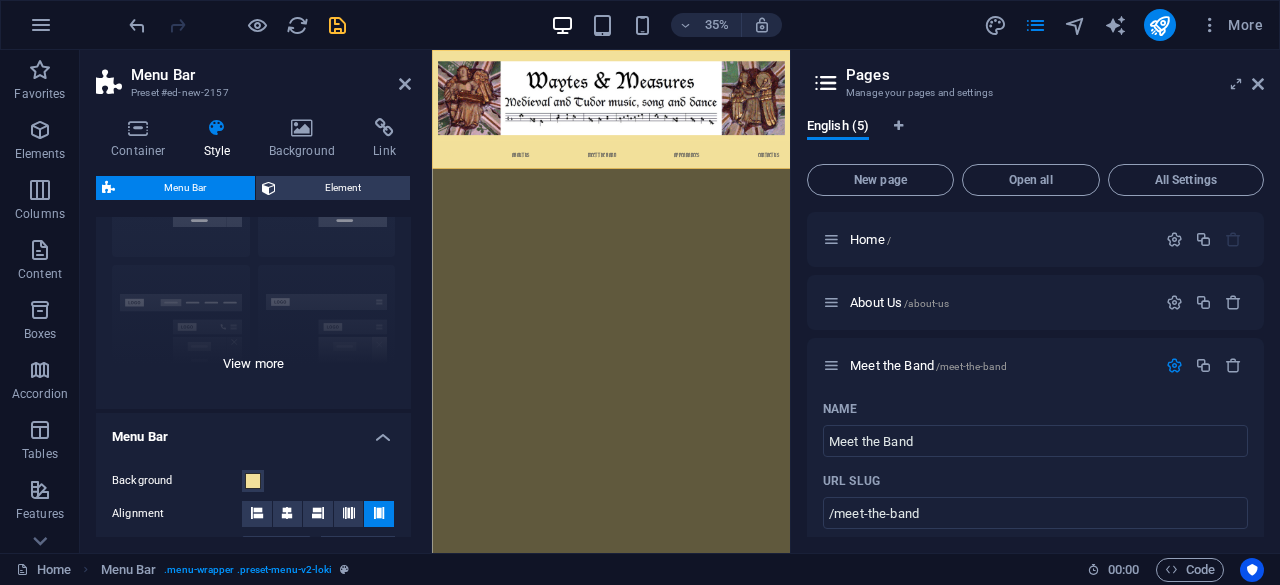 click on "Border Centered Default Fixed Loki Trigger Wide XXL" at bounding box center (253, 259) 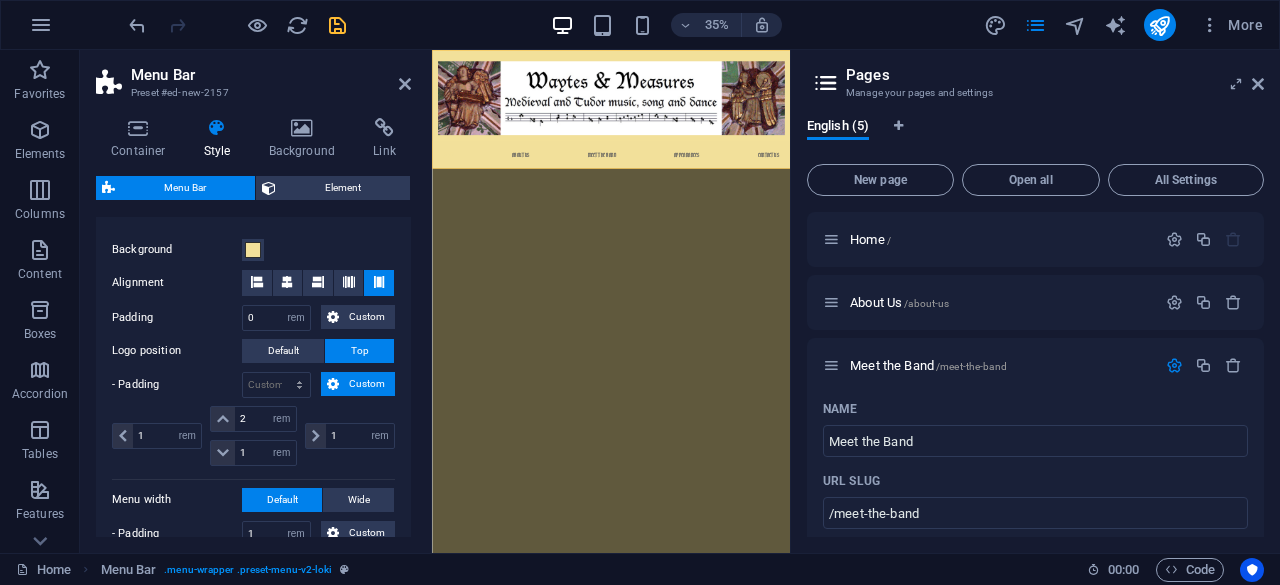 scroll, scrollTop: 656, scrollLeft: 0, axis: vertical 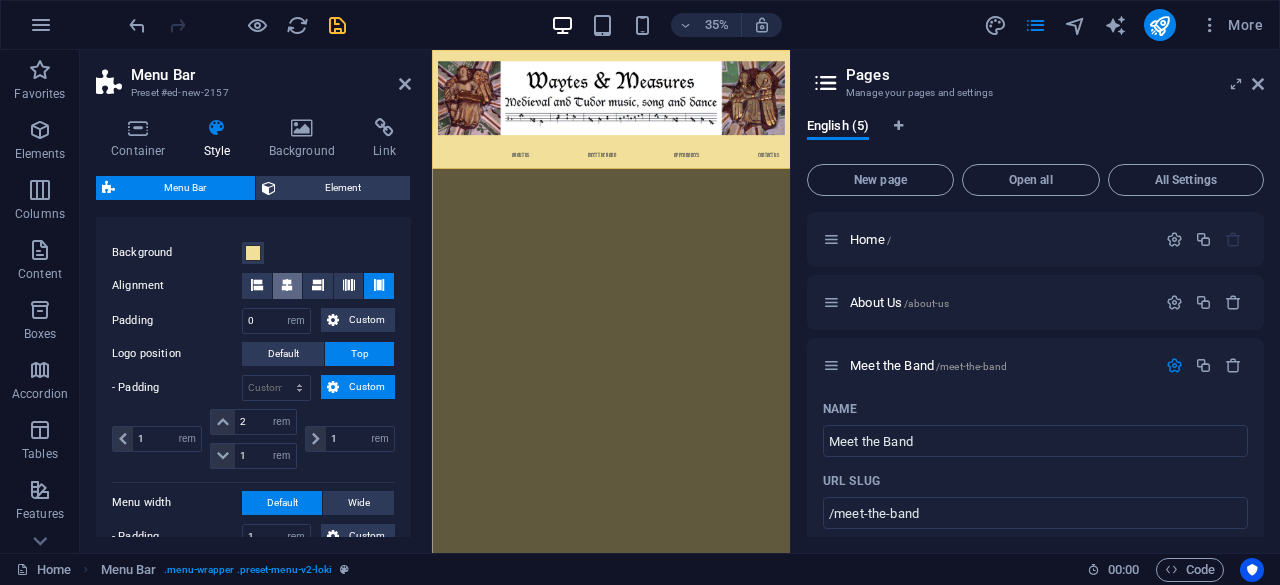 click at bounding box center (288, 286) 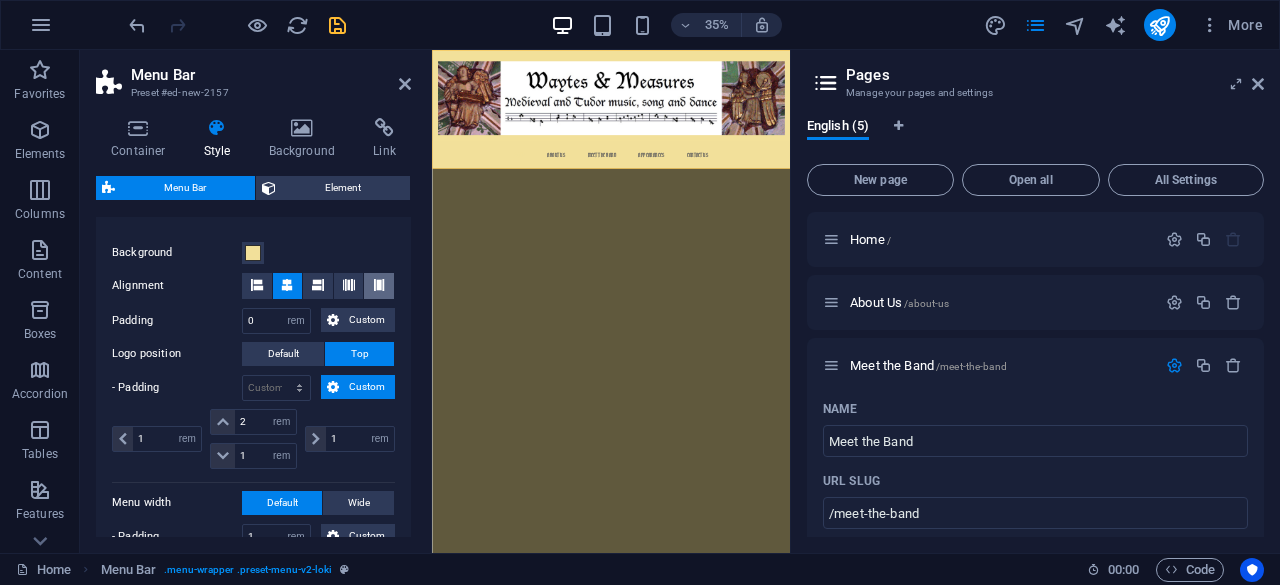 click at bounding box center (379, 285) 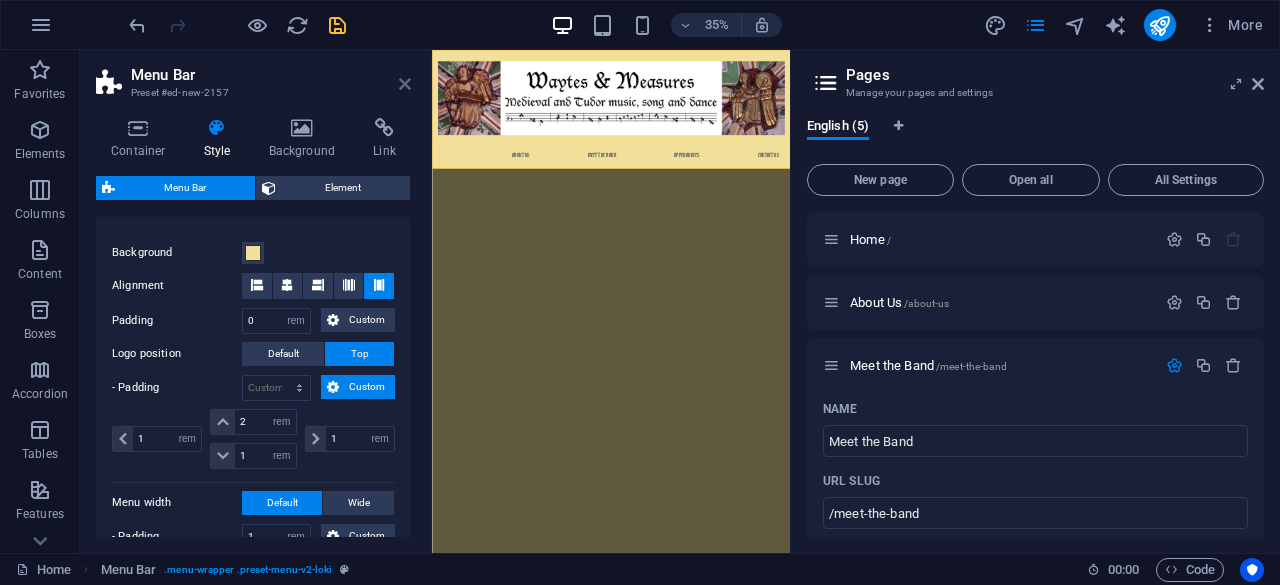 click at bounding box center [405, 84] 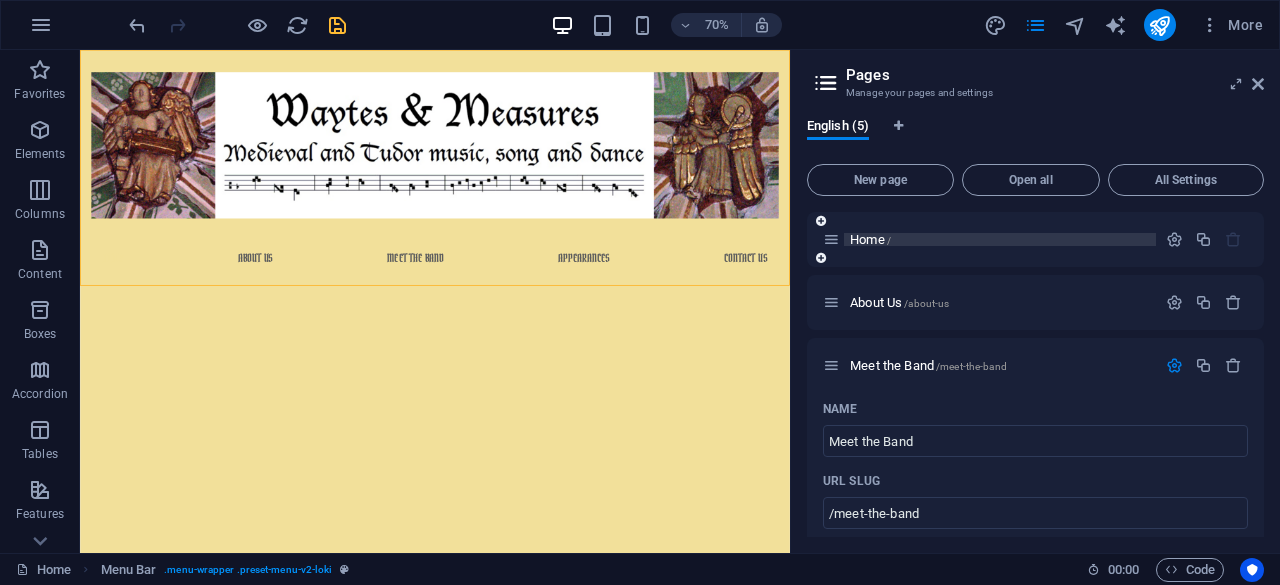 click on "Home /" at bounding box center (1000, 239) 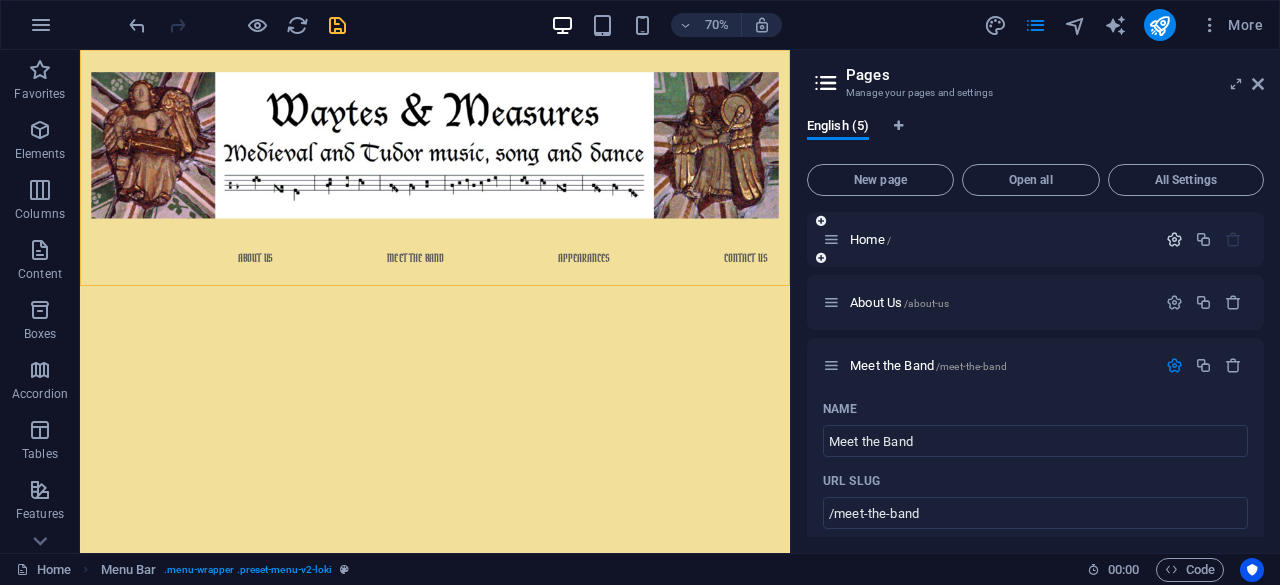 click at bounding box center [1174, 239] 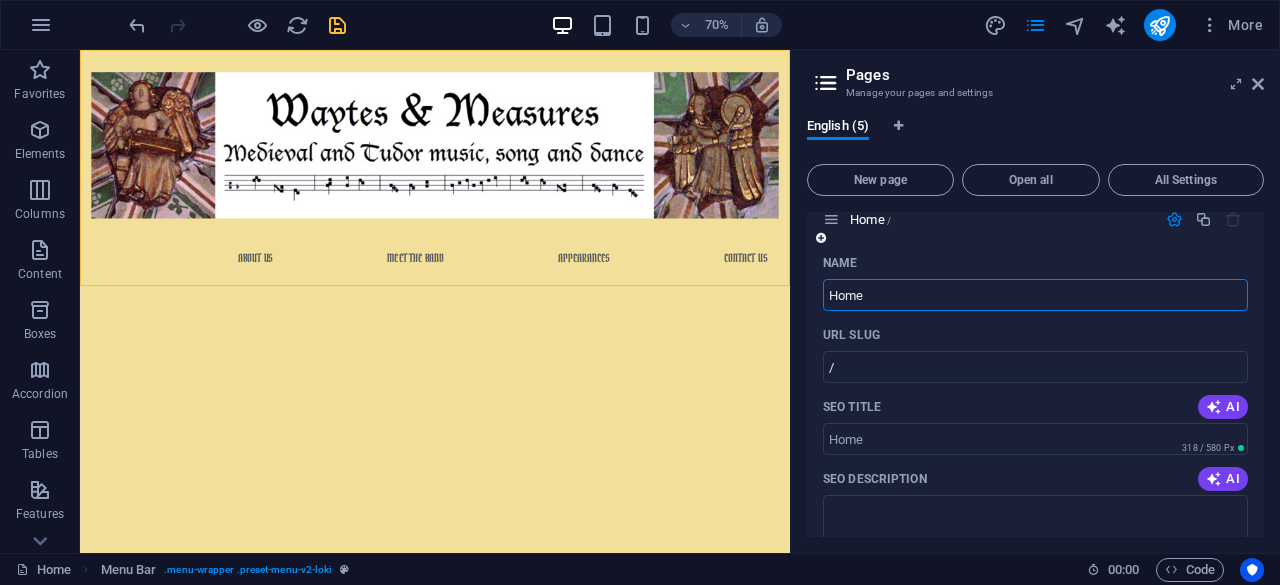 scroll, scrollTop: 0, scrollLeft: 0, axis: both 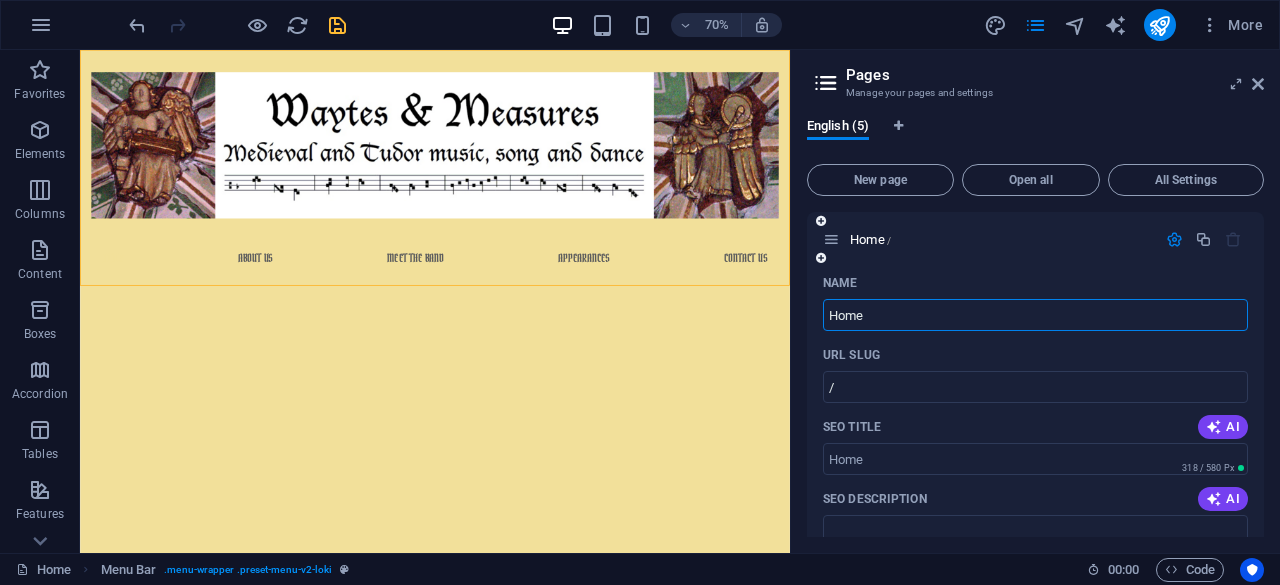 click on "Home" at bounding box center (1035, 315) 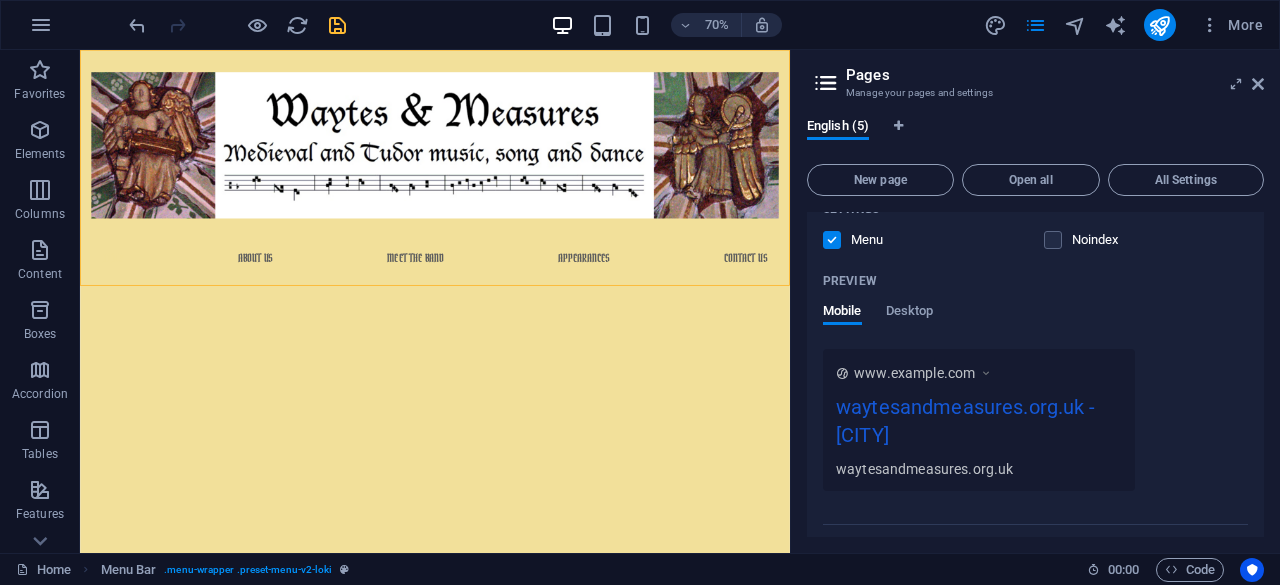 scroll, scrollTop: 0, scrollLeft: 0, axis: both 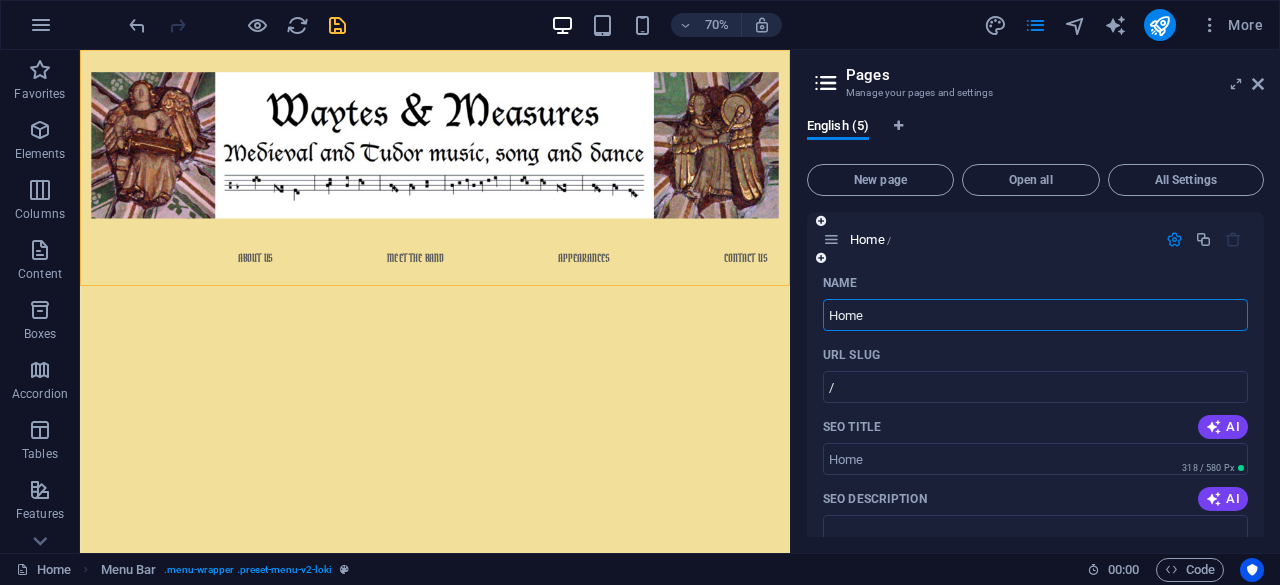 click on "Home" at bounding box center [1035, 315] 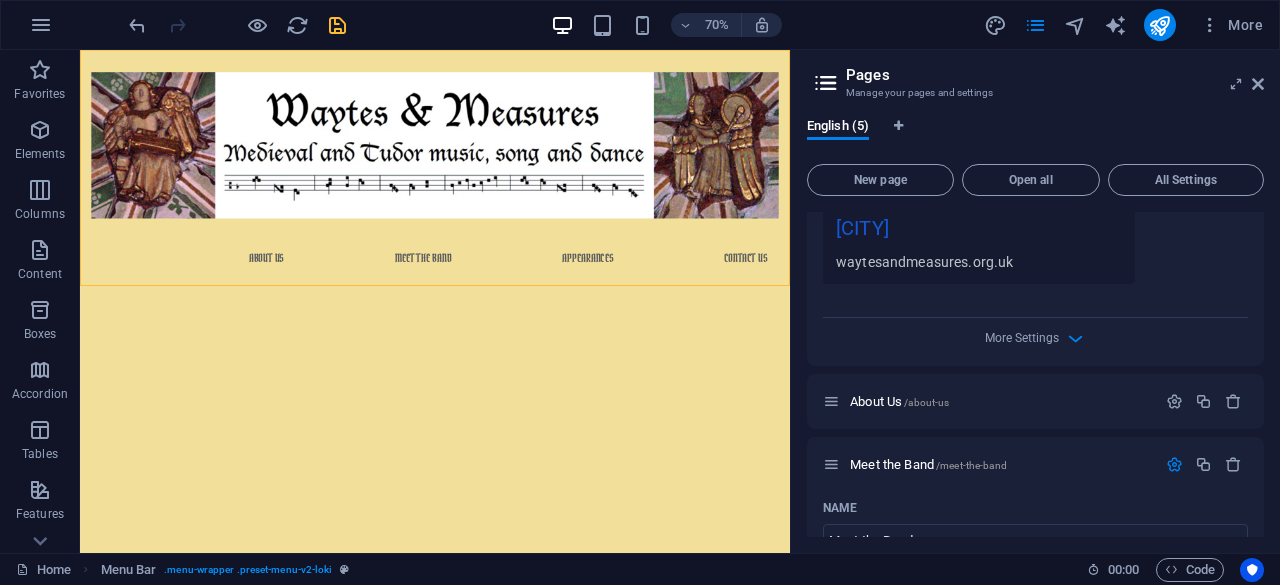 scroll, scrollTop: 703, scrollLeft: 0, axis: vertical 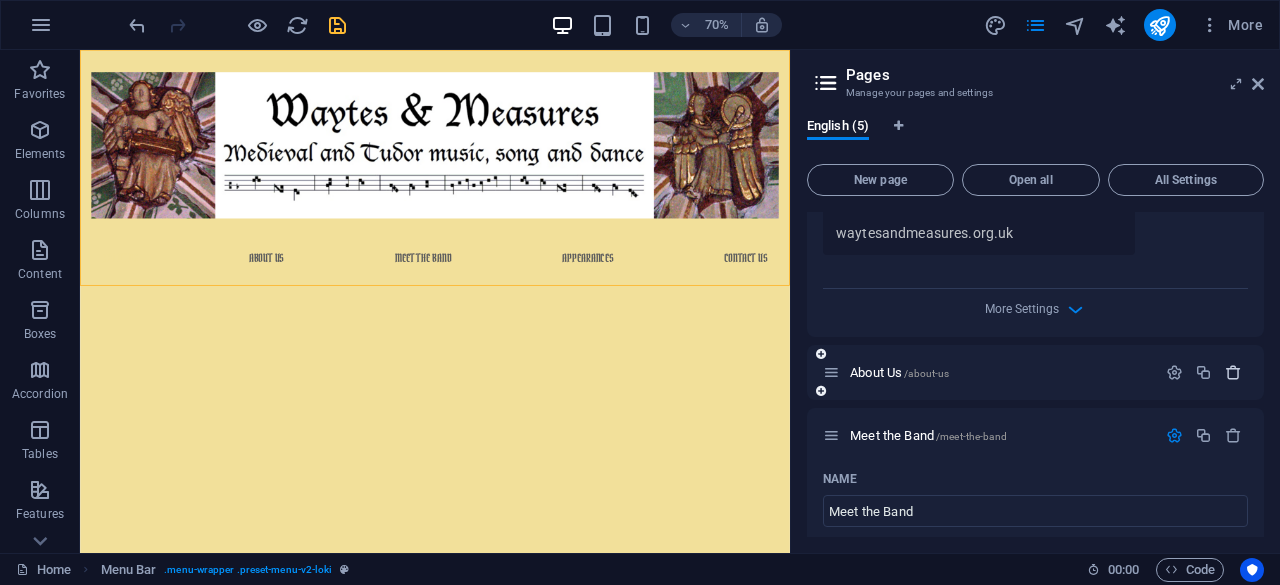 type on "About Us" 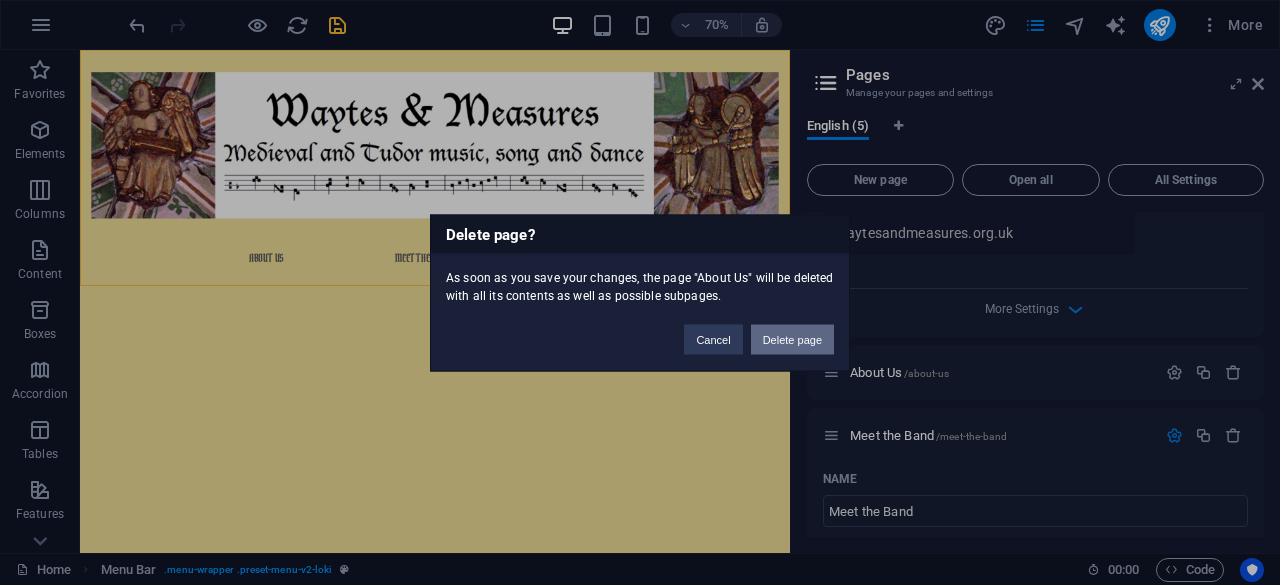 click on "Delete page" at bounding box center [792, 339] 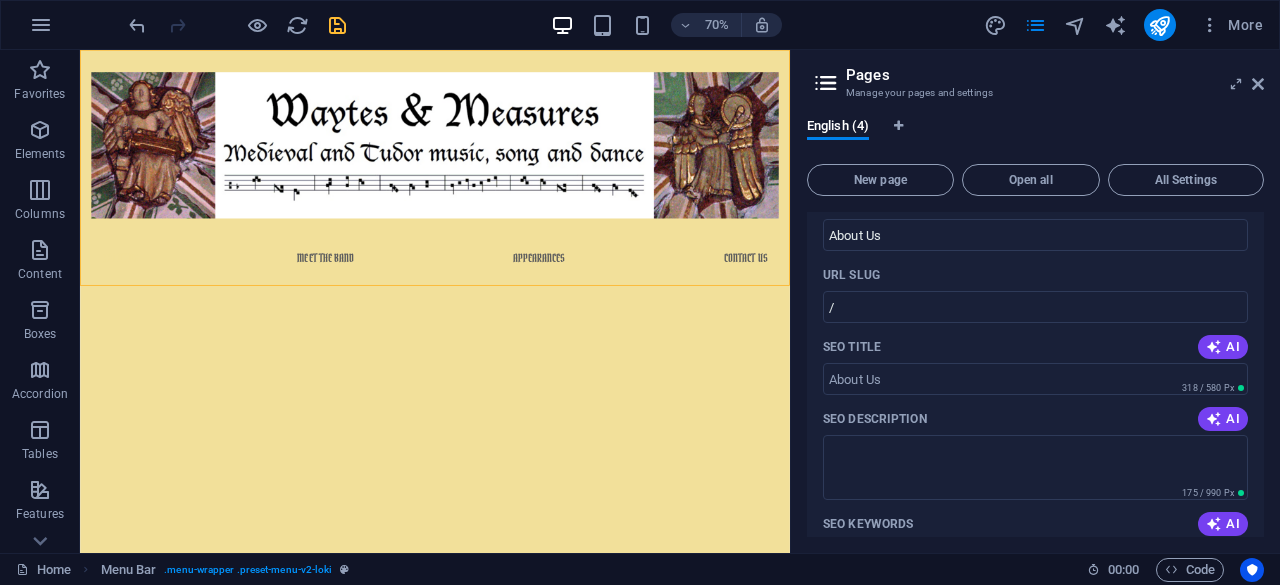 scroll, scrollTop: 0, scrollLeft: 0, axis: both 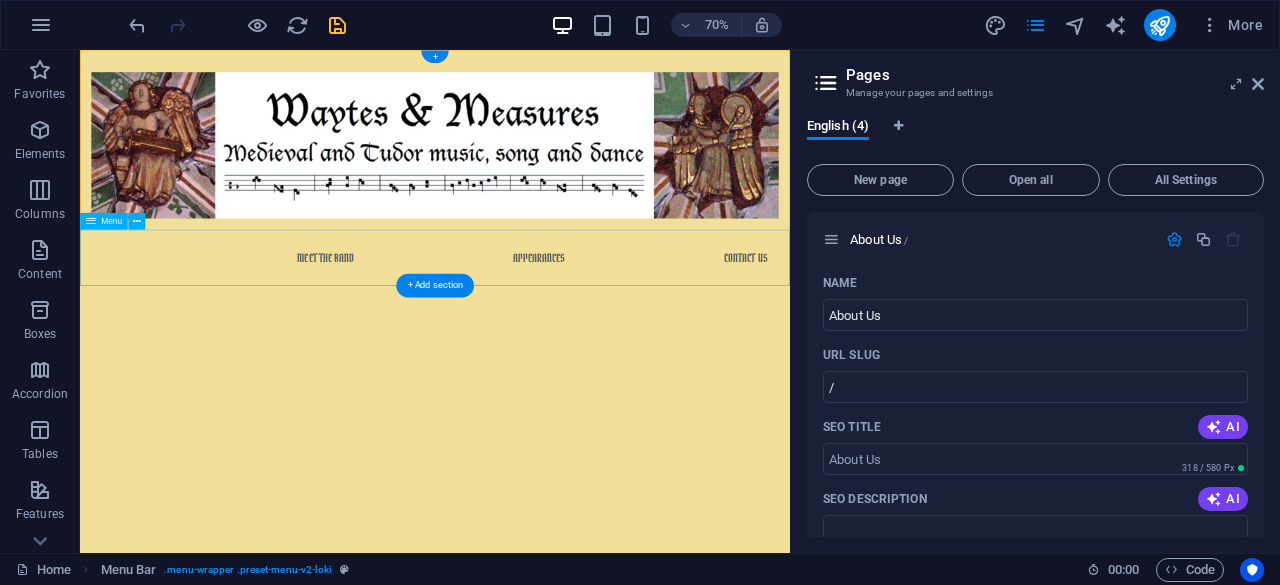 click on "About Us Meet the Band Appearances Contact Us" at bounding box center [587, 347] 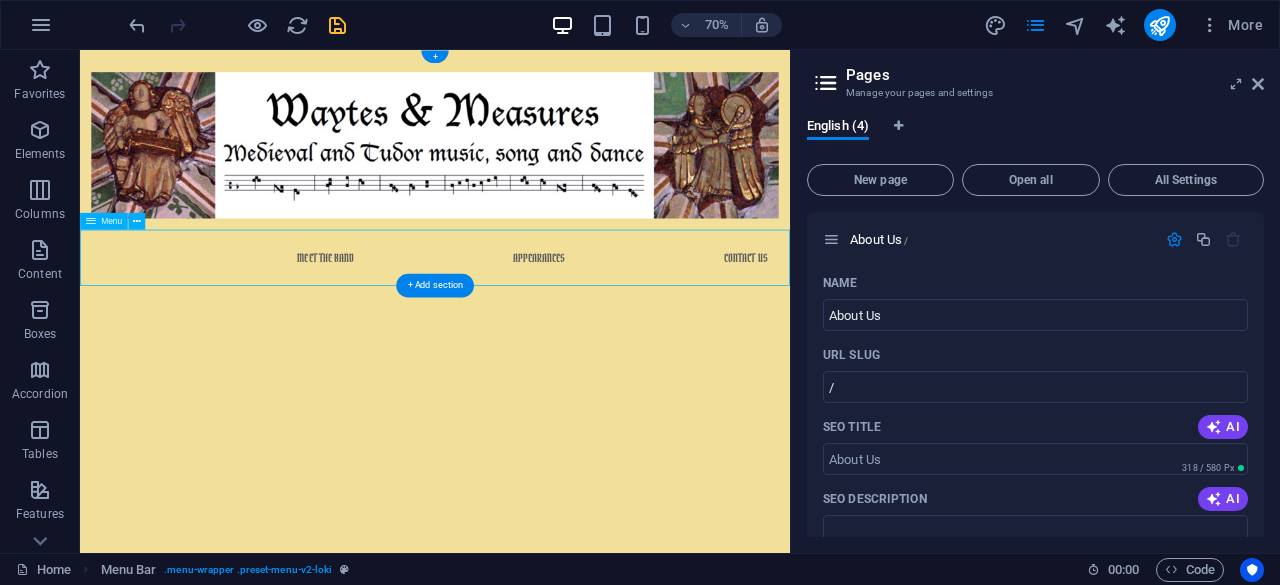 click on "About Us Meet the Band Appearances Contact Us" at bounding box center (587, 347) 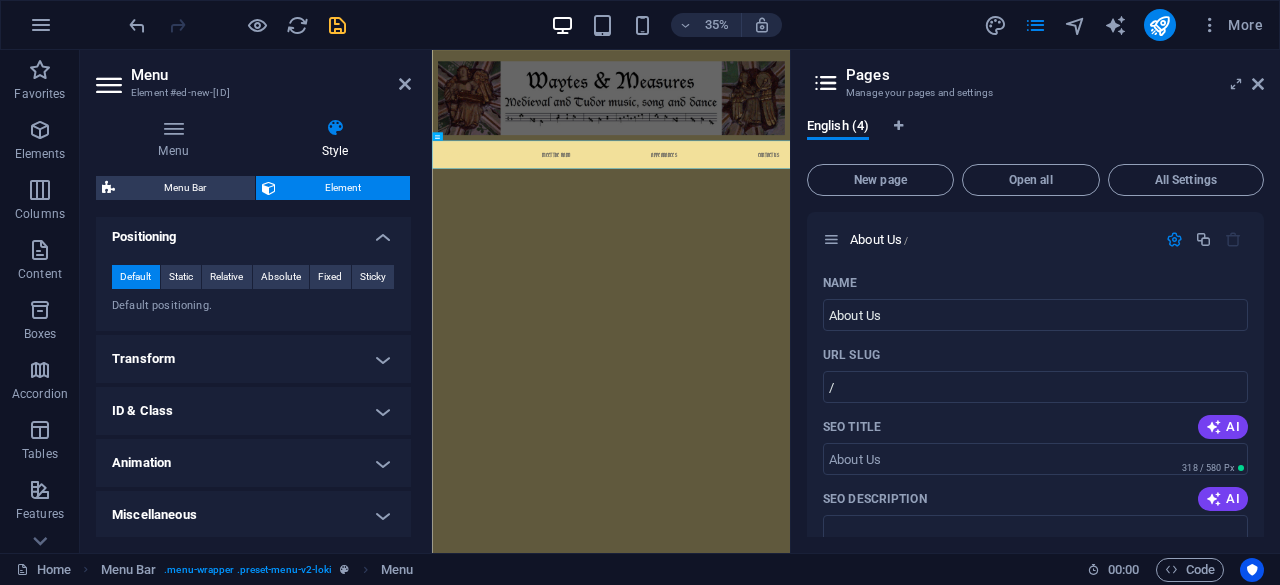 scroll, scrollTop: 0, scrollLeft: 0, axis: both 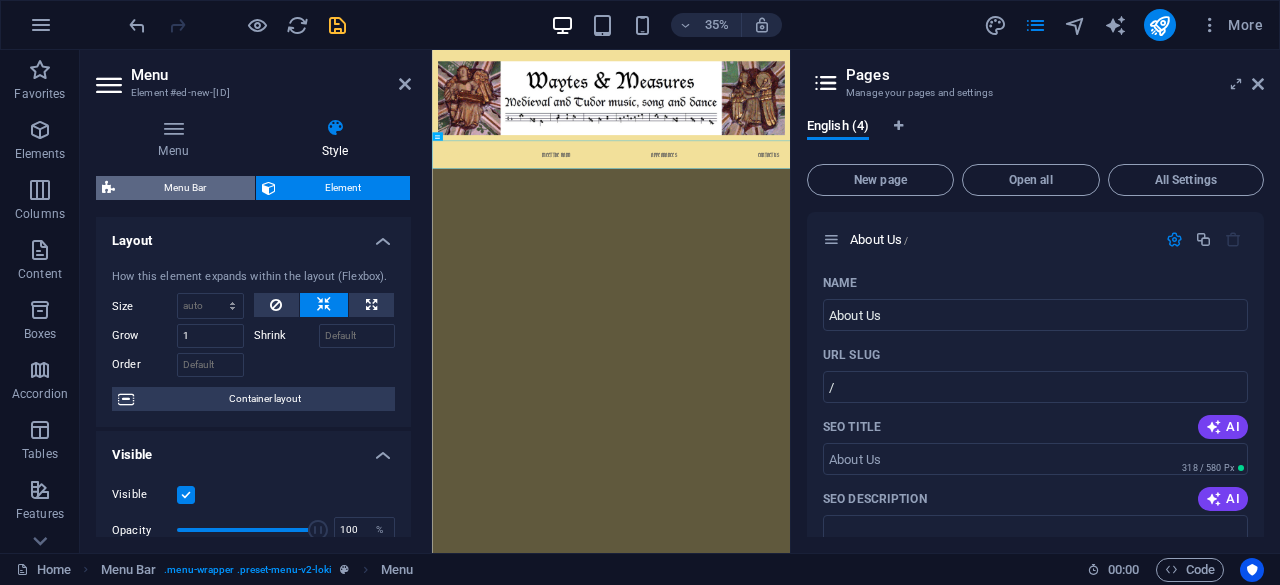 click on "Menu Bar" at bounding box center (185, 188) 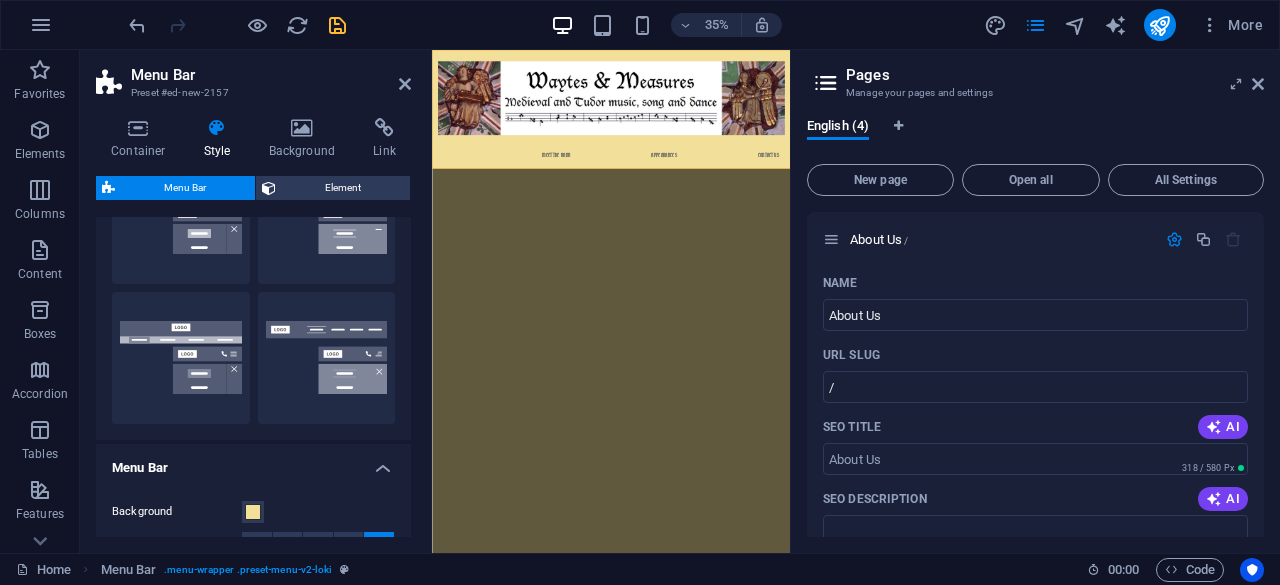 scroll, scrollTop: 322, scrollLeft: 0, axis: vertical 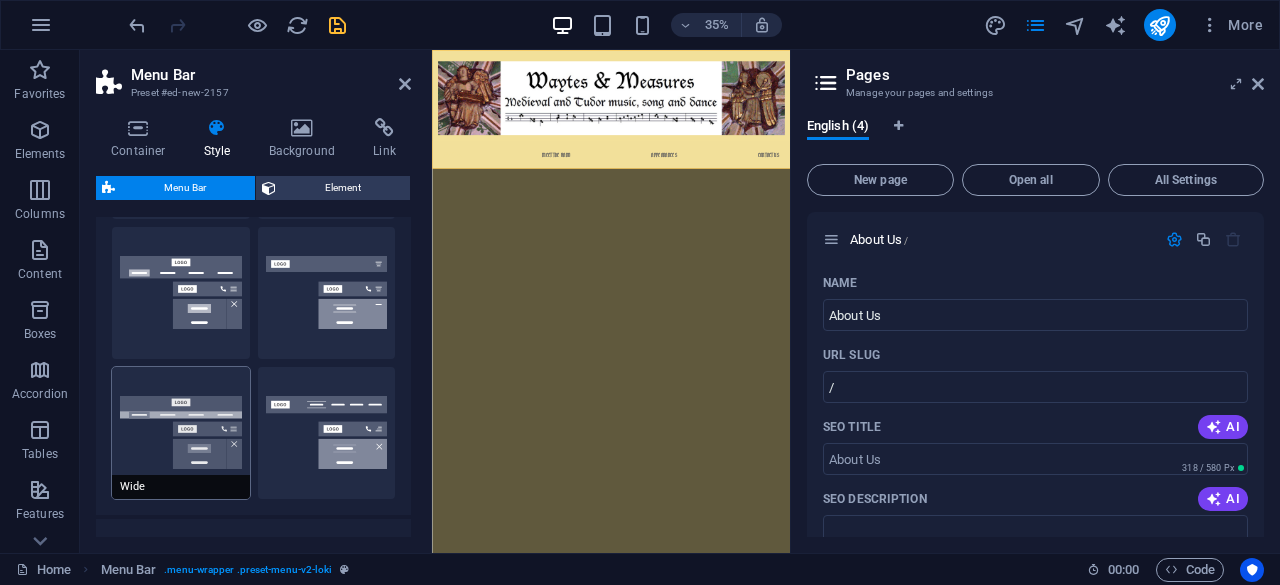 click on "Wide" at bounding box center (181, 433) 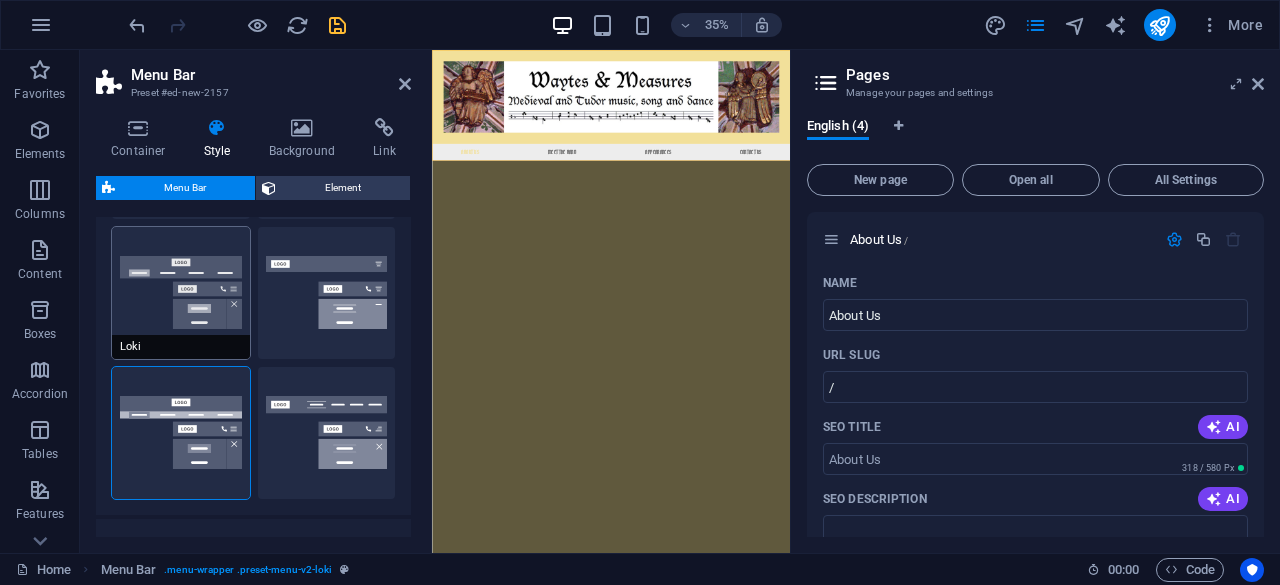 click on "Loki" at bounding box center [181, 293] 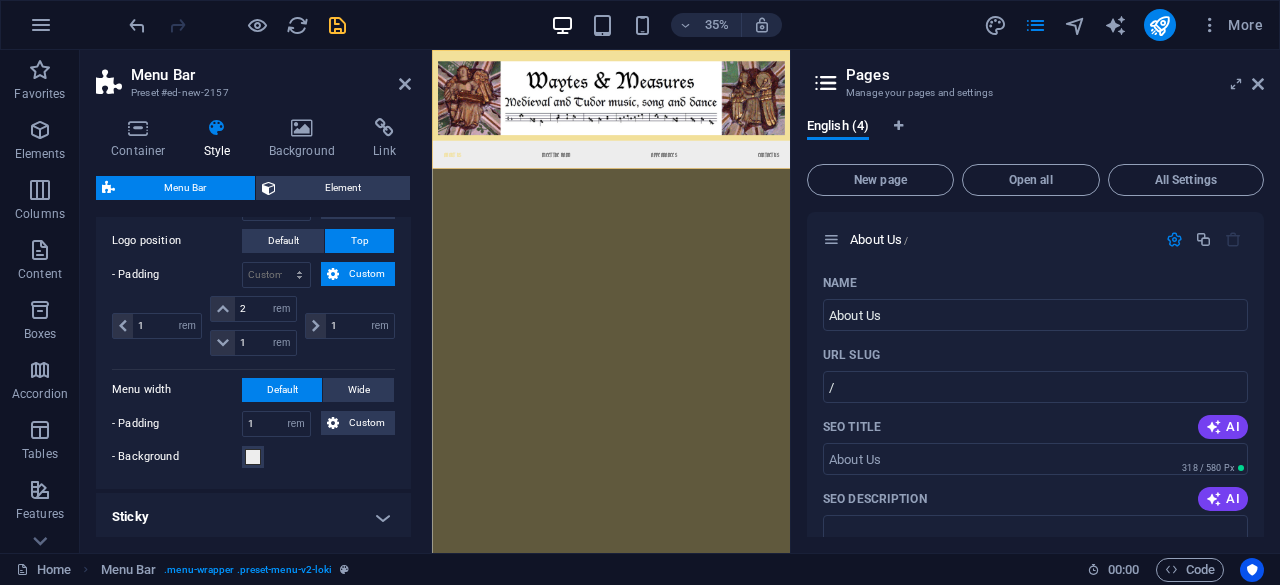 scroll, scrollTop: 770, scrollLeft: 0, axis: vertical 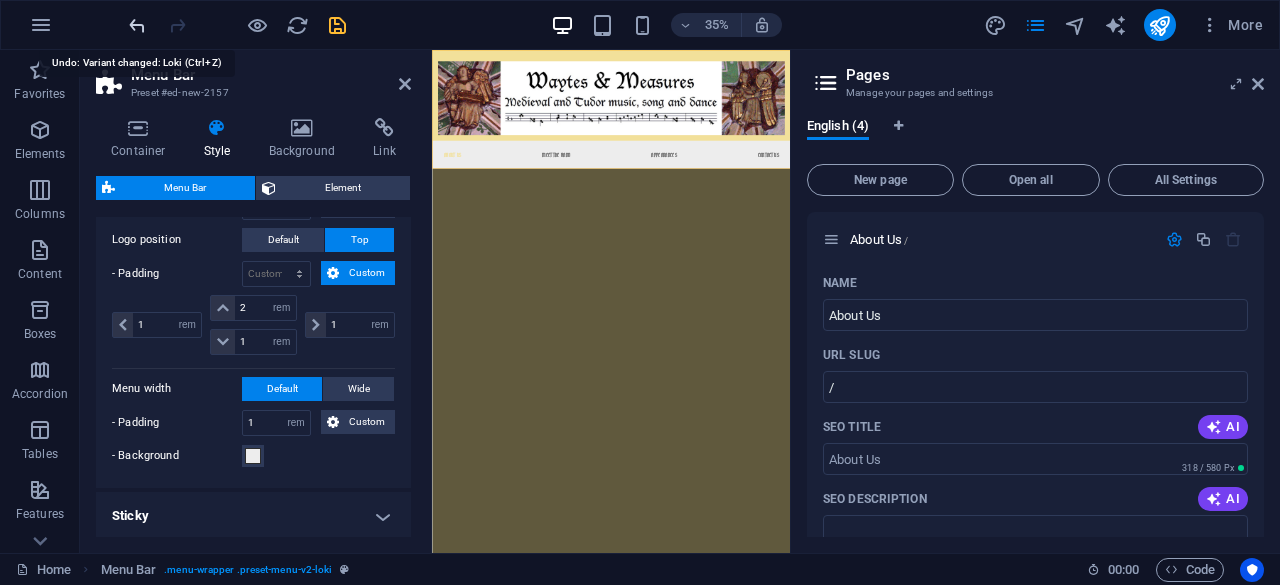 click at bounding box center (137, 25) 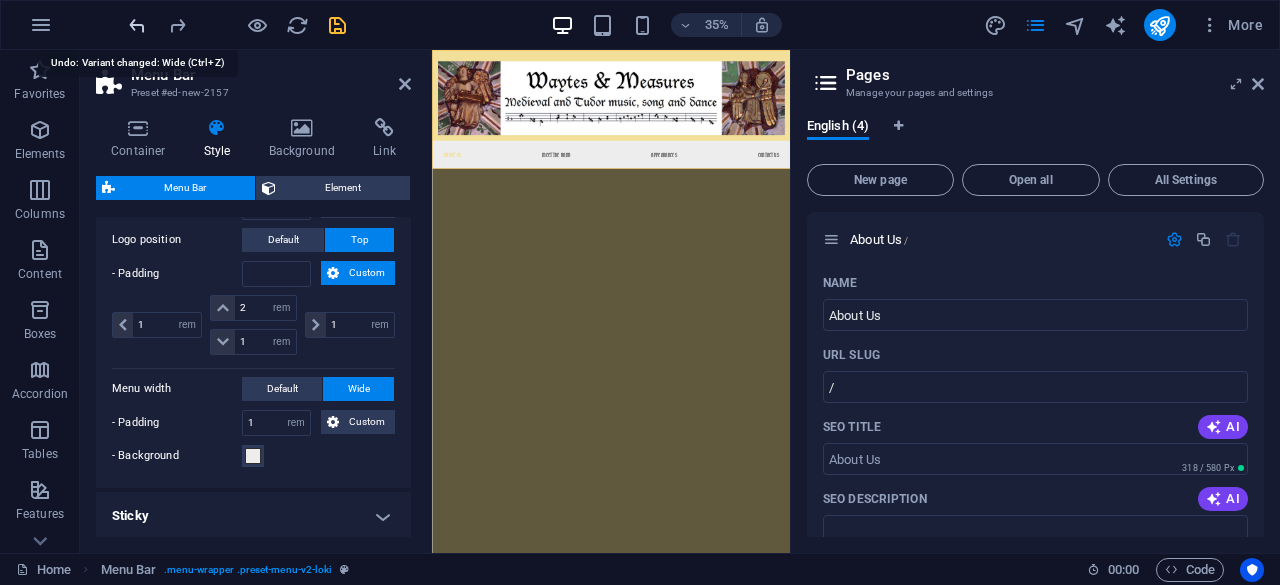 type on "2" 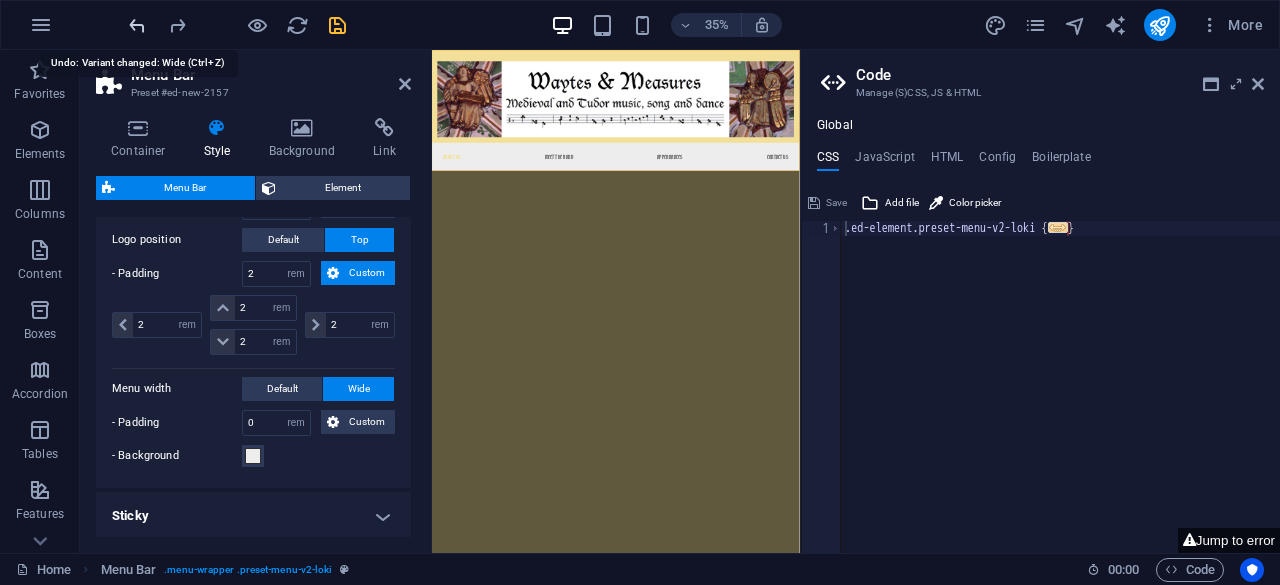 click at bounding box center (137, 25) 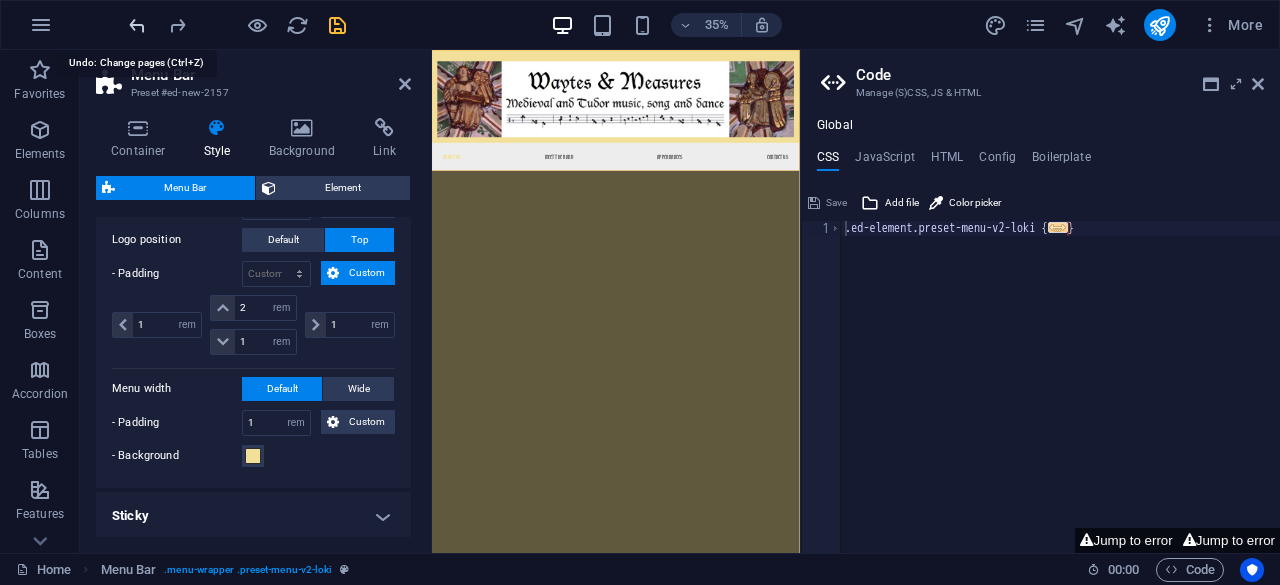 click at bounding box center [137, 25] 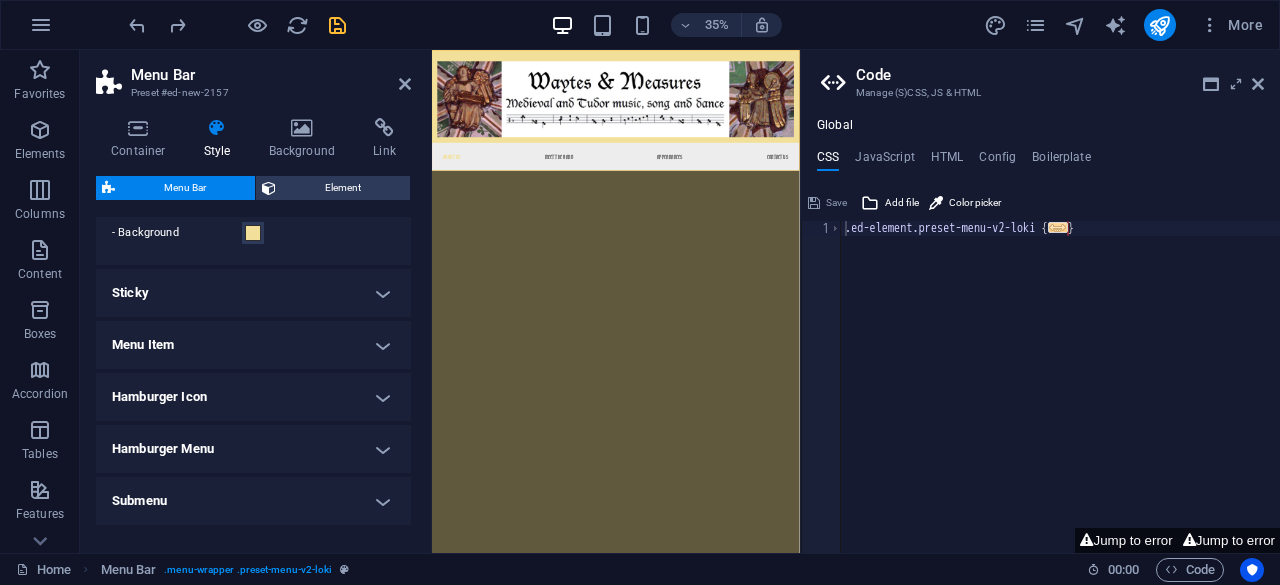 scroll, scrollTop: 1043, scrollLeft: 0, axis: vertical 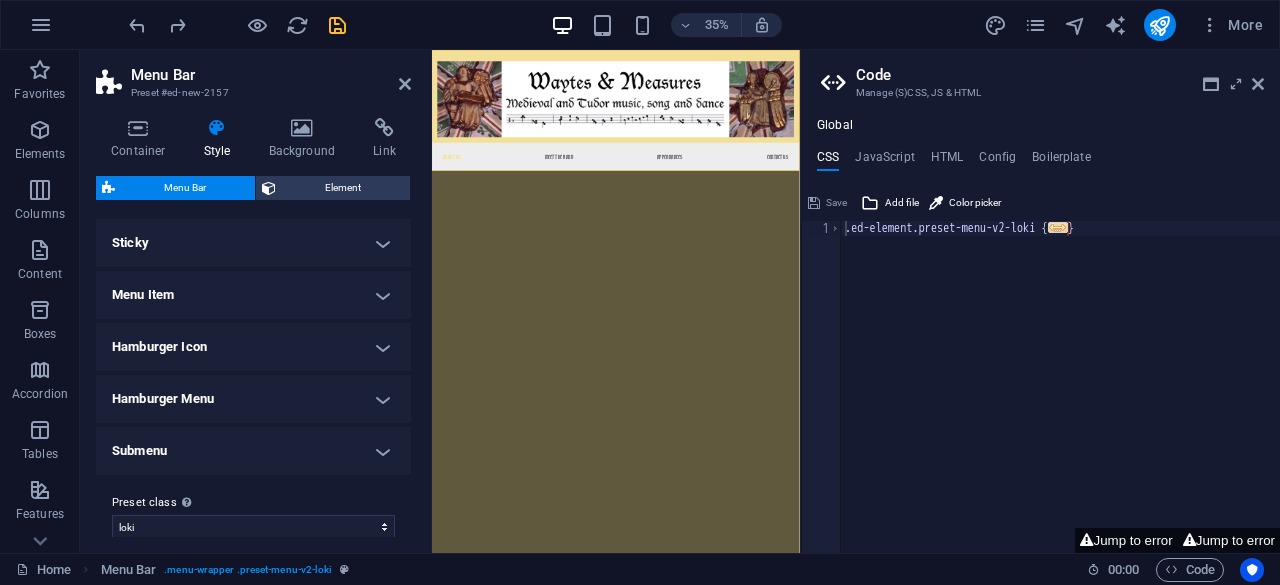 click on "Menu Item" at bounding box center (253, 295) 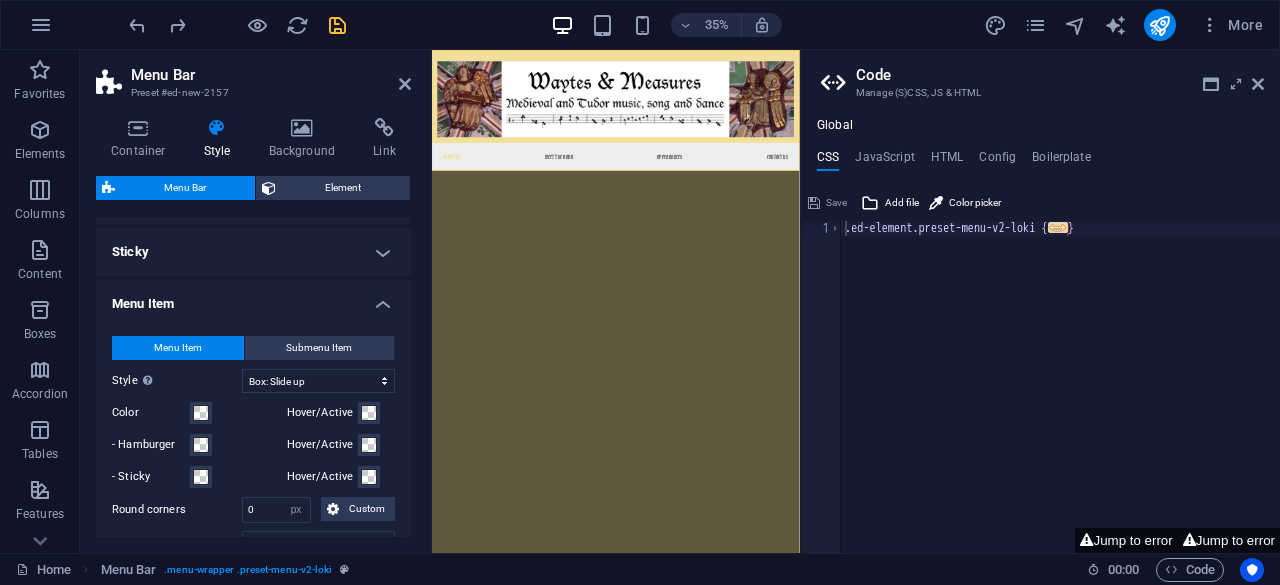 scroll, scrollTop: 1032, scrollLeft: 0, axis: vertical 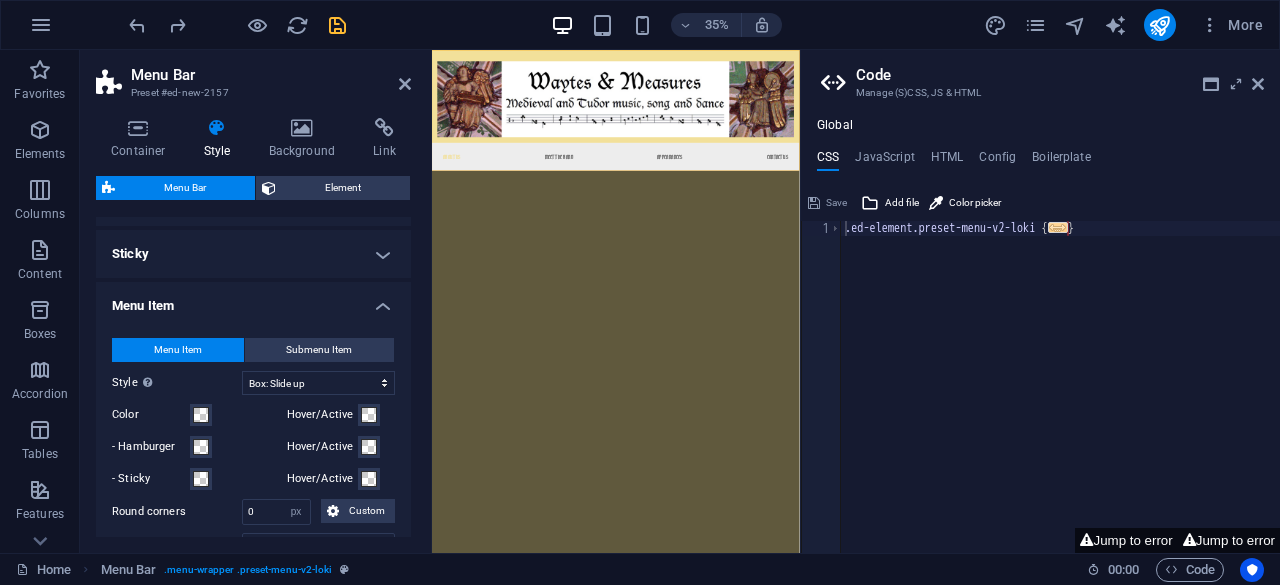 click on "Menu Item" at bounding box center (178, 350) 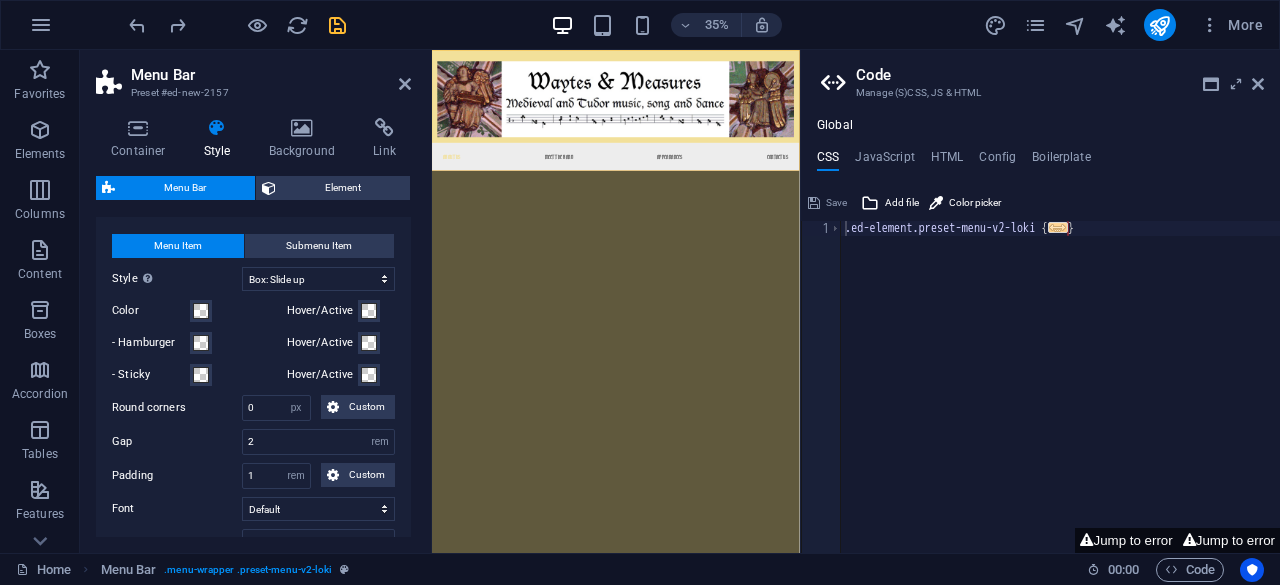 scroll, scrollTop: 1138, scrollLeft: 0, axis: vertical 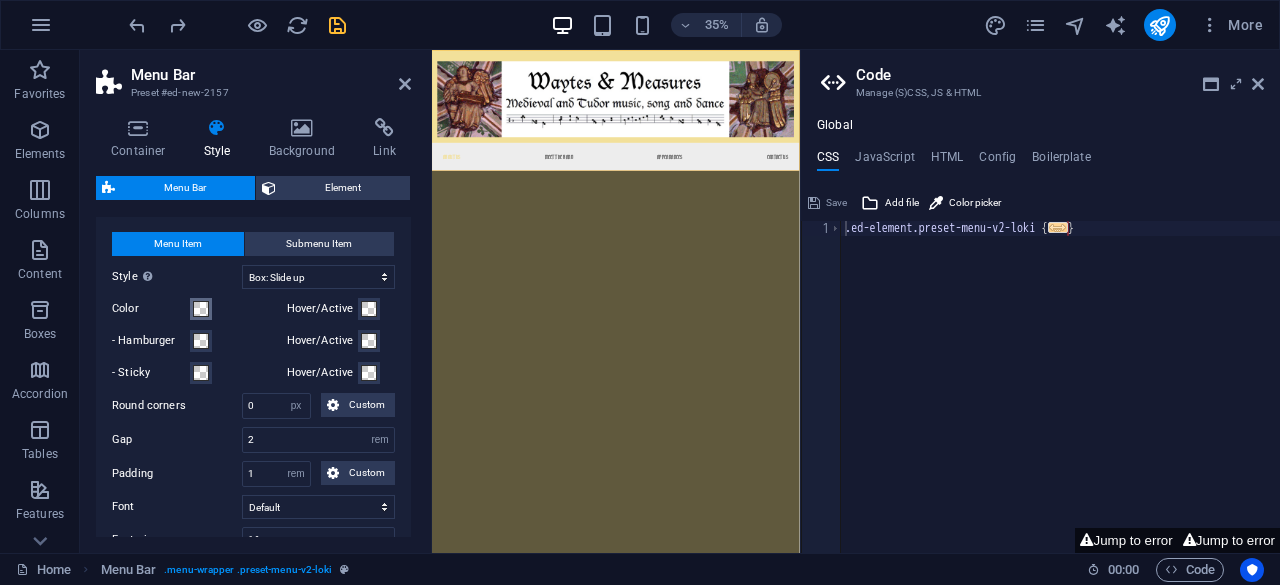 click at bounding box center [201, 309] 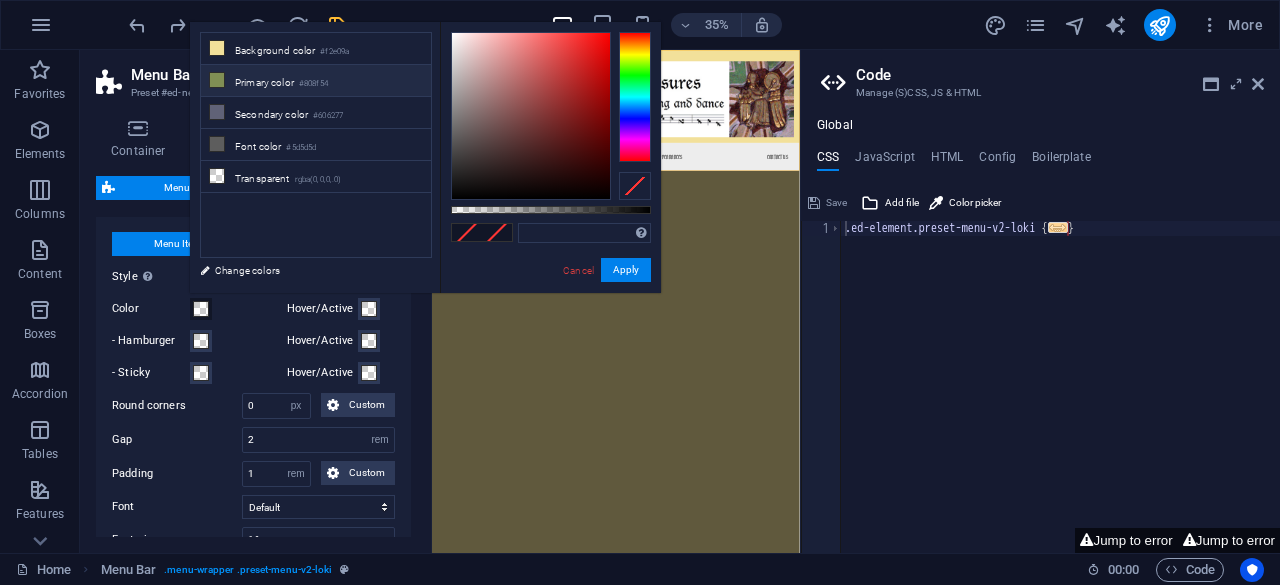 click at bounding box center [217, 80] 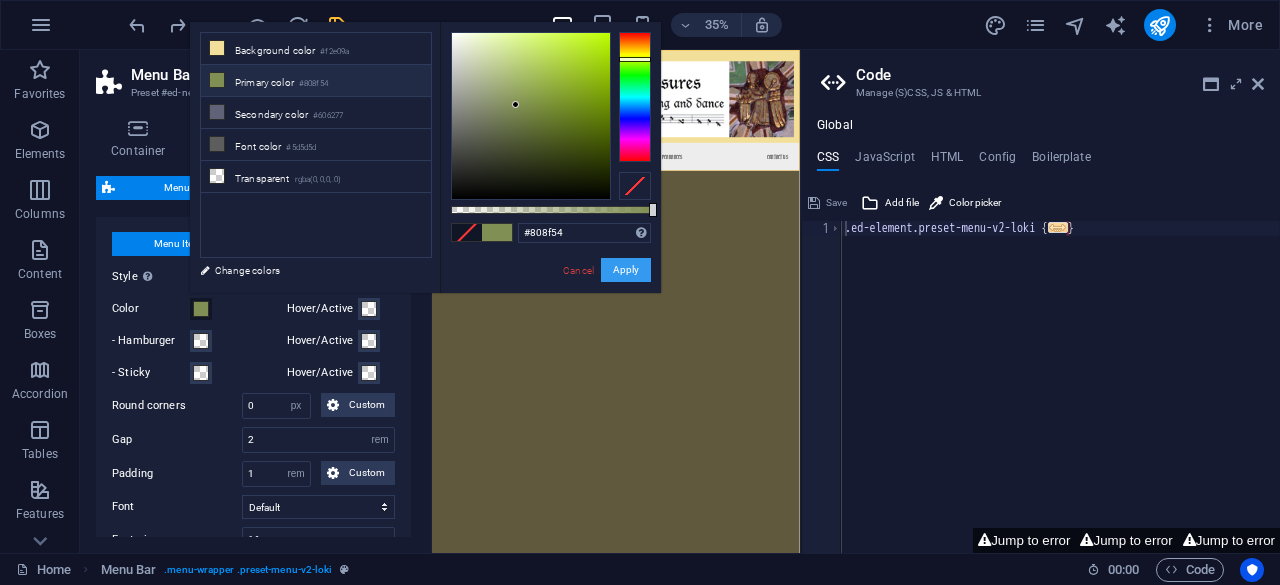 click on "Apply" at bounding box center (626, 270) 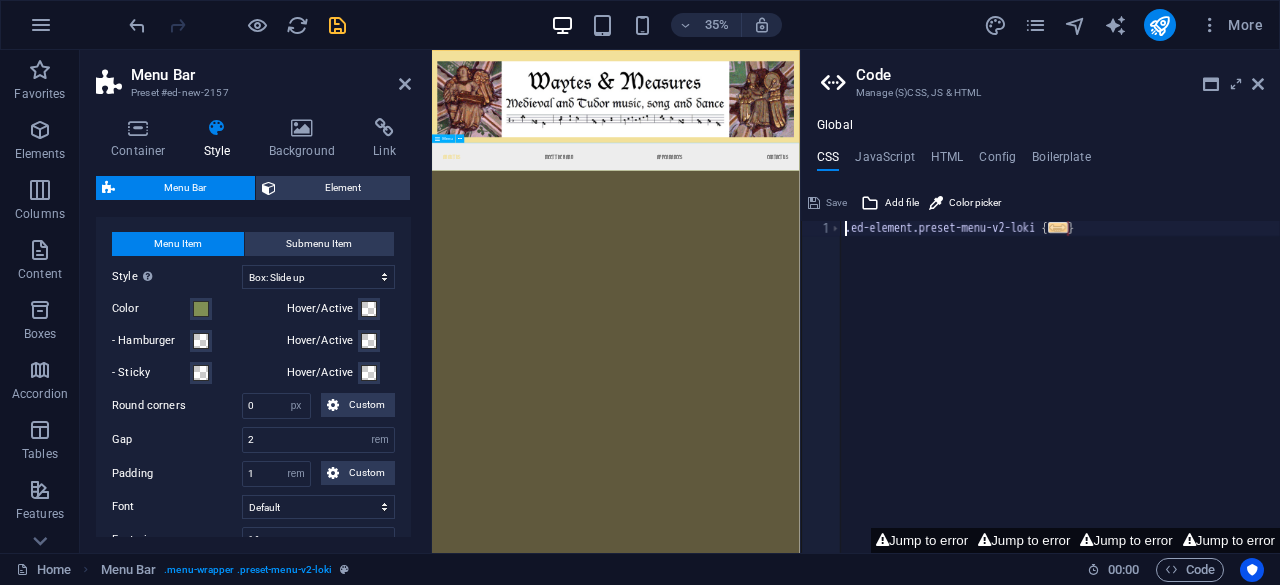 click on "About Us Meet the Band Appearances Contact Us" at bounding box center (957, 355) 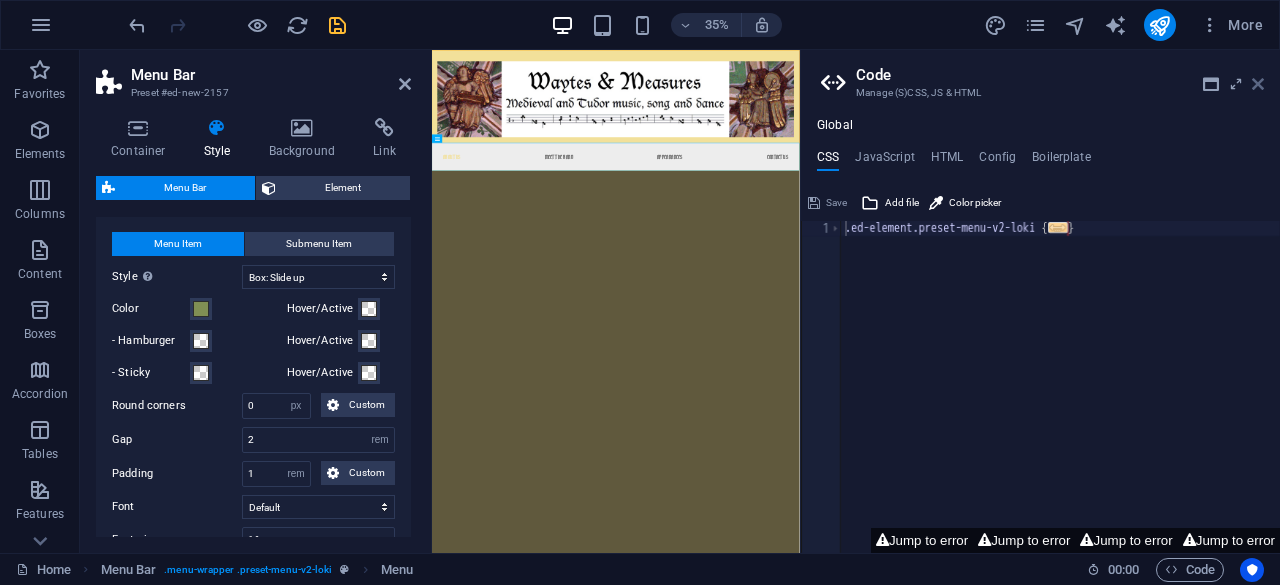 click at bounding box center [1258, 84] 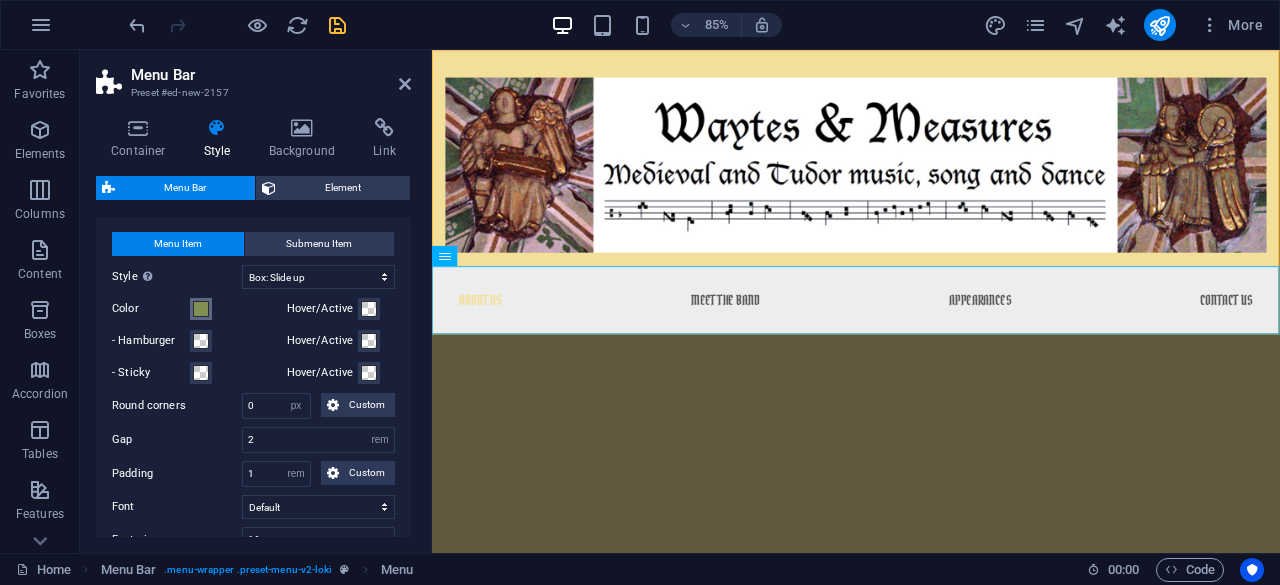 click at bounding box center [201, 309] 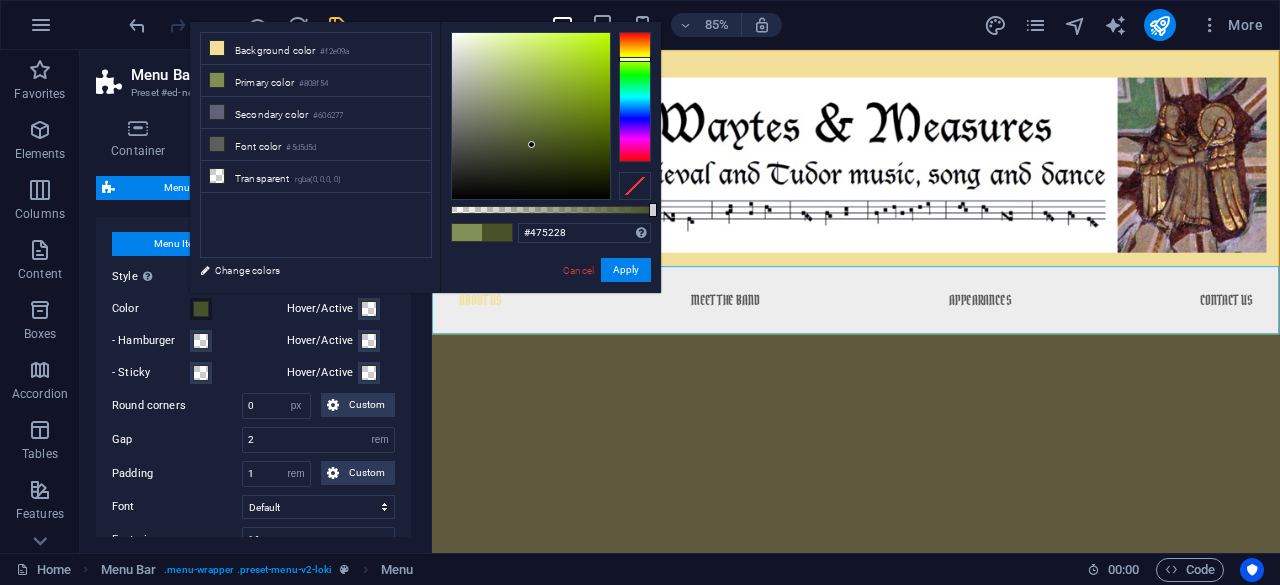 drag, startPoint x: 514, startPoint y: 103, endPoint x: 532, endPoint y: 145, distance: 45.694637 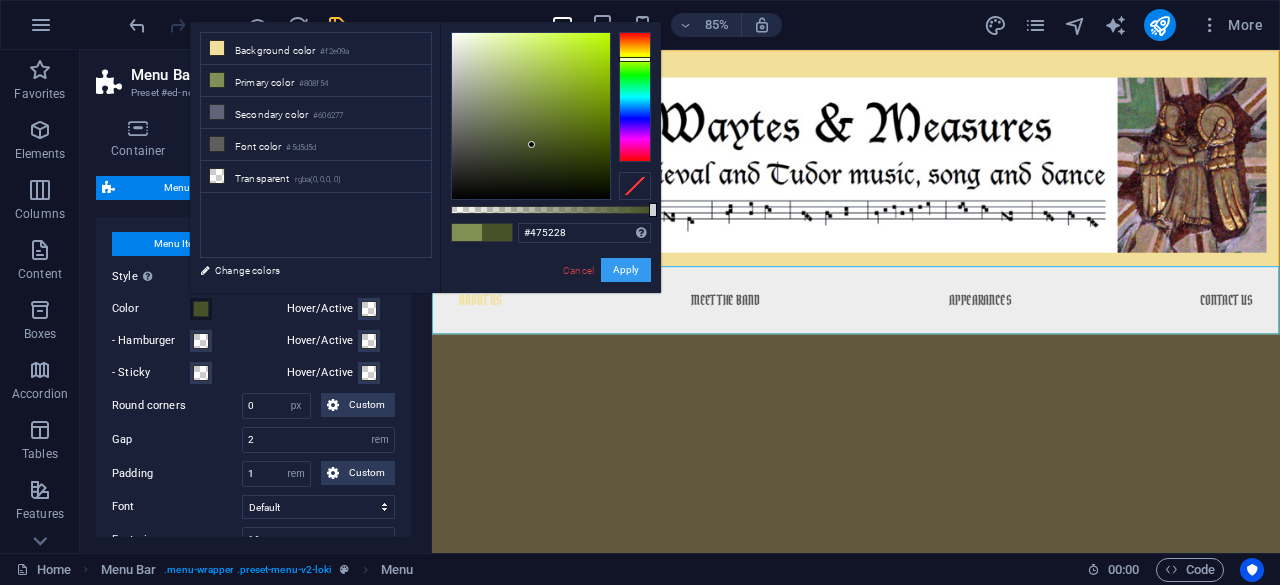 click on "Apply" at bounding box center (626, 270) 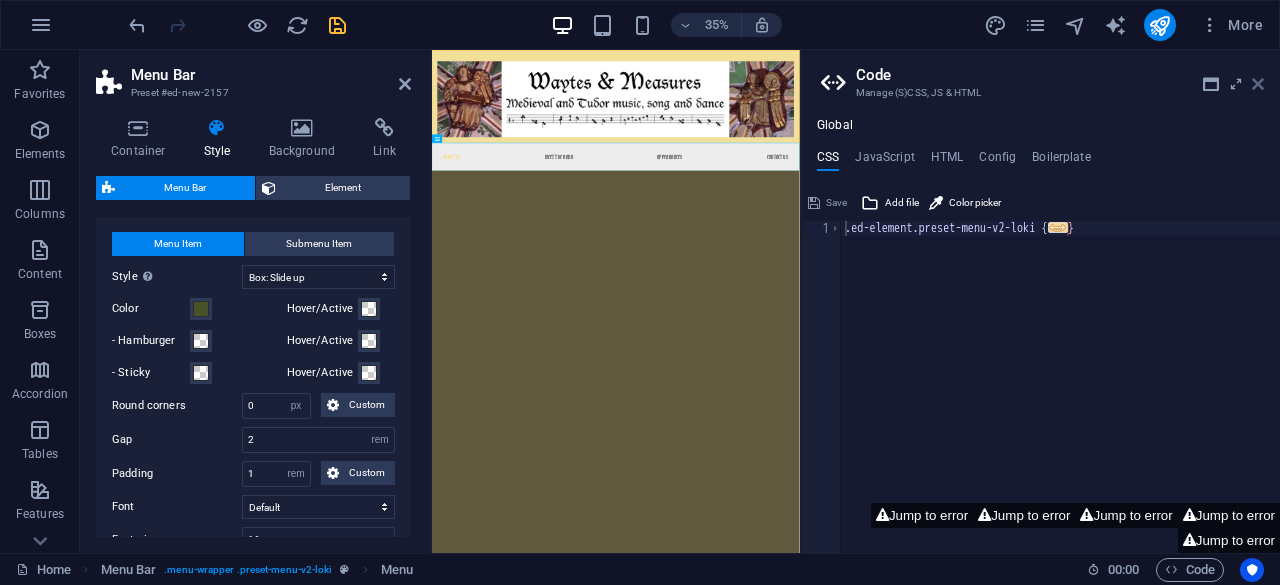 click at bounding box center [1258, 84] 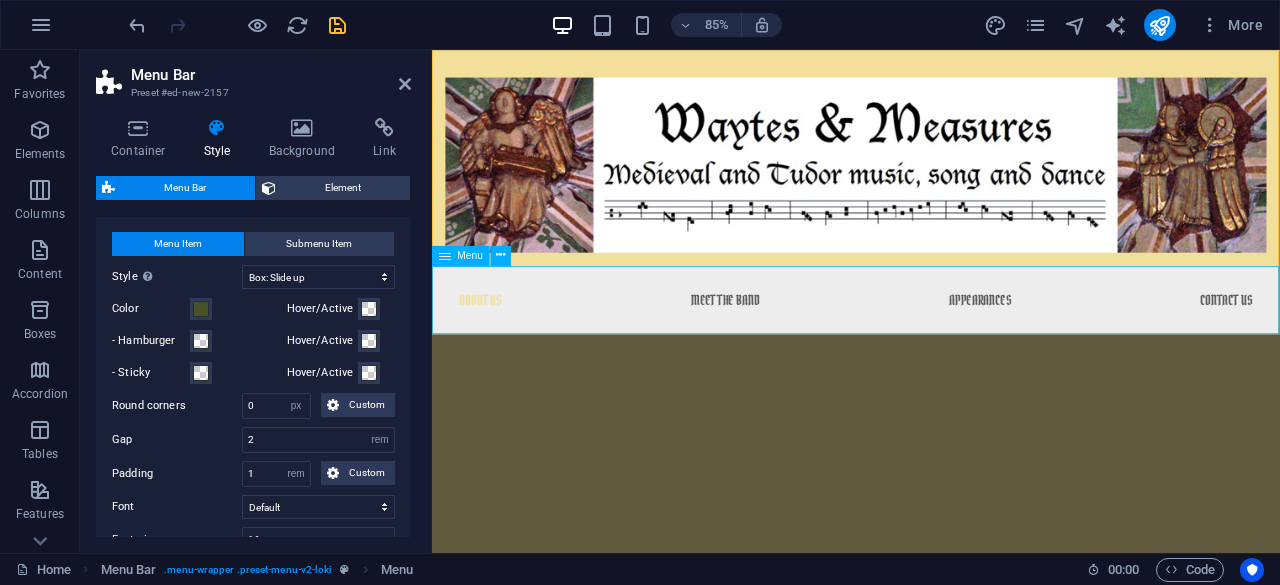 click on "About Us Meet the Band Appearances Contact Us" at bounding box center (931, 344) 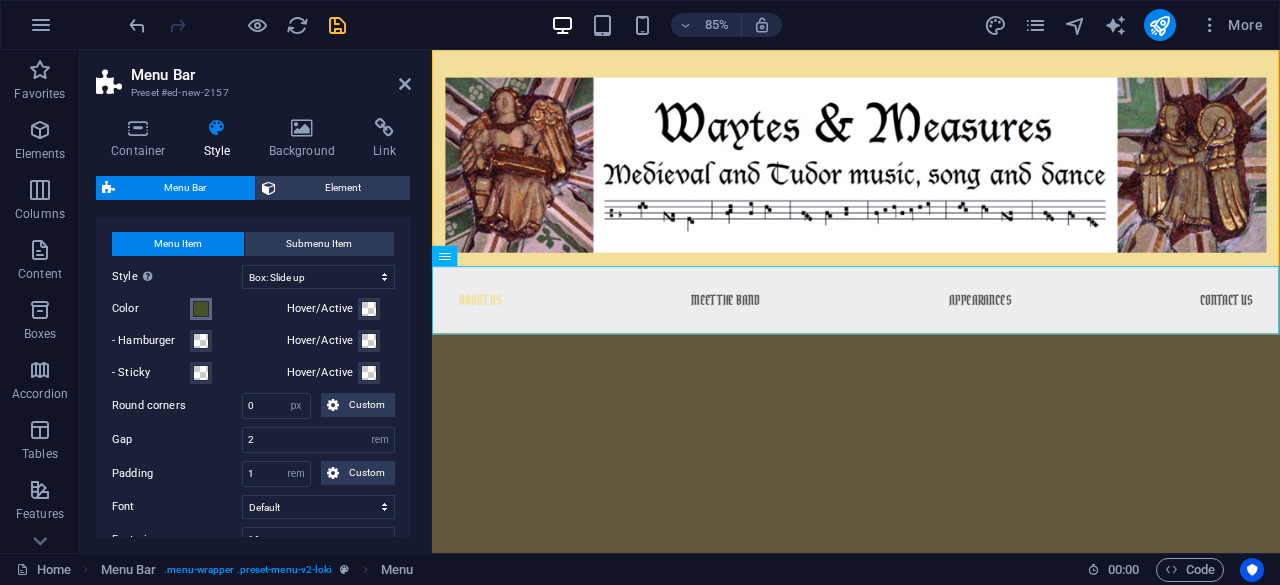 click at bounding box center (201, 309) 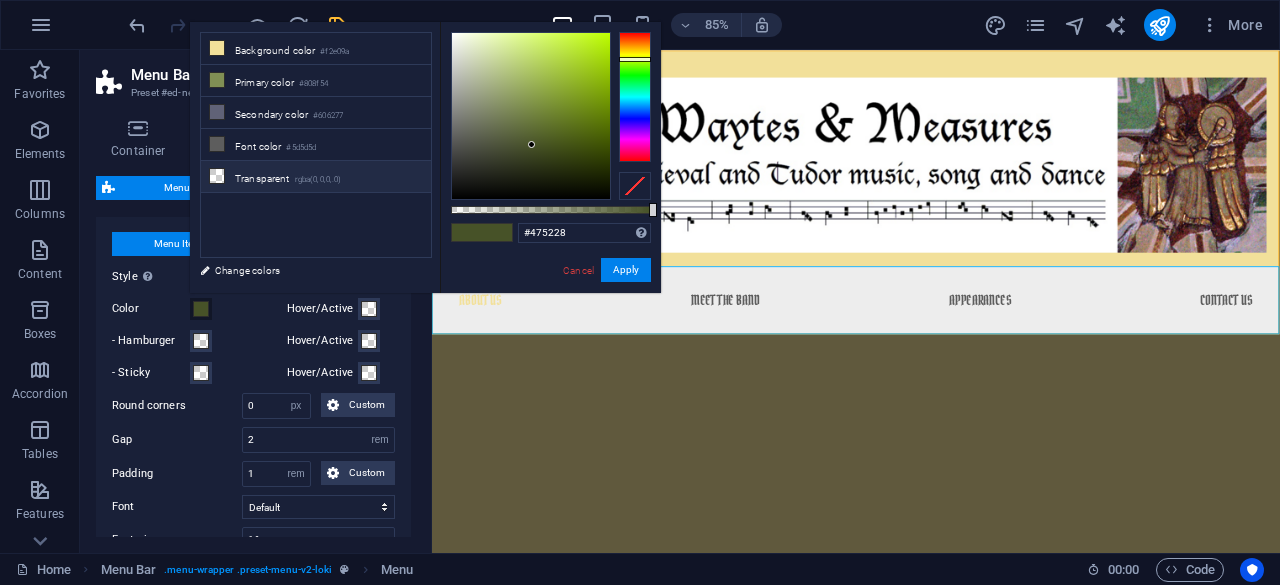 click at bounding box center (217, 176) 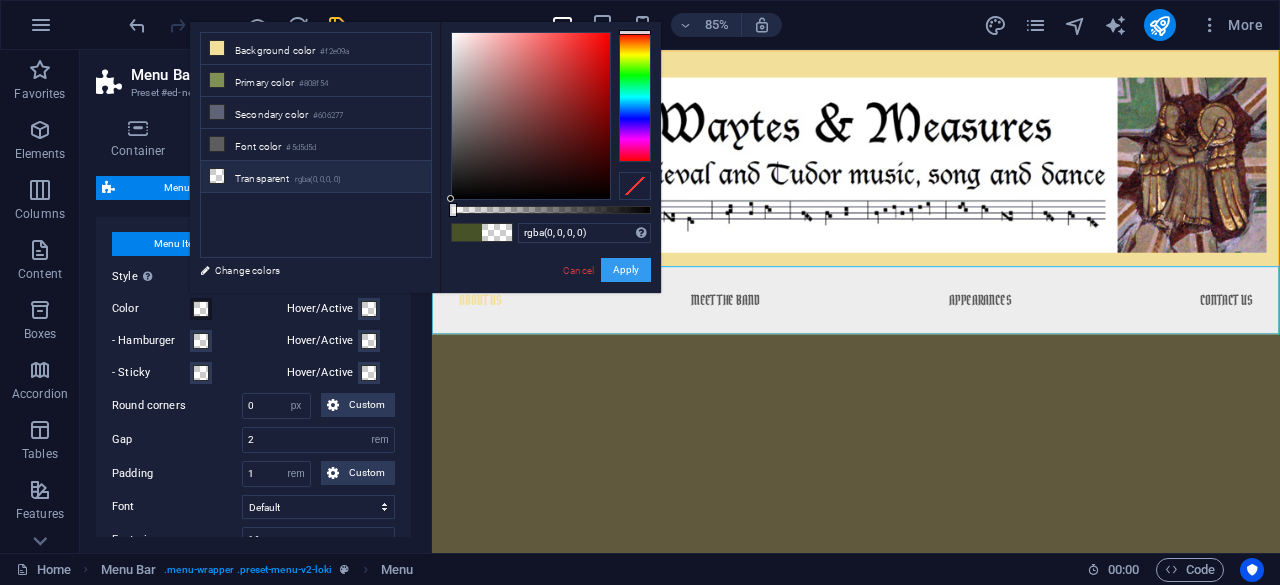 click on "Apply" at bounding box center [626, 270] 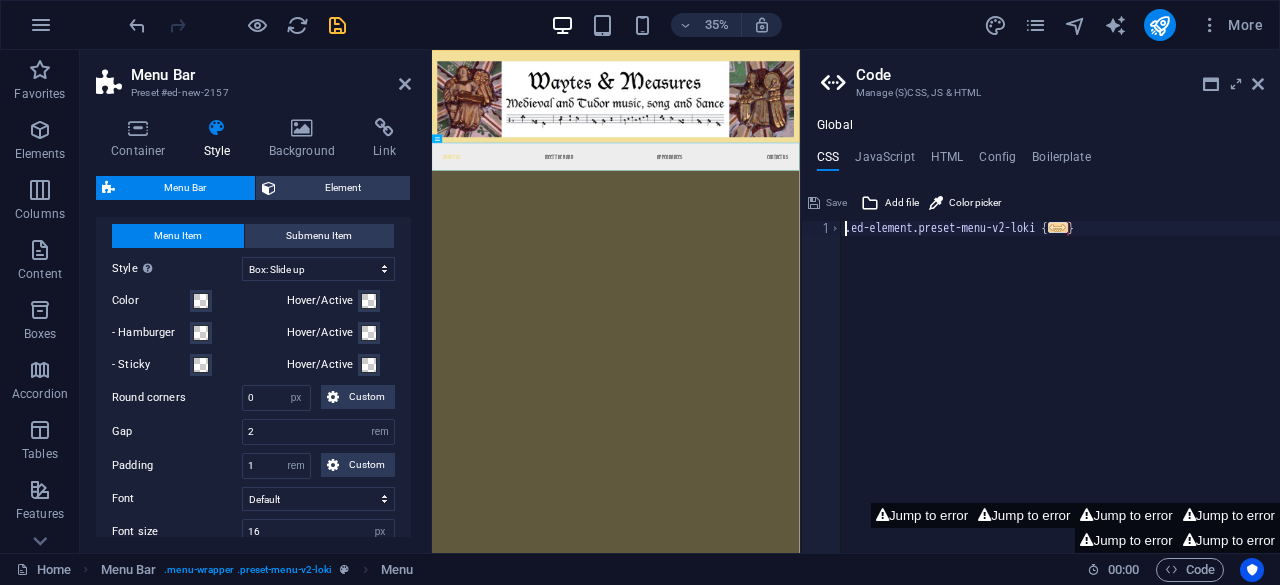 scroll, scrollTop: 1138, scrollLeft: 0, axis: vertical 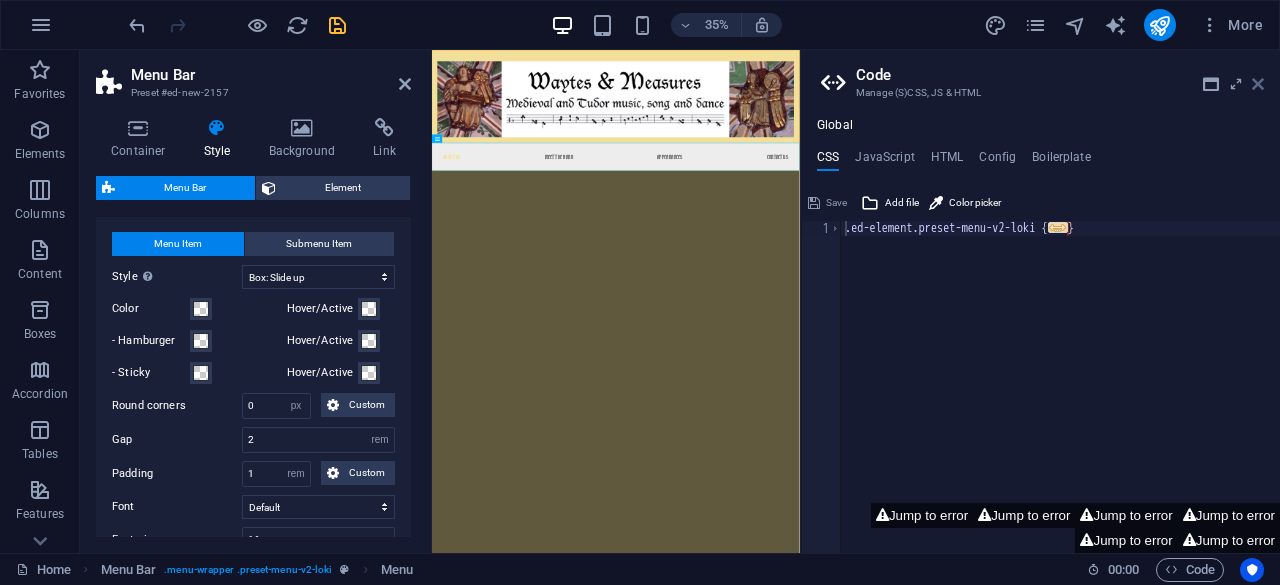 click at bounding box center [1258, 84] 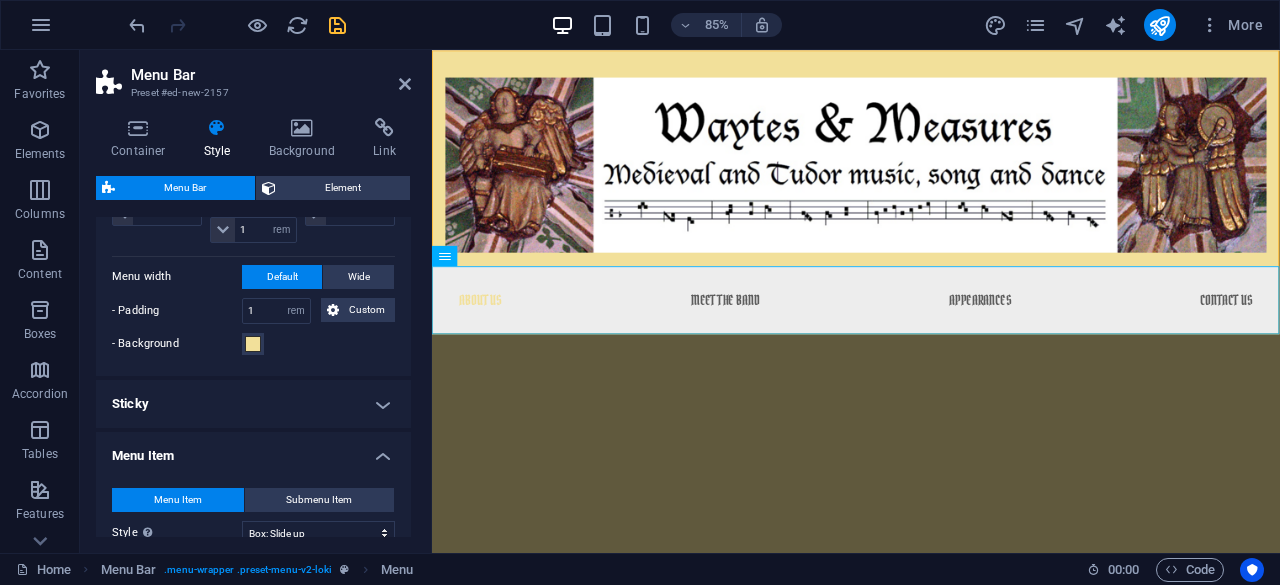 scroll, scrollTop: 880, scrollLeft: 0, axis: vertical 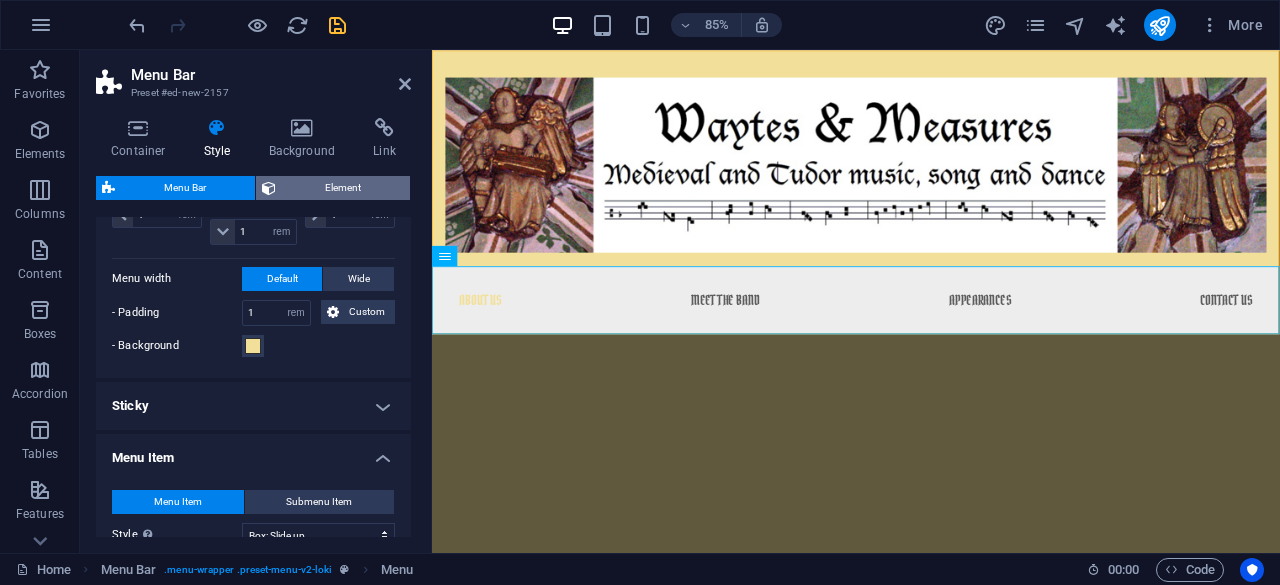 click on "Element" at bounding box center [343, 188] 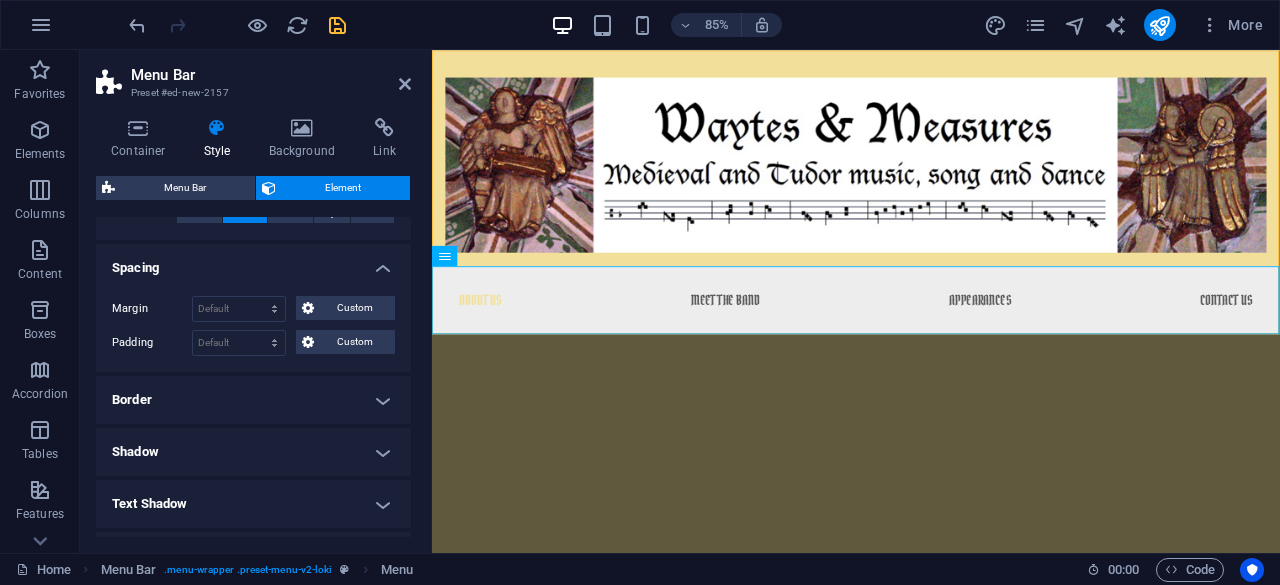 scroll, scrollTop: 142, scrollLeft: 0, axis: vertical 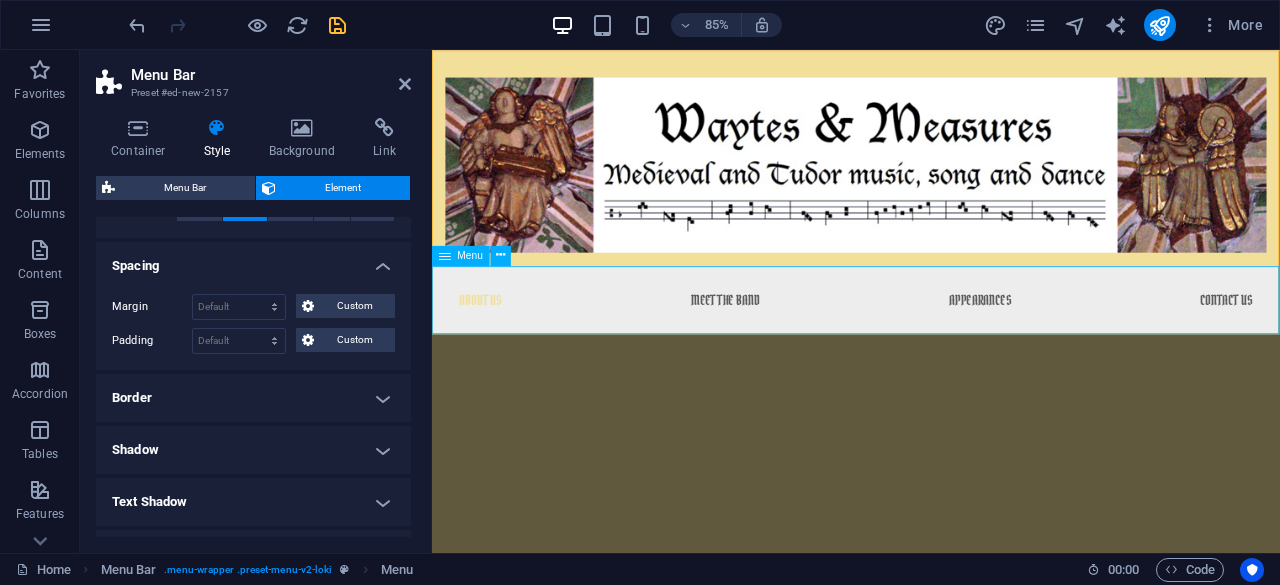 click on "About Us Meet the Band Appearances Contact Us" at bounding box center (931, 344) 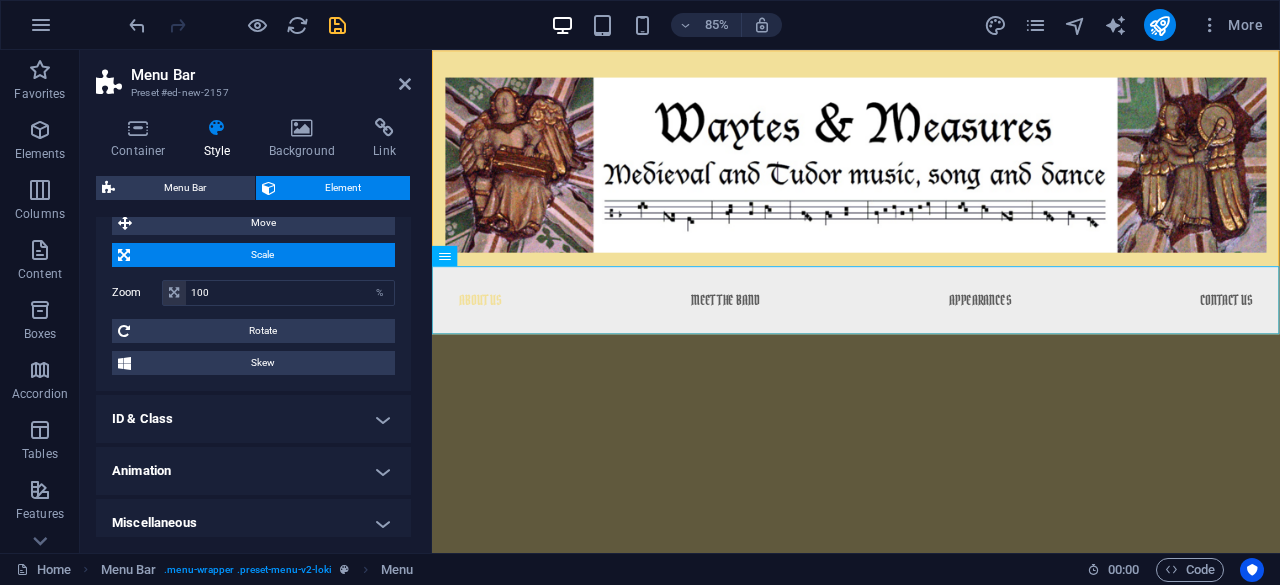 scroll, scrollTop: 572, scrollLeft: 0, axis: vertical 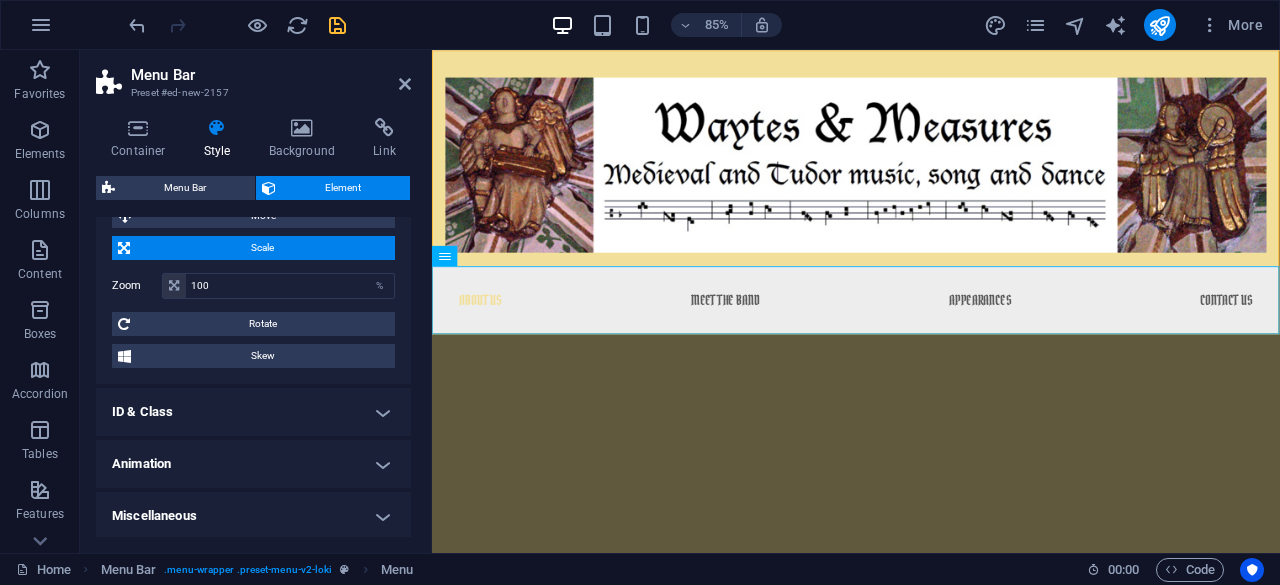 click on "ID & Class" at bounding box center [253, 412] 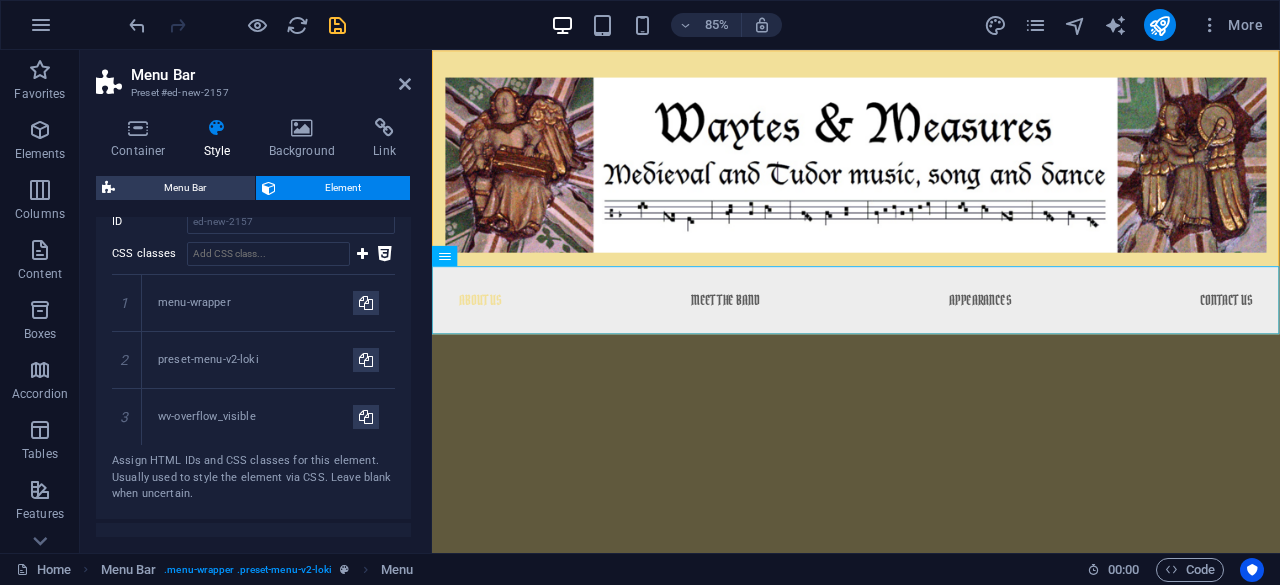 scroll, scrollTop: 921, scrollLeft: 0, axis: vertical 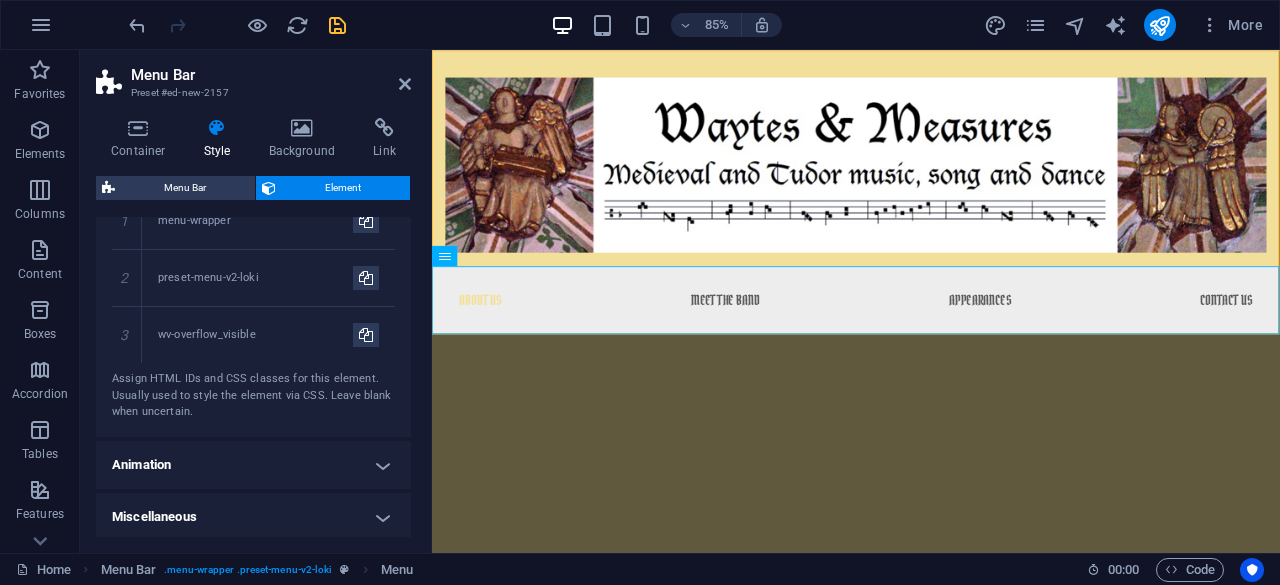 click on "Miscellaneous" at bounding box center (253, 517) 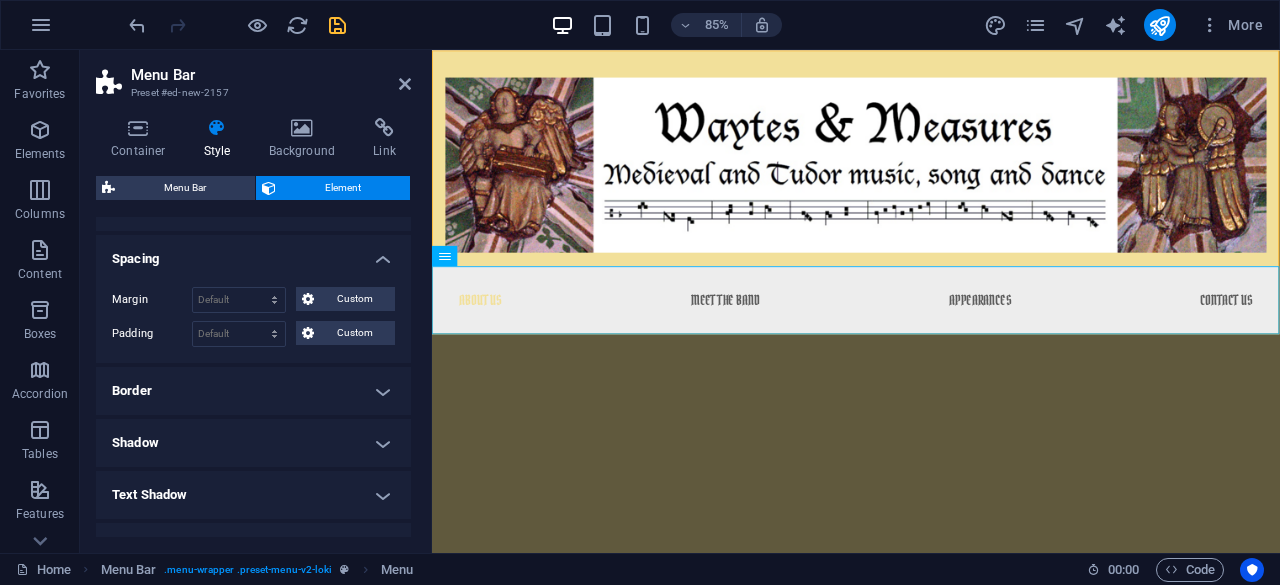 scroll, scrollTop: 0, scrollLeft: 0, axis: both 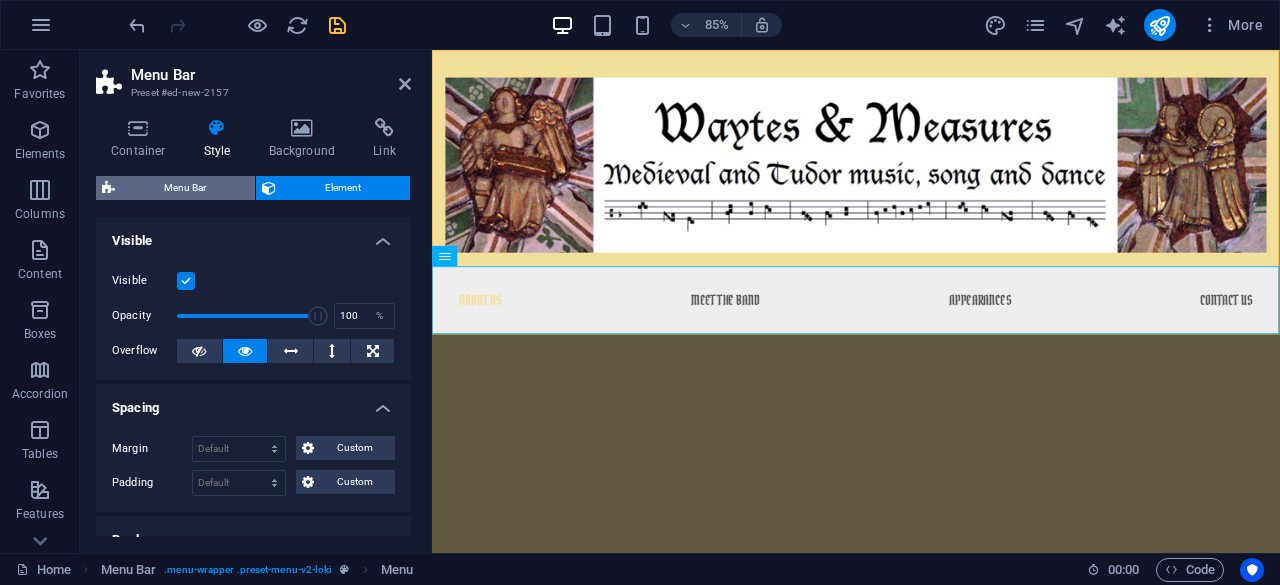 click on "Menu Bar" at bounding box center (185, 188) 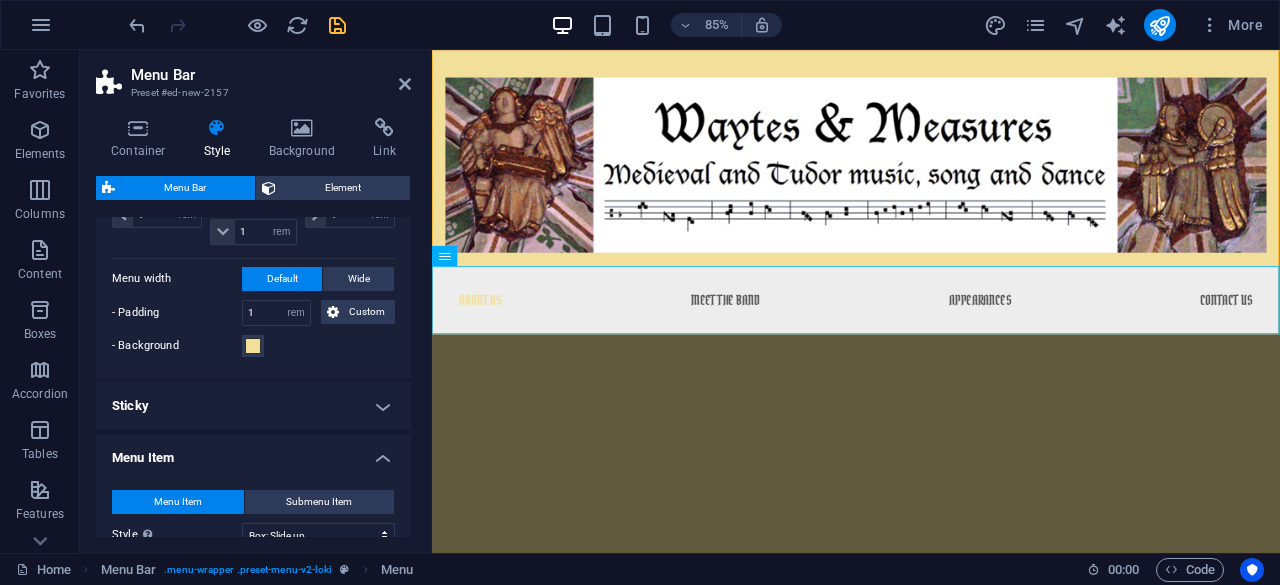 scroll, scrollTop: 918, scrollLeft: 0, axis: vertical 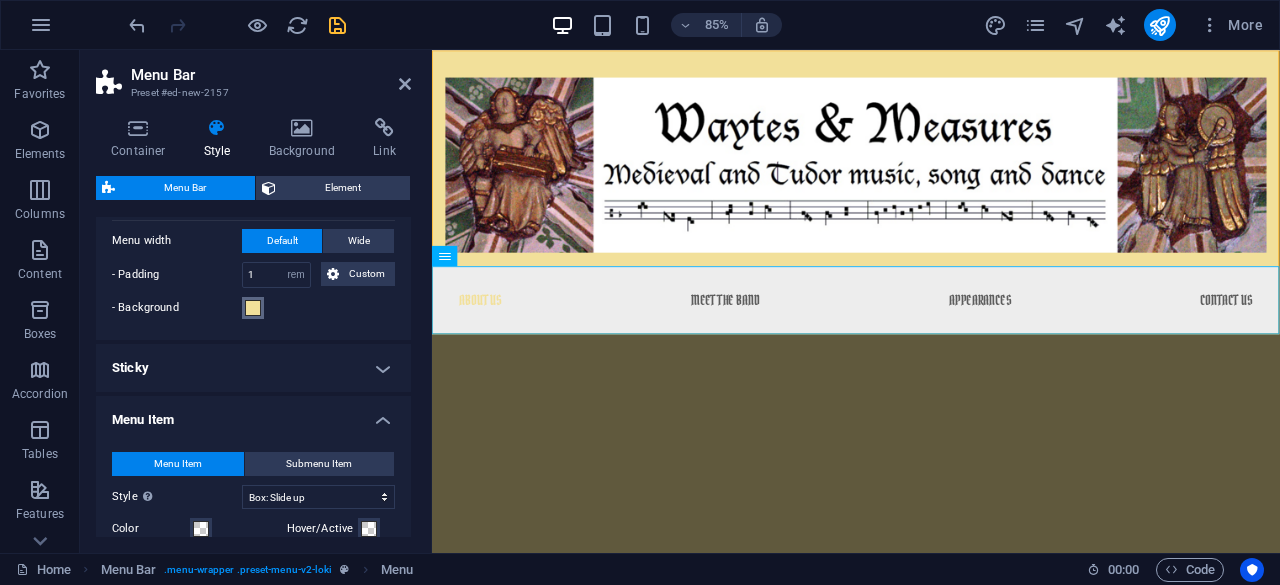 click at bounding box center (253, 308) 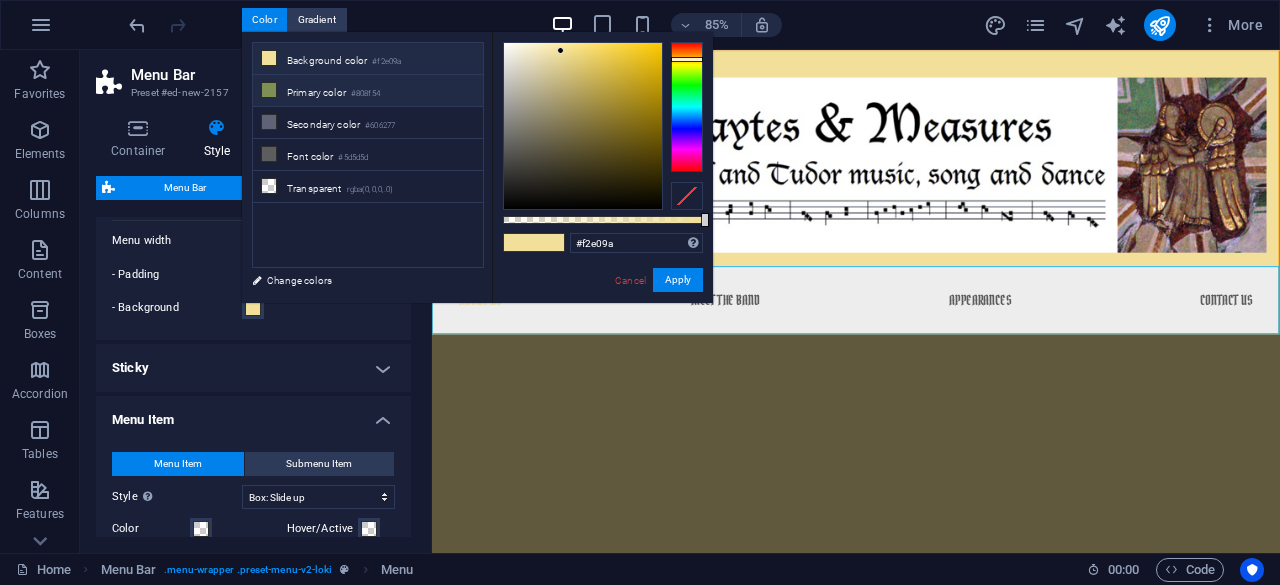 click at bounding box center [269, 90] 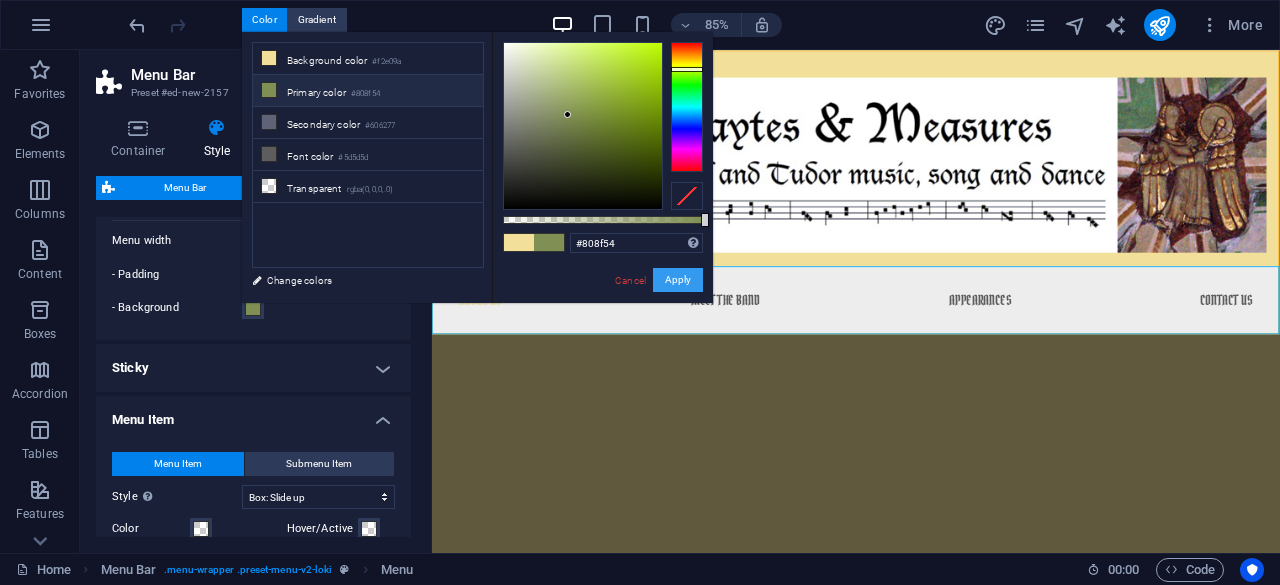 click on "Apply" at bounding box center [678, 280] 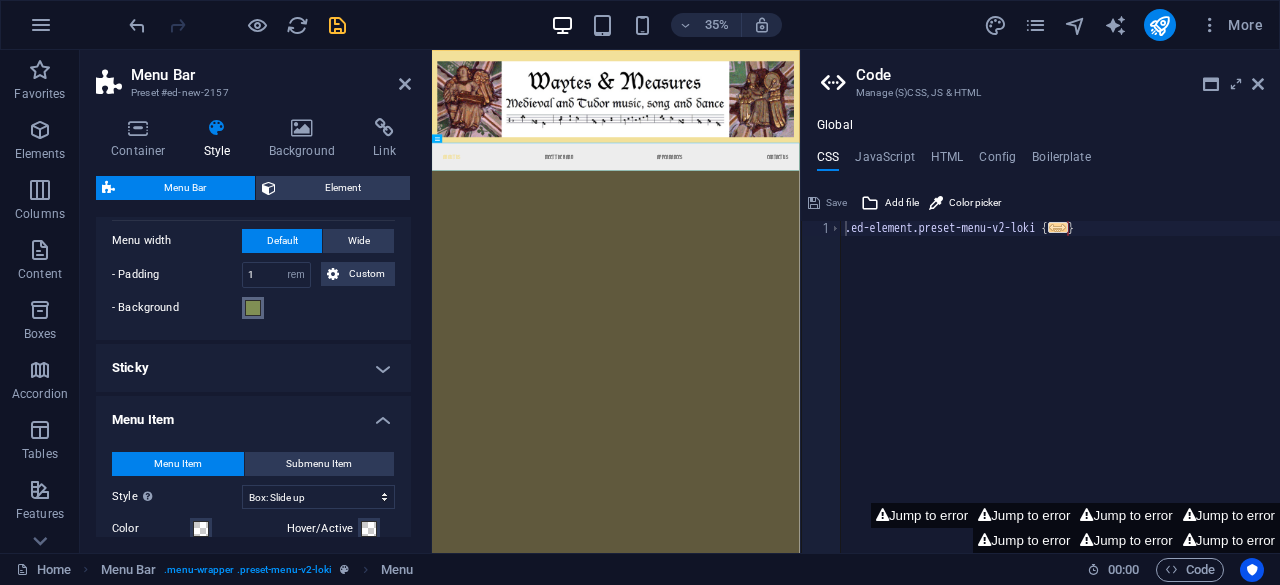 click at bounding box center [253, 308] 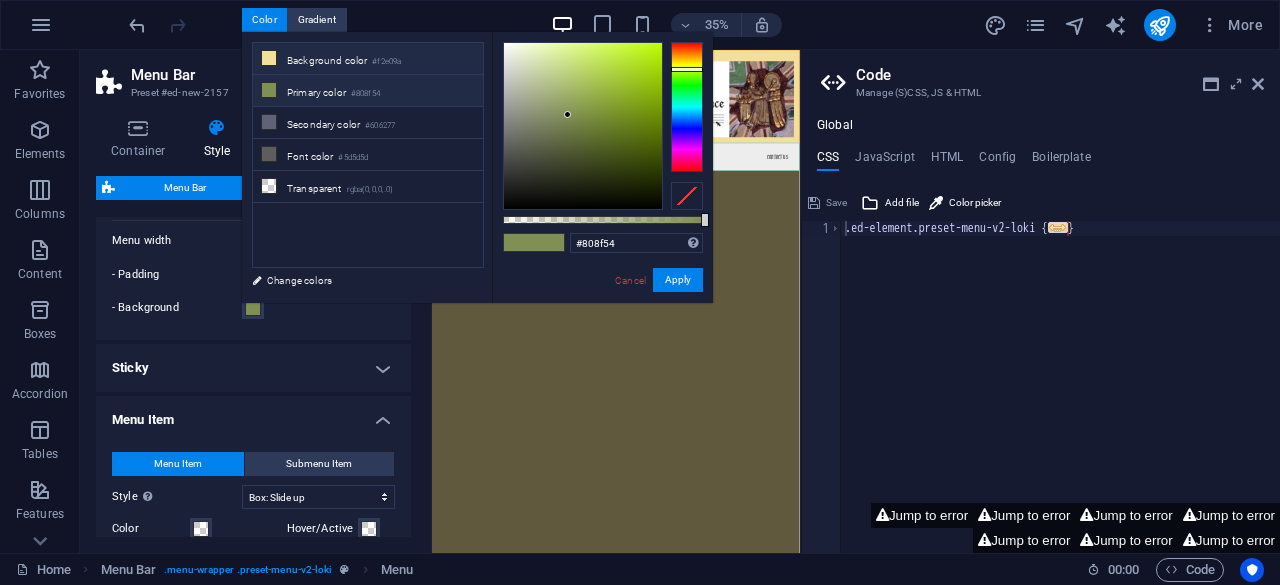 click at bounding box center [269, 58] 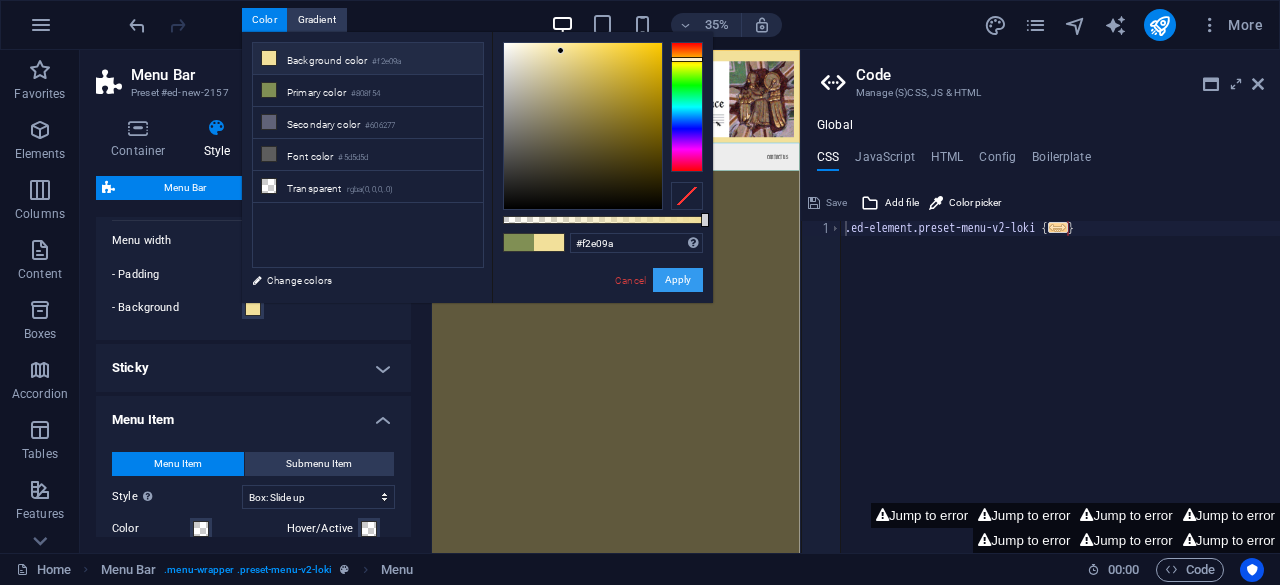 click on "Apply" at bounding box center [678, 280] 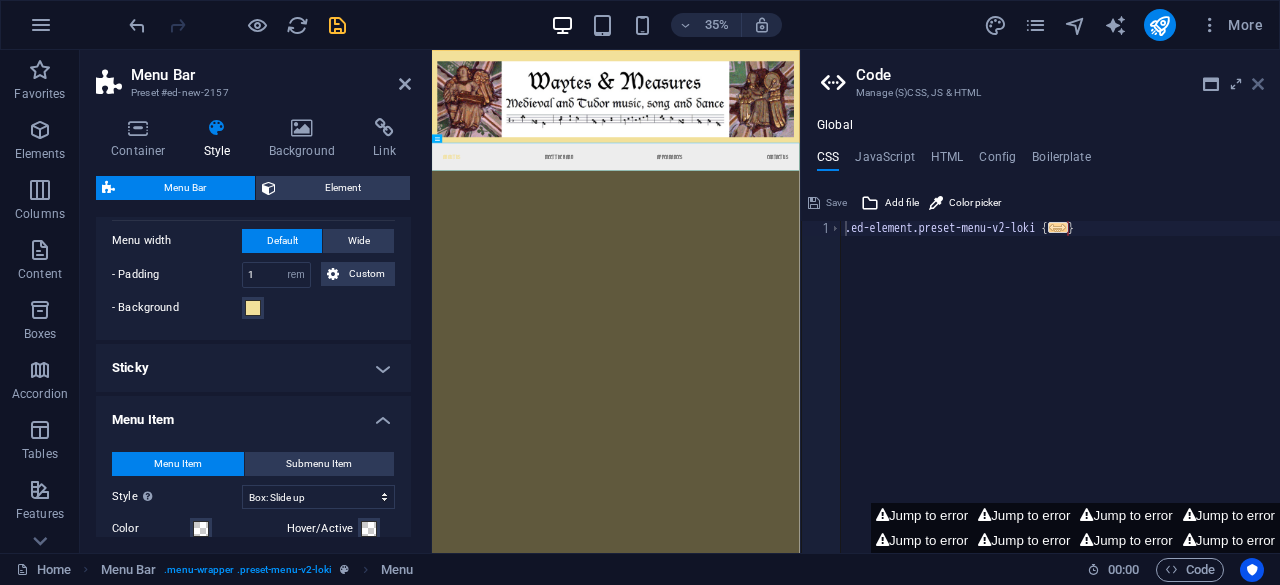 click at bounding box center [1258, 84] 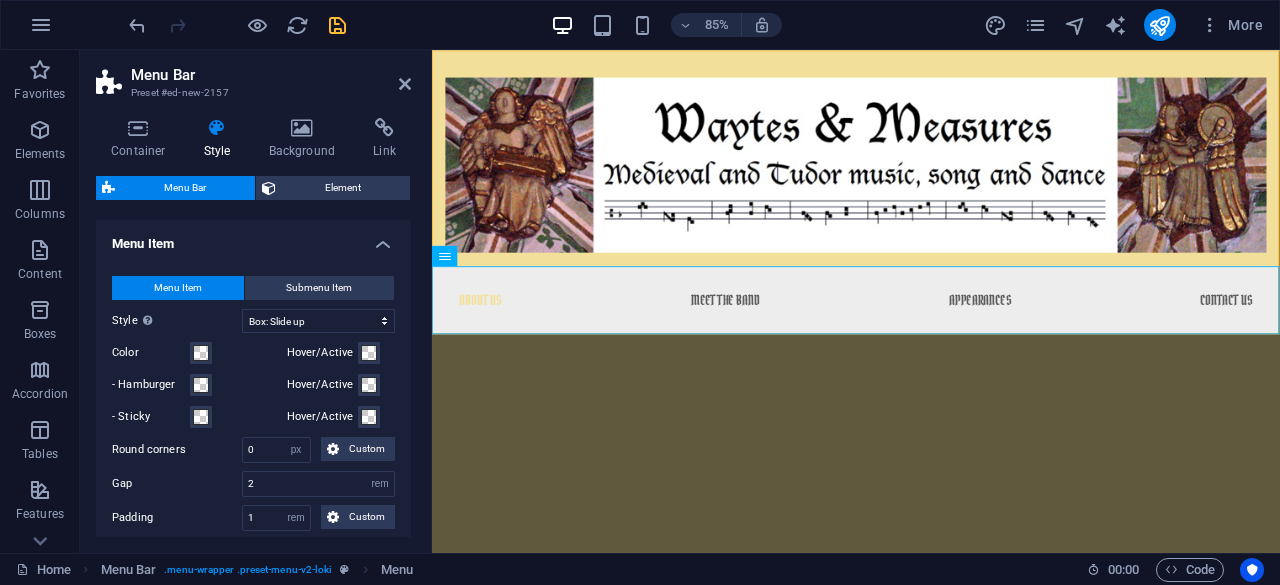 scroll, scrollTop: 1094, scrollLeft: 0, axis: vertical 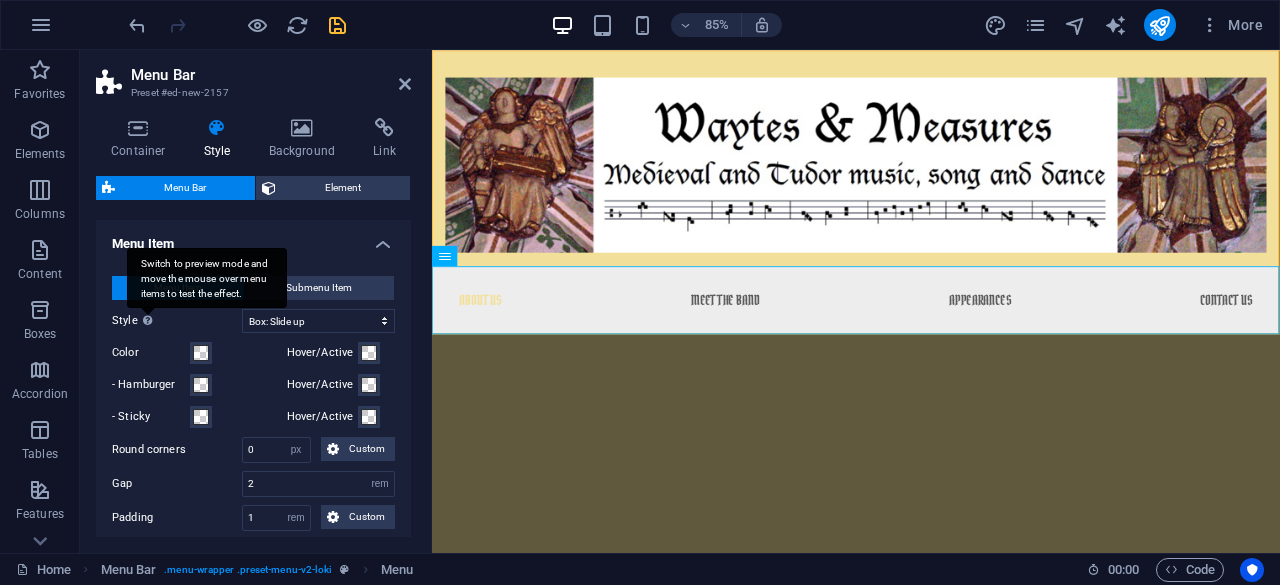 click on "Switch to preview mode and move the mouse over menu items to test the effect." at bounding box center (207, 278) 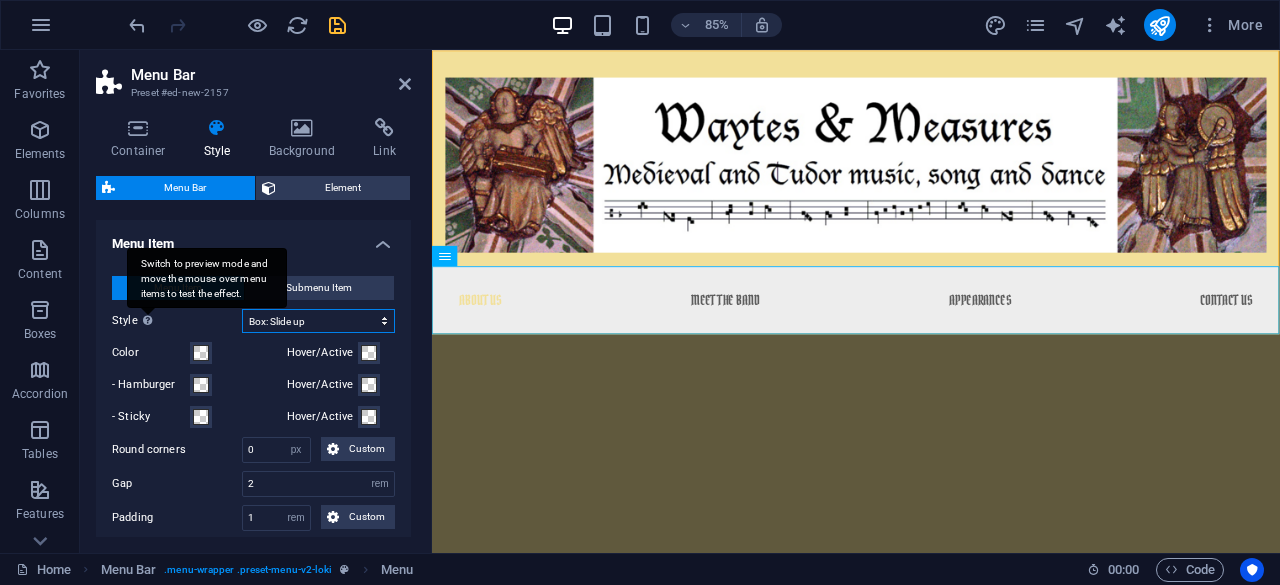 click on "Plain Text color Box: Fade Box: Flip vertical Box: Flip horizontal Box: Slide down Box: Slide up Box: Slide right Box: Slide left Box: Zoom effect Border Border top & bottom Border left & right Border top Border bottom" at bounding box center (318, 321) 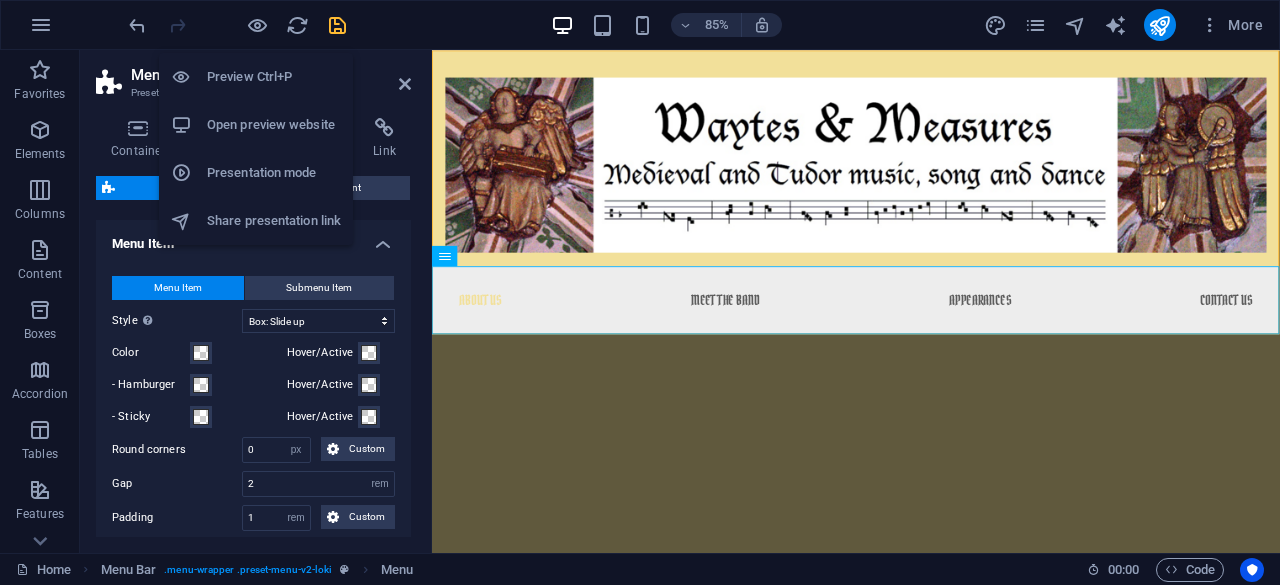 click on "Preview Ctrl+P" at bounding box center (274, 77) 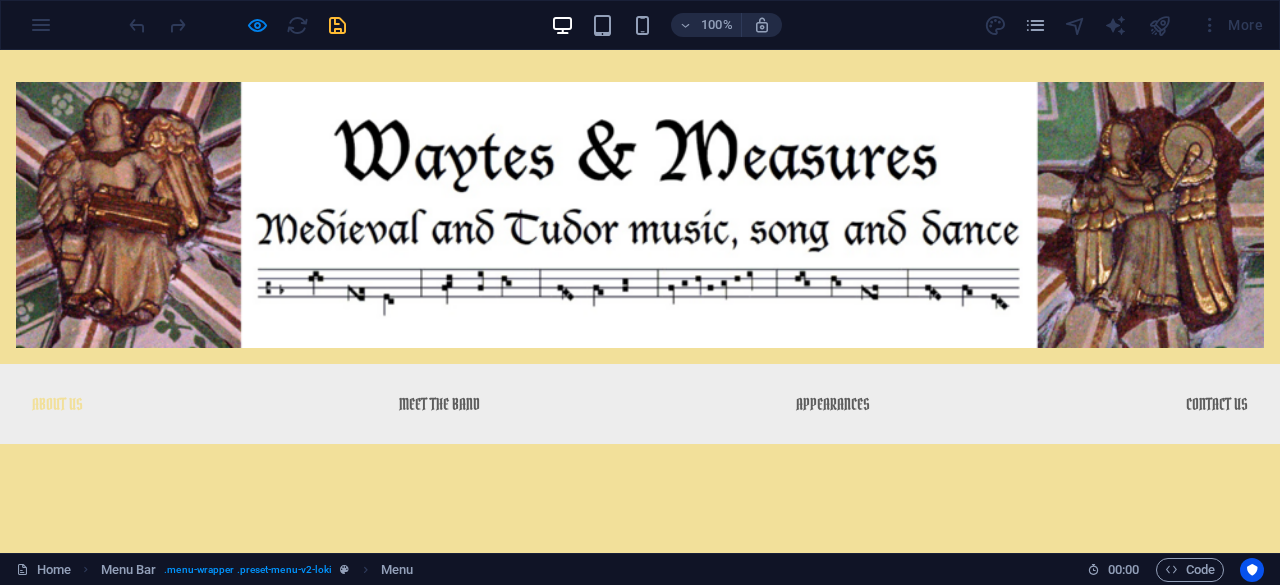 click on "About Us" at bounding box center [57, 404] 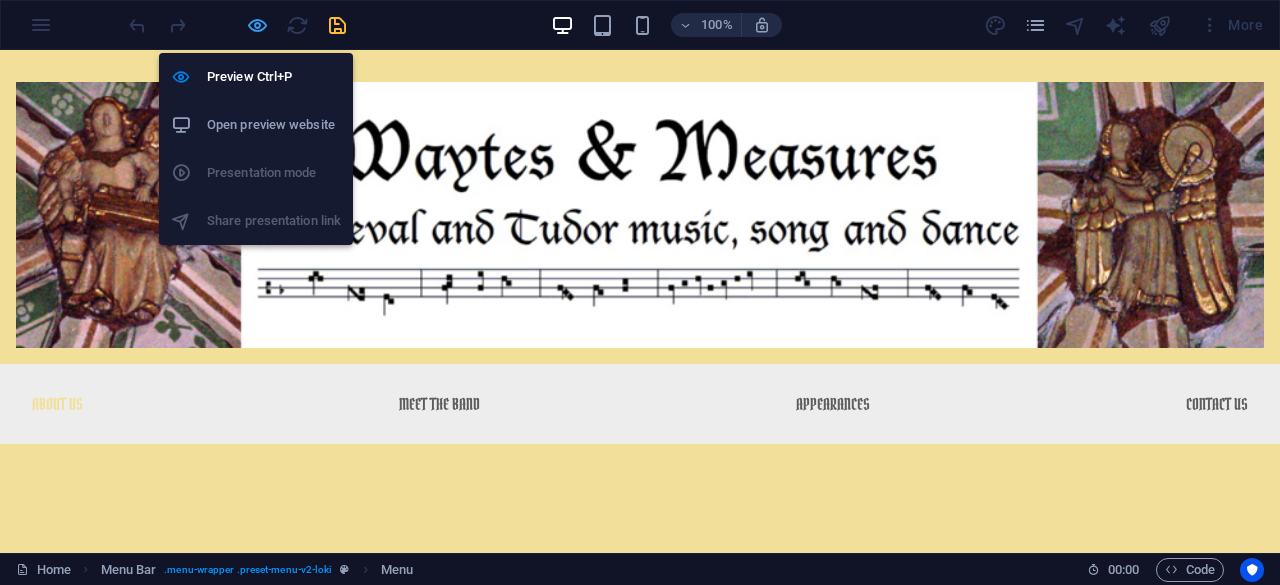click at bounding box center [257, 25] 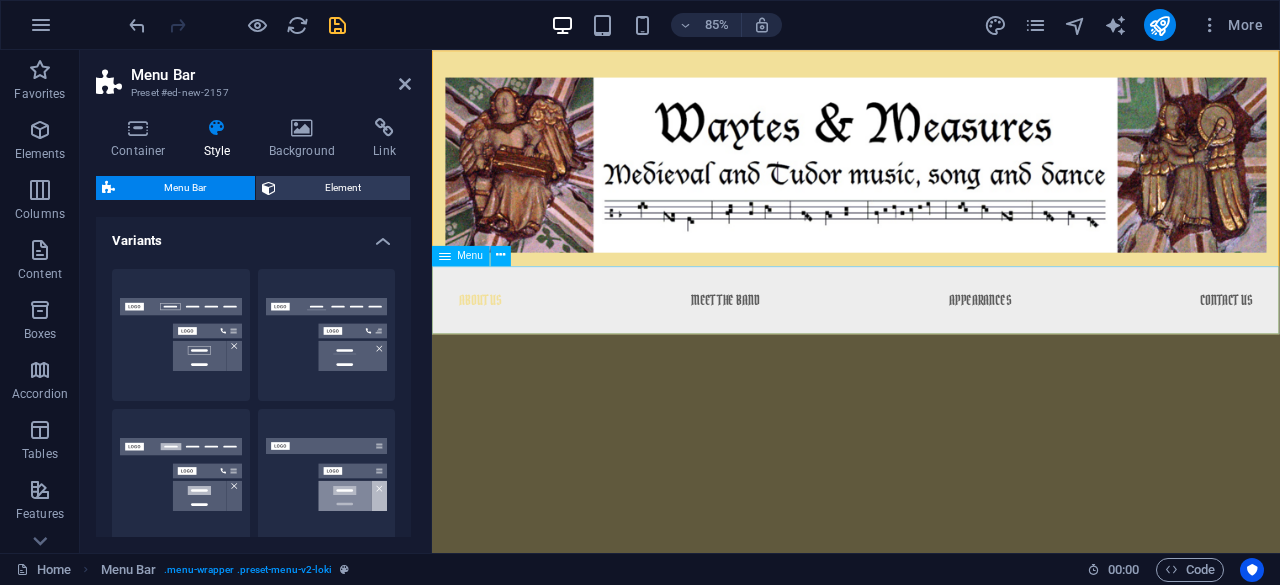 click on "About Us Meet the Band Appearances Contact Us" at bounding box center (931, 344) 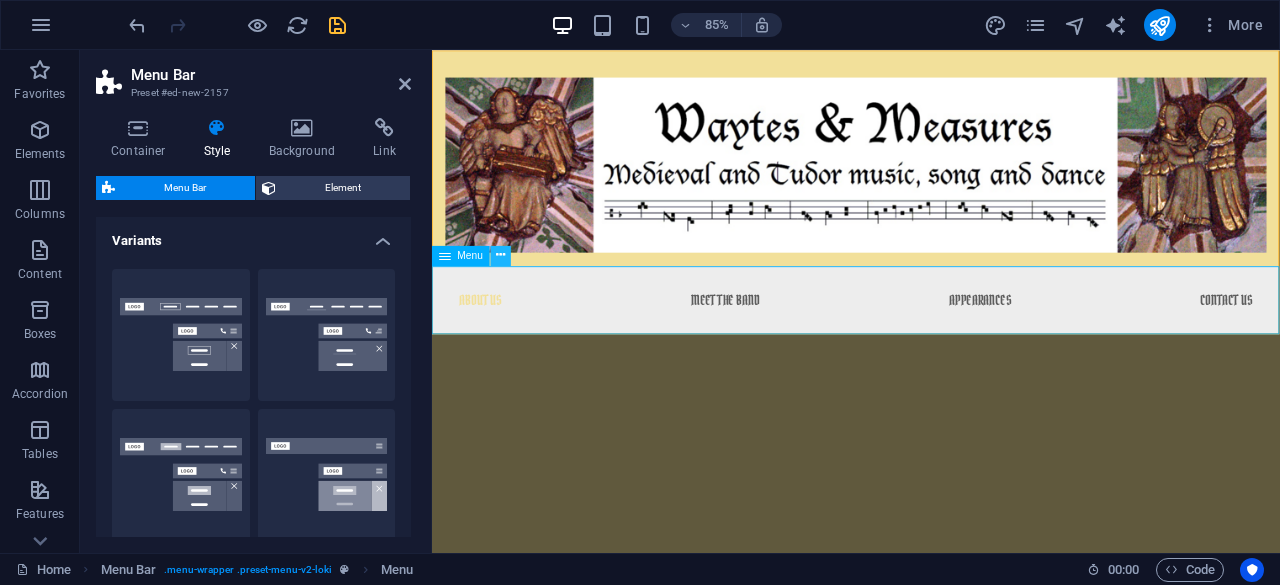 click at bounding box center (500, 256) 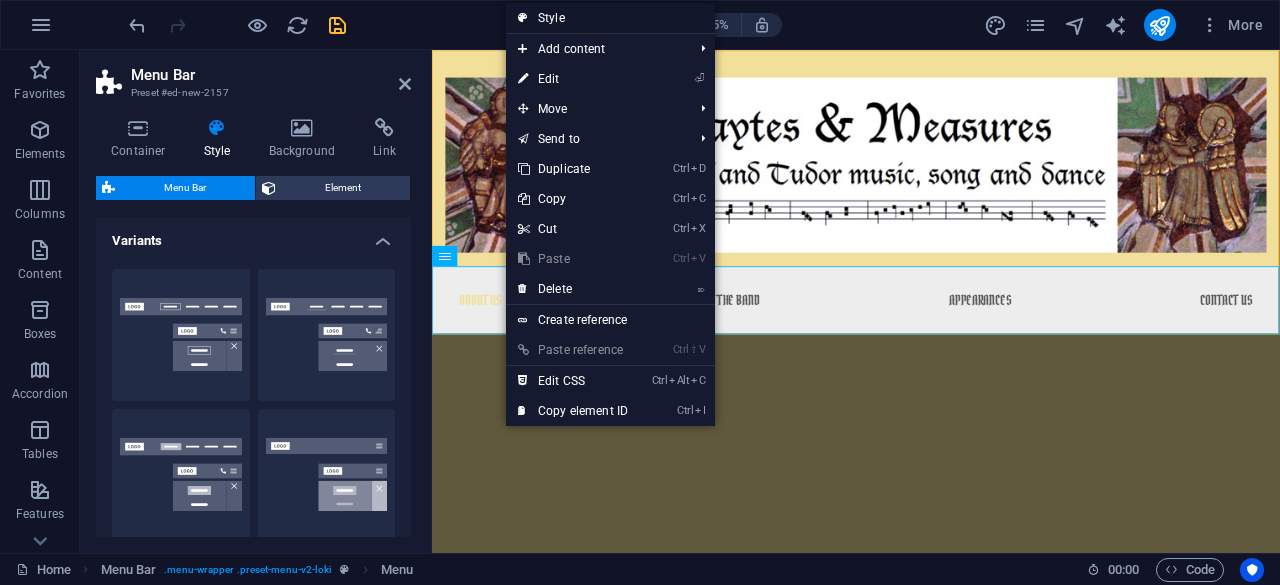 click on "Style" at bounding box center (610, 18) 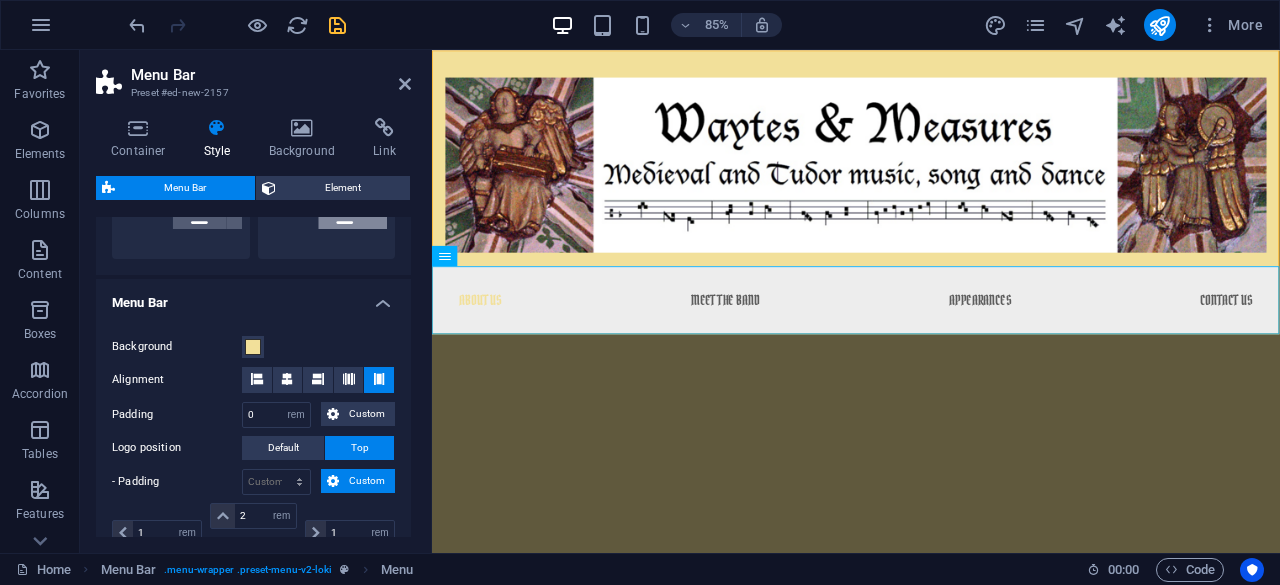 scroll, scrollTop: 593, scrollLeft: 0, axis: vertical 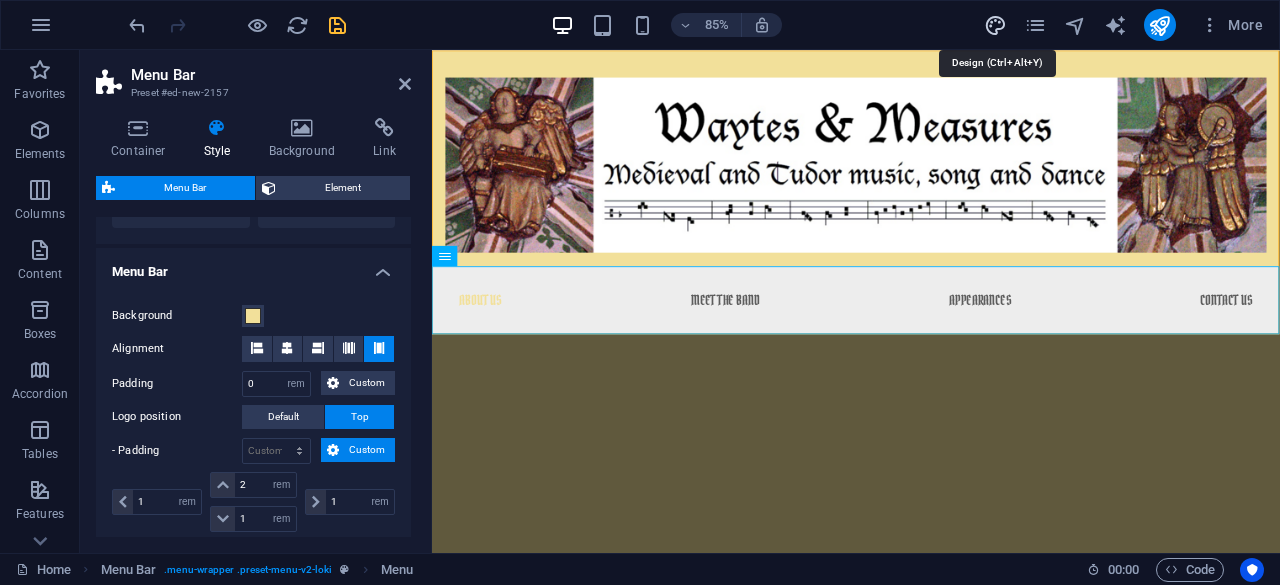 click at bounding box center [995, 25] 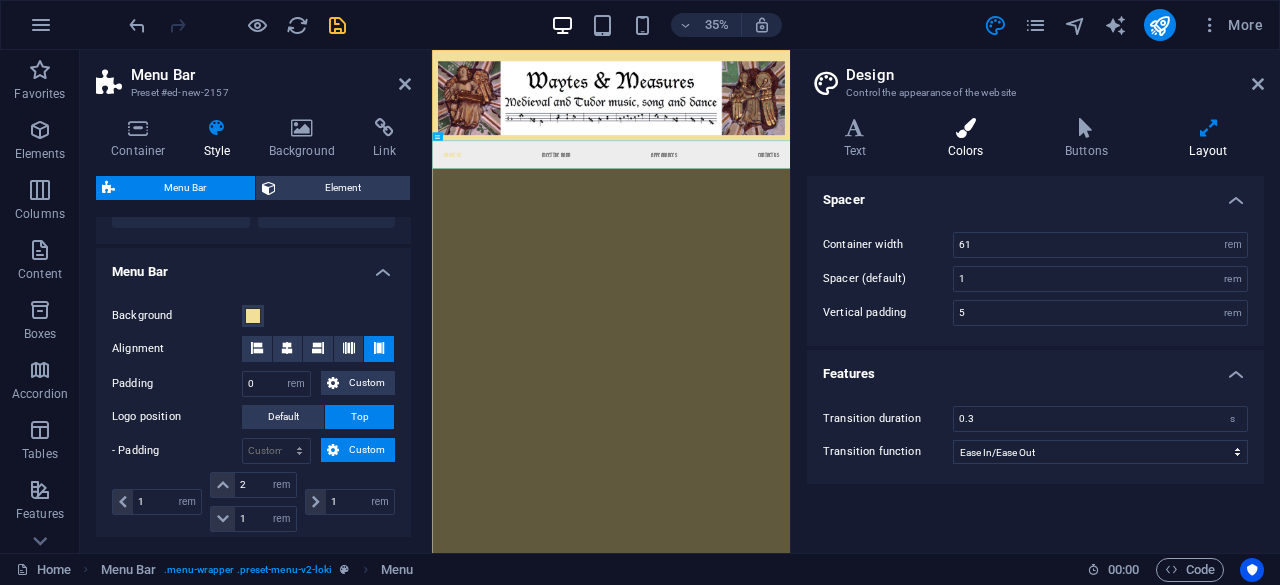 click at bounding box center [965, 128] 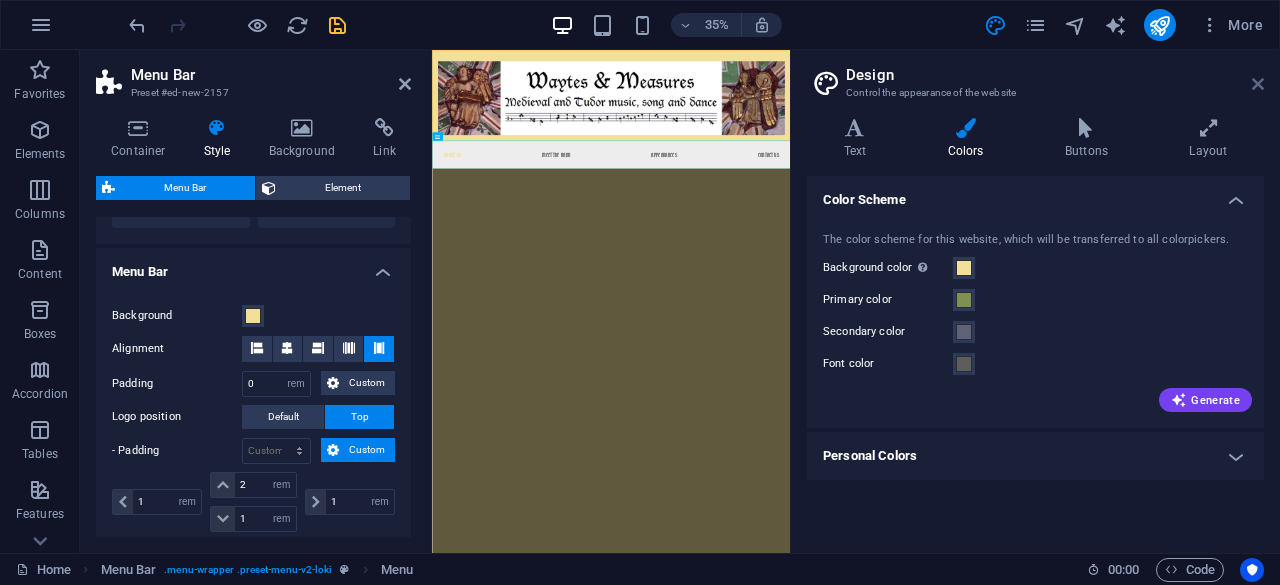 click at bounding box center [1258, 84] 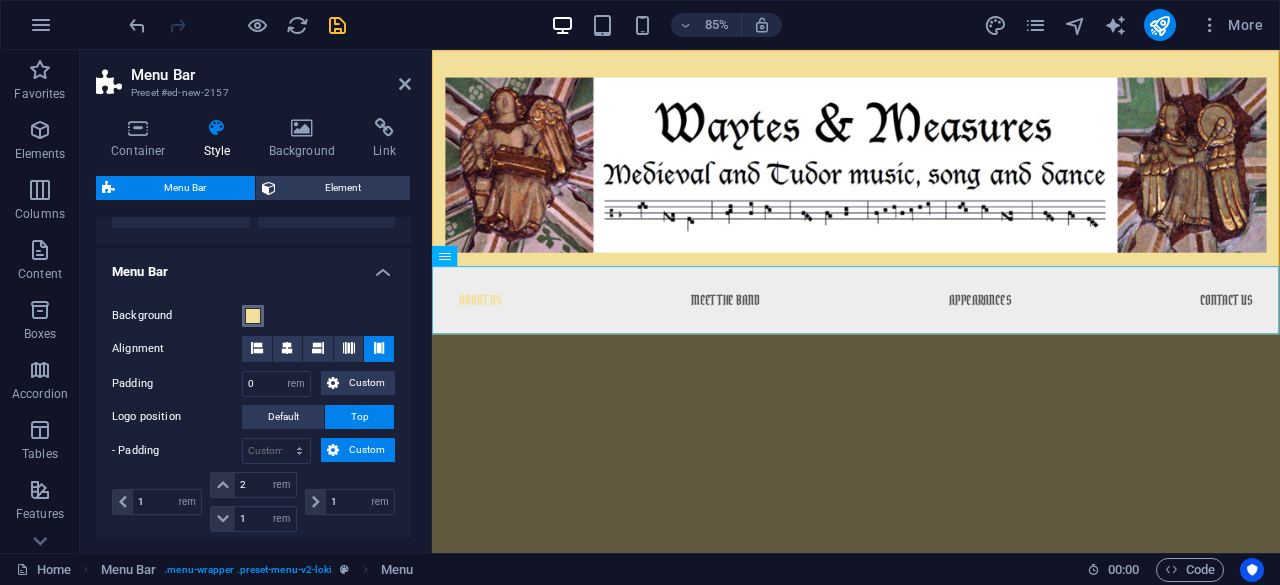 click at bounding box center (253, 316) 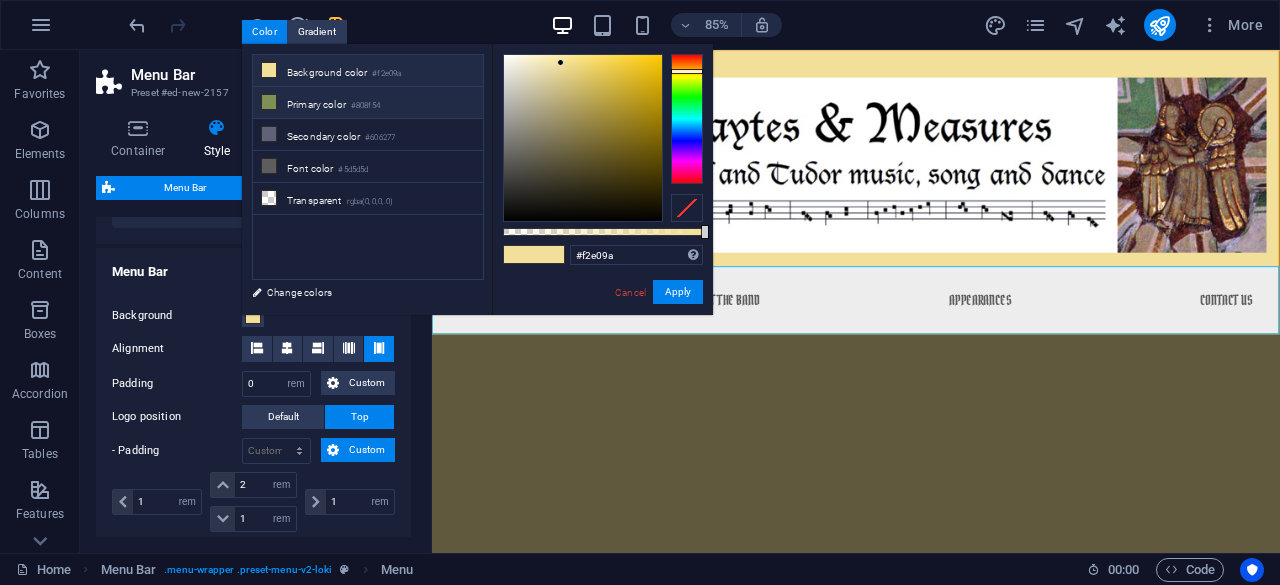 click at bounding box center (269, 102) 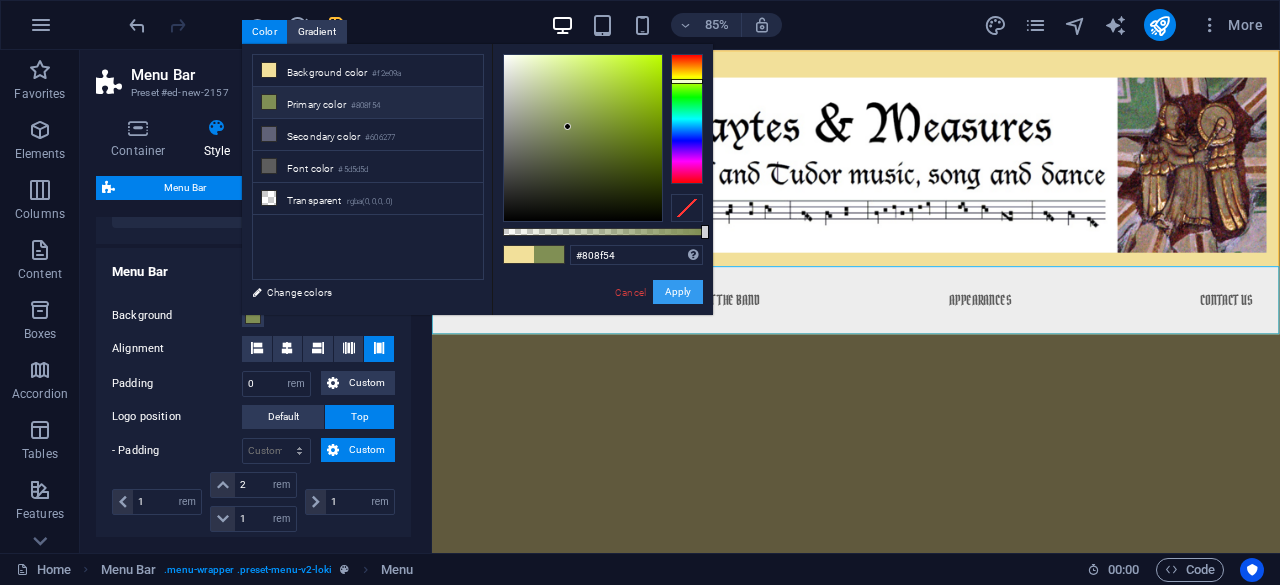 click on "Apply" at bounding box center (678, 292) 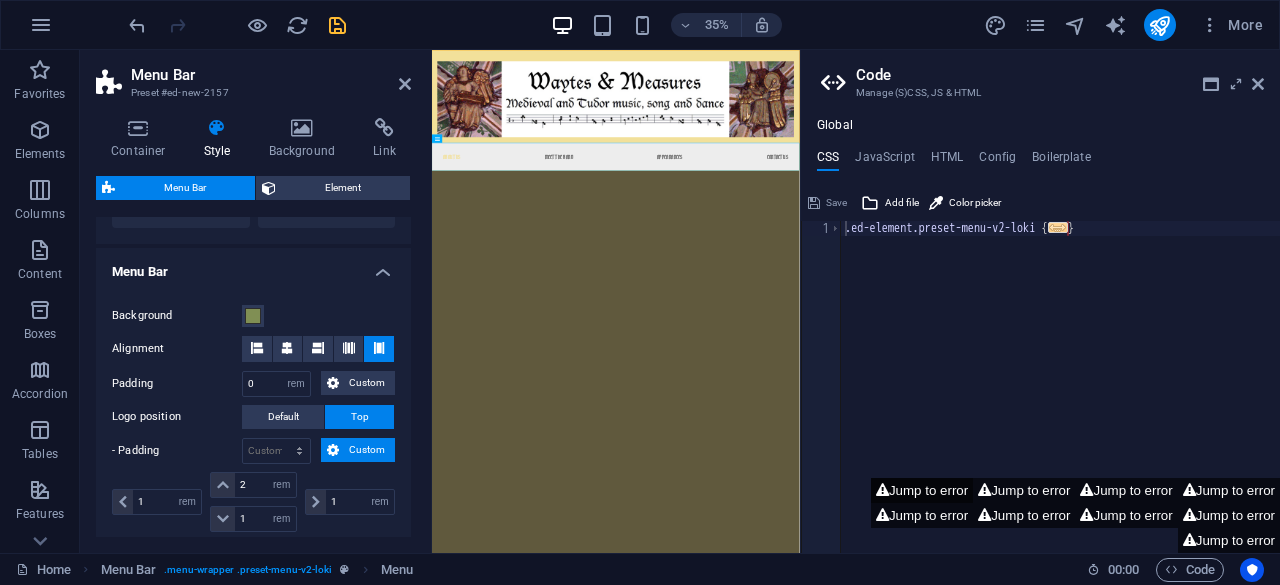click on "Jump to error" at bounding box center (922, 490) 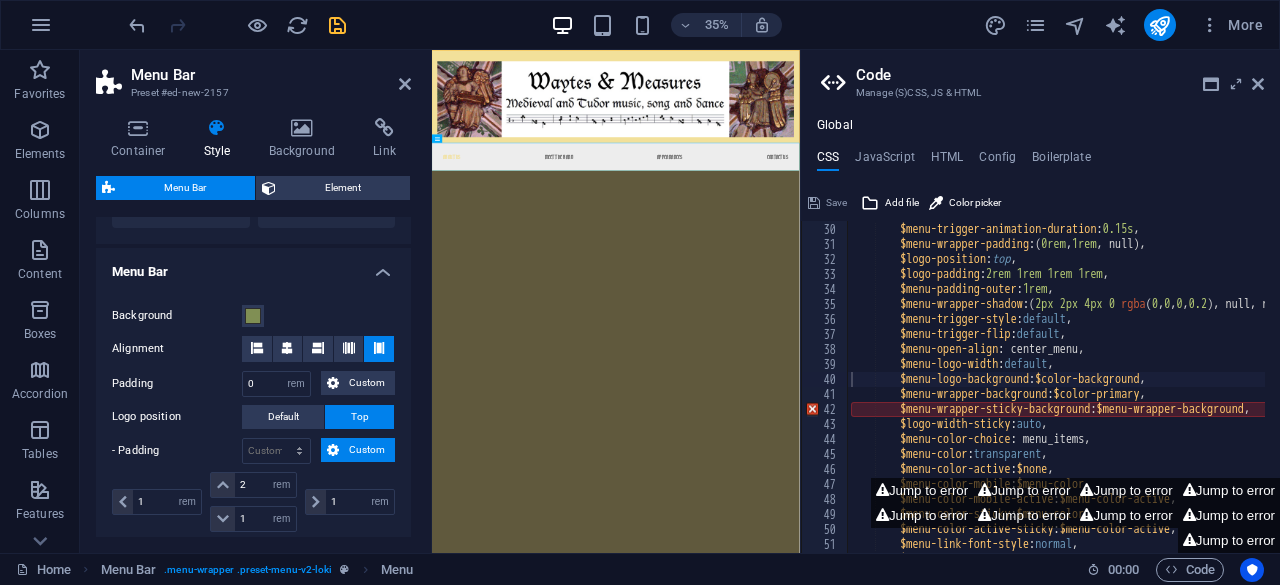 drag, startPoint x: 900, startPoint y: 545, endPoint x: 1102, endPoint y: 539, distance: 202.0891 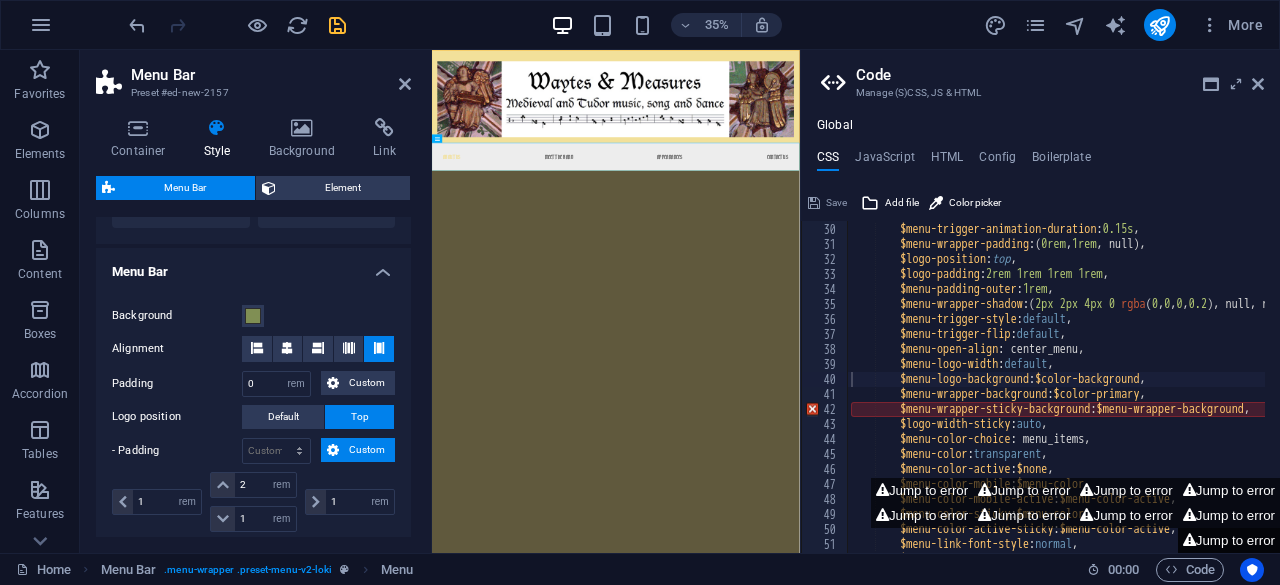 drag, startPoint x: 1102, startPoint y: 539, endPoint x: 1182, endPoint y: 541, distance: 80.024994 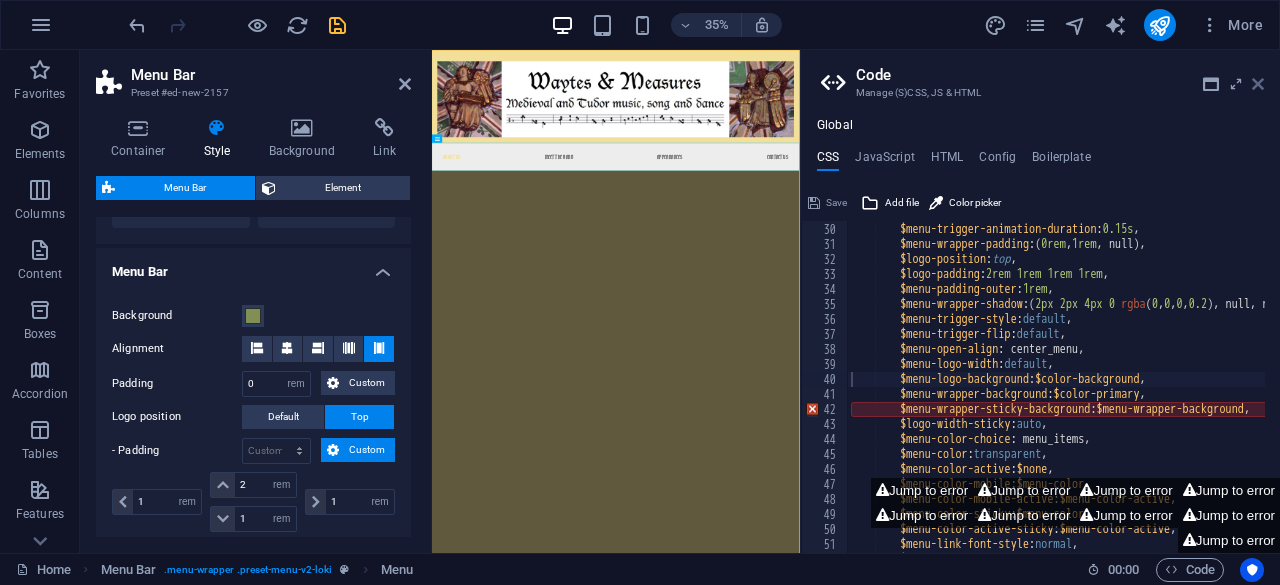 click at bounding box center (1258, 84) 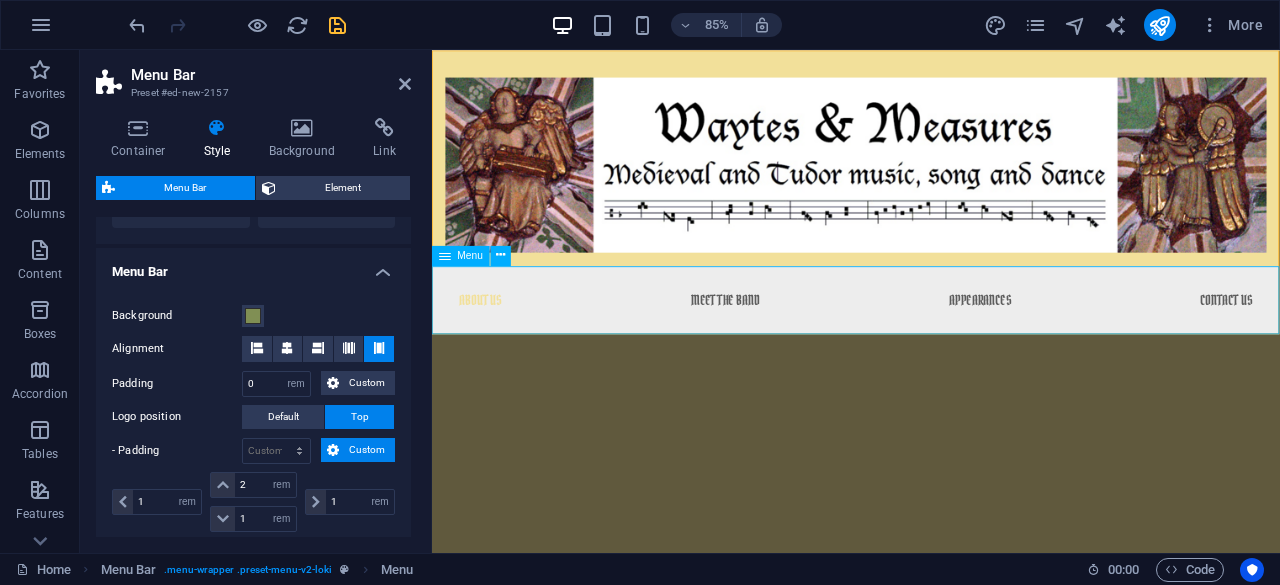 click on "About Us Meet the Band Appearances Contact Us" at bounding box center [931, 344] 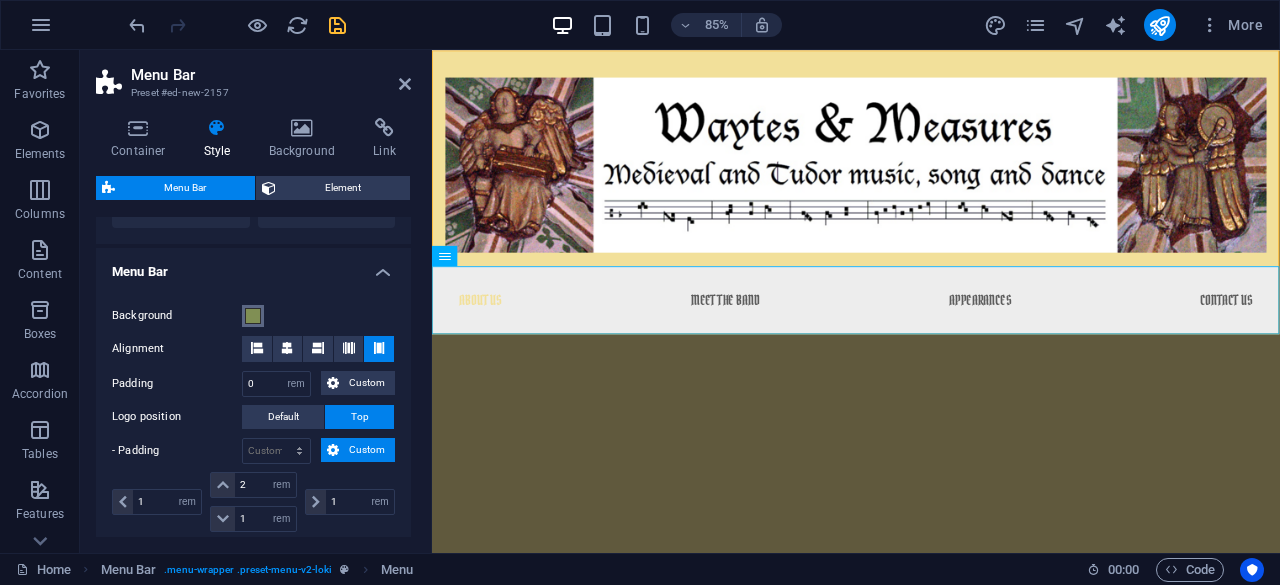 click at bounding box center [253, 316] 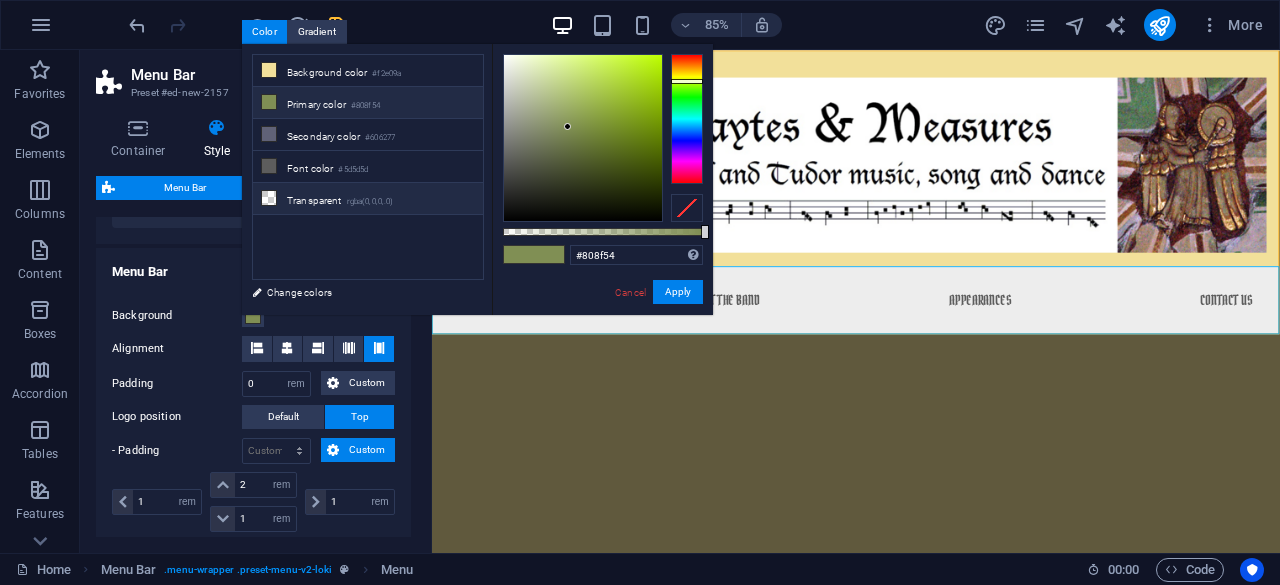 click at bounding box center [269, 198] 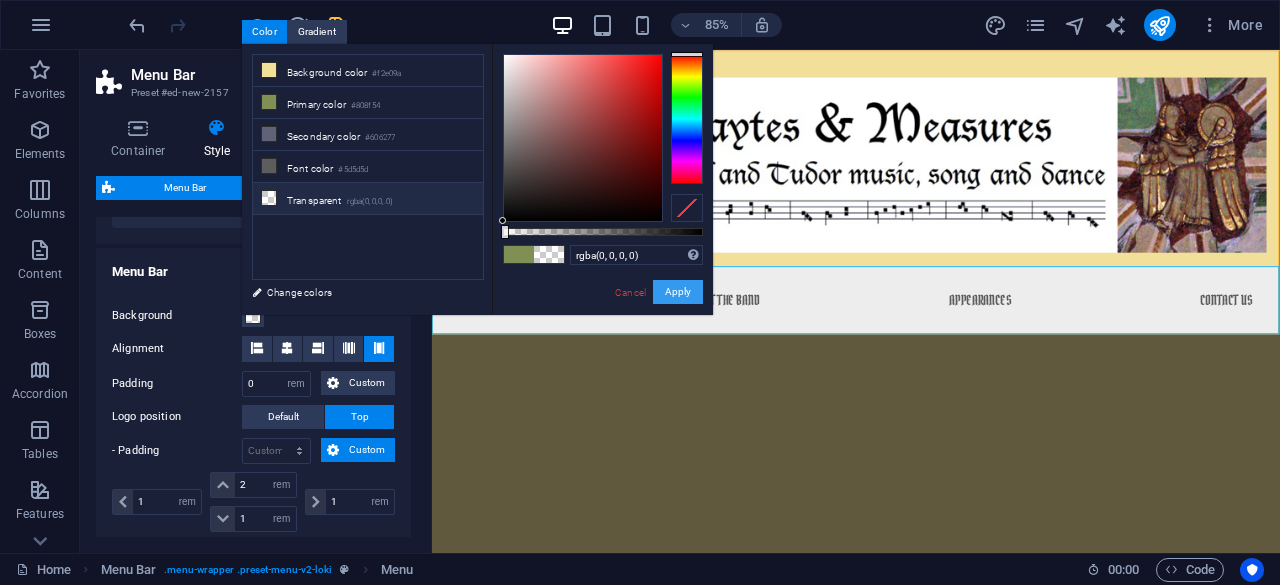 click on "Apply" at bounding box center [678, 292] 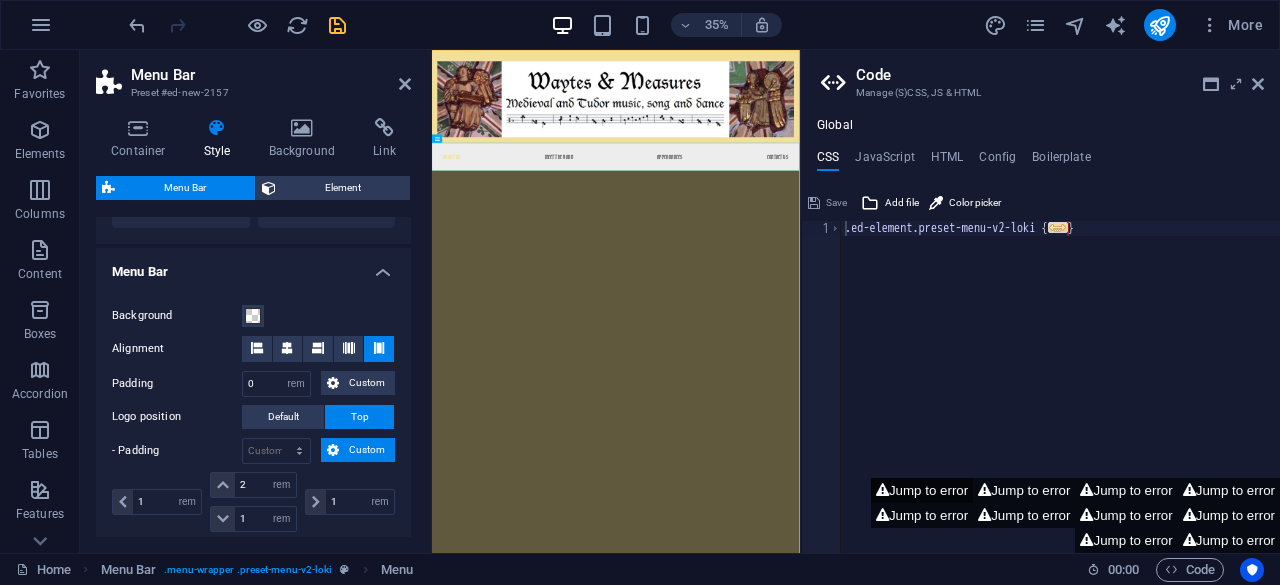 click on "Jump to error" at bounding box center [922, 490] 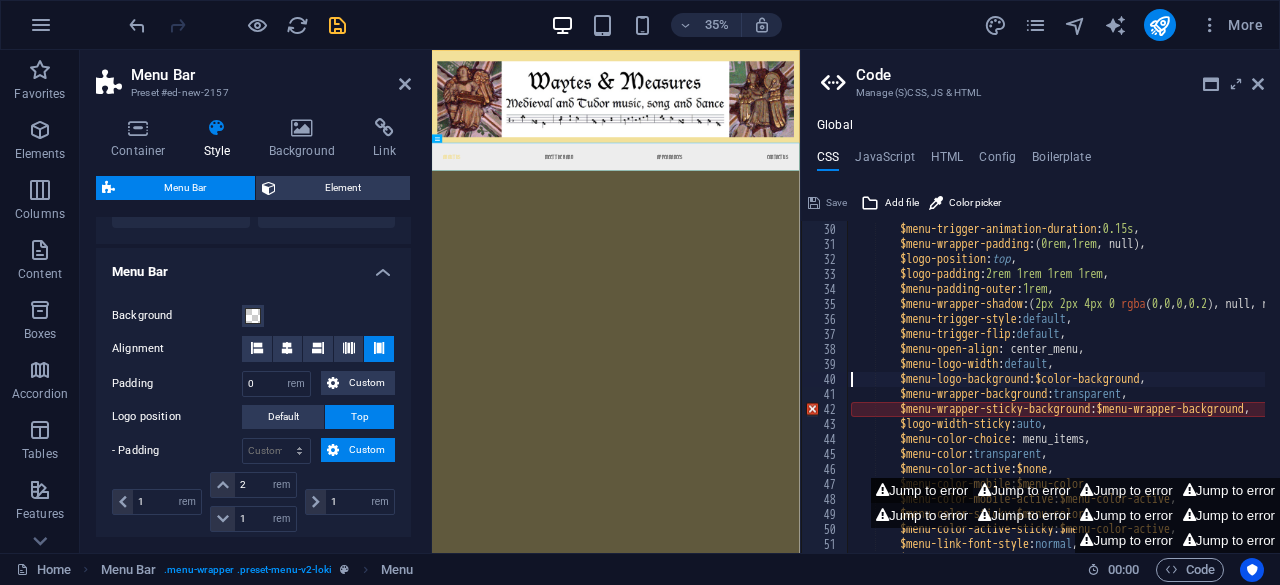 scroll, scrollTop: 434, scrollLeft: 0, axis: vertical 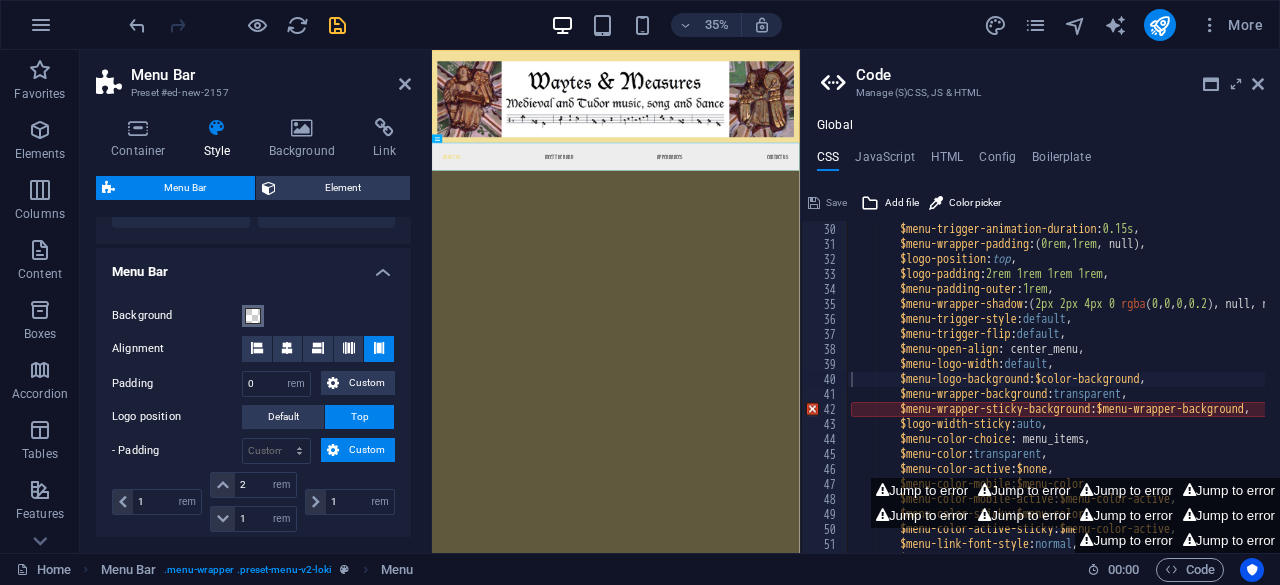 click at bounding box center (253, 316) 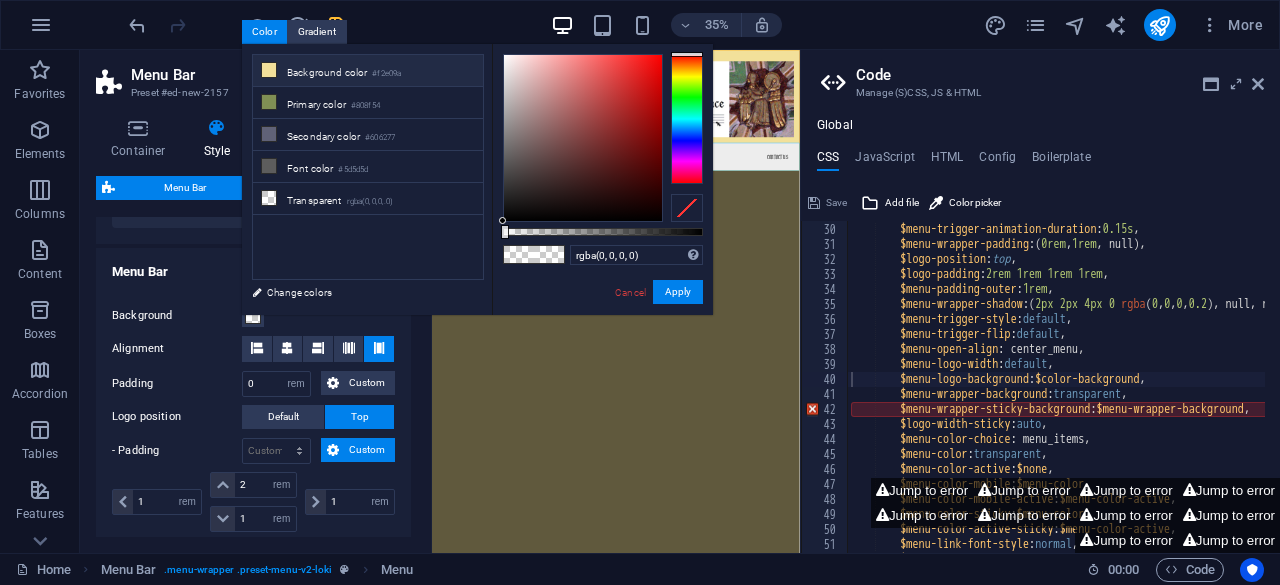 click on "Background color
#f2e09a" at bounding box center [368, 71] 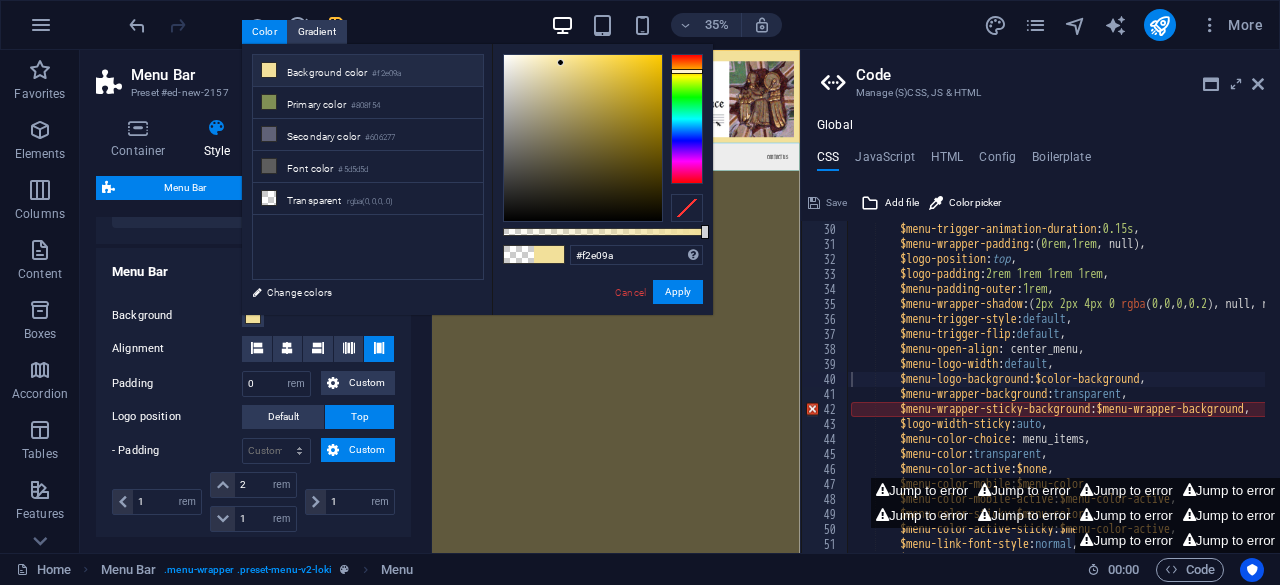 click on "#f2e09a Supported formats #0852ed rgb(8, 82, 237) rgba(8, 82, 237, 90%) hsv(221,97,93) hsl(221, 93%, 48%) Cancel Apply" at bounding box center (602, 324) 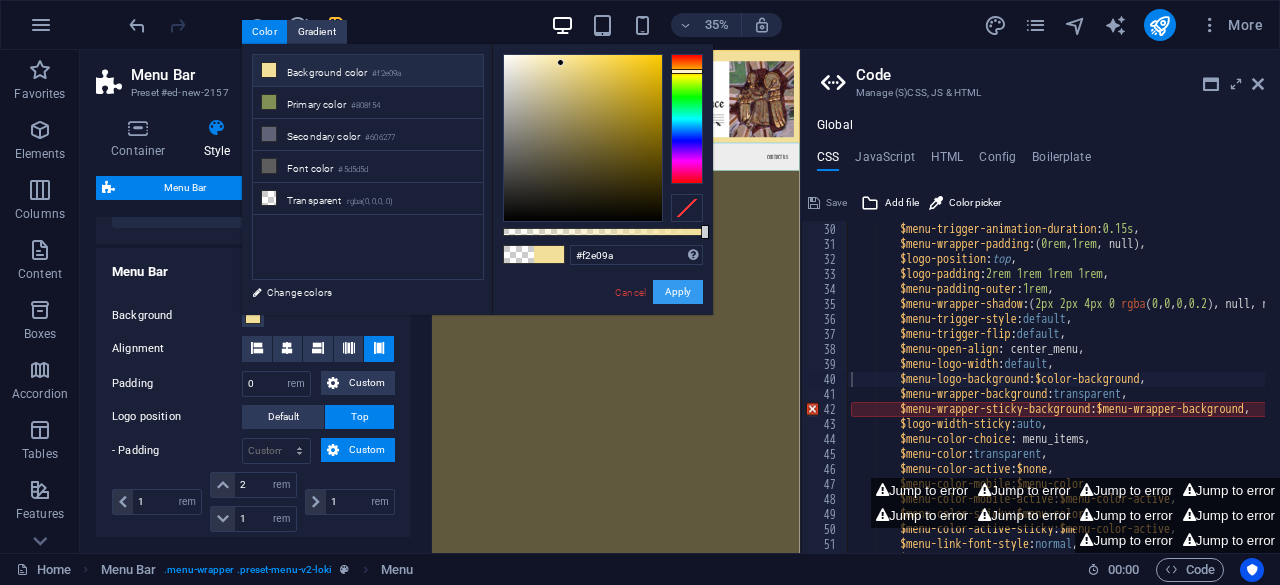 click on "Apply" at bounding box center (678, 292) 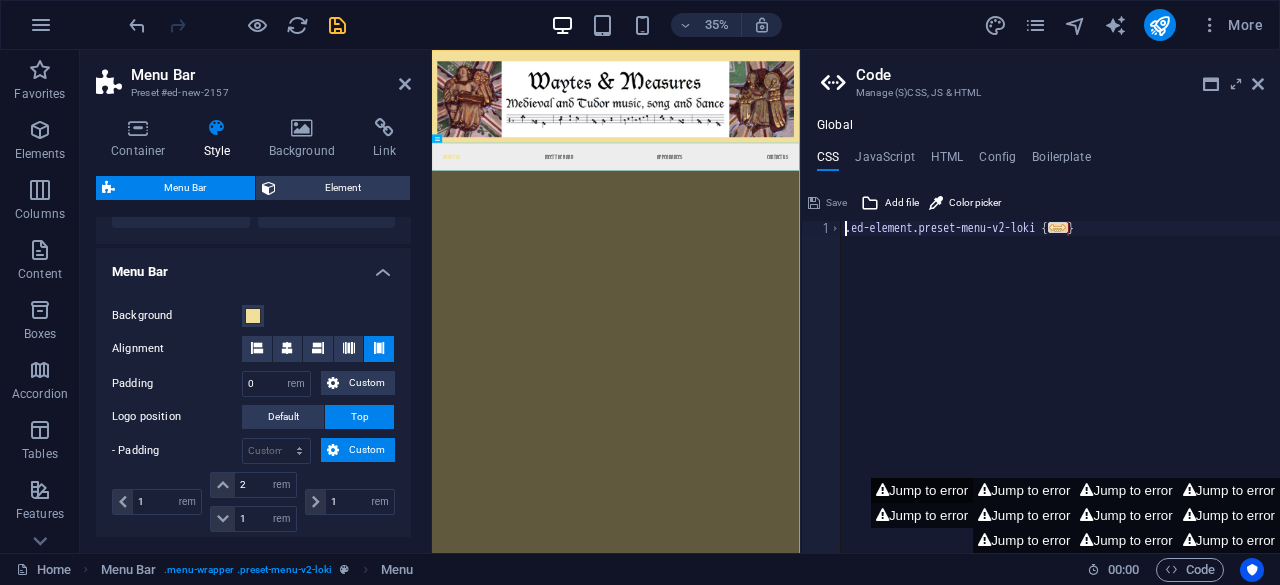 click on "Jump to error" at bounding box center (922, 490) 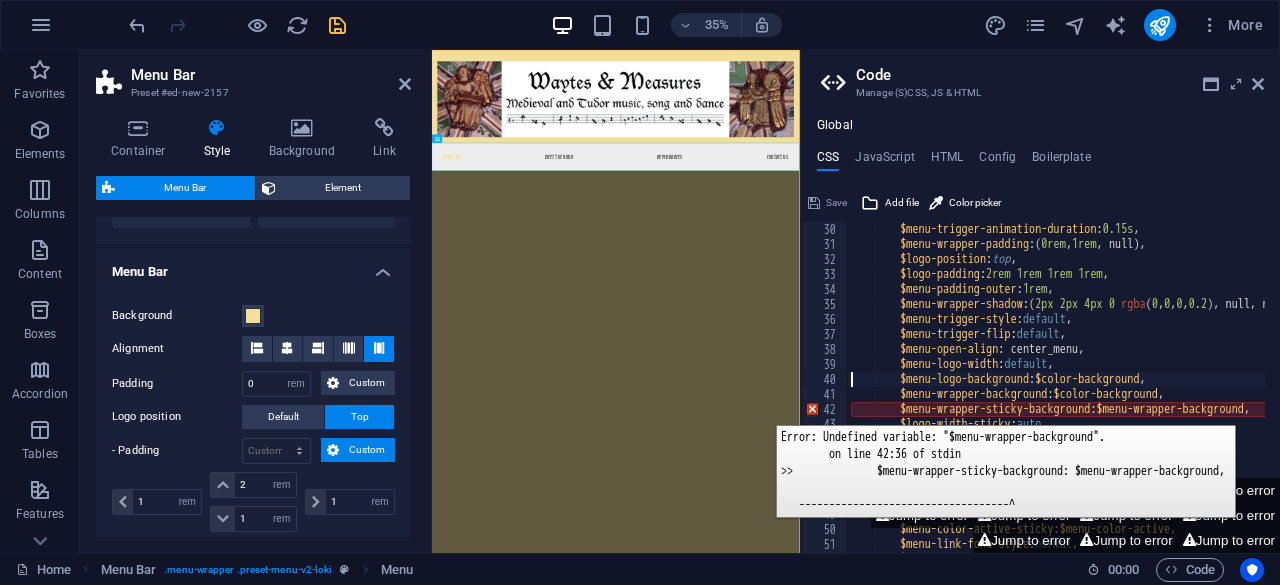 click on "42" at bounding box center (825, 409) 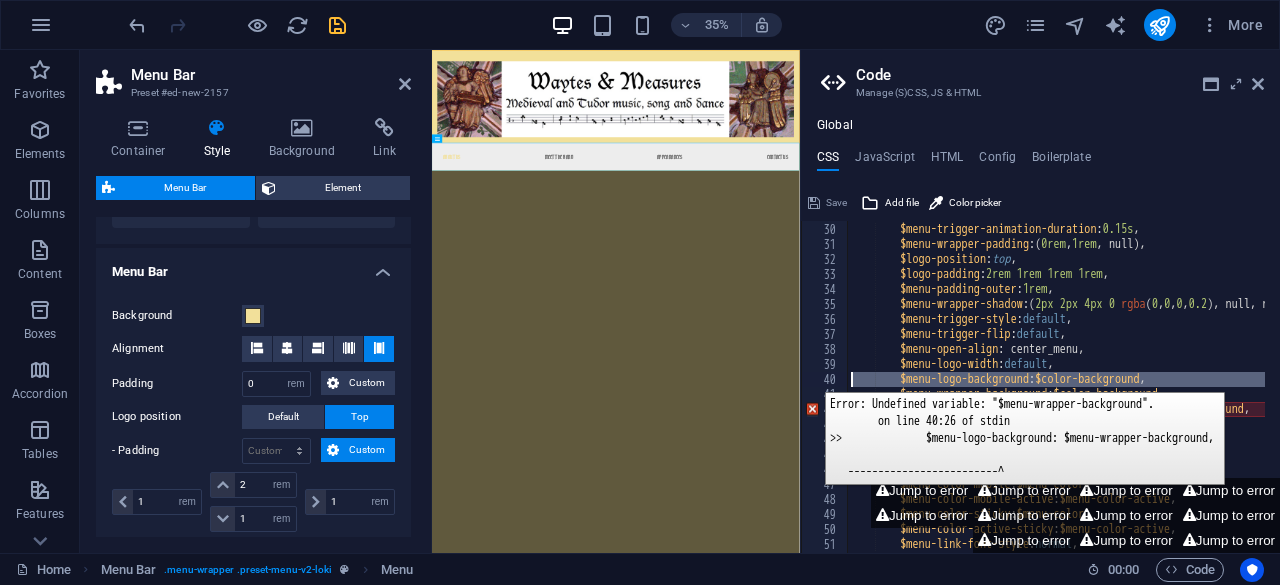 click on "40" at bounding box center [825, 379] 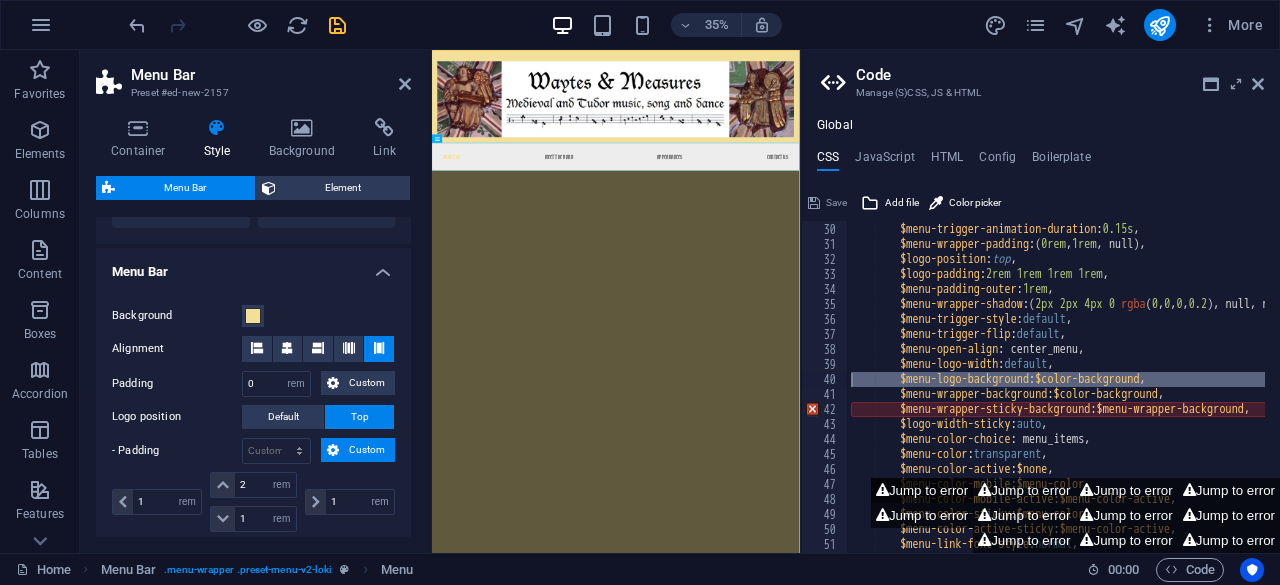 click on "Jump to error" at bounding box center (922, 490) 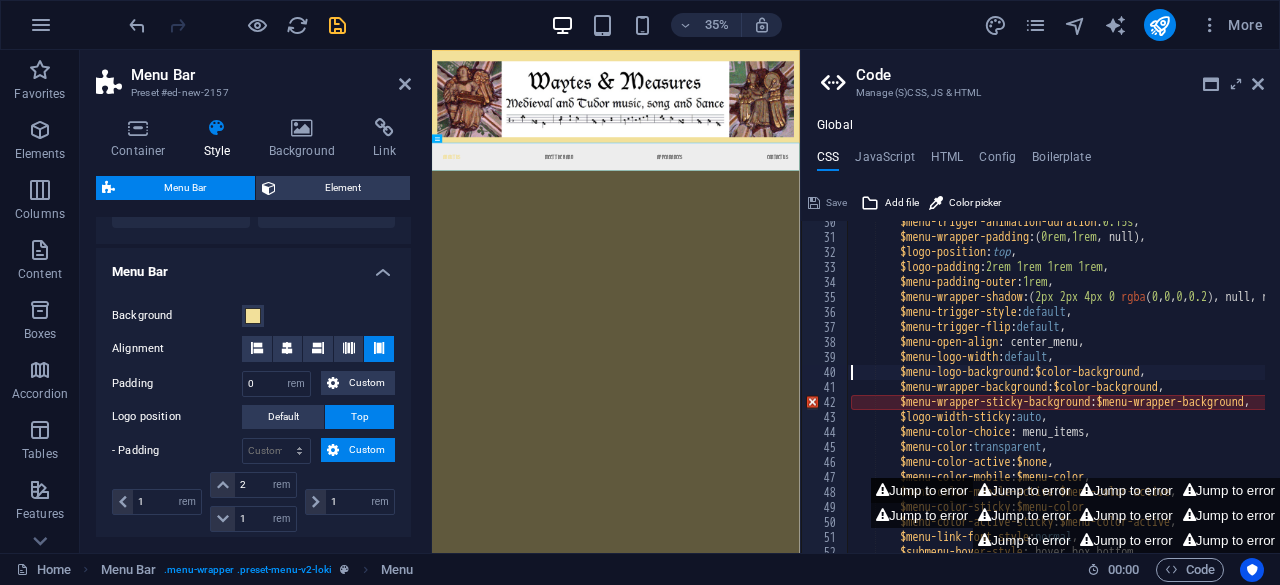 scroll, scrollTop: 441, scrollLeft: 0, axis: vertical 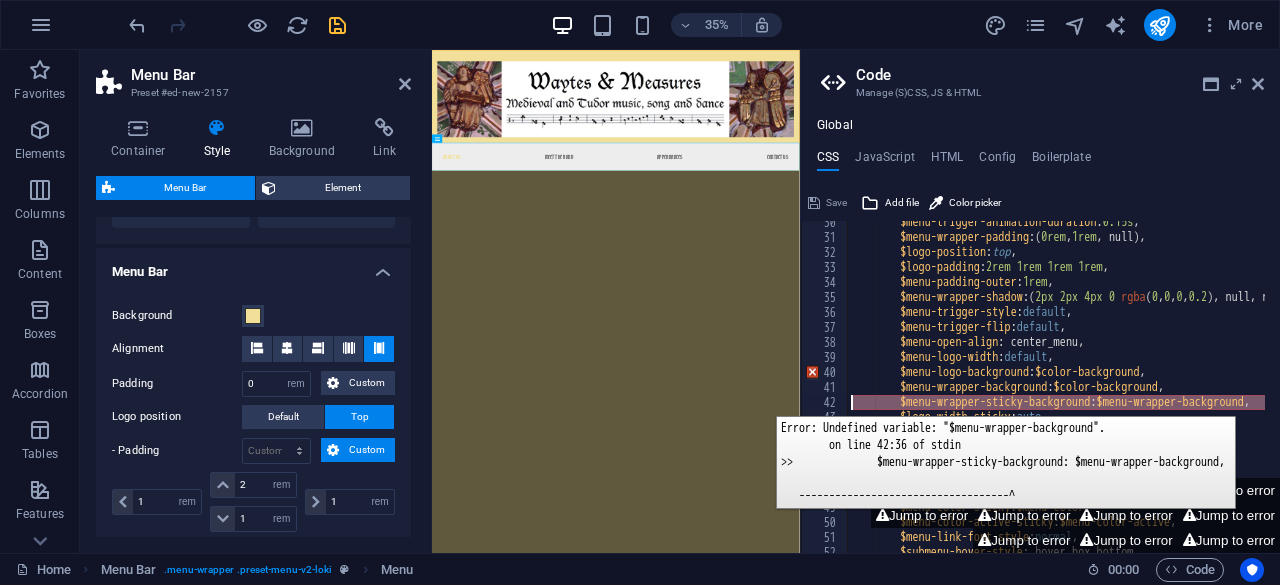 click on "42" at bounding box center (825, 402) 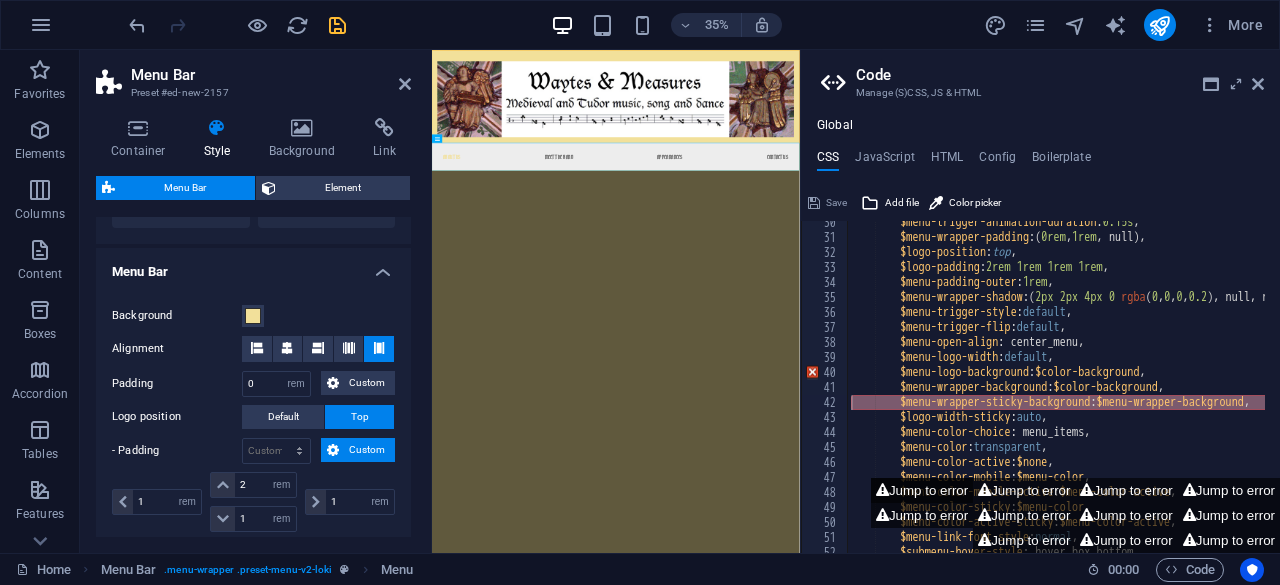 click on "Jump to error" at bounding box center [922, 490] 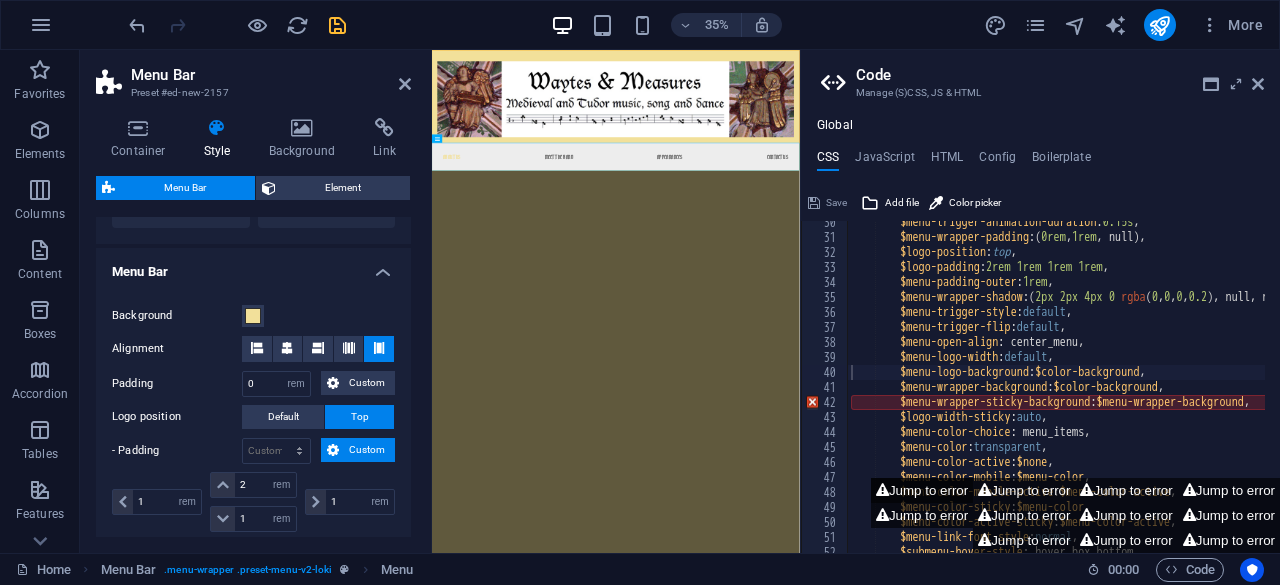 click on "Jump to error" at bounding box center (922, 490) 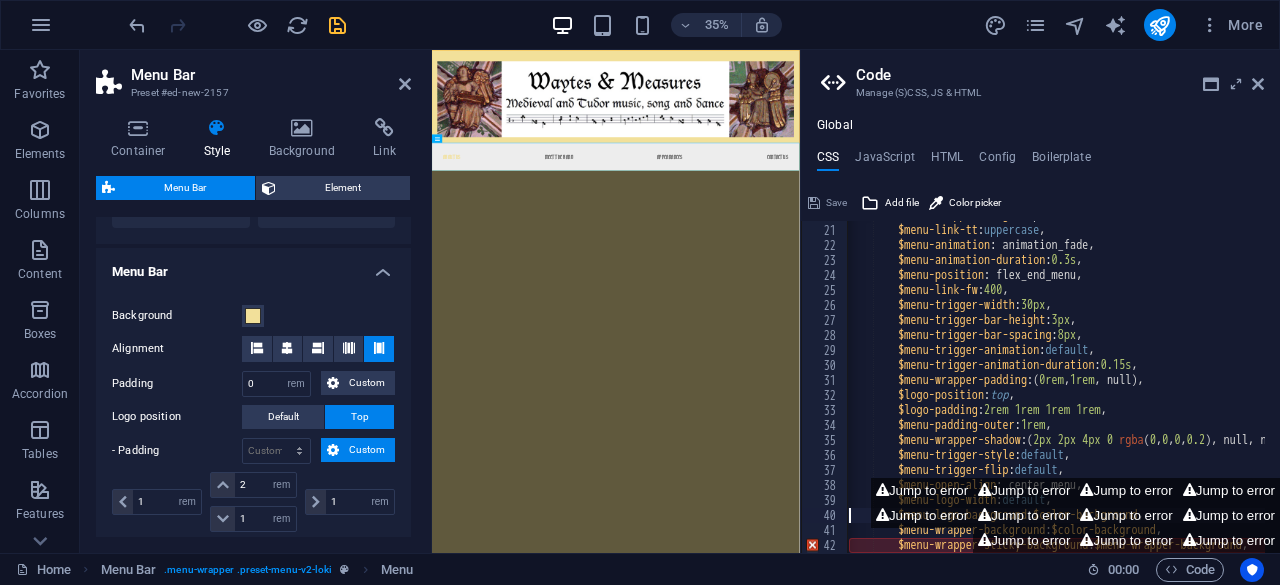 scroll, scrollTop: 117, scrollLeft: 0, axis: vertical 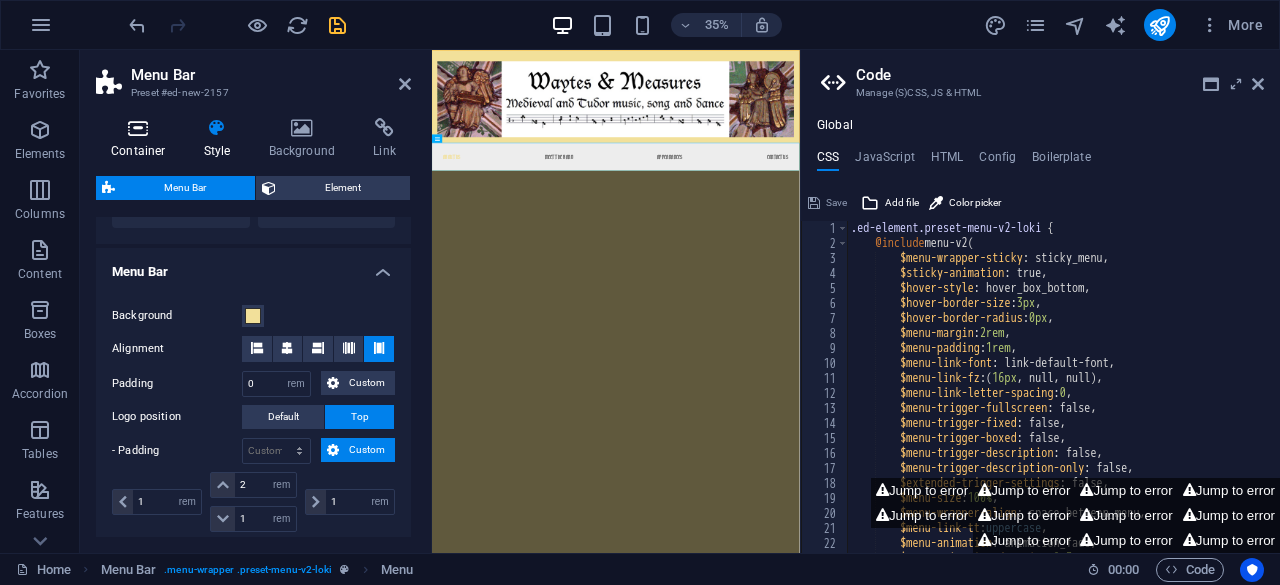 click at bounding box center [138, 128] 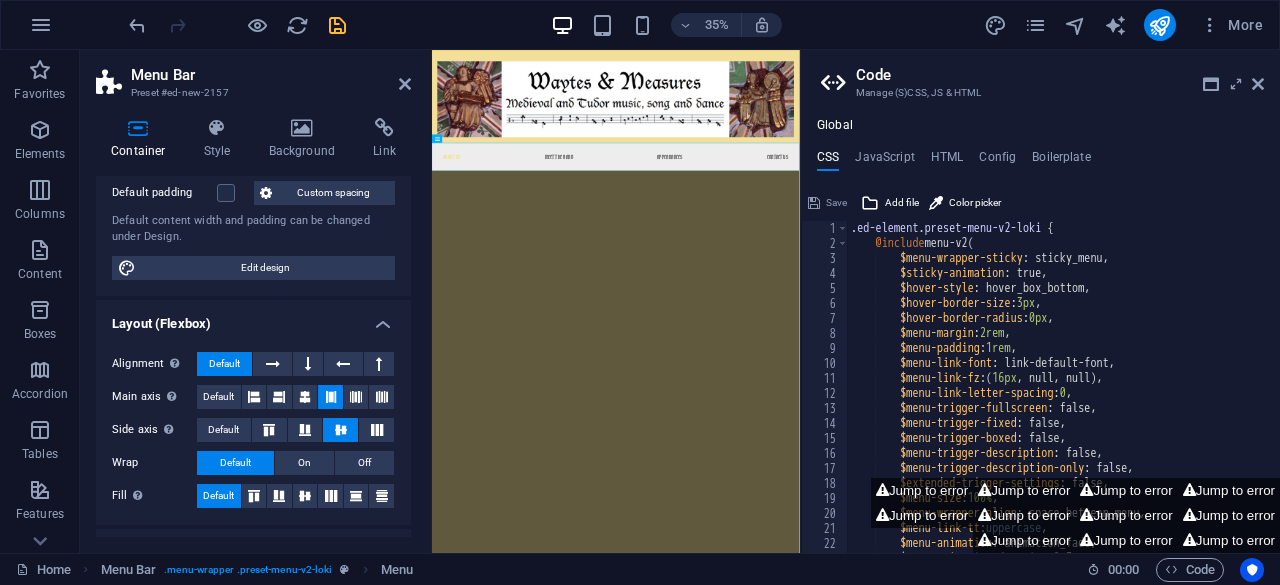 scroll, scrollTop: 166, scrollLeft: 0, axis: vertical 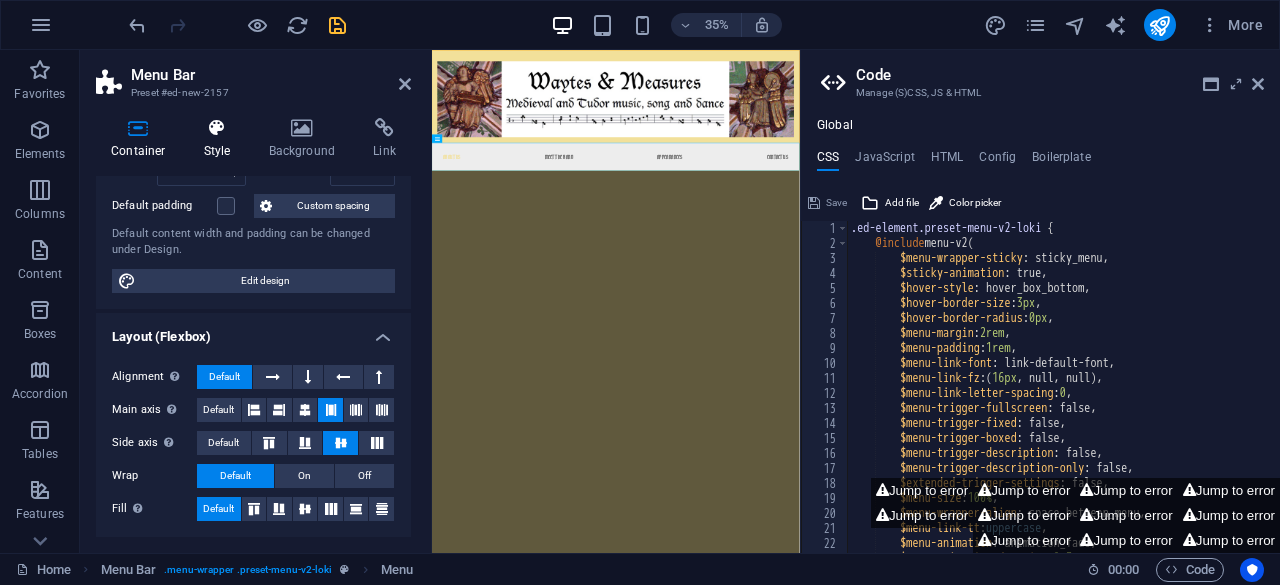 click at bounding box center [217, 128] 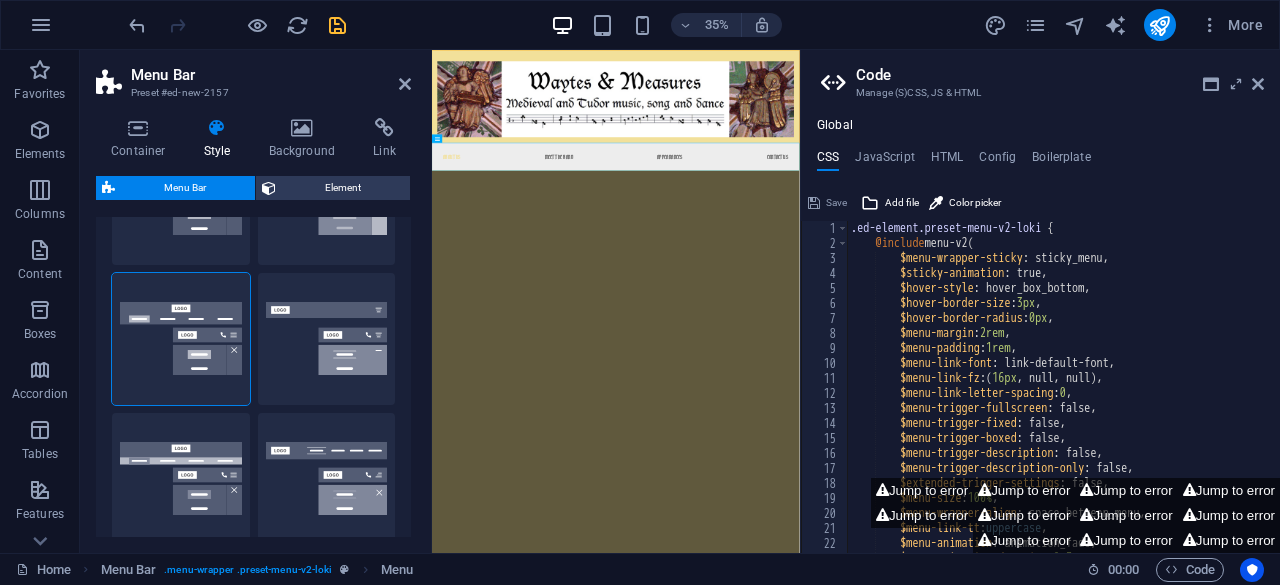 scroll, scrollTop: 275, scrollLeft: 0, axis: vertical 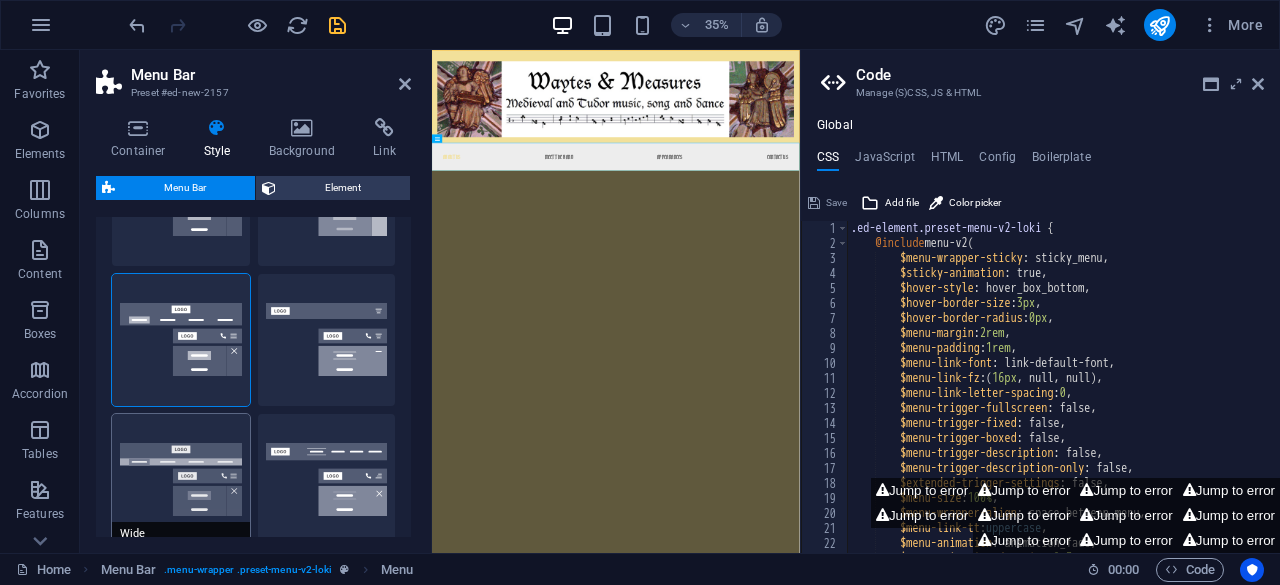 click on "Wide" at bounding box center [181, 480] 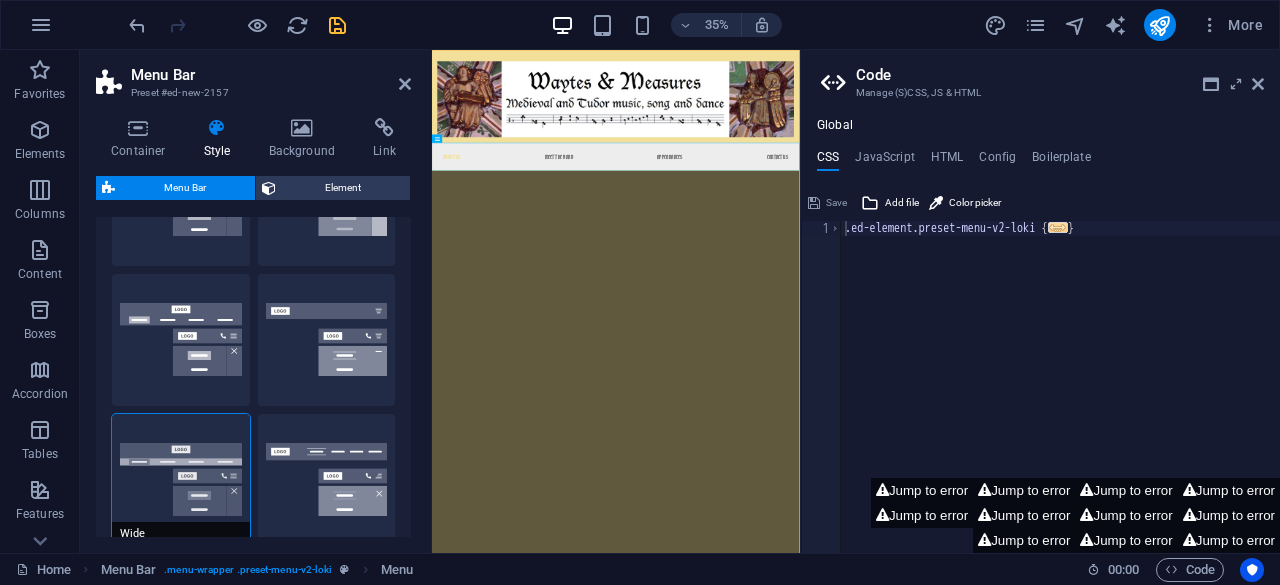 type on ".ed-element.preset-menu-v2-loki {" 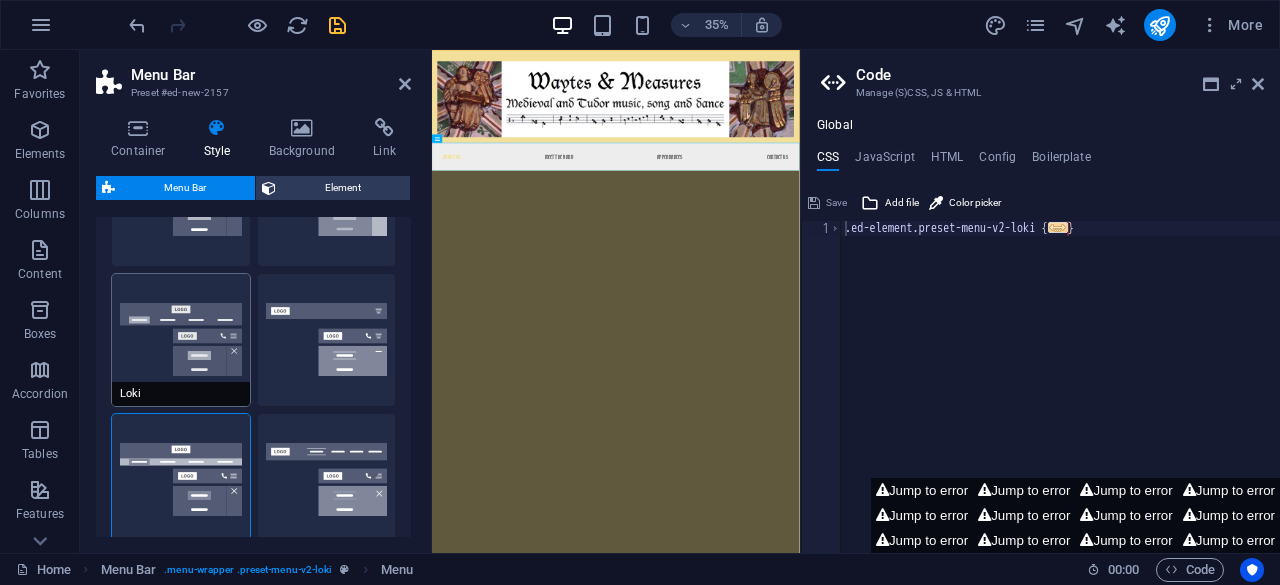 click on "Loki" at bounding box center [181, 340] 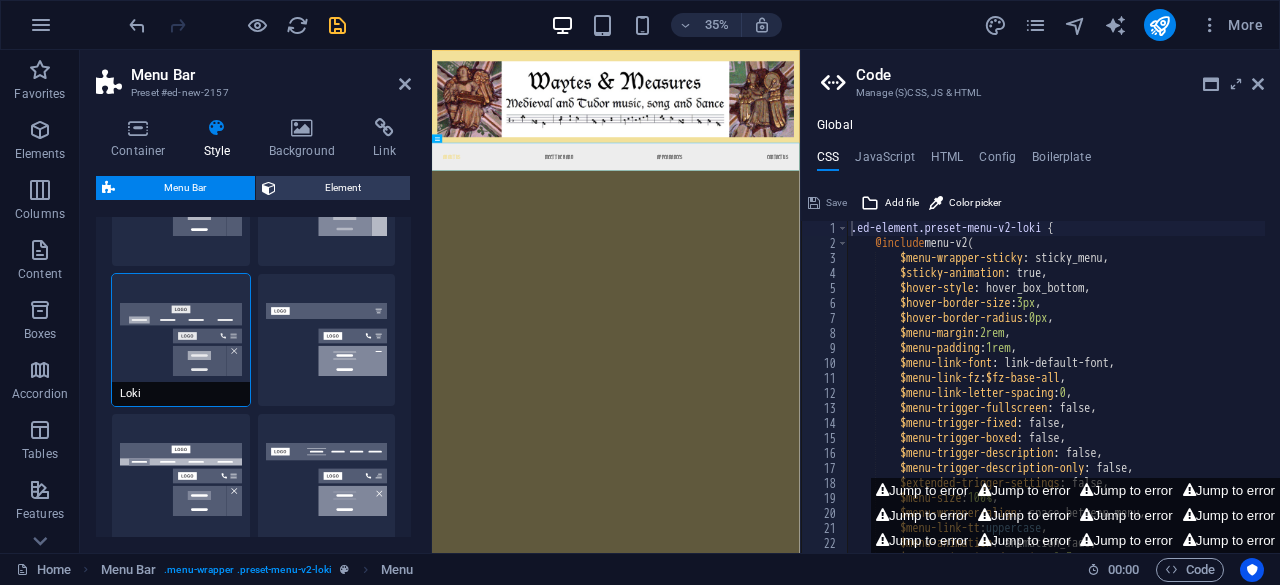 scroll, scrollTop: 0, scrollLeft: 0, axis: both 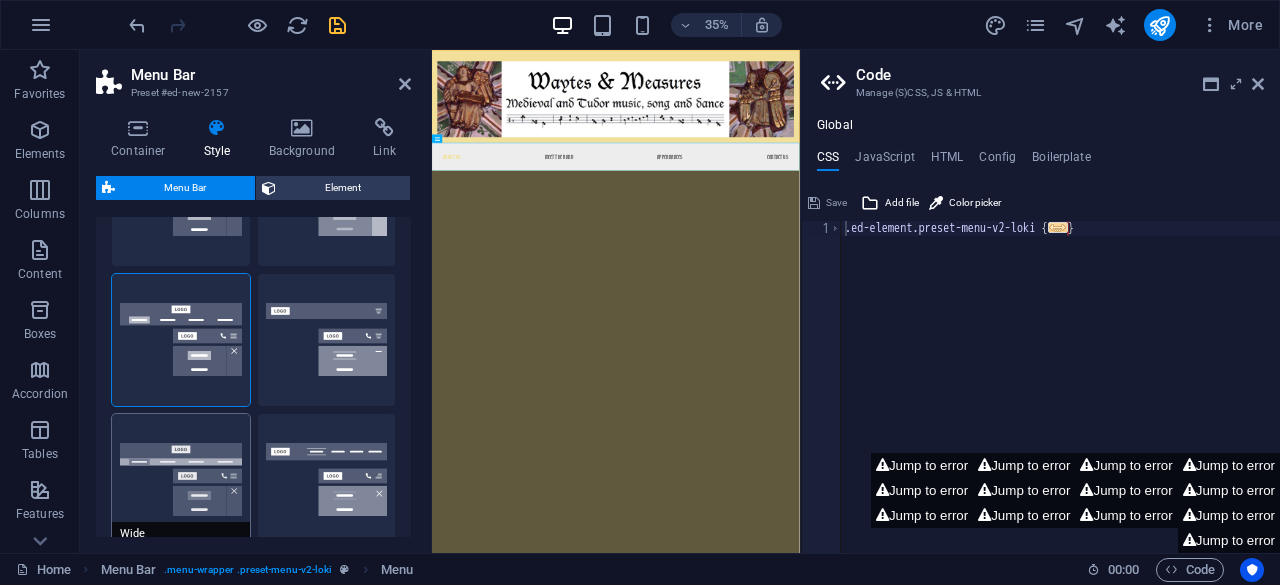 click on "Wide" at bounding box center (181, 480) 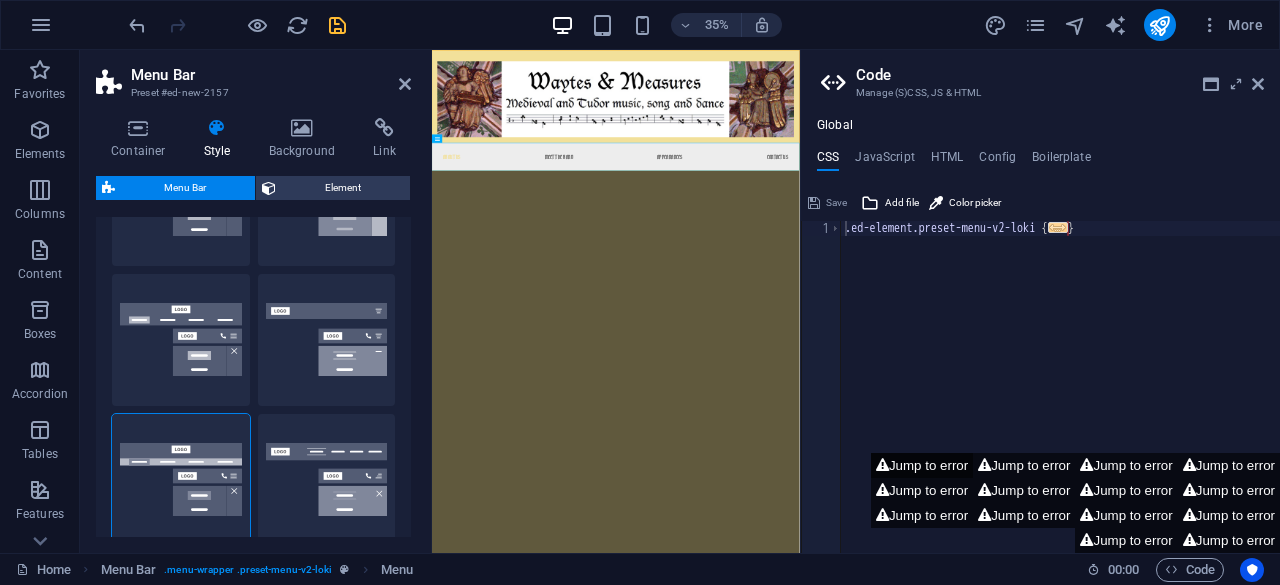 click on "Jump to error" at bounding box center (922, 465) 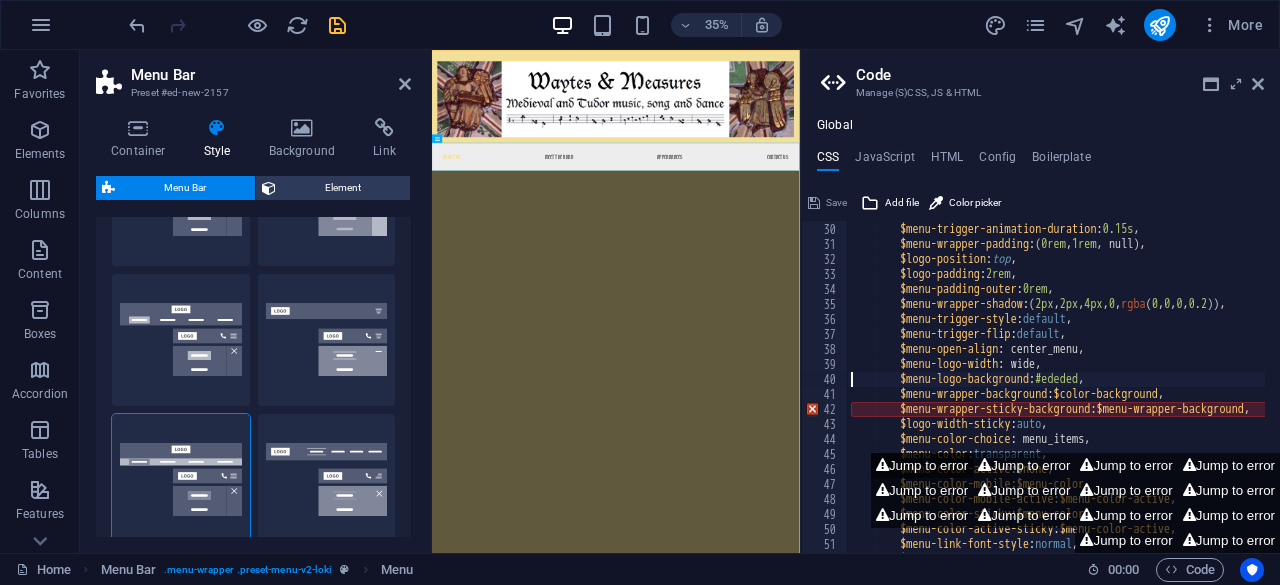 scroll, scrollTop: 434, scrollLeft: 0, axis: vertical 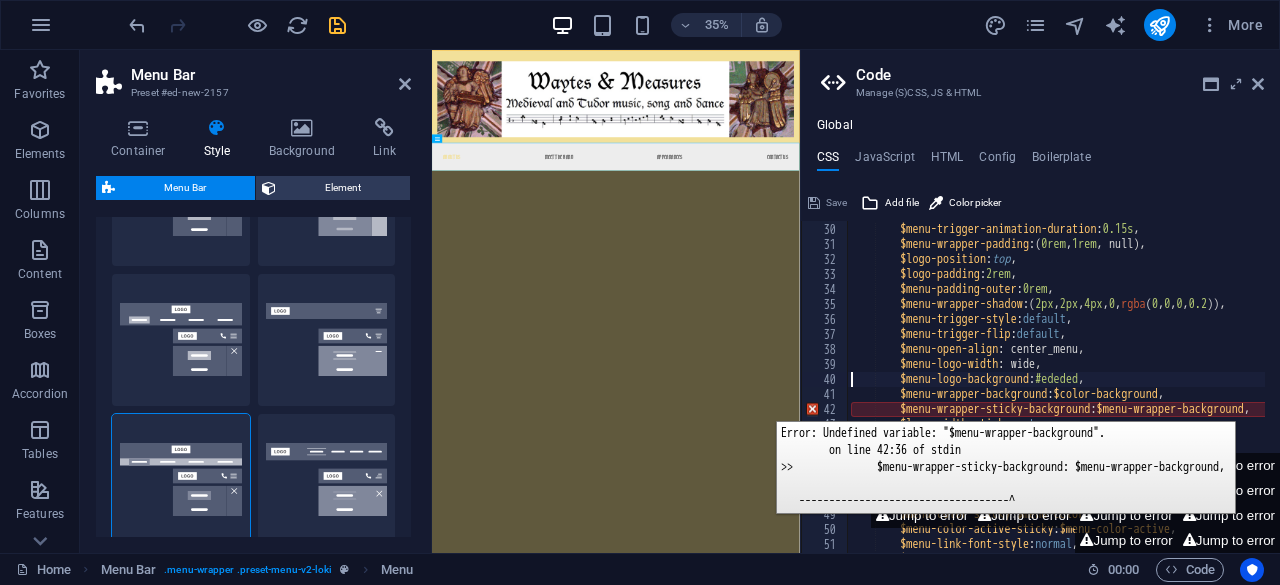 click on "42" at bounding box center (825, 409) 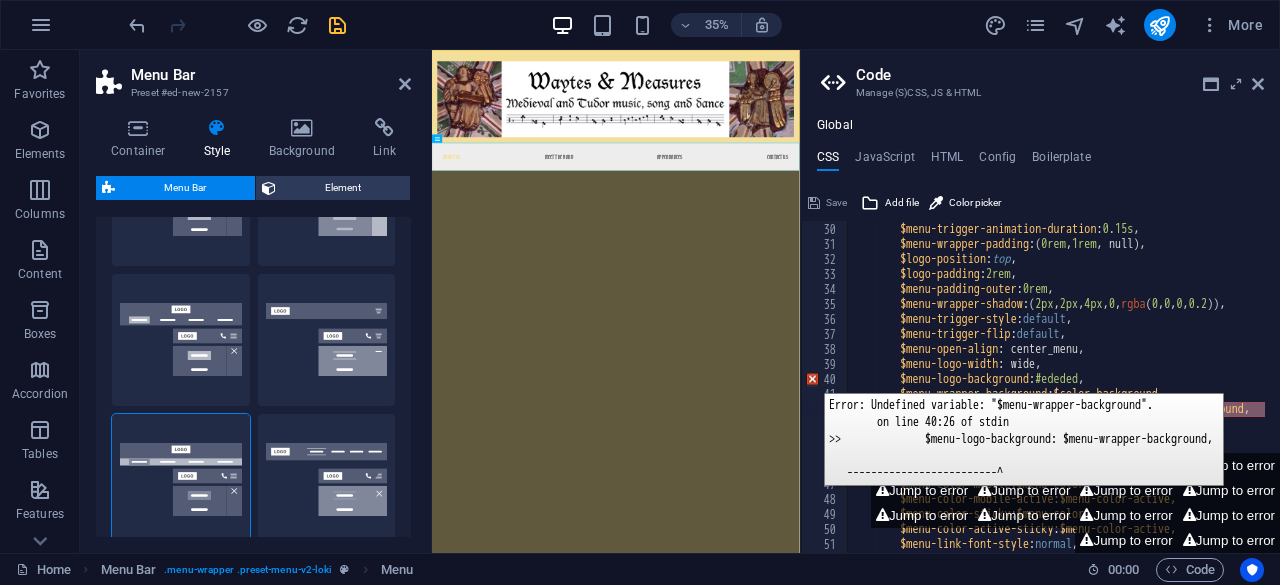 click on "40" at bounding box center [825, 379] 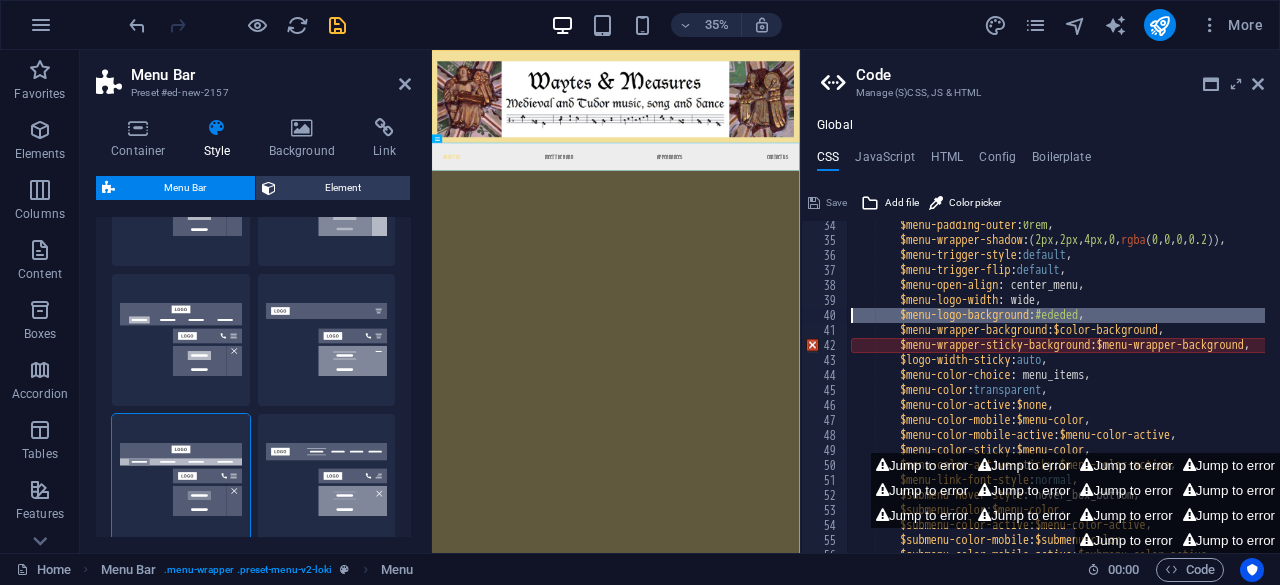 scroll, scrollTop: 498, scrollLeft: 0, axis: vertical 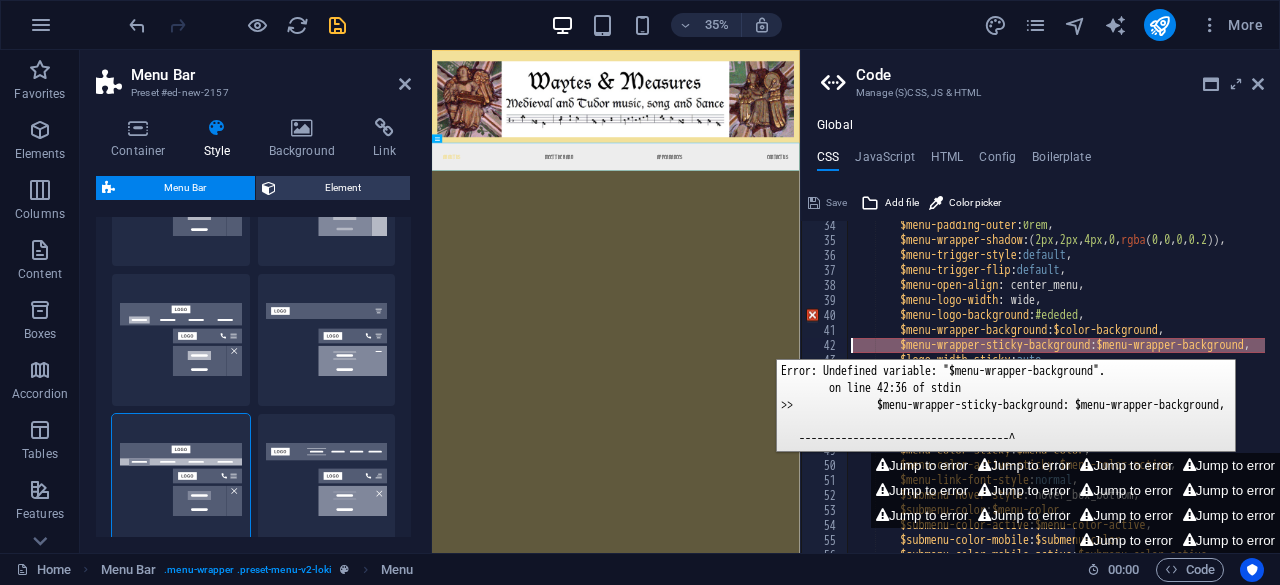 click on "42" at bounding box center (825, 345) 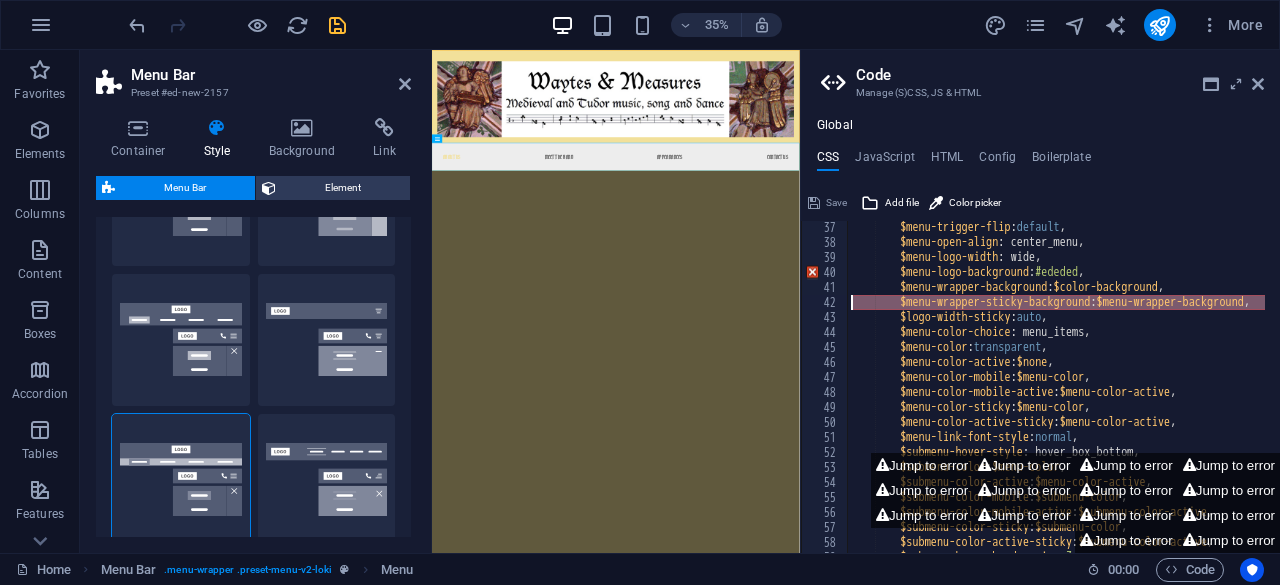 scroll, scrollTop: 541, scrollLeft: 0, axis: vertical 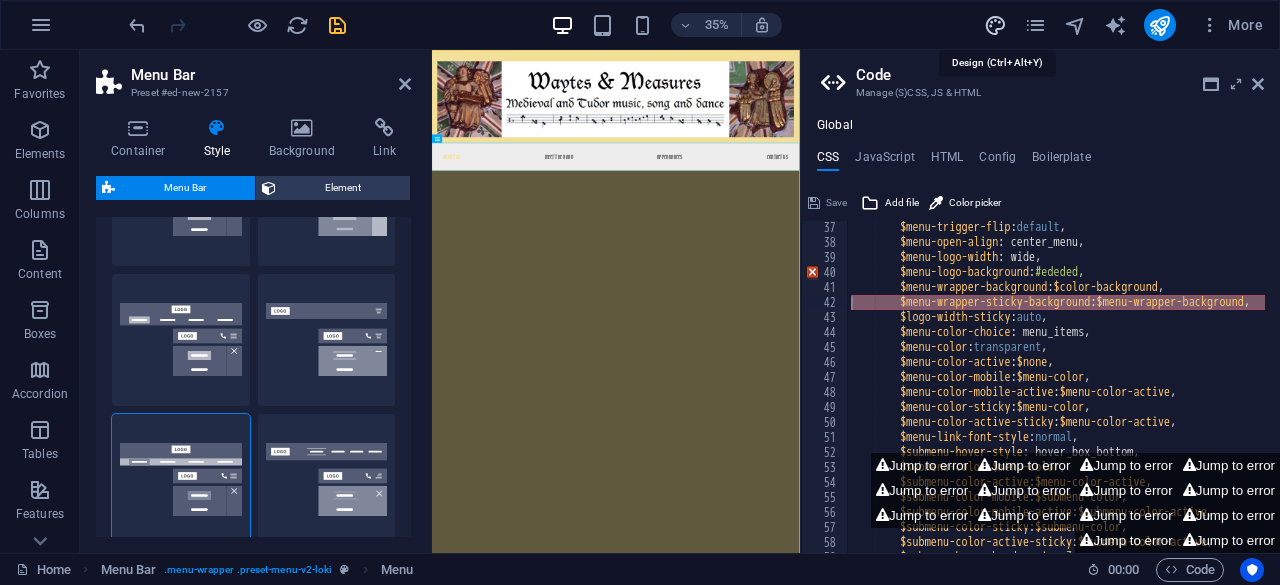click at bounding box center [995, 25] 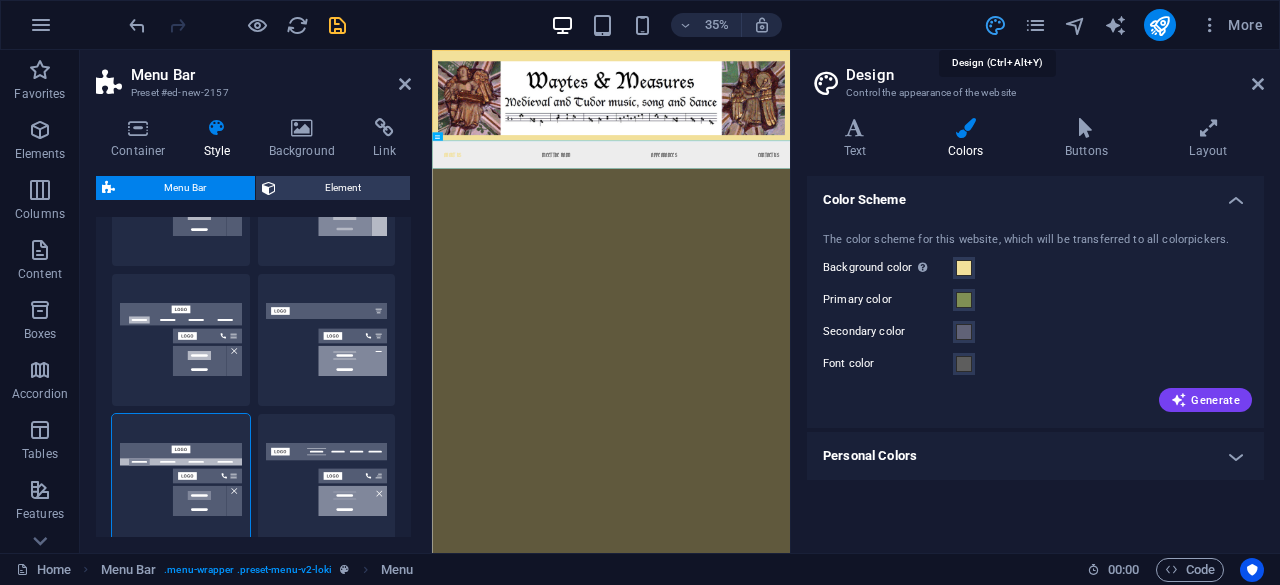 type 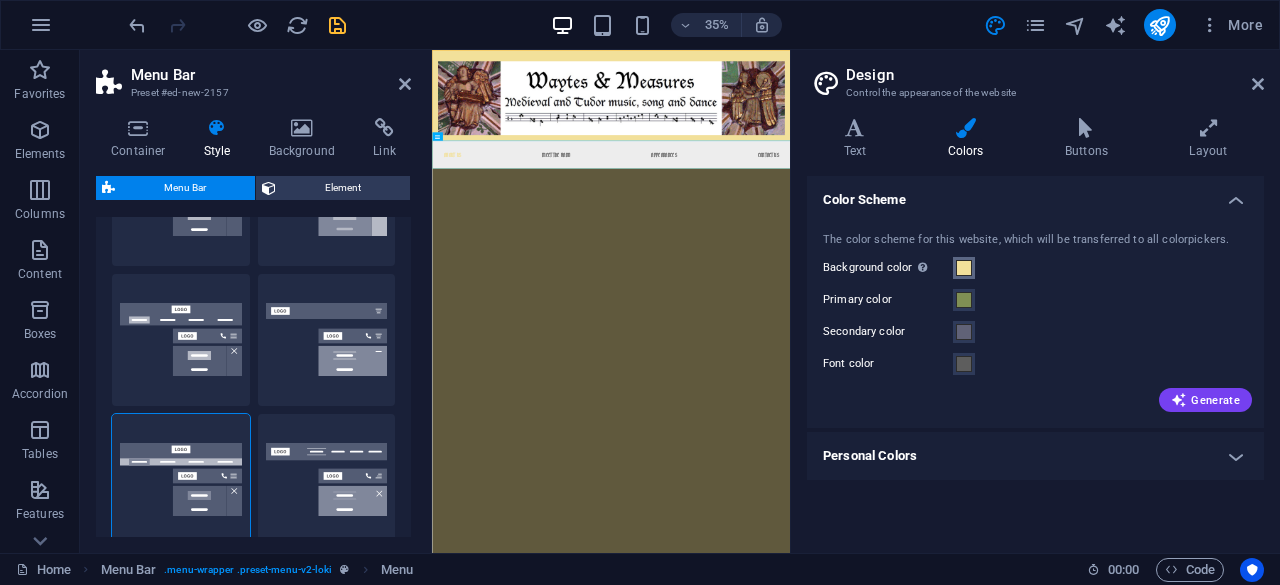 click at bounding box center [964, 268] 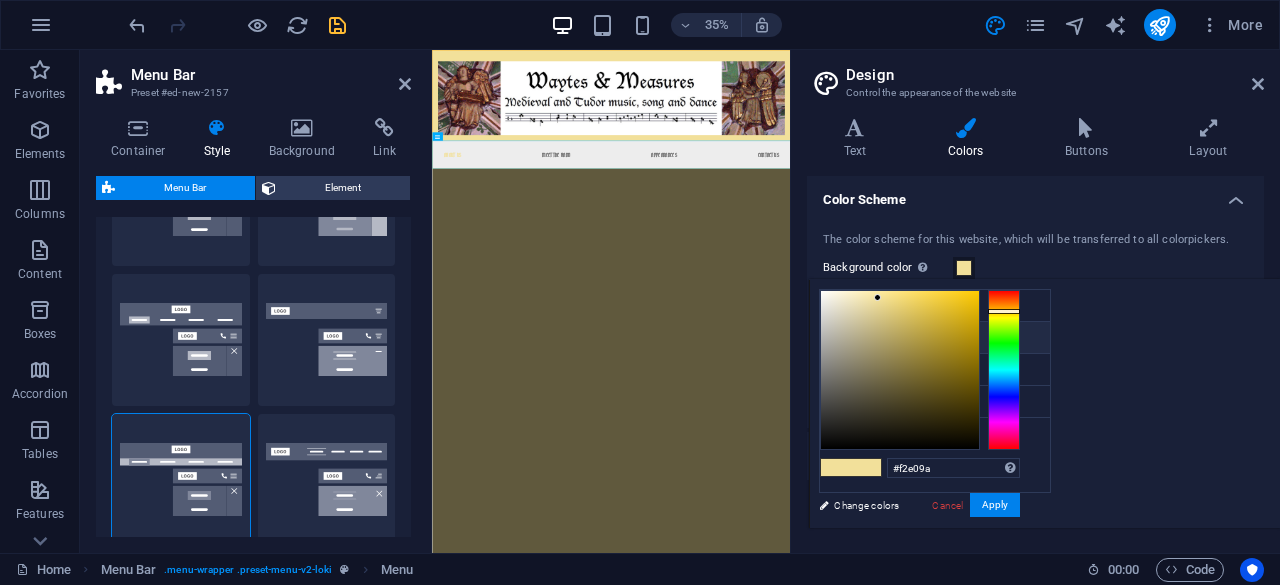 click on "Primary color
#808f54" at bounding box center [935, 338] 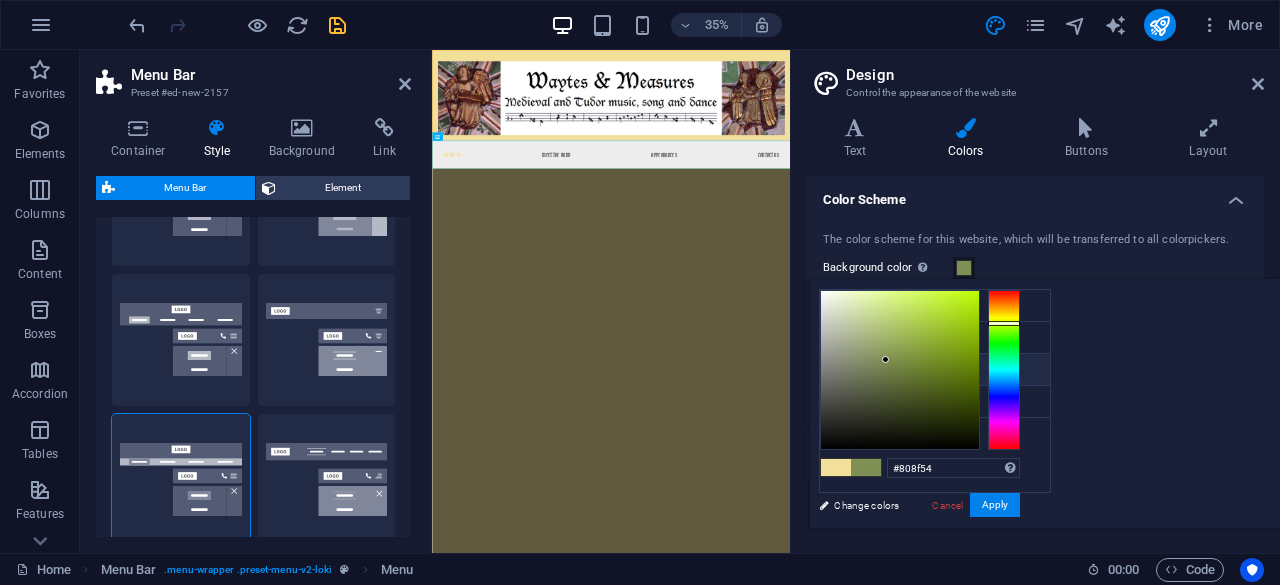 click on "Secondary color
#606277" at bounding box center (935, 370) 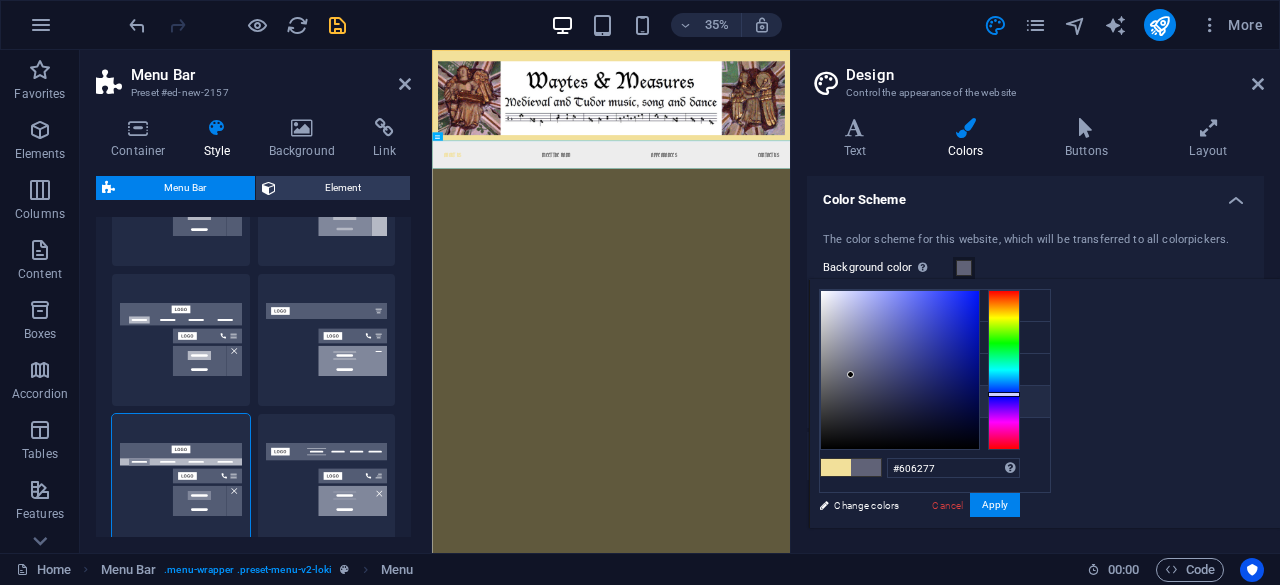click on "Font color
#5d5d5d" at bounding box center (935, 402) 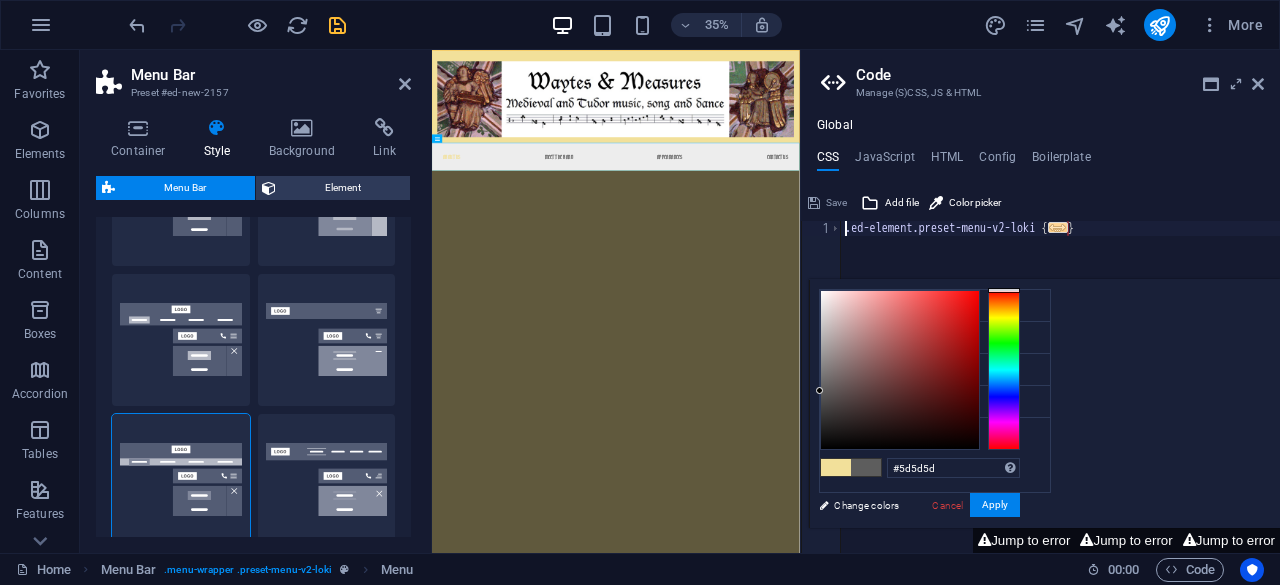 type 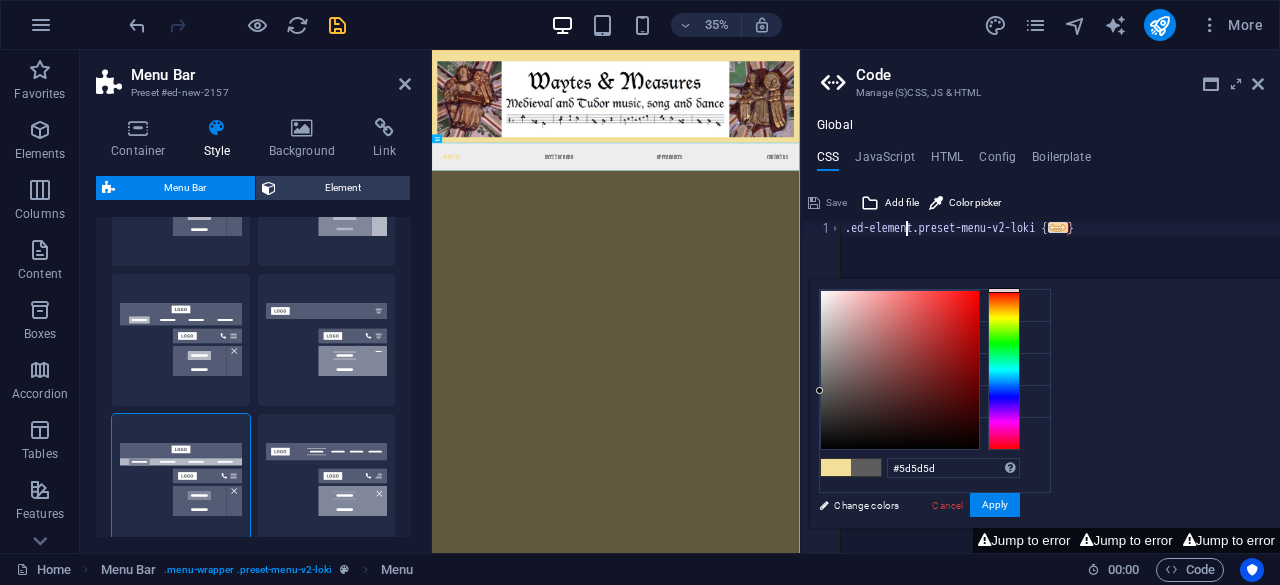 click on ".ed-element.preset-menu-v2-loki   { ... }" at bounding box center (1060, 402) 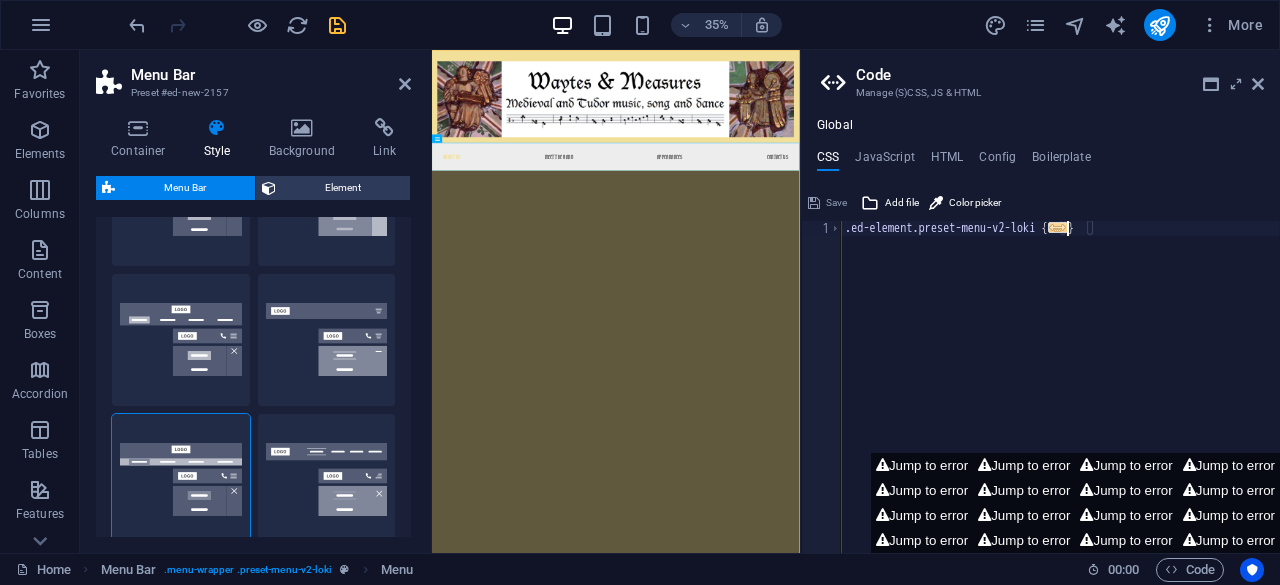 click on "..." at bounding box center [1057, 227] 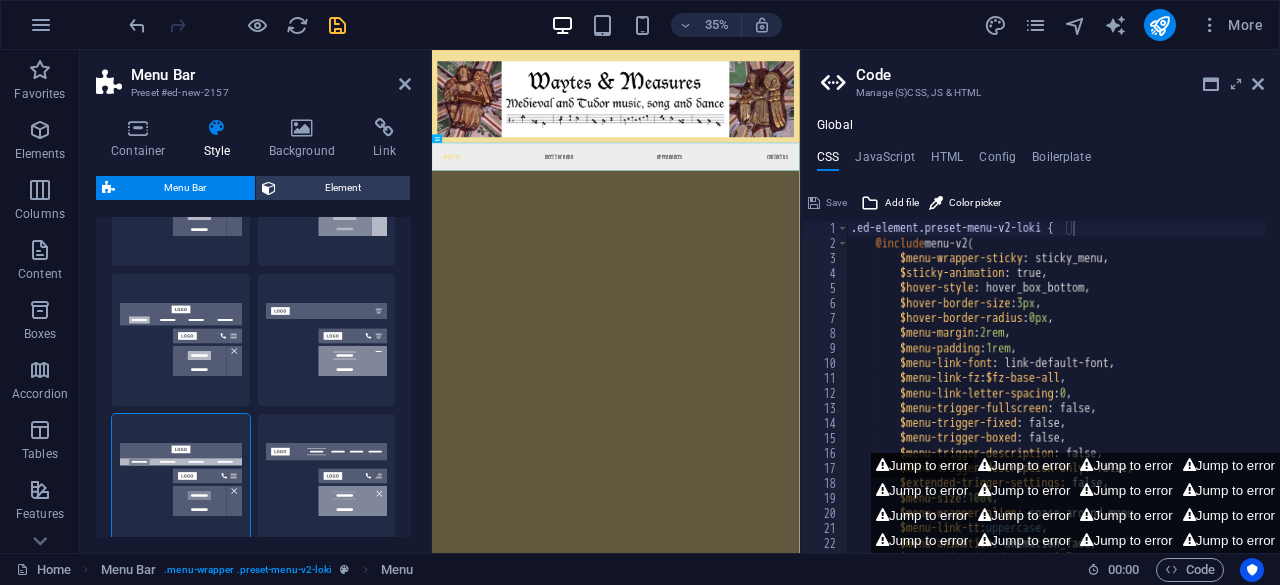 click on "Jump to error" at bounding box center (922, 465) 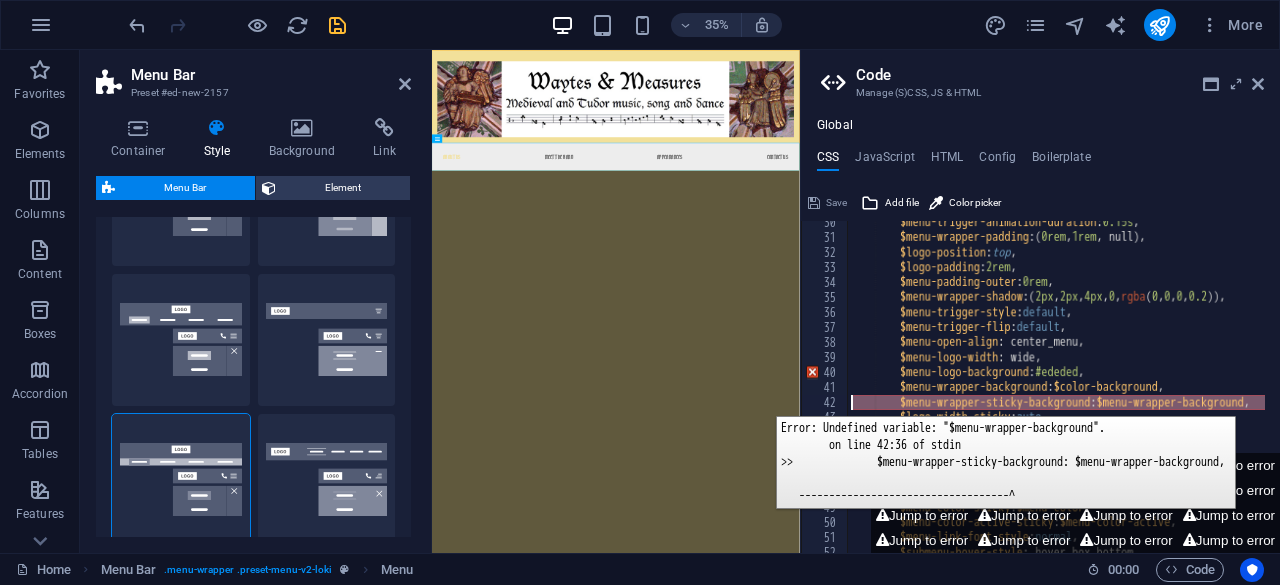 click on "42" at bounding box center [825, 402] 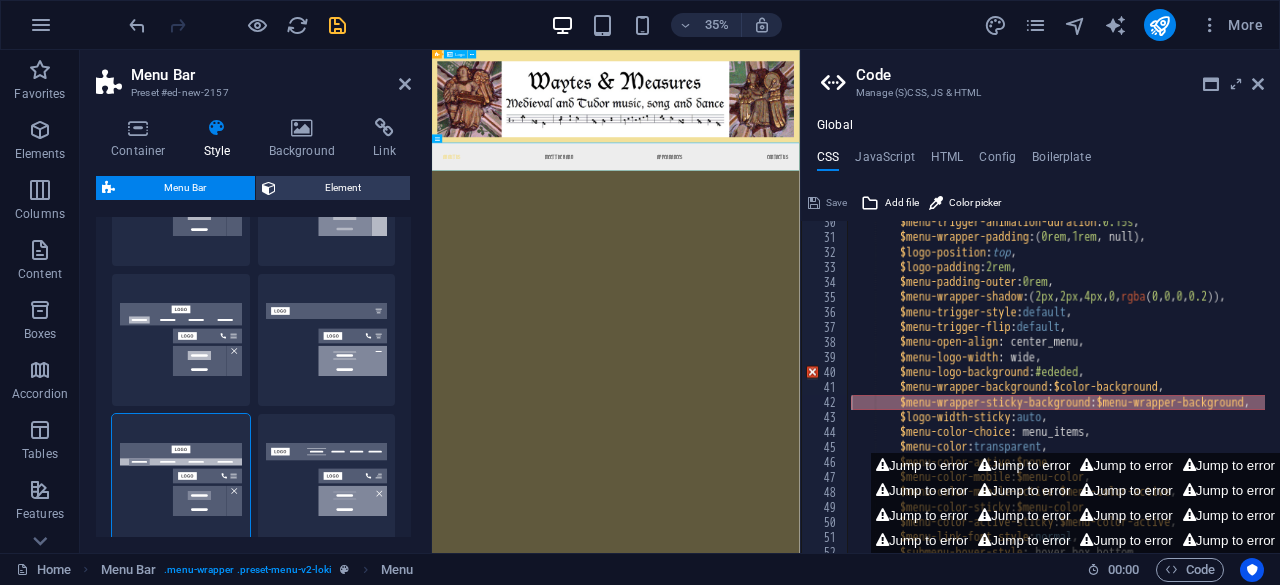 click at bounding box center (957, 182) 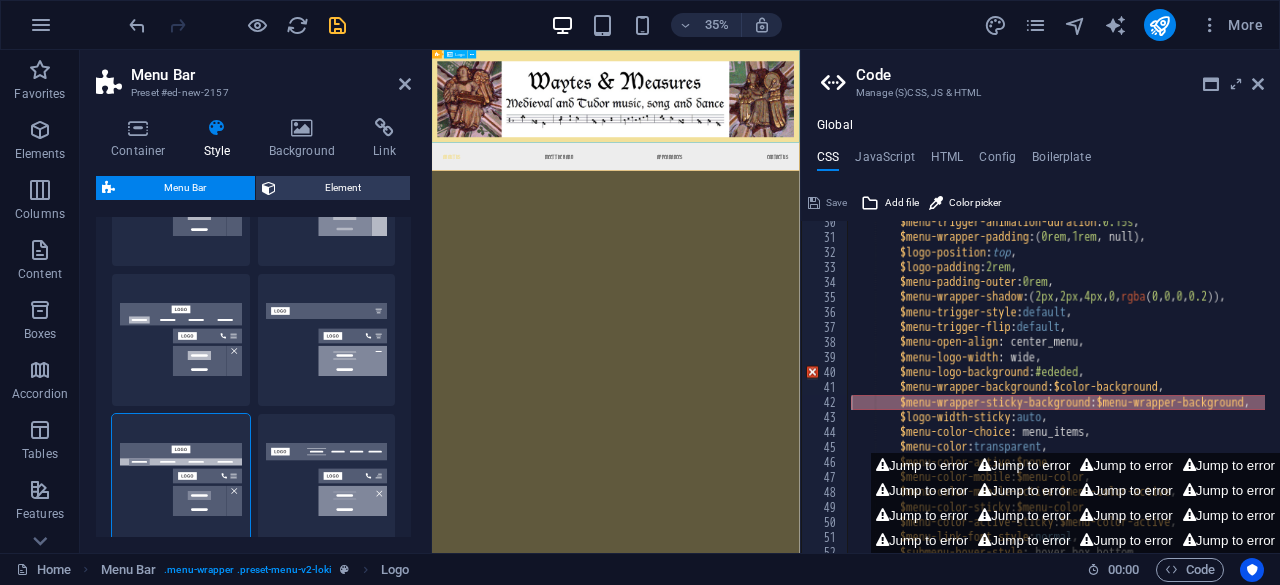 click at bounding box center [957, 182] 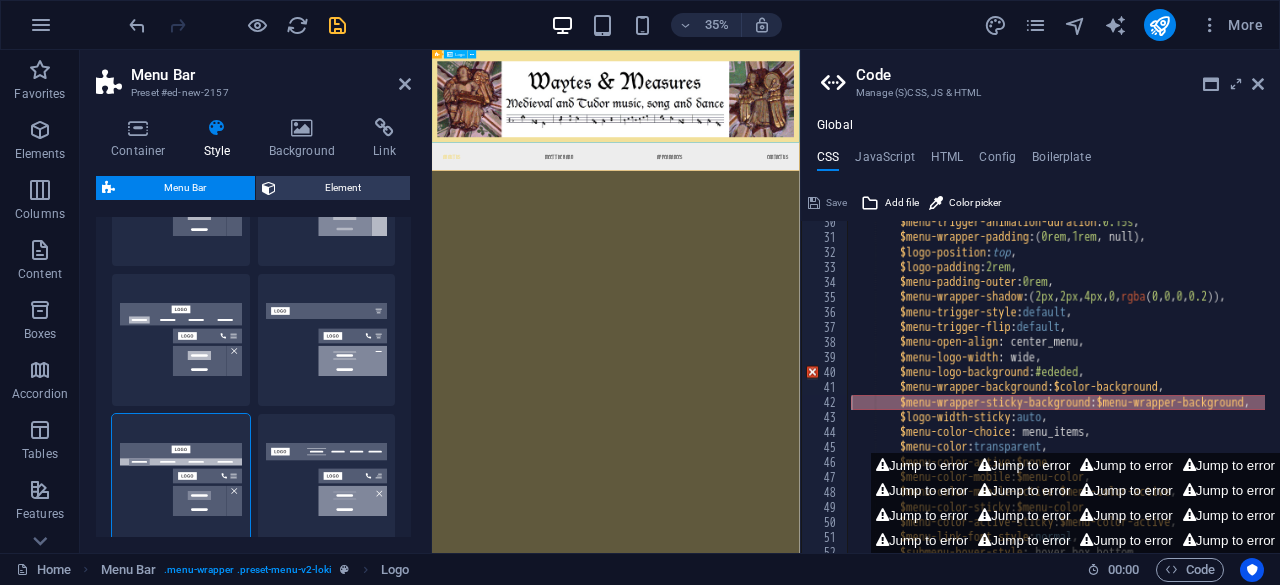 select on "%" 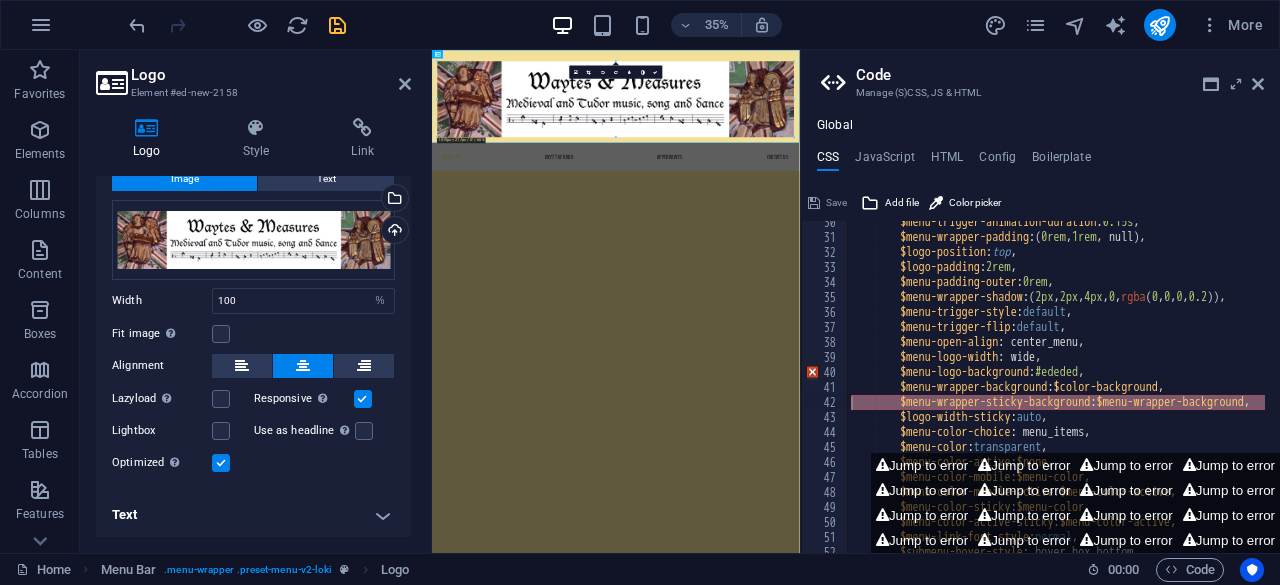 scroll, scrollTop: 0, scrollLeft: 0, axis: both 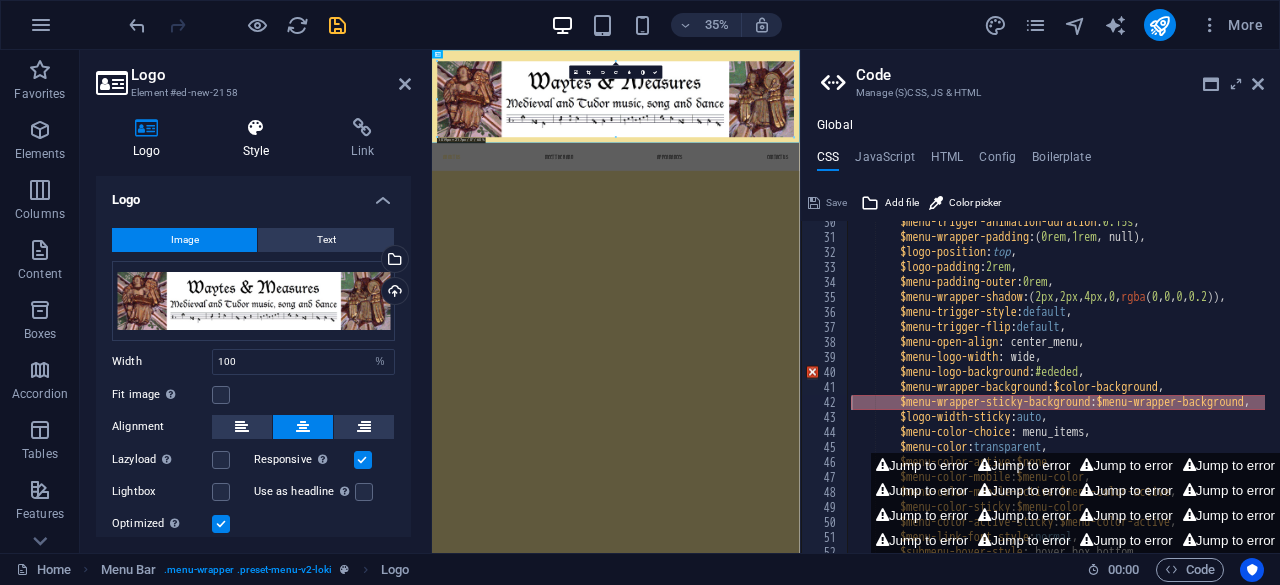 click at bounding box center (256, 128) 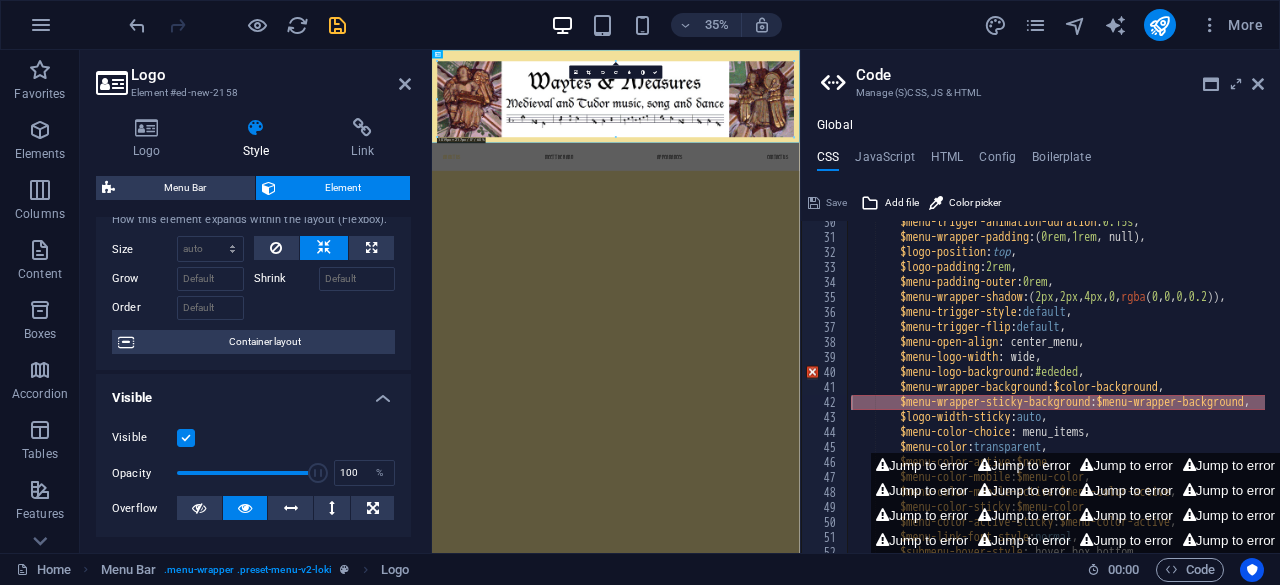 scroll, scrollTop: 0, scrollLeft: 0, axis: both 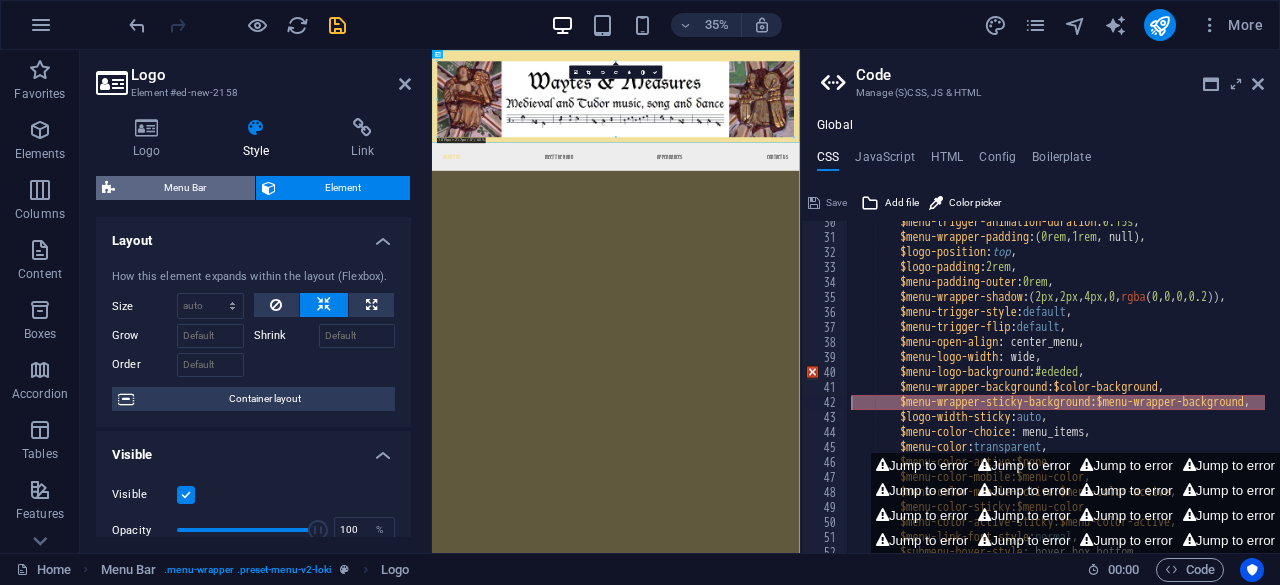 click on "Menu Bar" at bounding box center [185, 188] 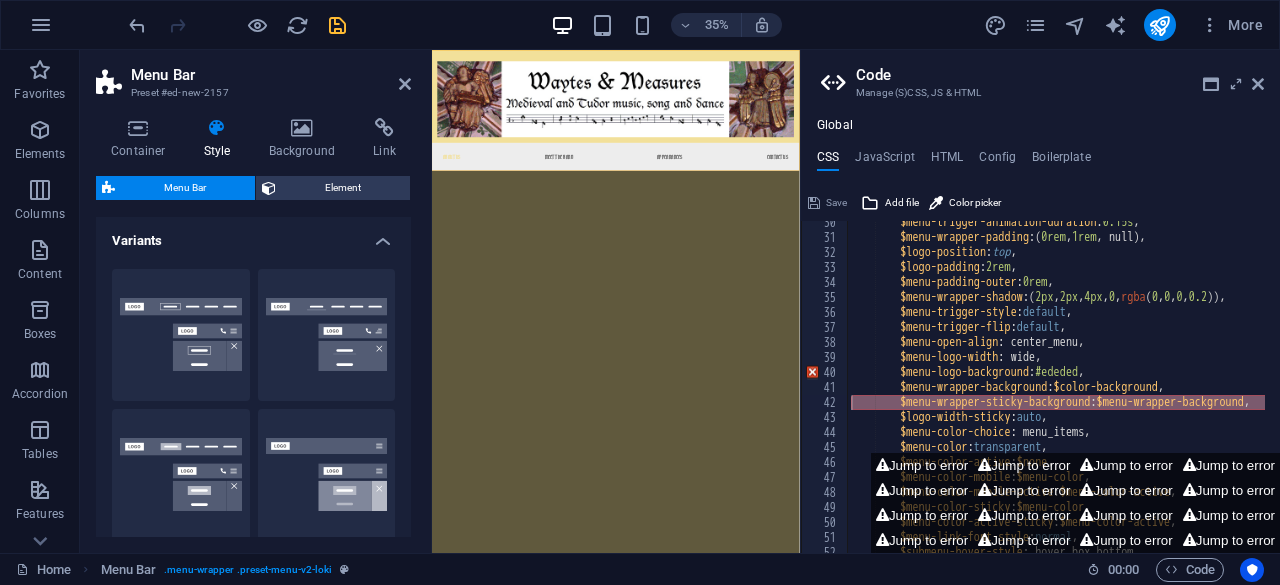 type 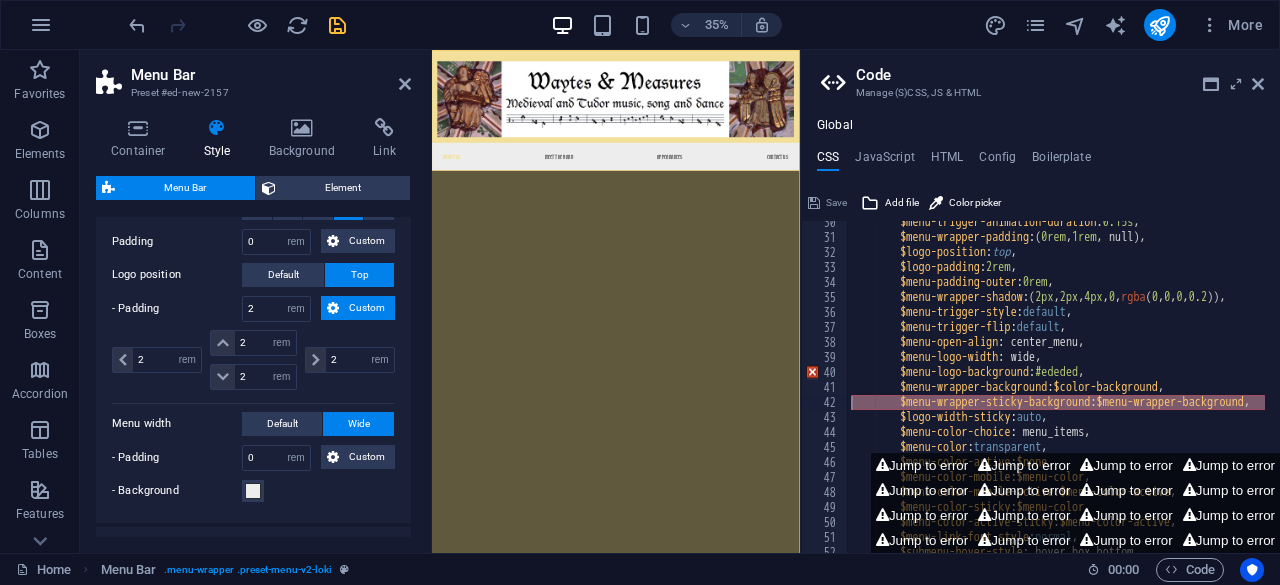 scroll, scrollTop: 530, scrollLeft: 0, axis: vertical 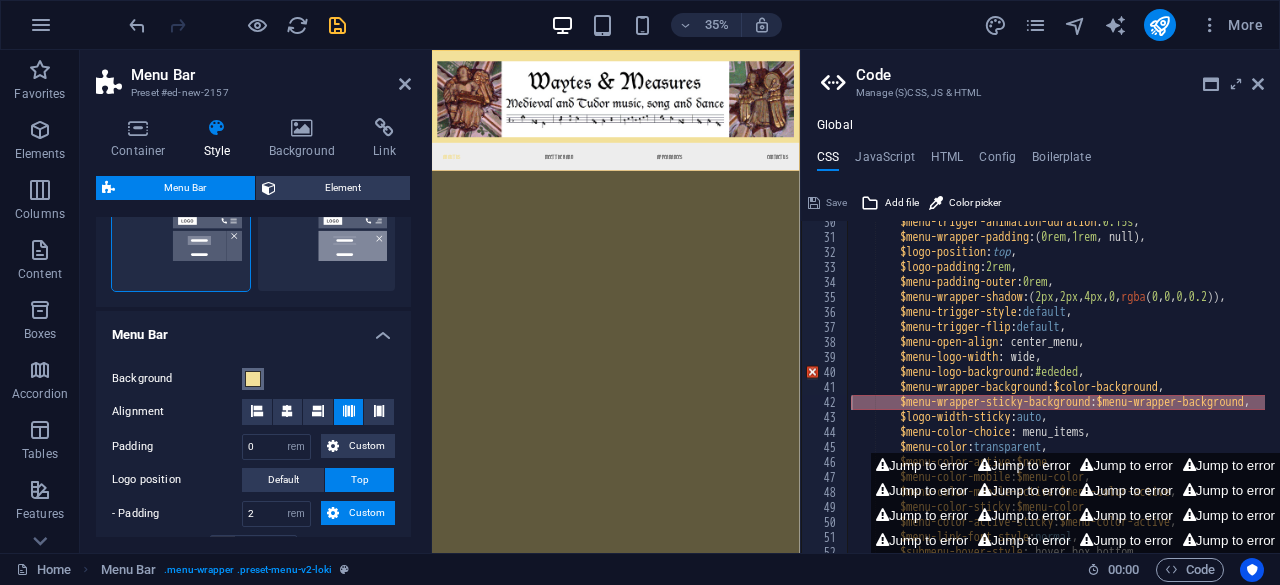 click at bounding box center [253, 379] 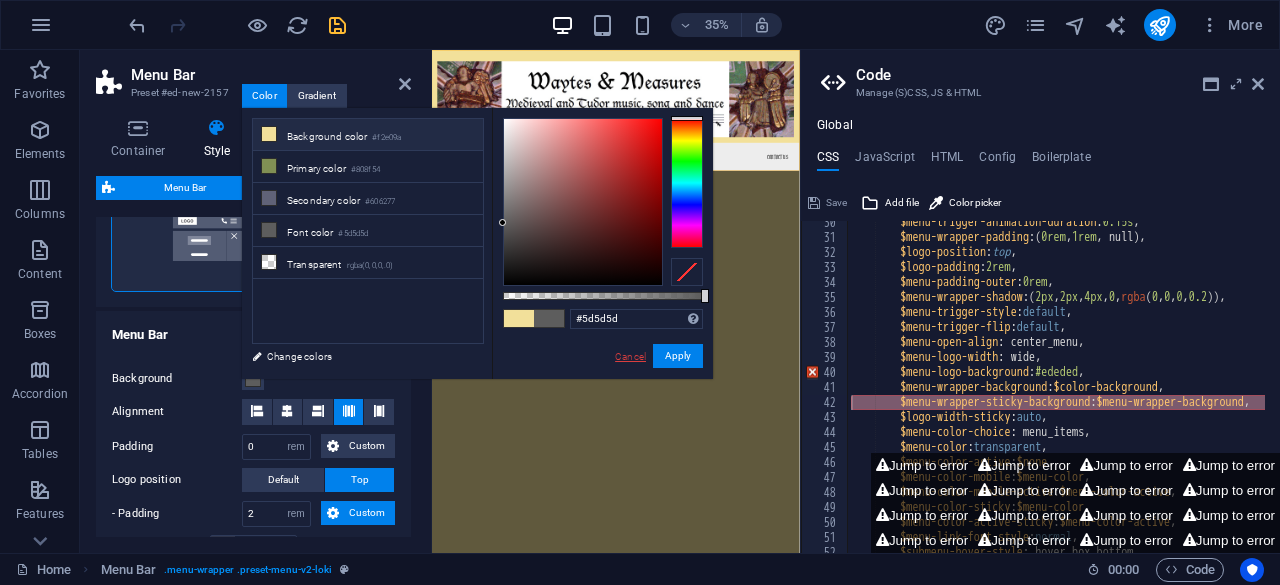 click on "Cancel" at bounding box center [630, 356] 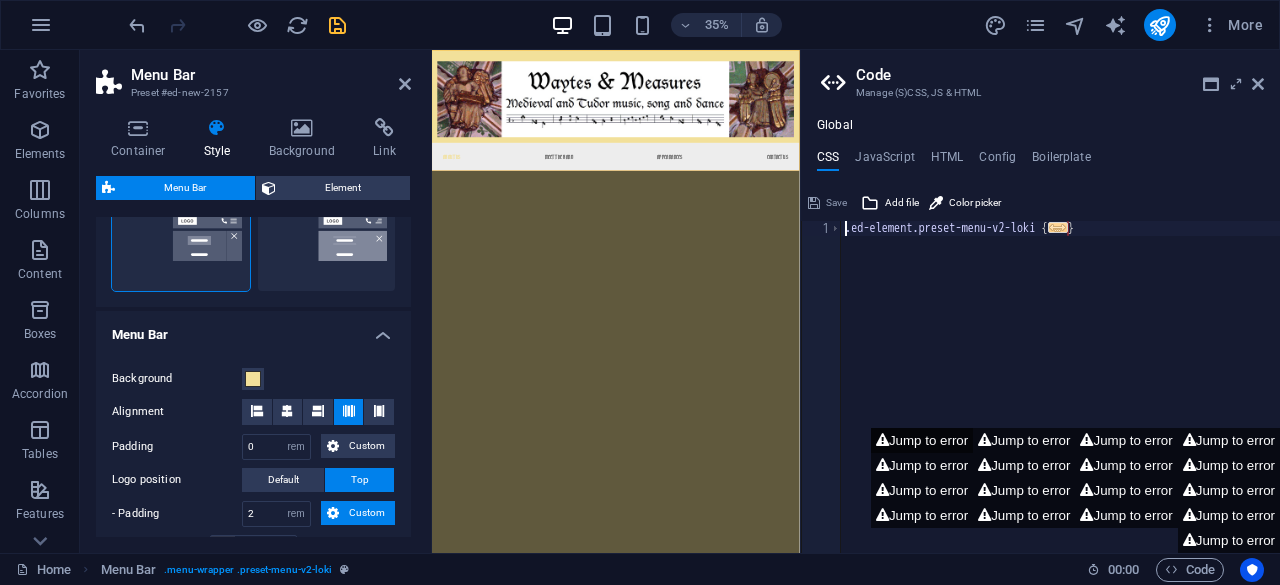 click on "Jump to error" at bounding box center (922, 440) 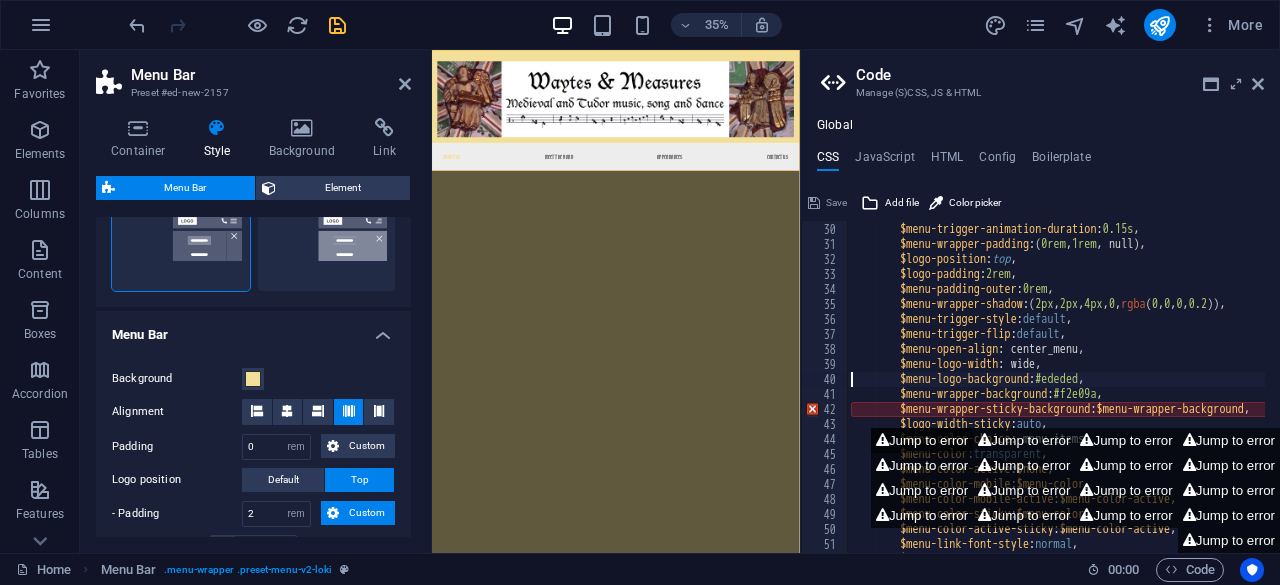 scroll, scrollTop: 434, scrollLeft: 0, axis: vertical 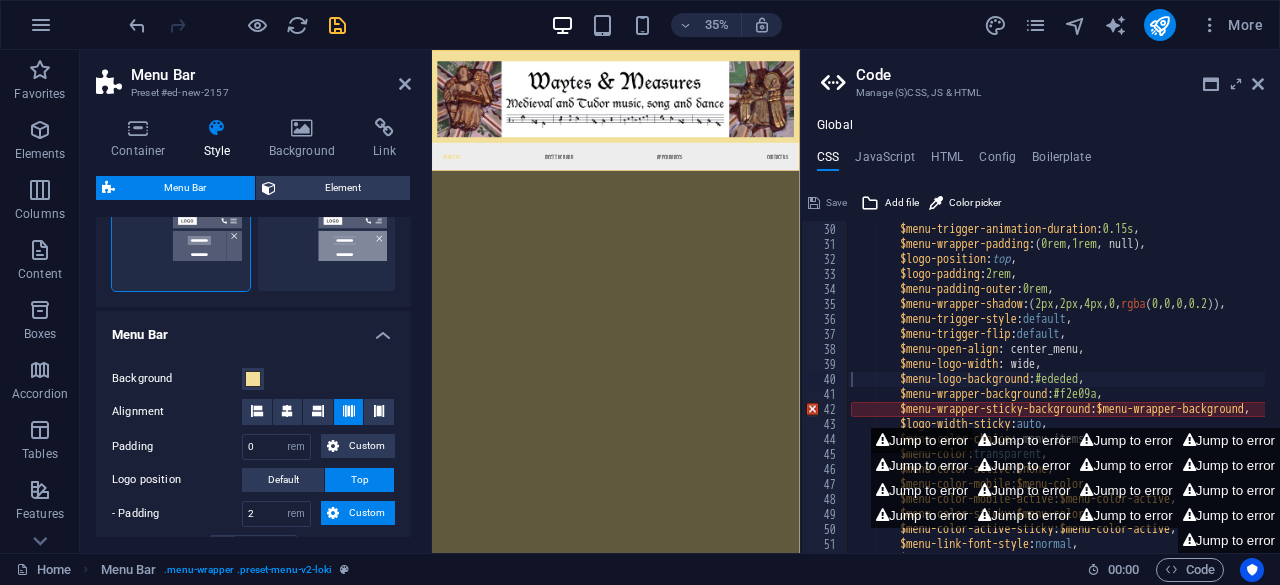 click on "Jump to error" at bounding box center [922, 440] 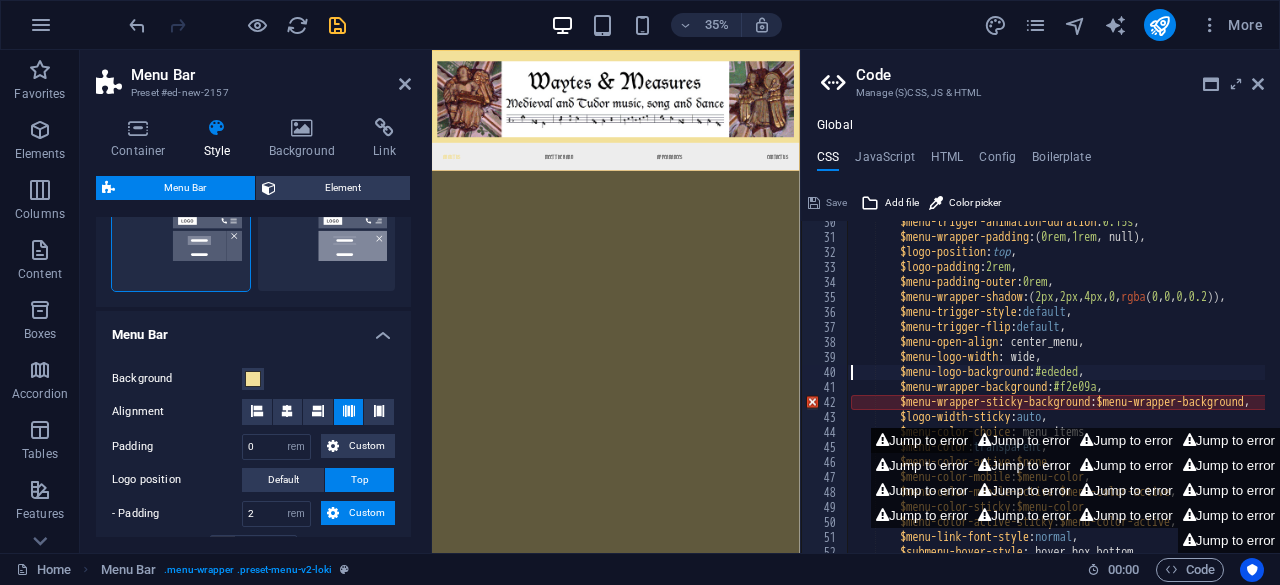 scroll, scrollTop: 441, scrollLeft: 0, axis: vertical 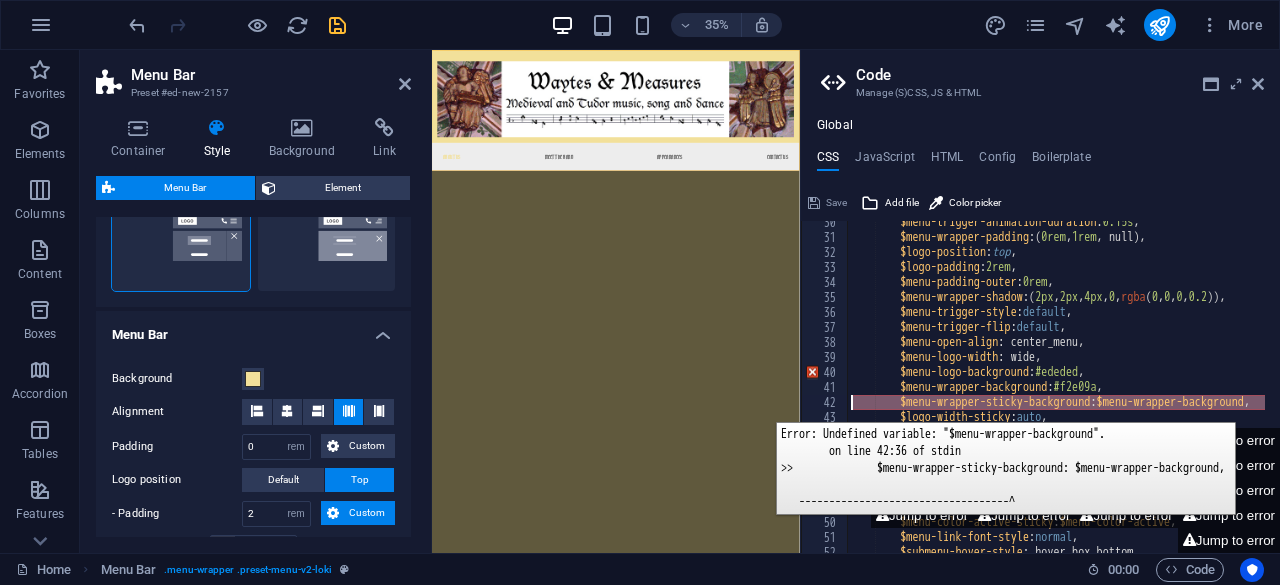 click on "42" at bounding box center (825, 402) 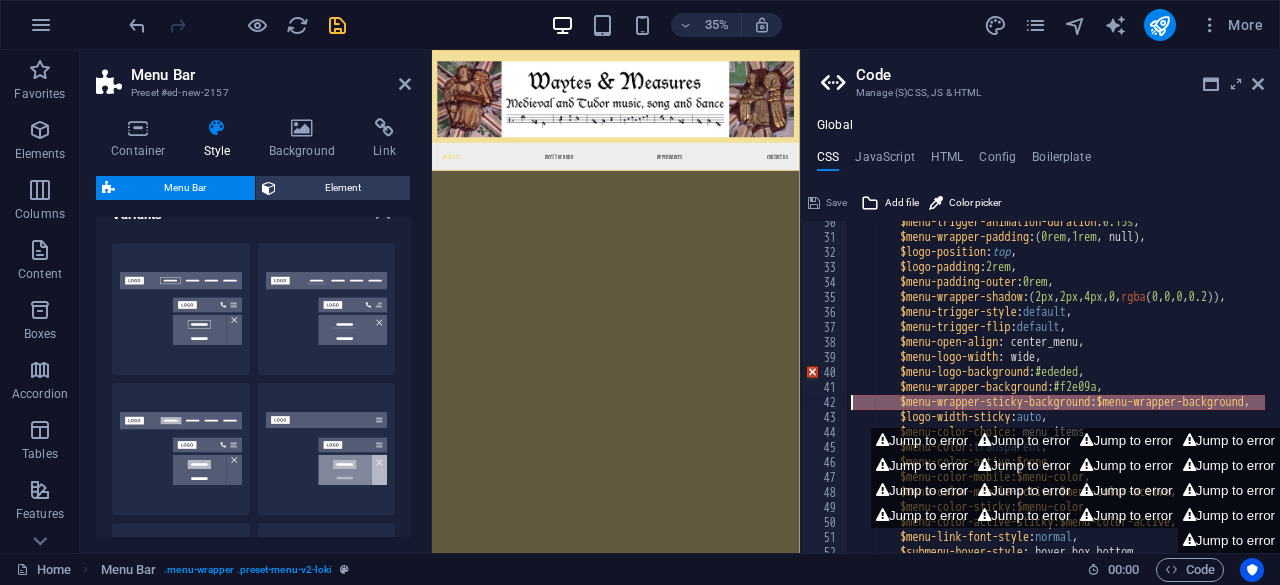 scroll, scrollTop: 0, scrollLeft: 0, axis: both 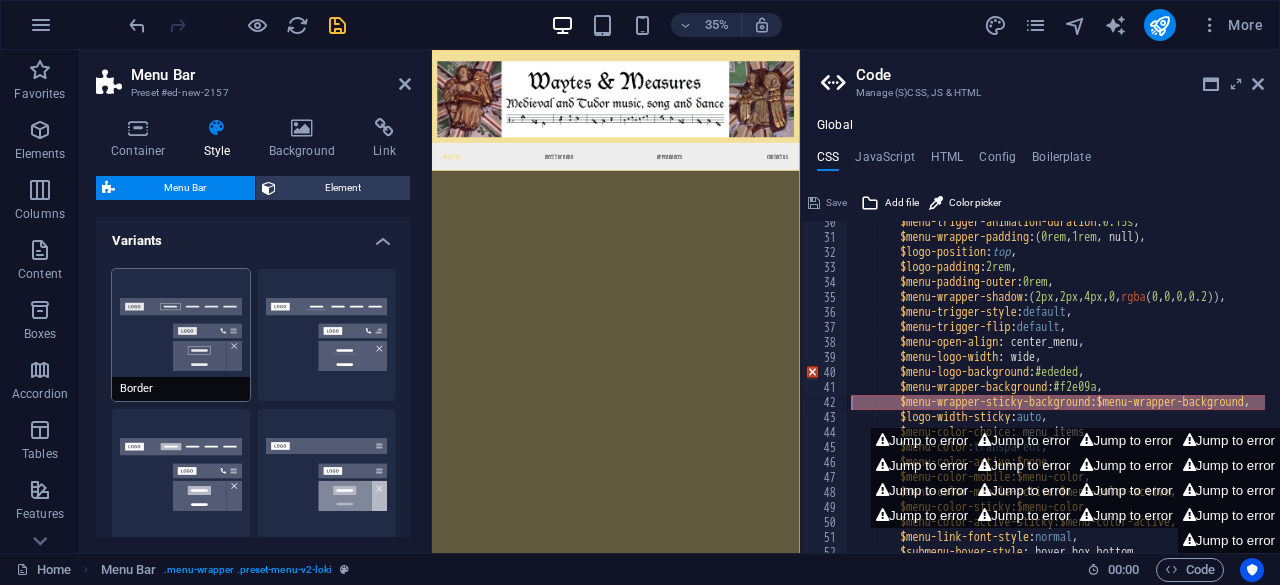 click on "Border" at bounding box center [181, 335] 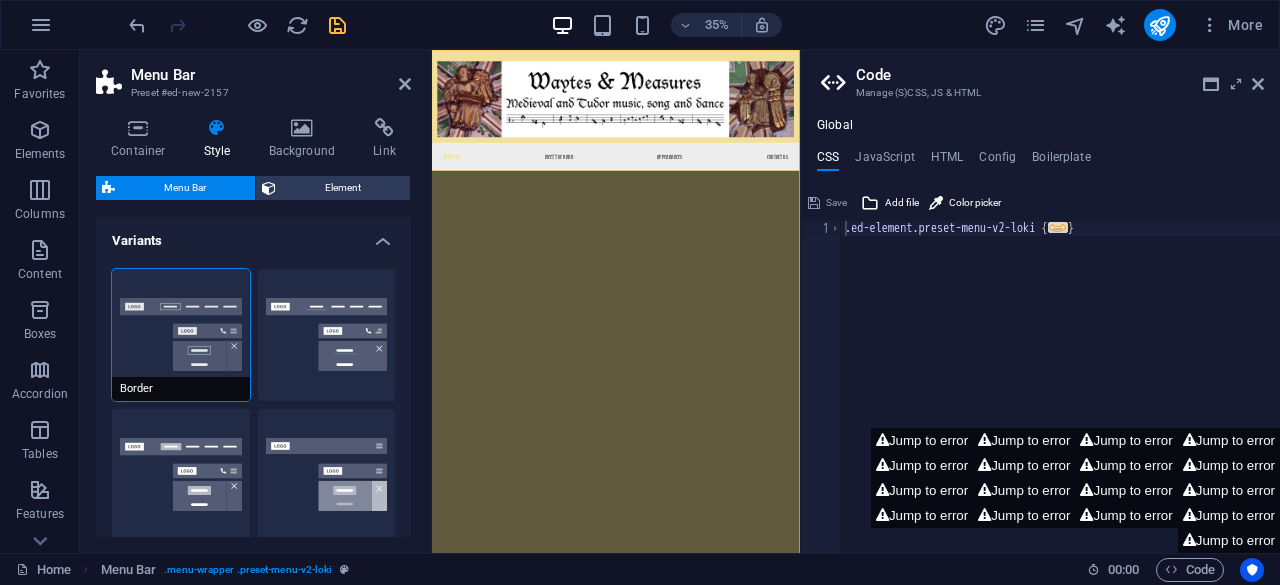 type on ".ed-element.preset-menu-v2-loki {" 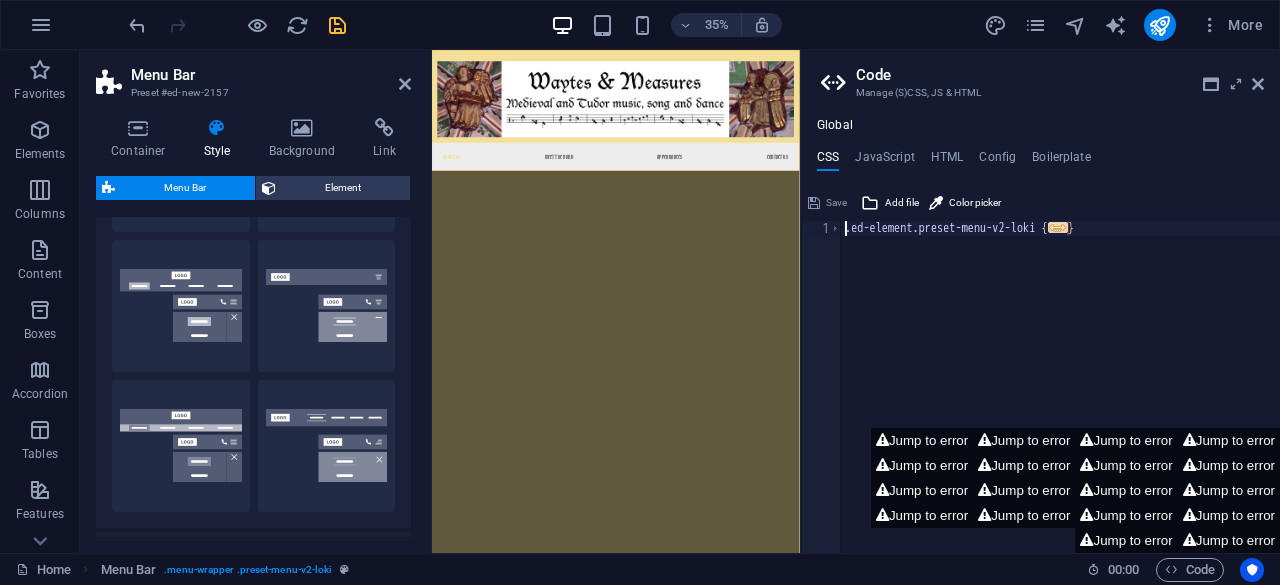 scroll, scrollTop: 310, scrollLeft: 0, axis: vertical 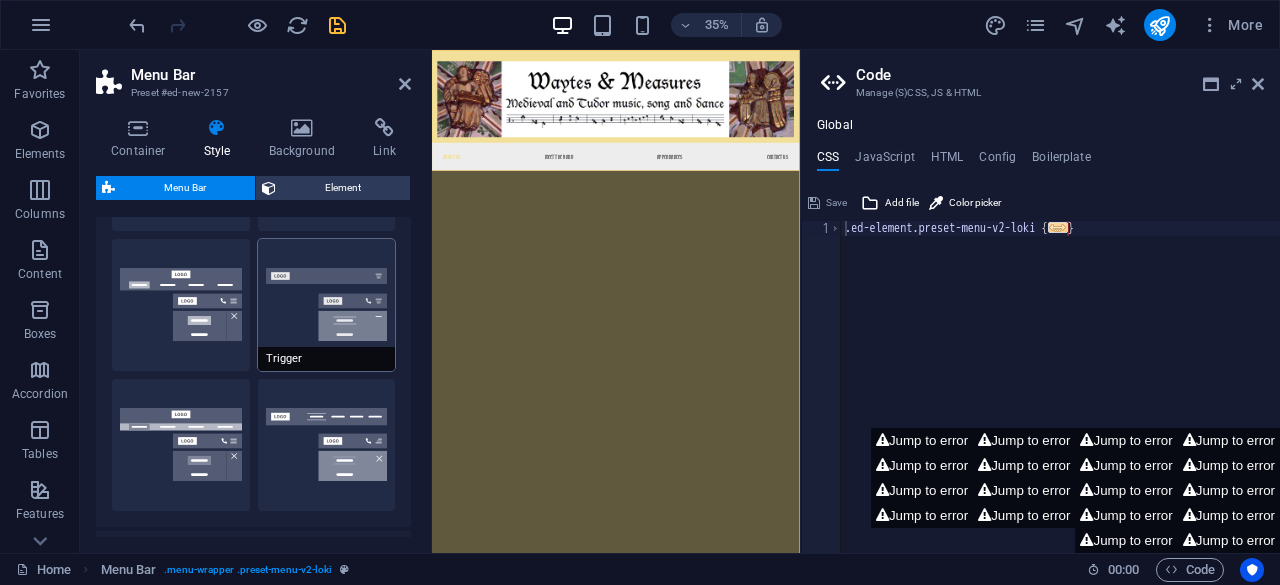 click on "Trigger" at bounding box center (327, 305) 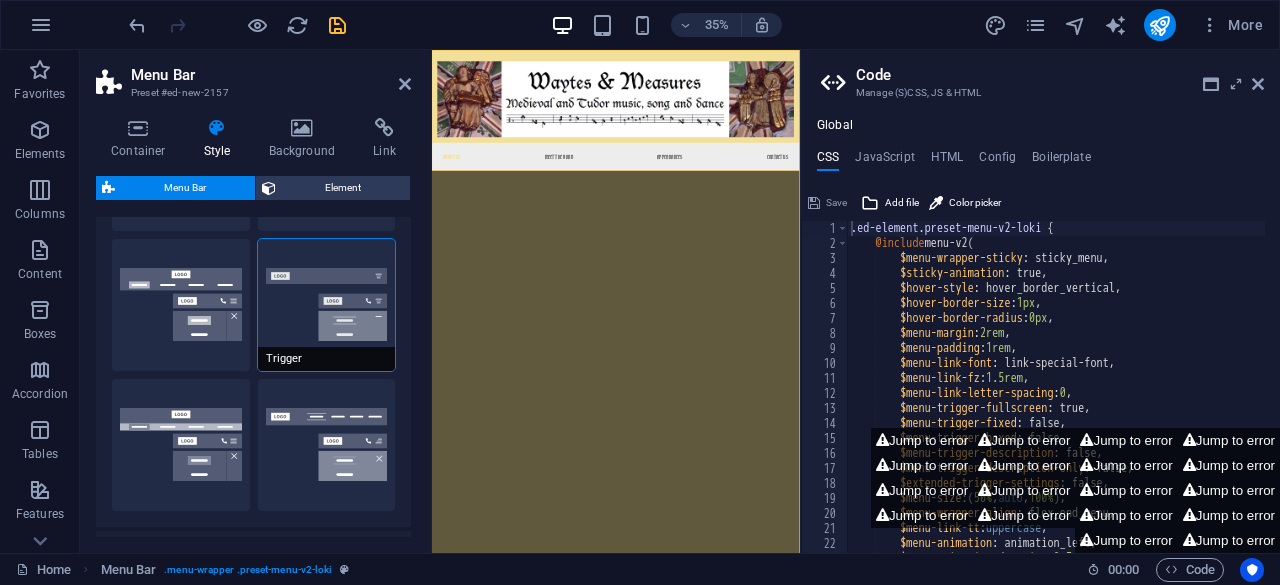 scroll, scrollTop: 0, scrollLeft: 0, axis: both 